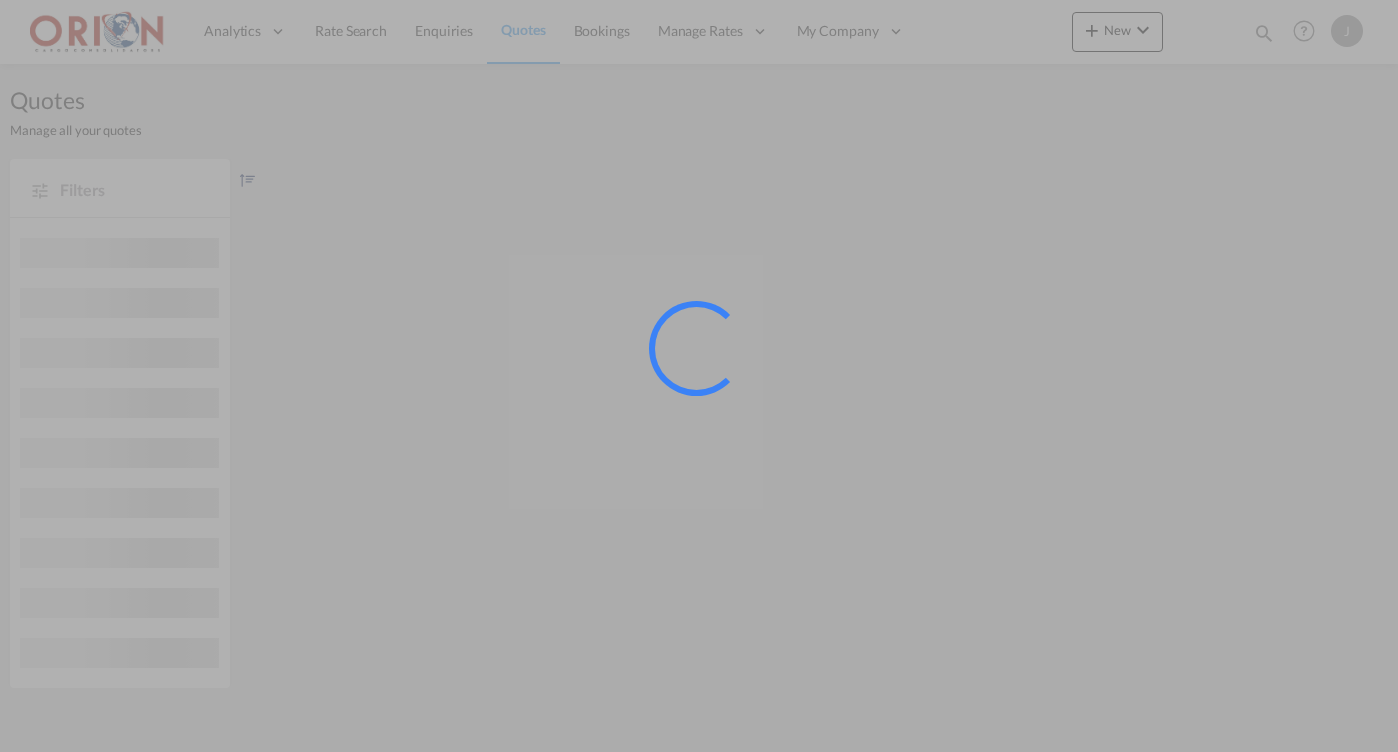 scroll, scrollTop: 0, scrollLeft: 0, axis: both 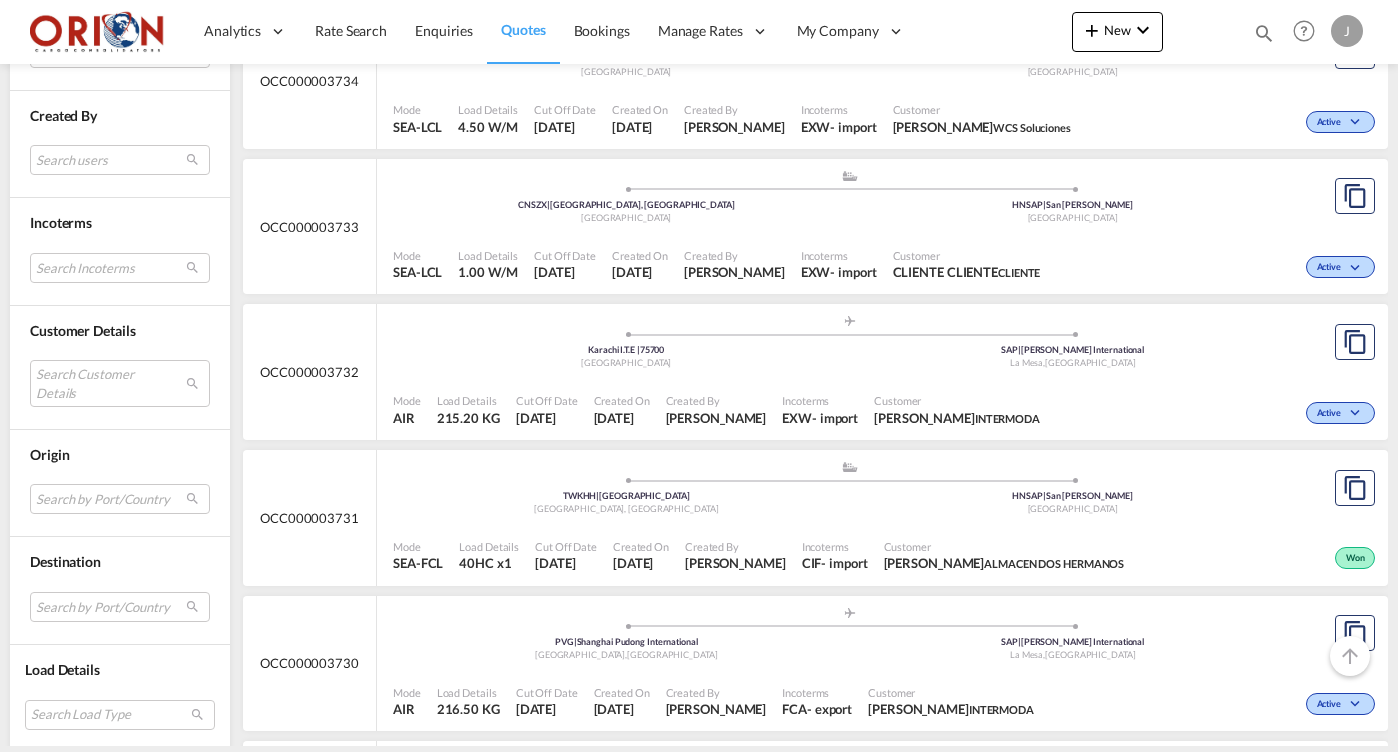 click on ".a{fill:#aaa8ad;} .a{fill:#aaa8ad;} CNSZX  |  [GEOGRAPHIC_DATA], GD
China
HNSAP
|  [GEOGRAPHIC_DATA][PERSON_NAME][GEOGRAPHIC_DATA]" at bounding box center [849, -3147] 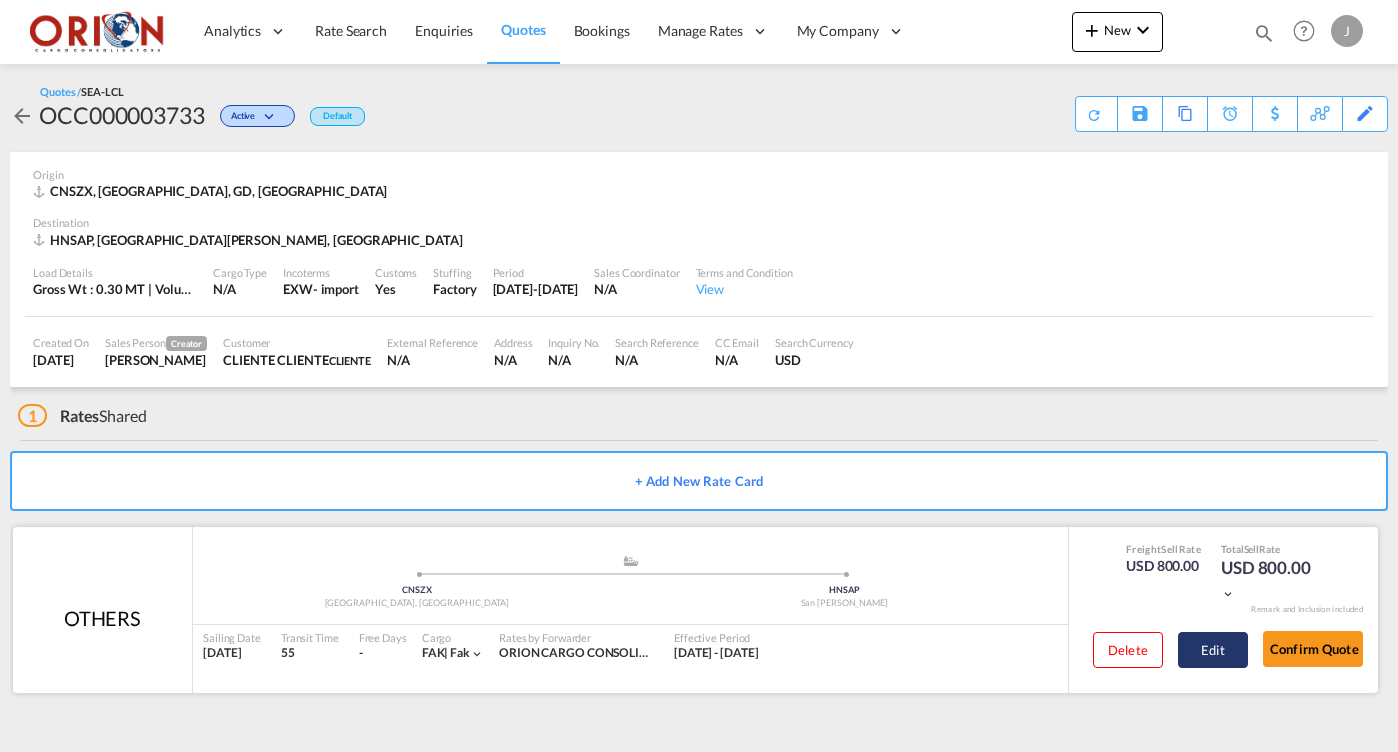 click on "Edit" at bounding box center (1213, 650) 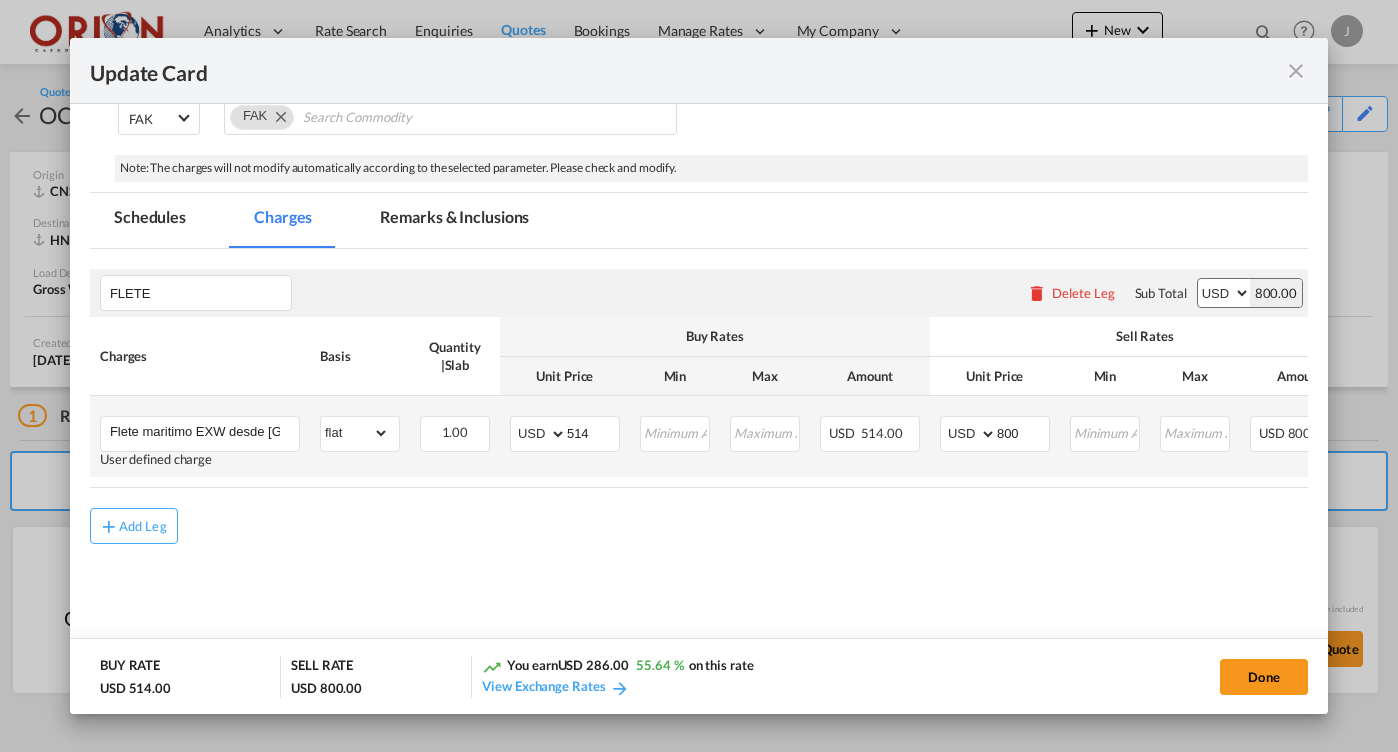 scroll, scrollTop: 287, scrollLeft: 0, axis: vertical 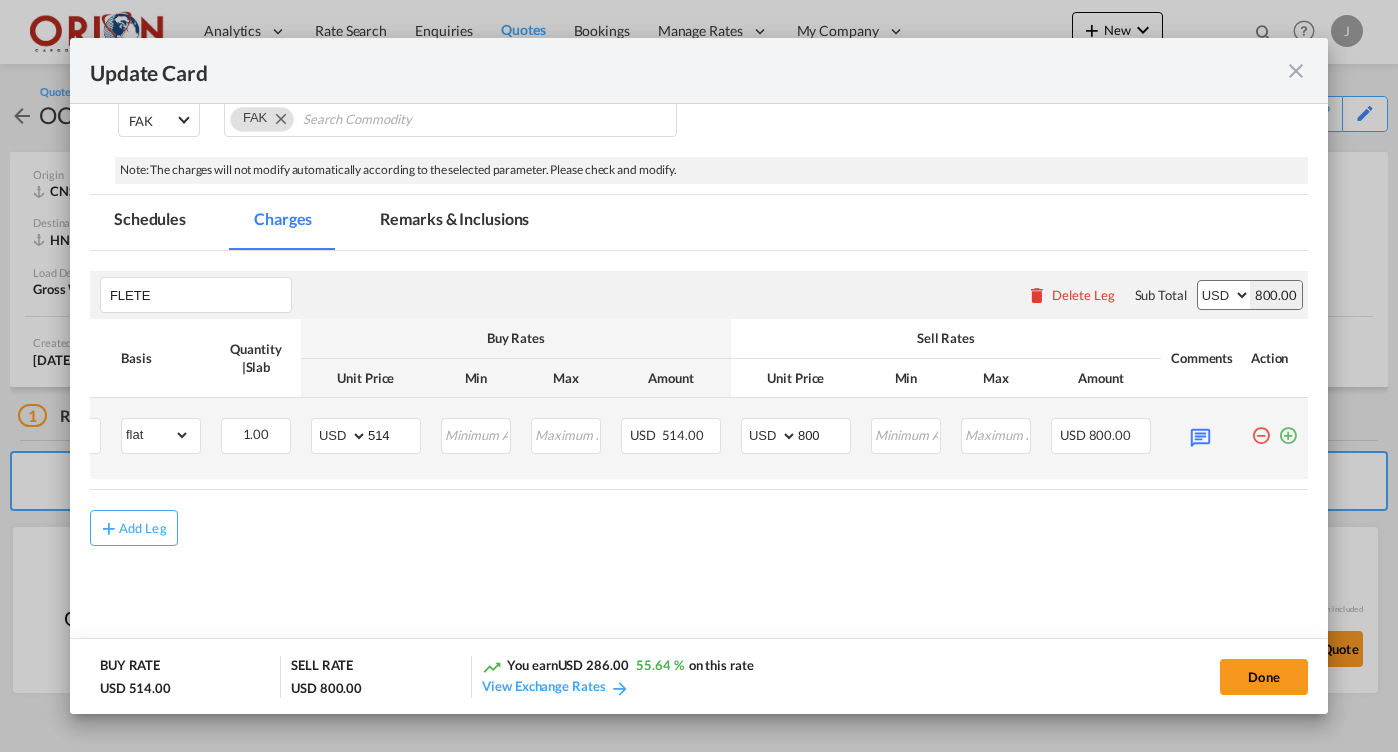 click at bounding box center (1288, 428) 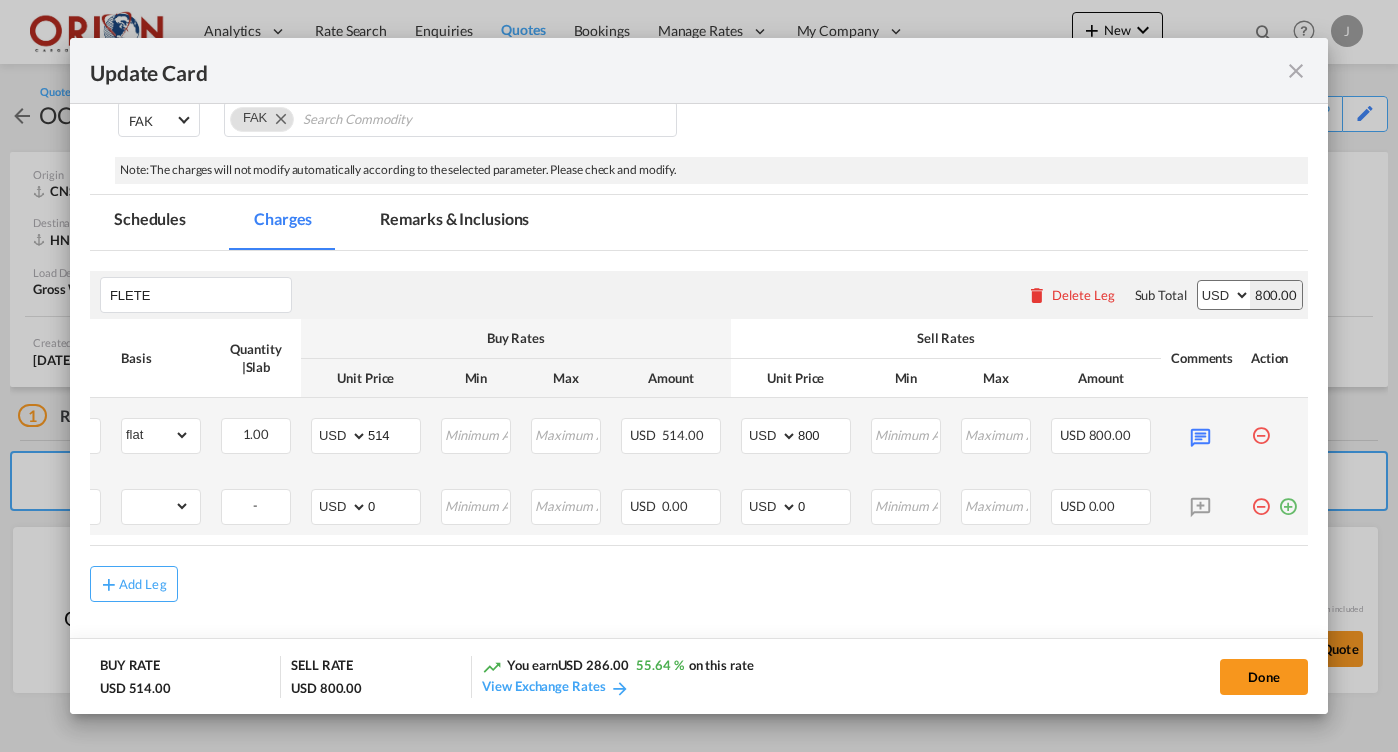 scroll, scrollTop: 0, scrollLeft: 0, axis: both 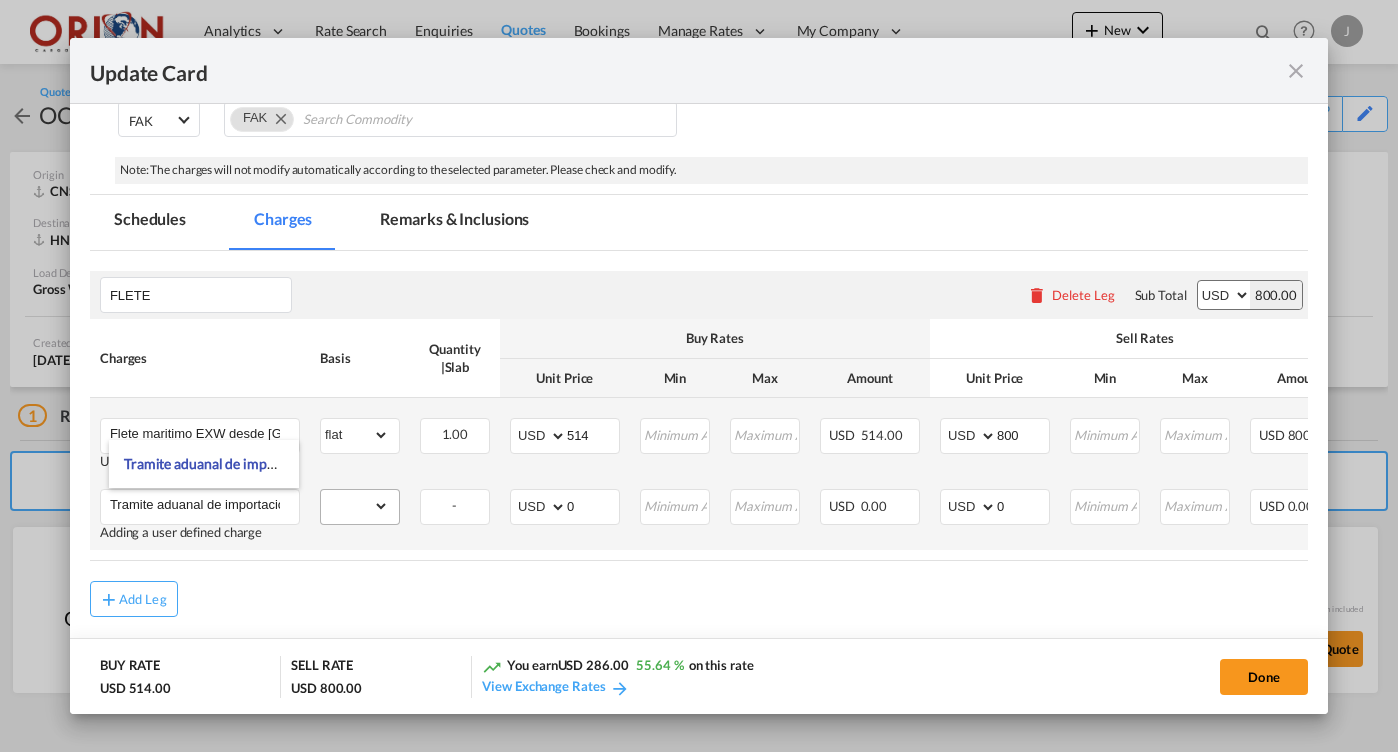 type on "Tramite aduanal de importación" 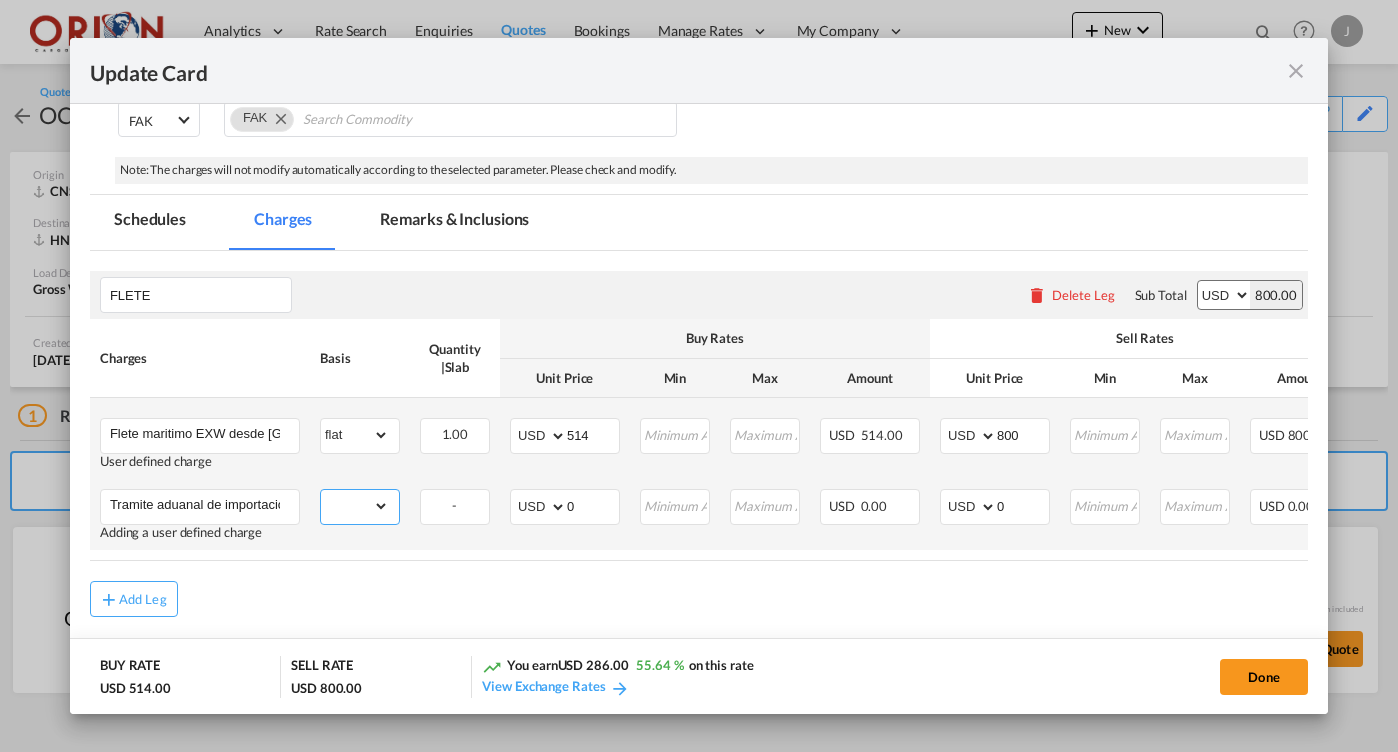 select on "flat" 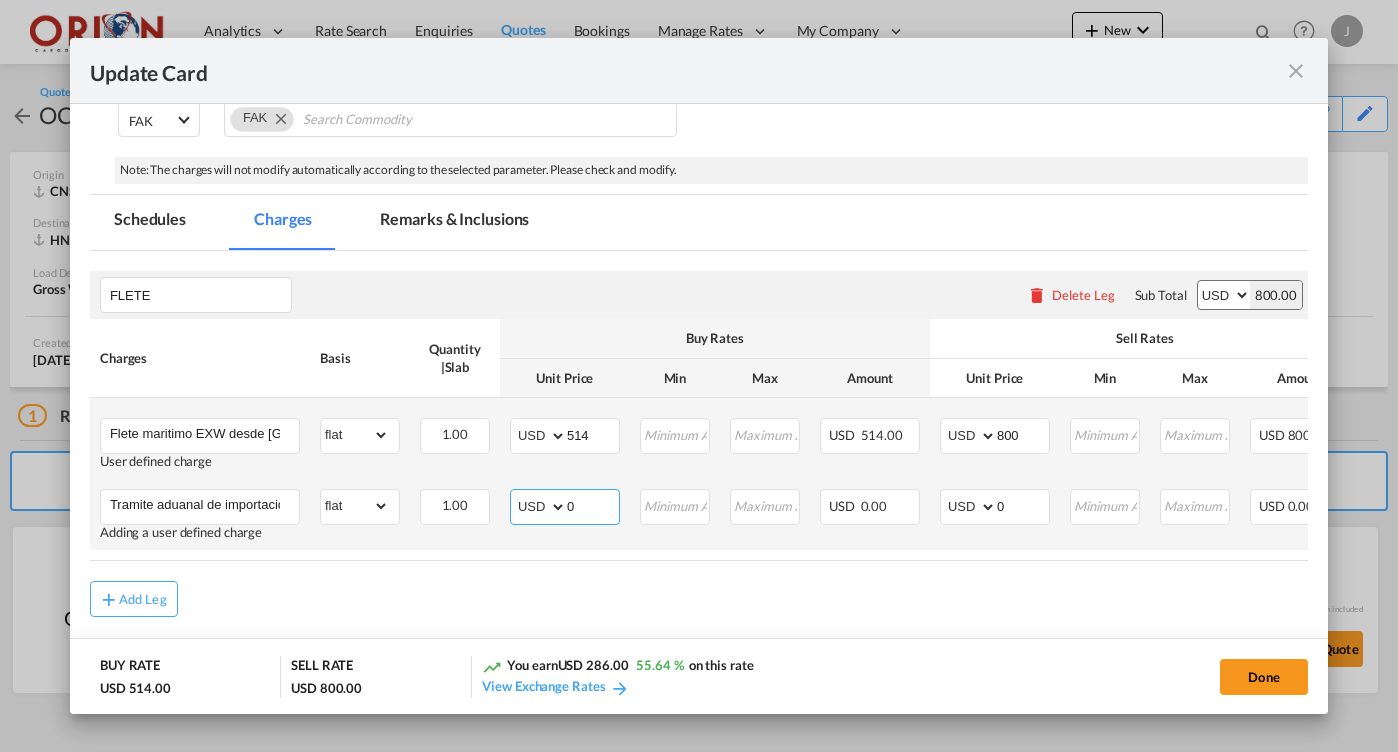 click on "0" at bounding box center [593, 505] 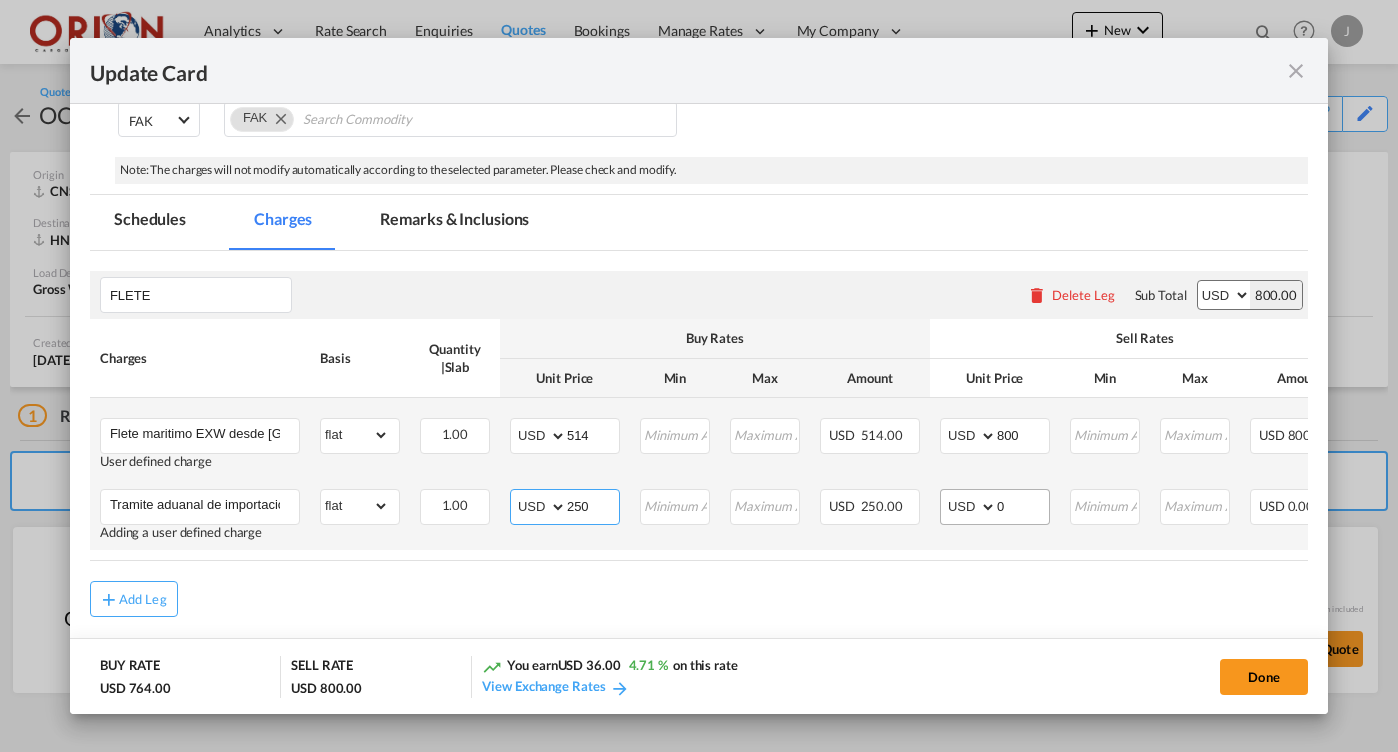 type on "250" 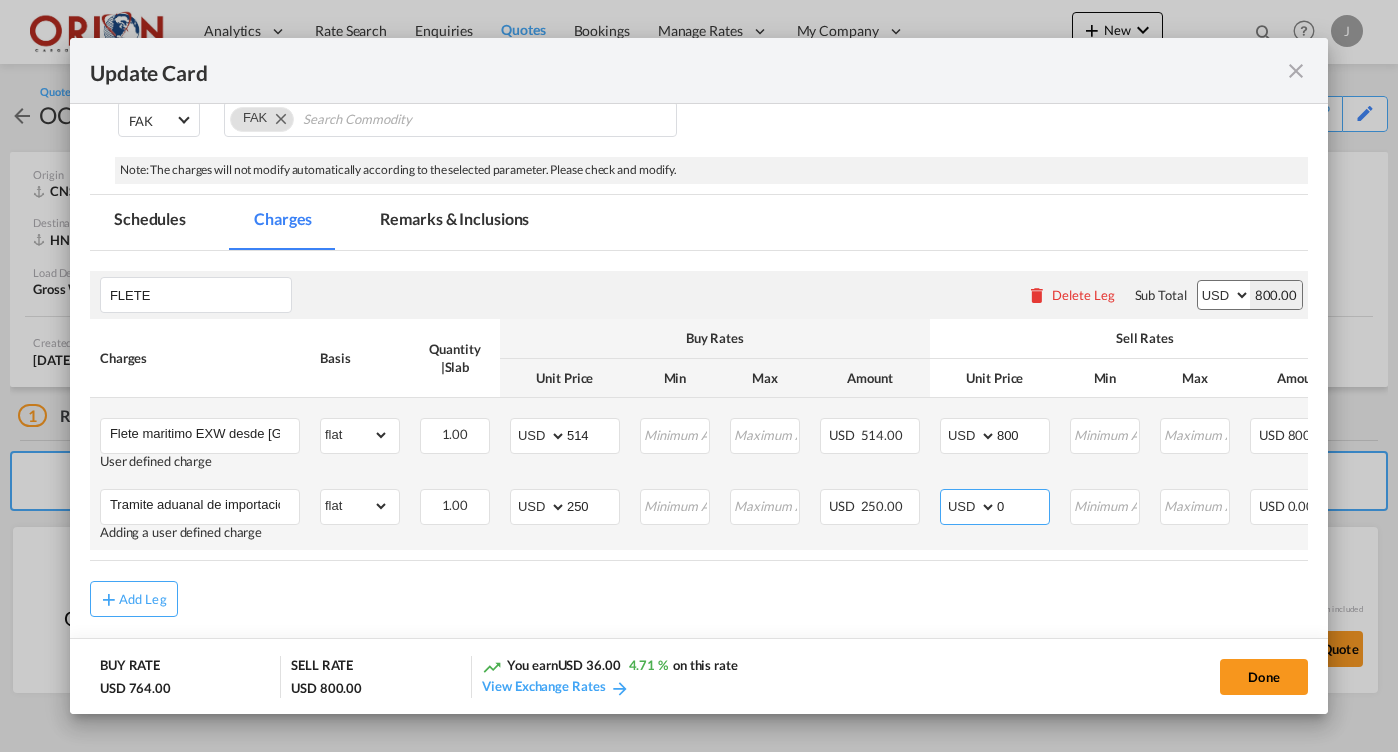 click on "0" at bounding box center [1023, 505] 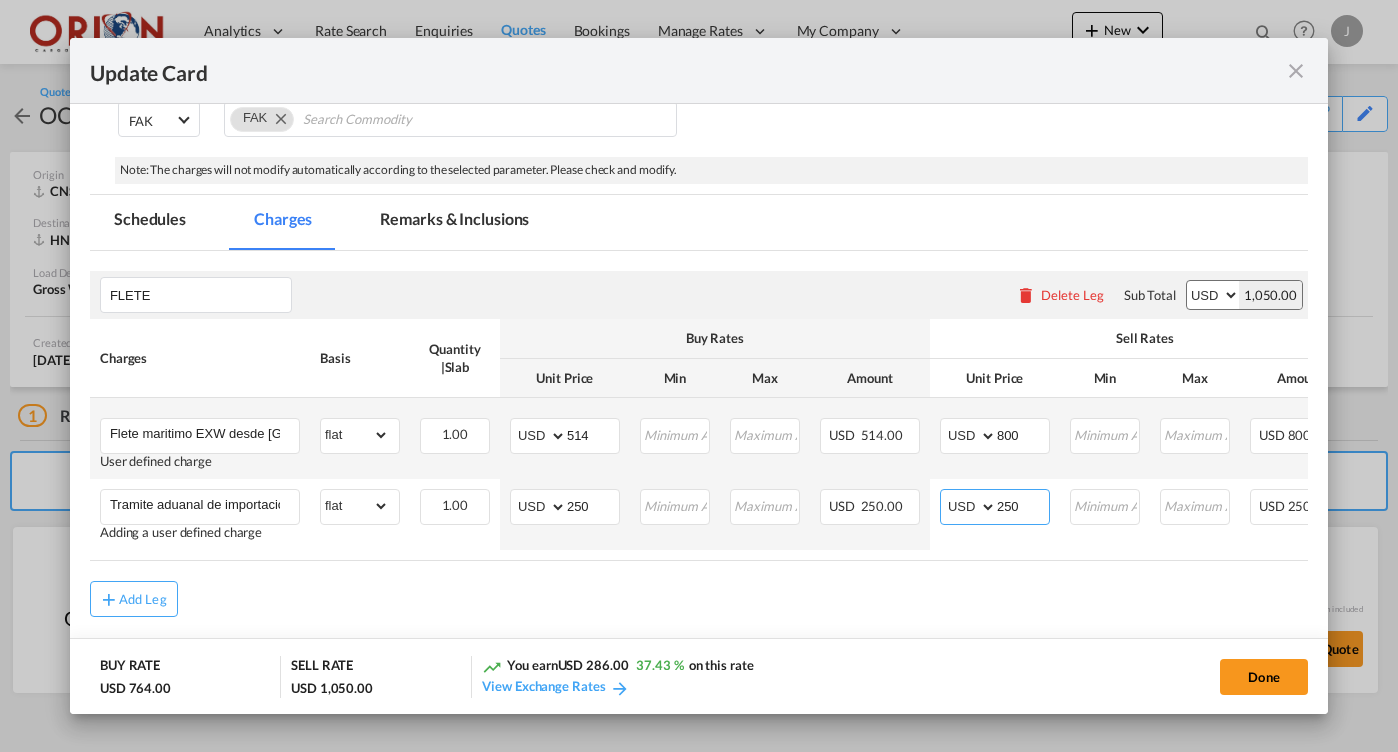 type on "250" 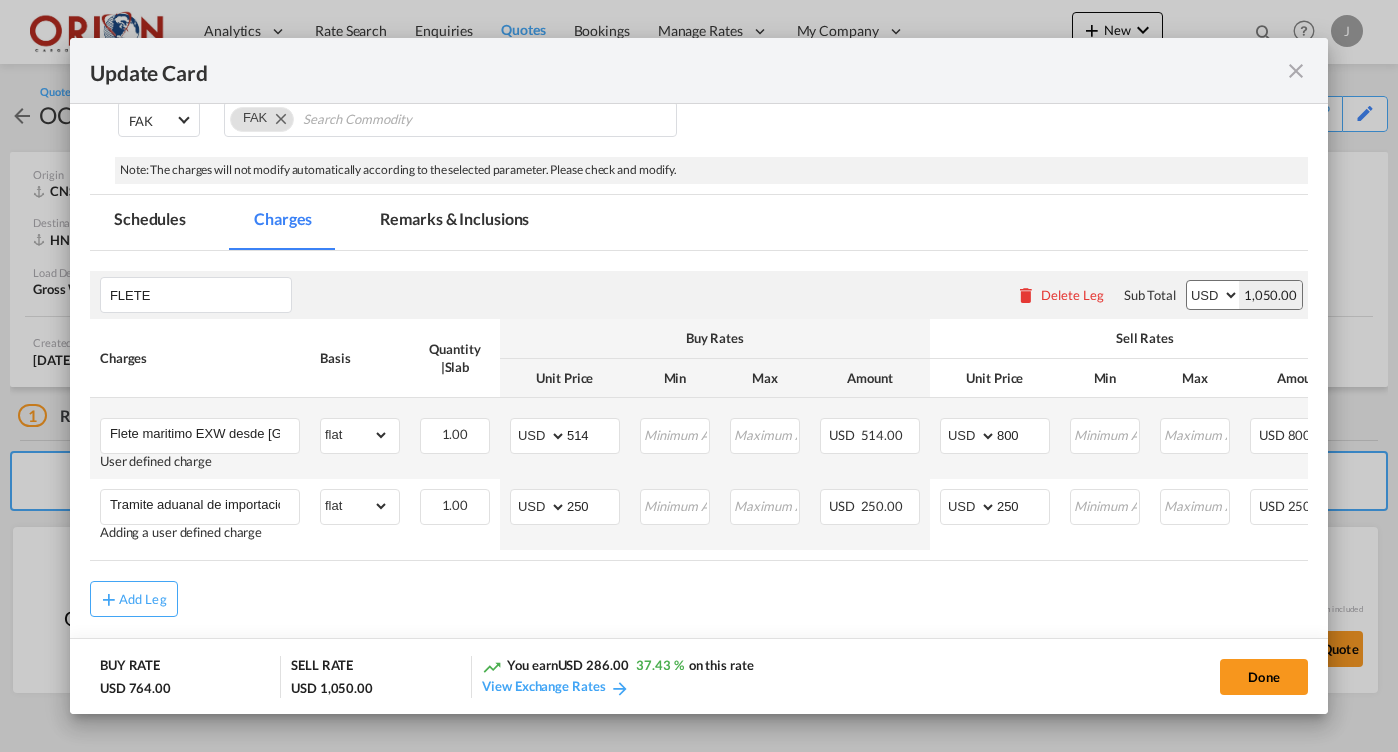 click on "Remarks & Inclusions" at bounding box center (454, 222) 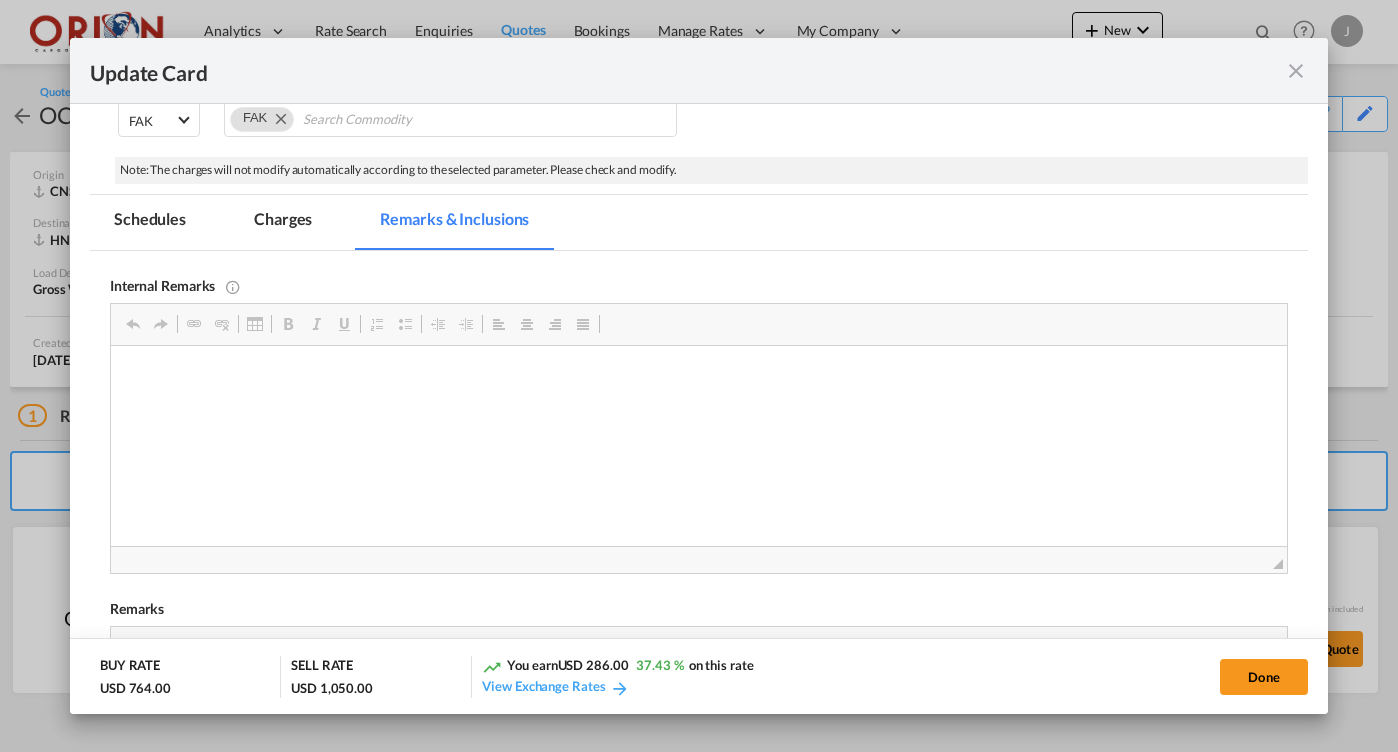 scroll, scrollTop: 0, scrollLeft: 0, axis: both 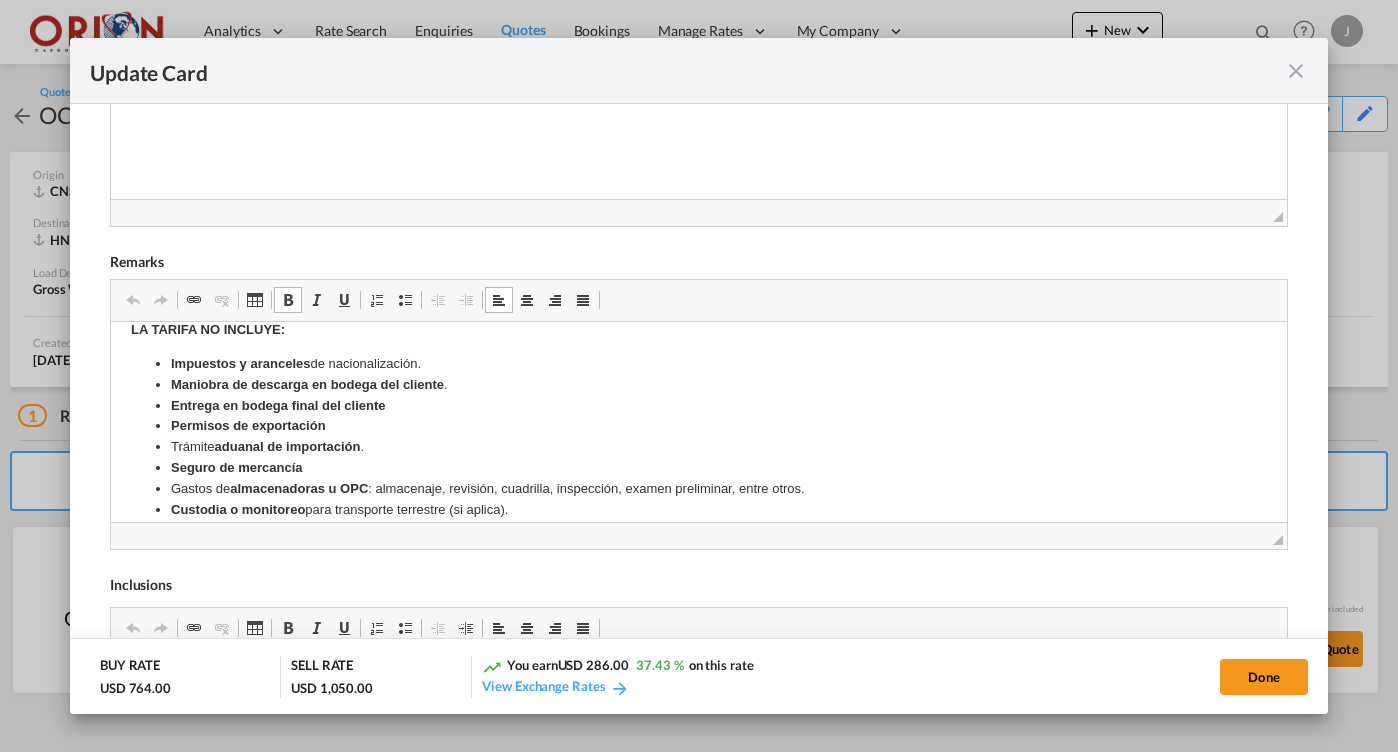 click on "aduanal de importación" at bounding box center (287, 446) 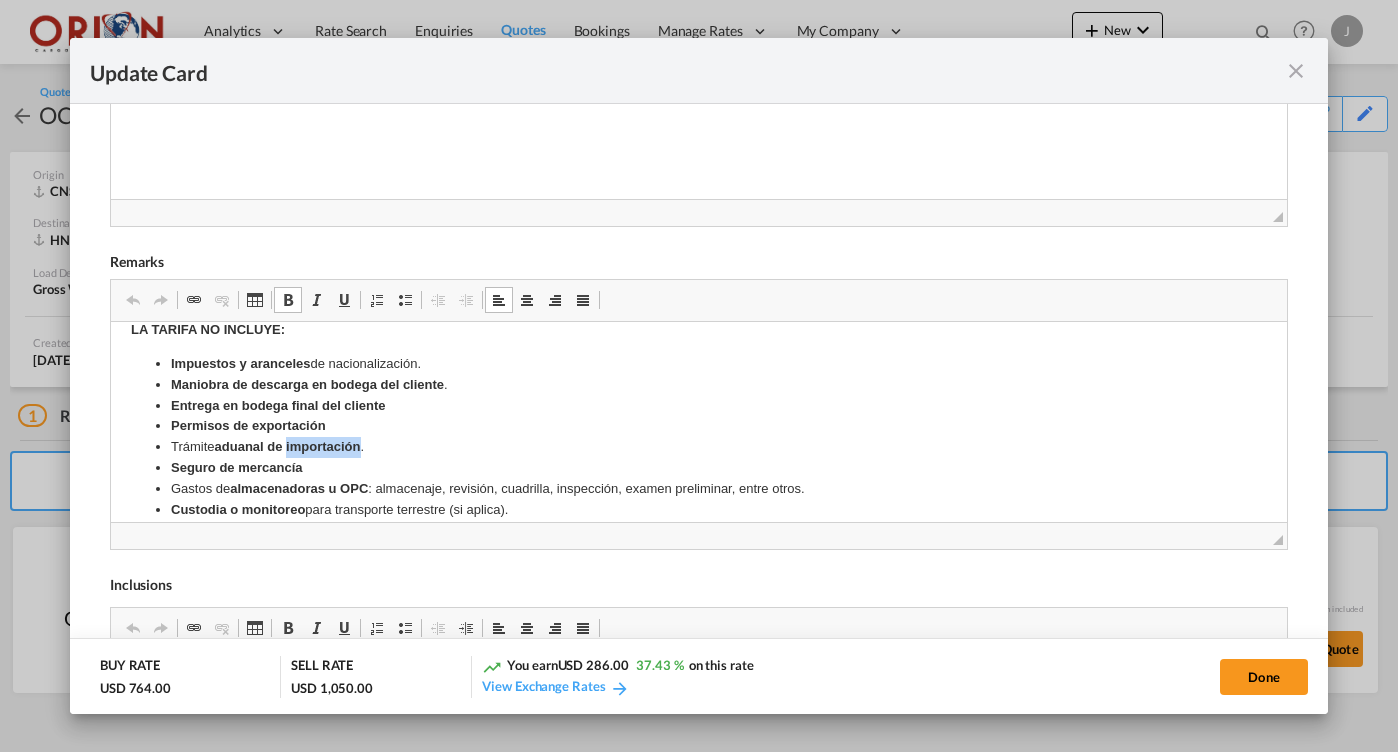 click on "aduanal de importación" at bounding box center [287, 446] 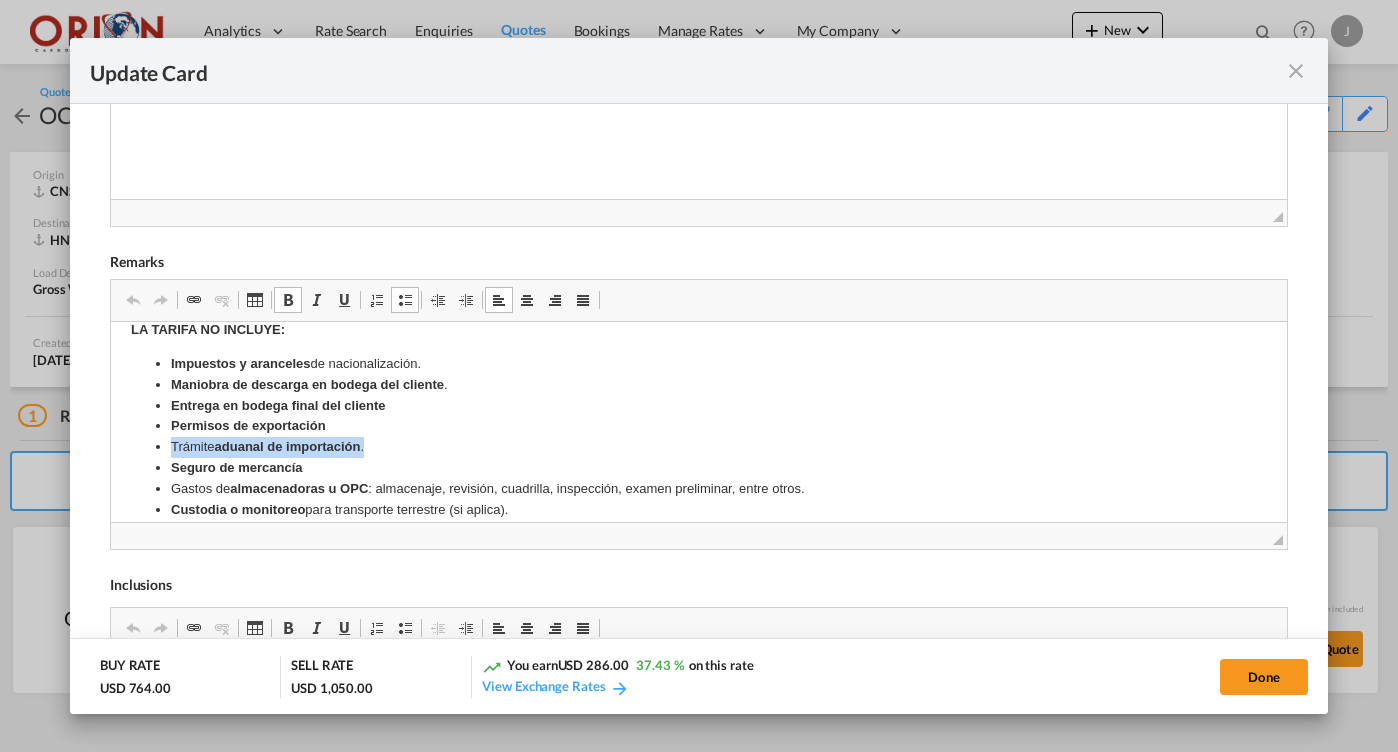 click on "aduanal de importación" at bounding box center (287, 446) 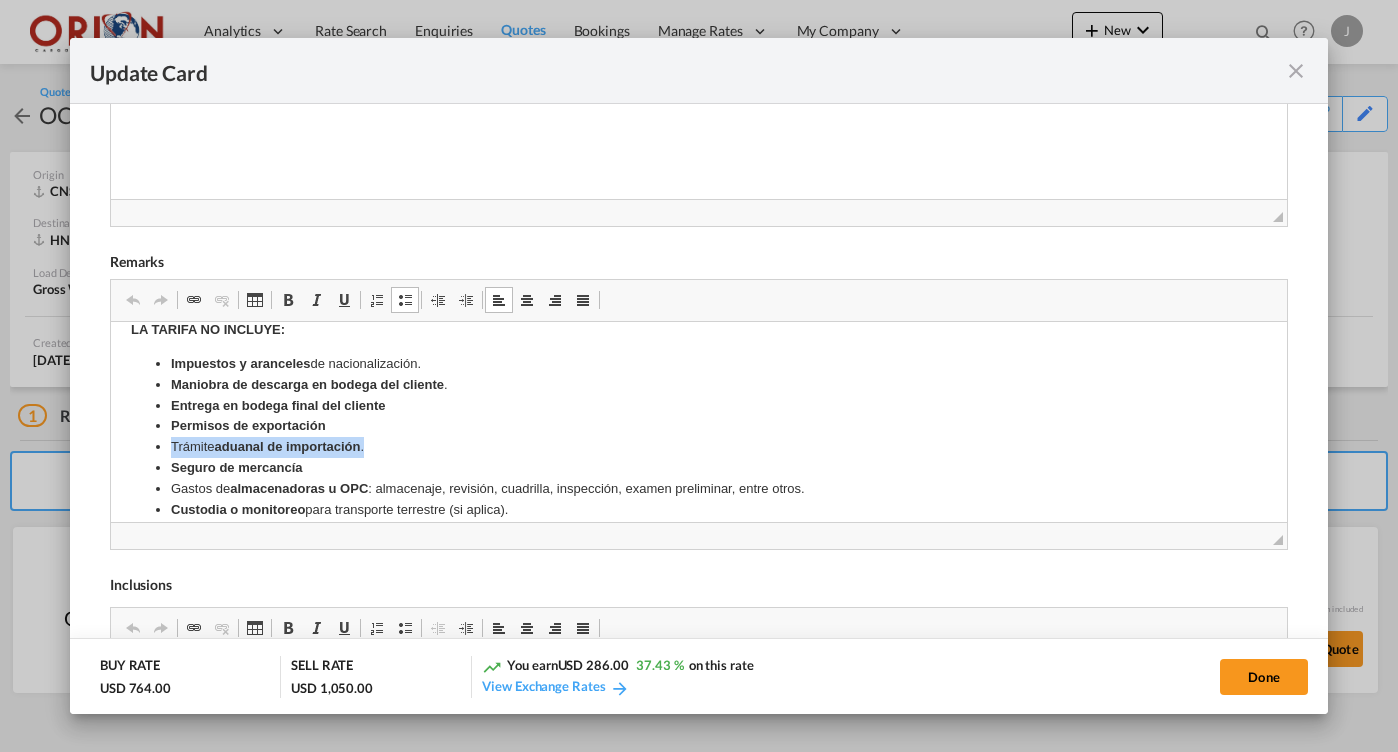 copy on "Trámite  aduanal de importación ." 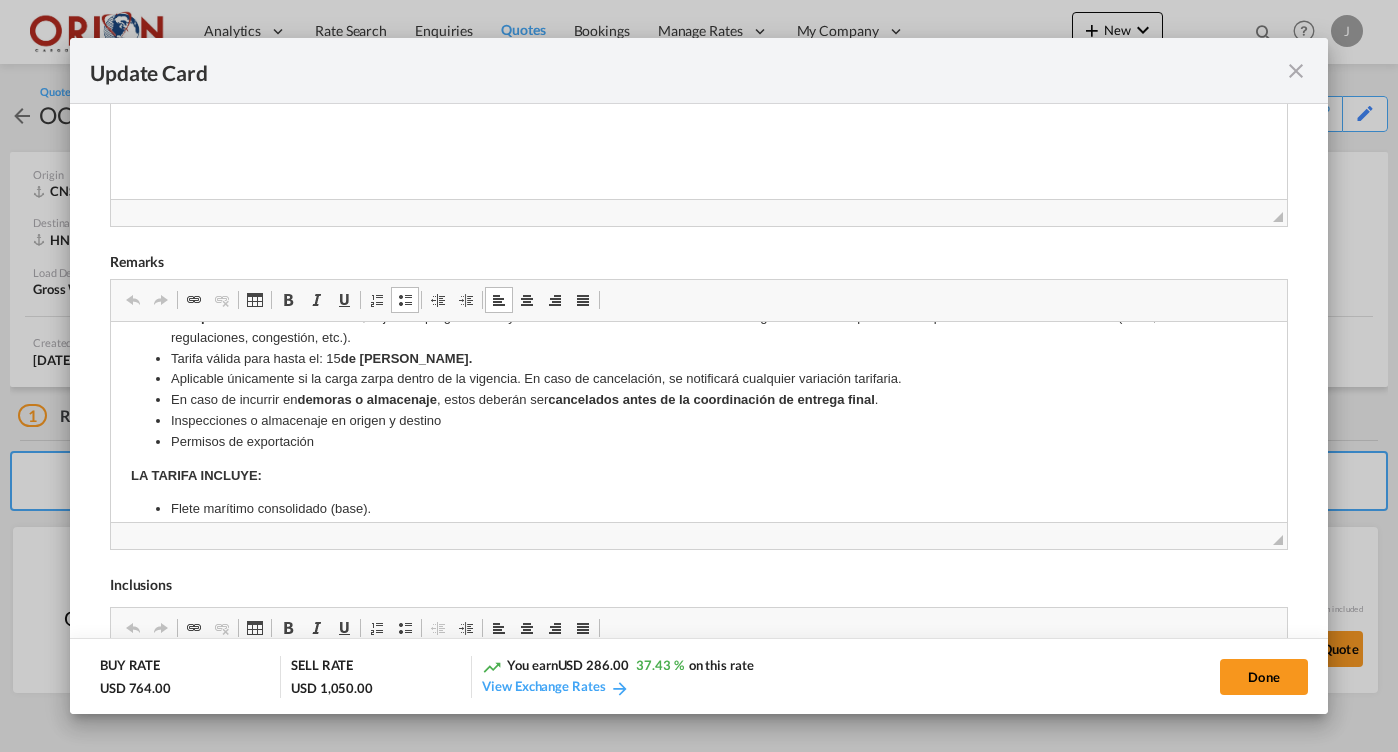 scroll, scrollTop: 110, scrollLeft: 0, axis: vertical 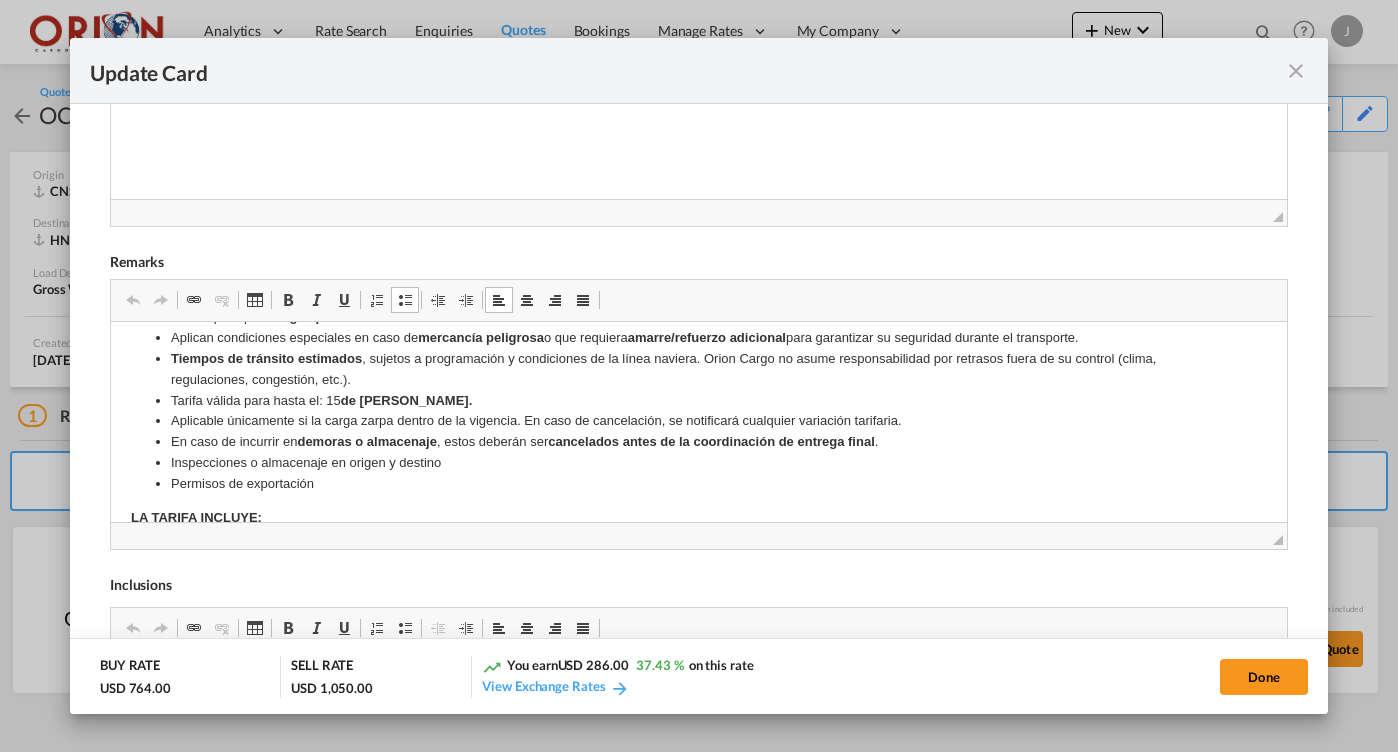 click on "Inspecciones o almacenaje en origen y destino" at bounding box center (698, 463) 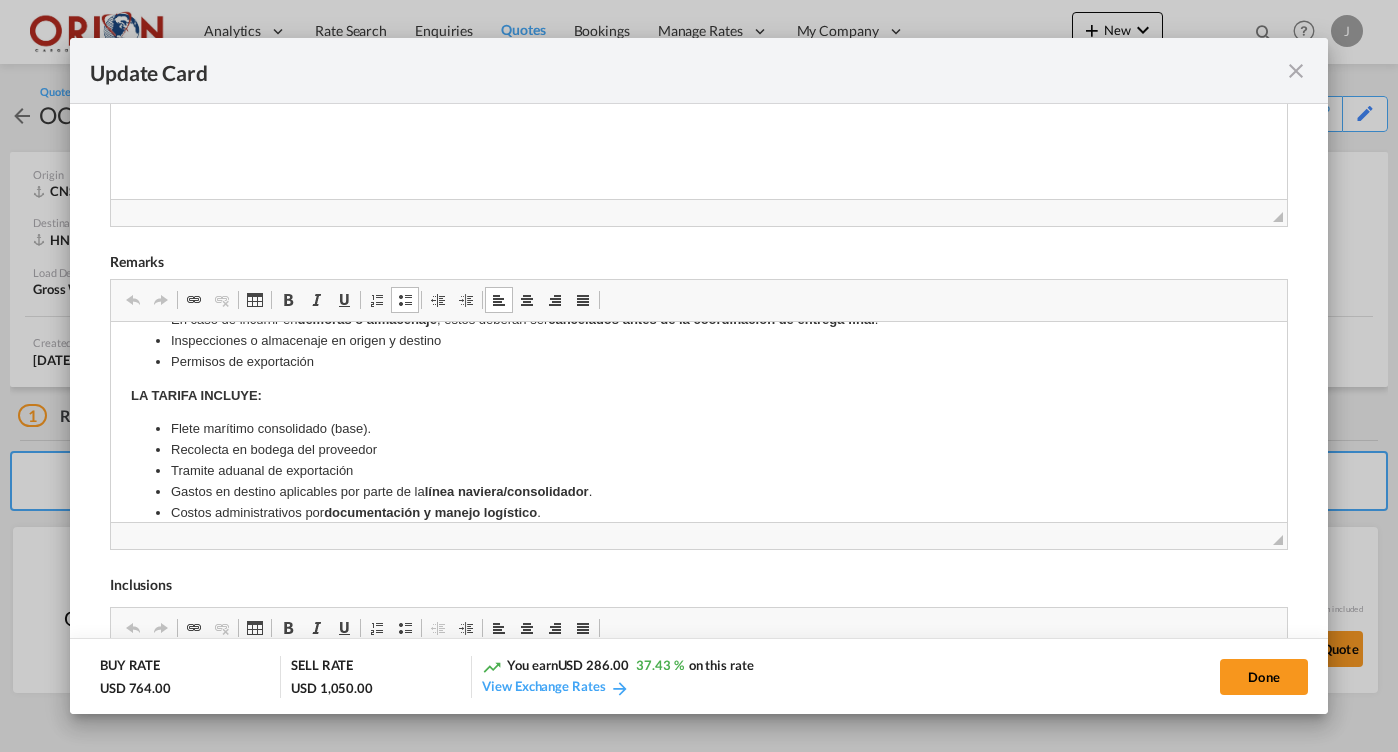 scroll, scrollTop: 235, scrollLeft: 0, axis: vertical 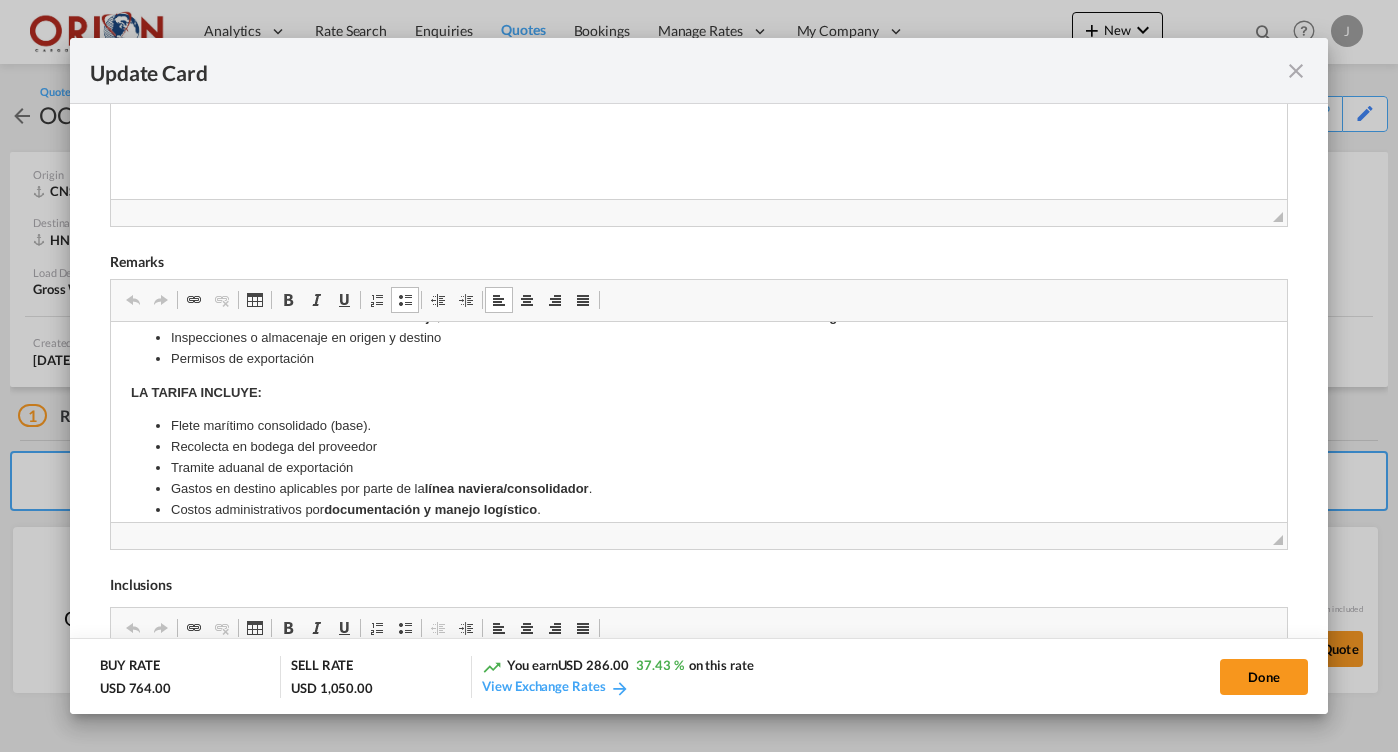 click on "Tramite aduanal de exportación" at bounding box center (698, 468) 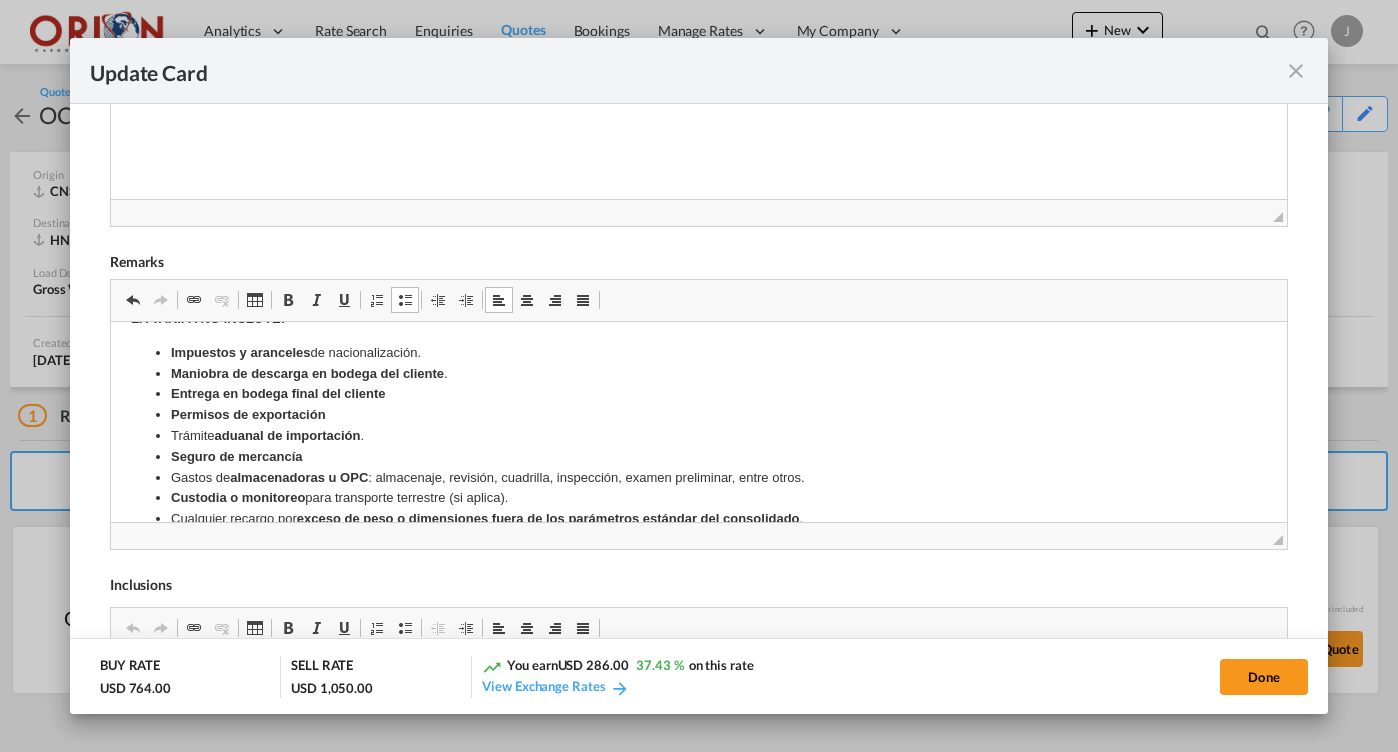 scroll, scrollTop: 520, scrollLeft: 0, axis: vertical 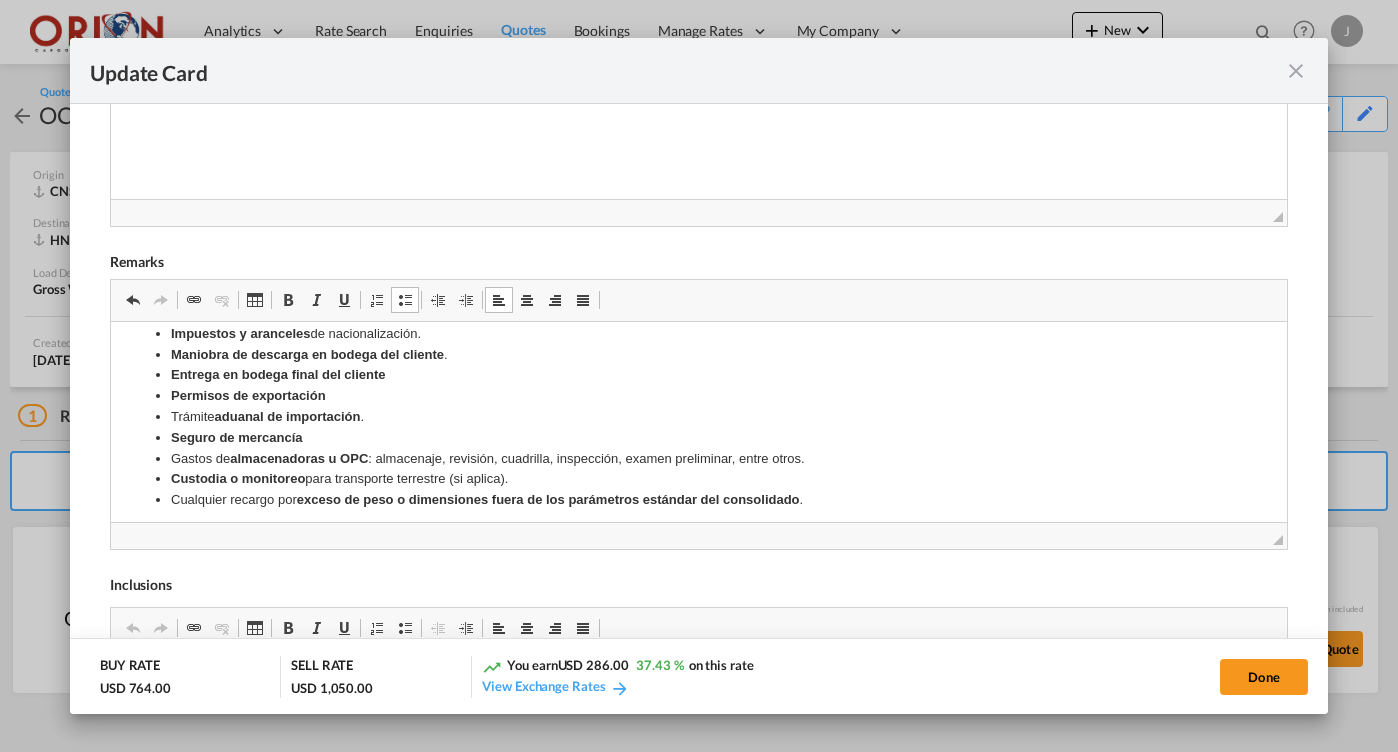 click on "aduanal de importación" at bounding box center [287, 416] 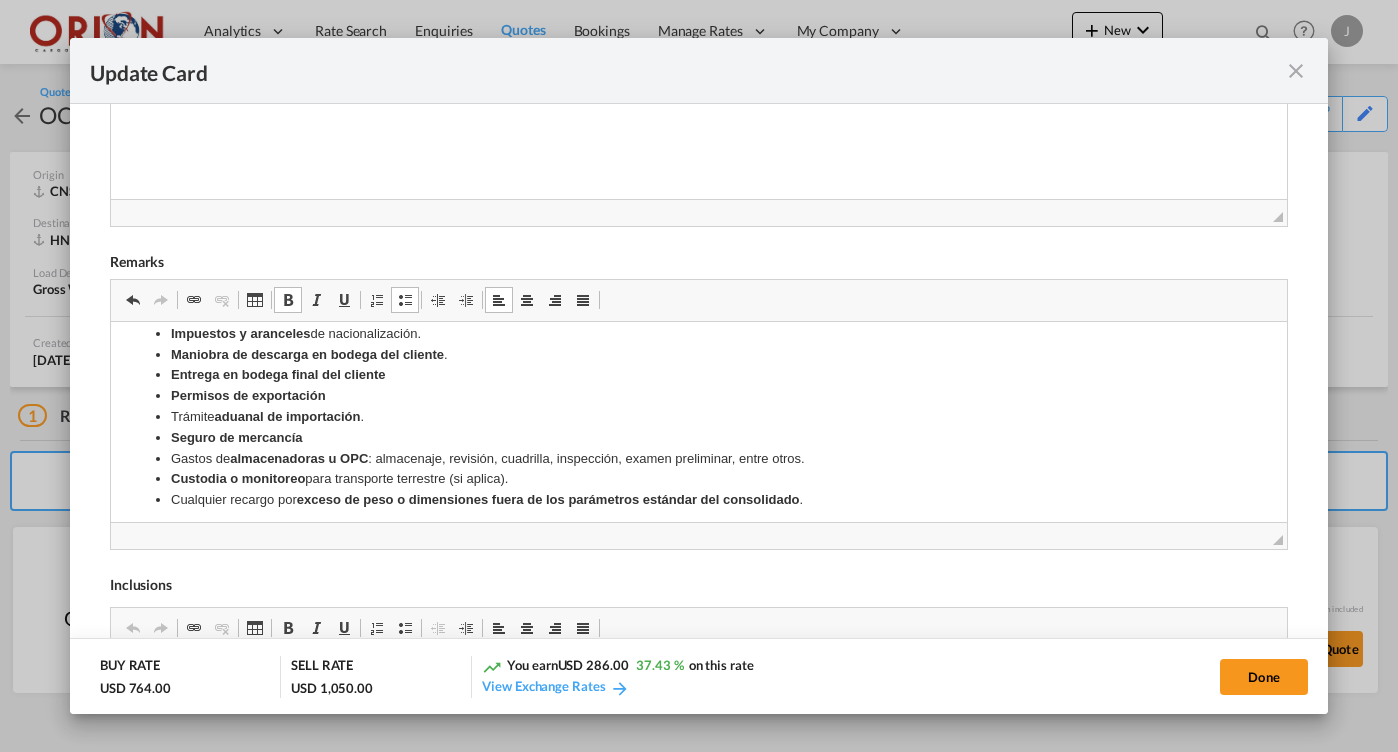 click on "aduanal de importación" at bounding box center [287, 416] 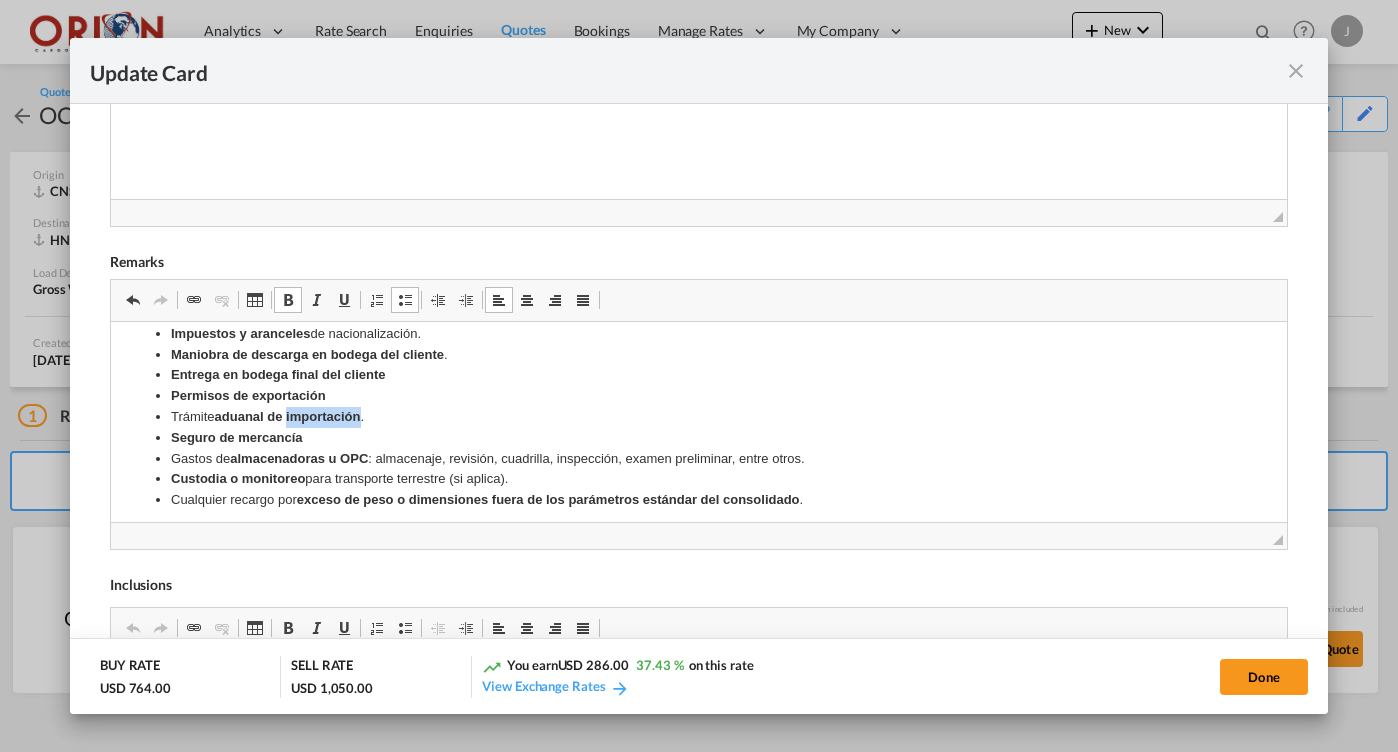 click on "aduanal de importación" at bounding box center (287, 416) 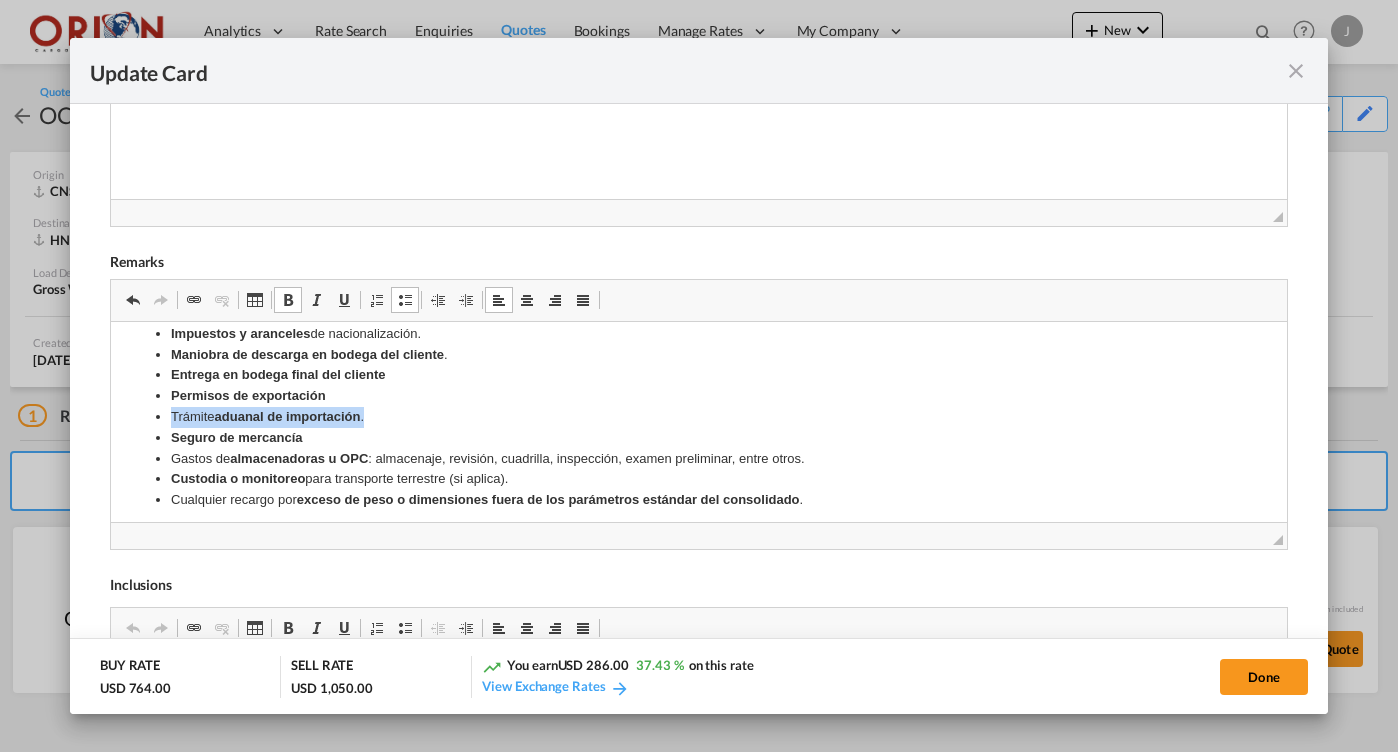 click on "aduanal de importación" at bounding box center [287, 416] 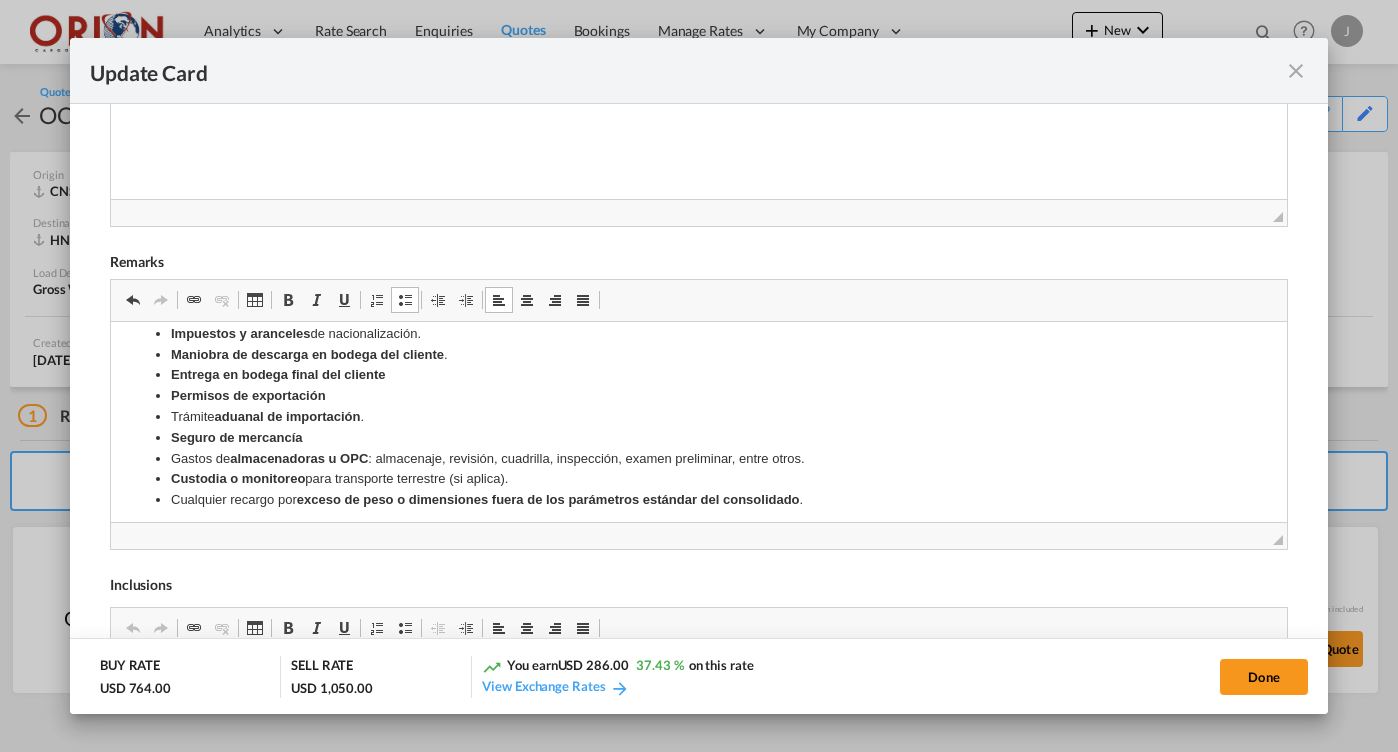 scroll, scrollTop: 505, scrollLeft: 0, axis: vertical 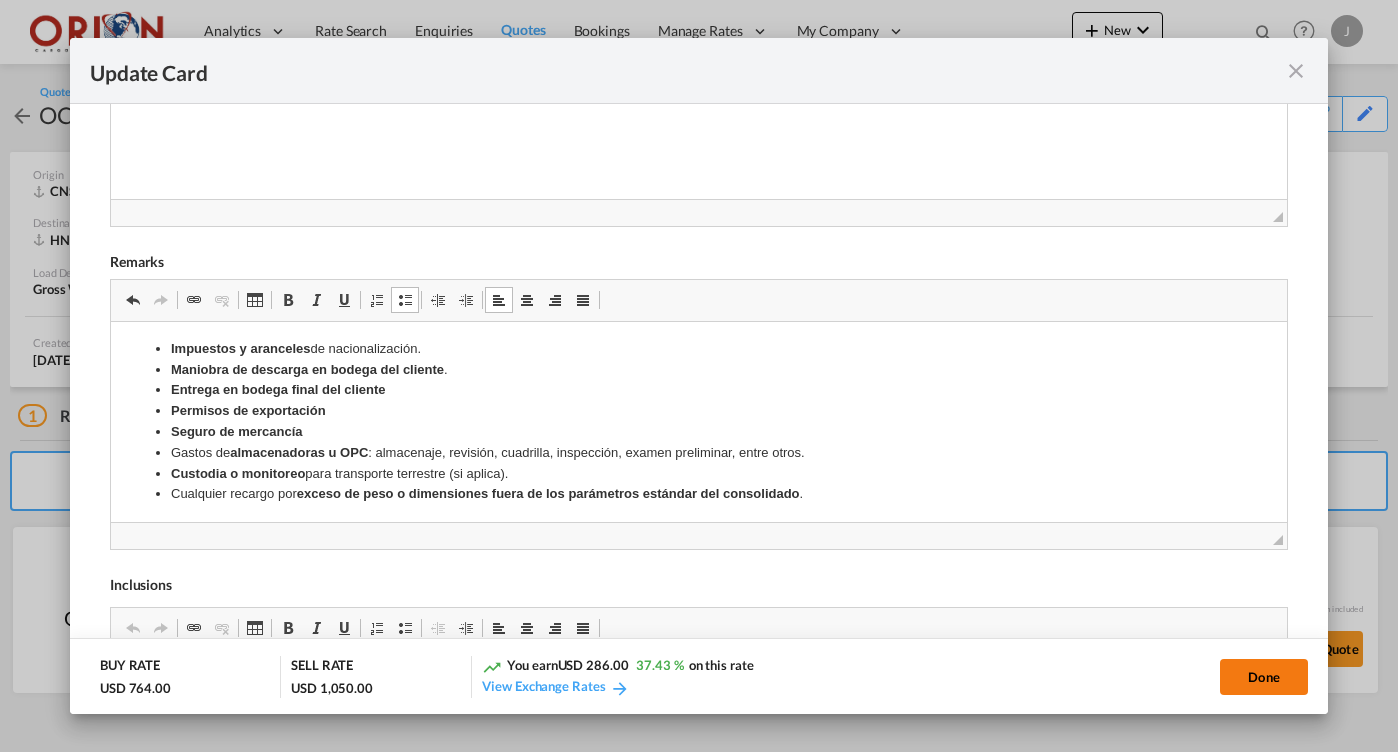 click on "Done" 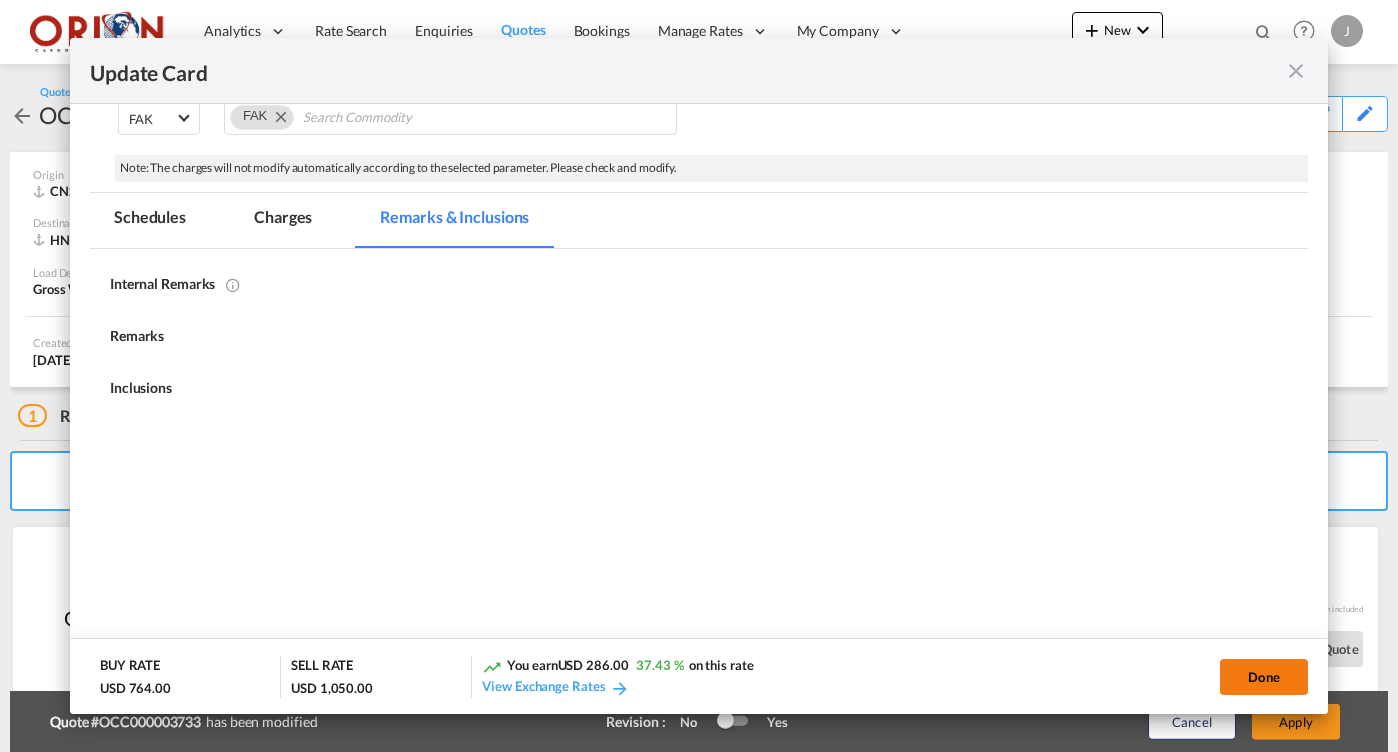type on "[DATE]" 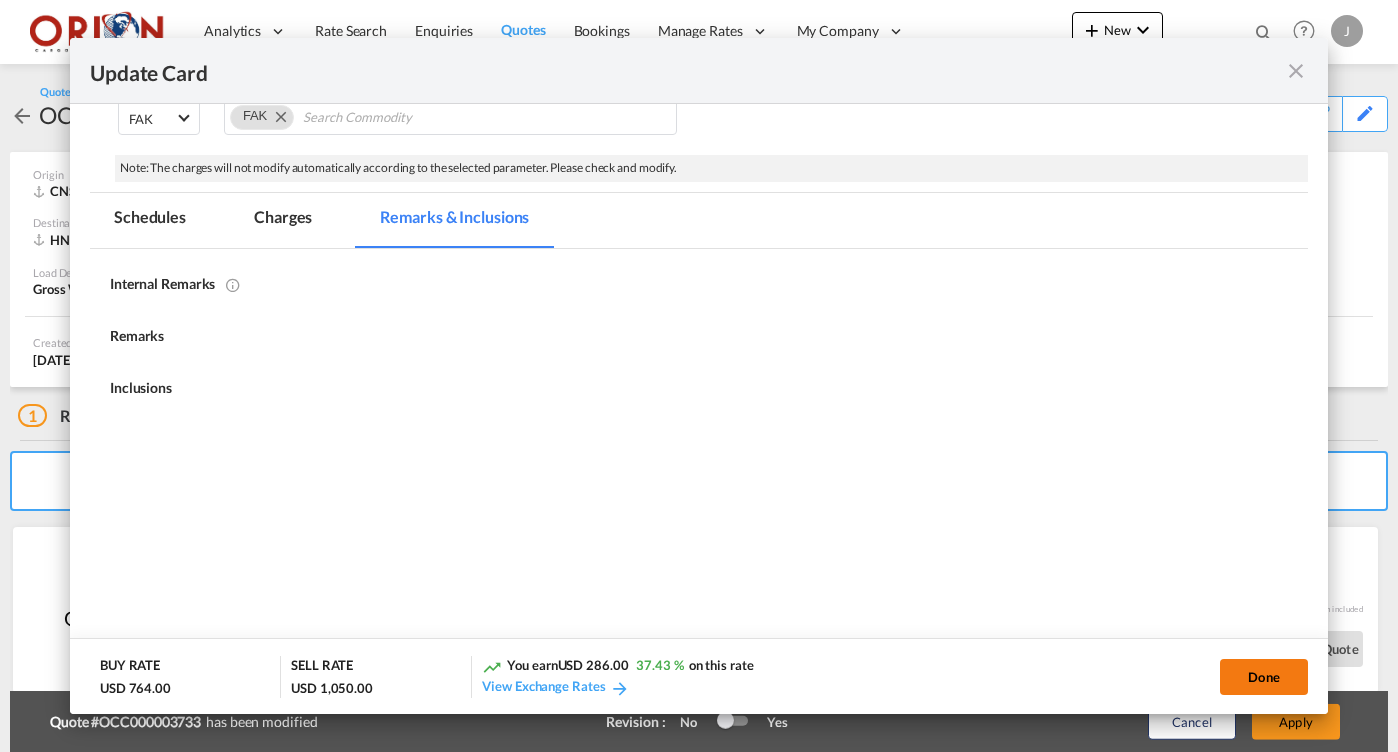 type on "[DATE]" 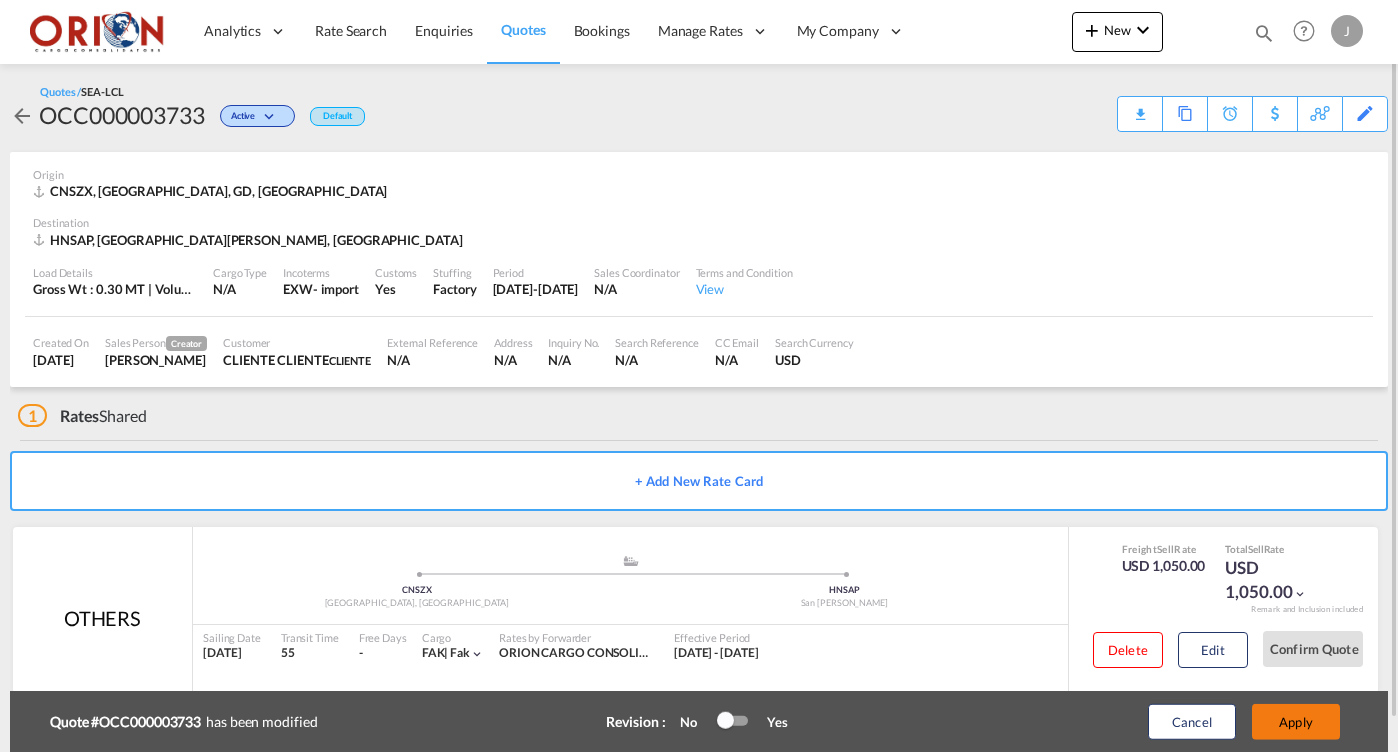 click on "Apply" at bounding box center (1296, 722) 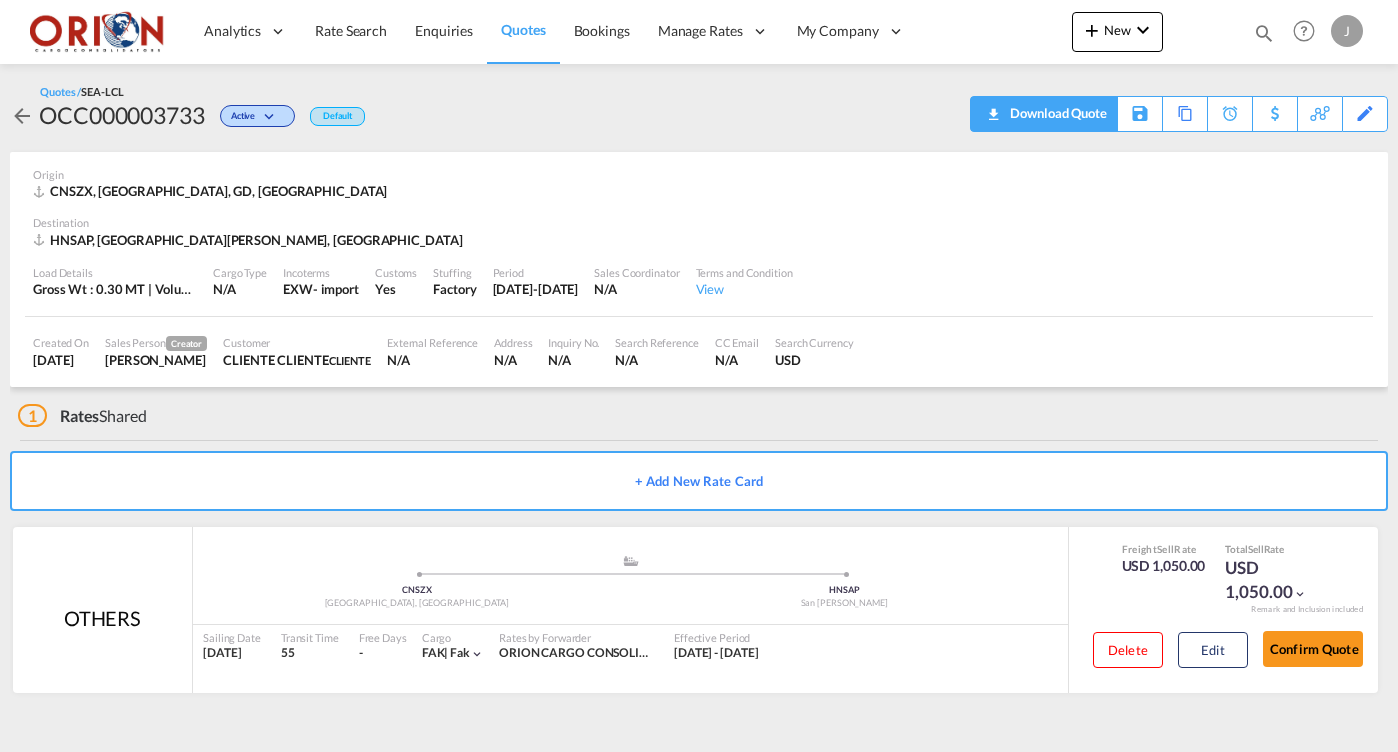 click on "Download Quote" at bounding box center (1056, 113) 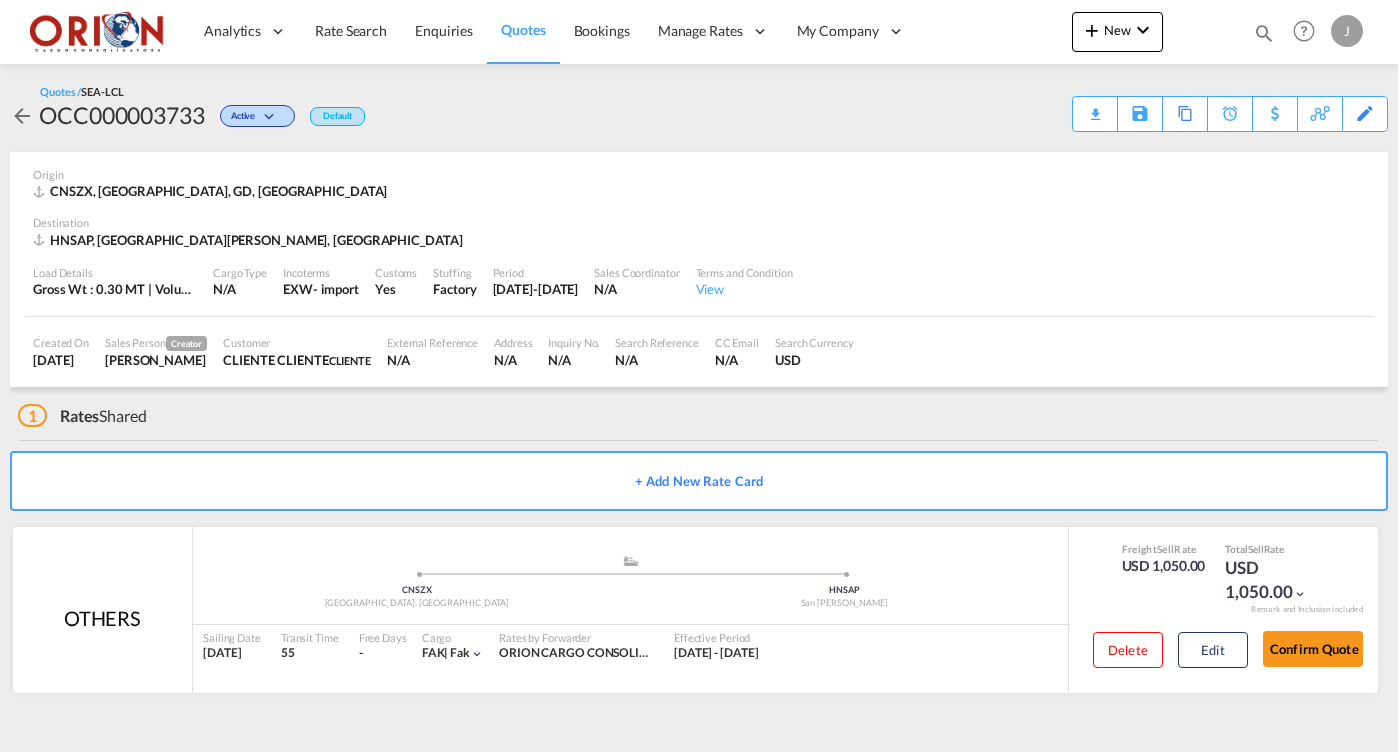 click on "Quotes" at bounding box center [523, 29] 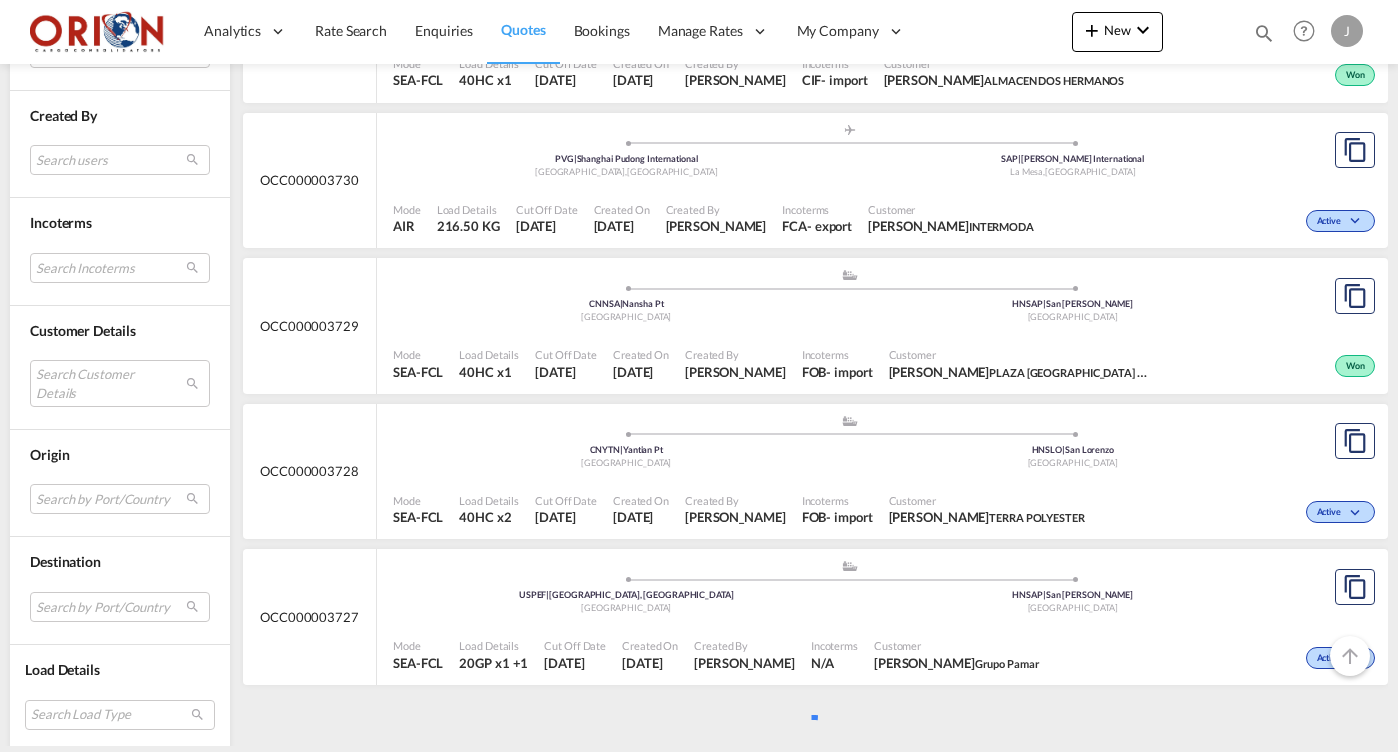 scroll, scrollTop: 3906, scrollLeft: 0, axis: vertical 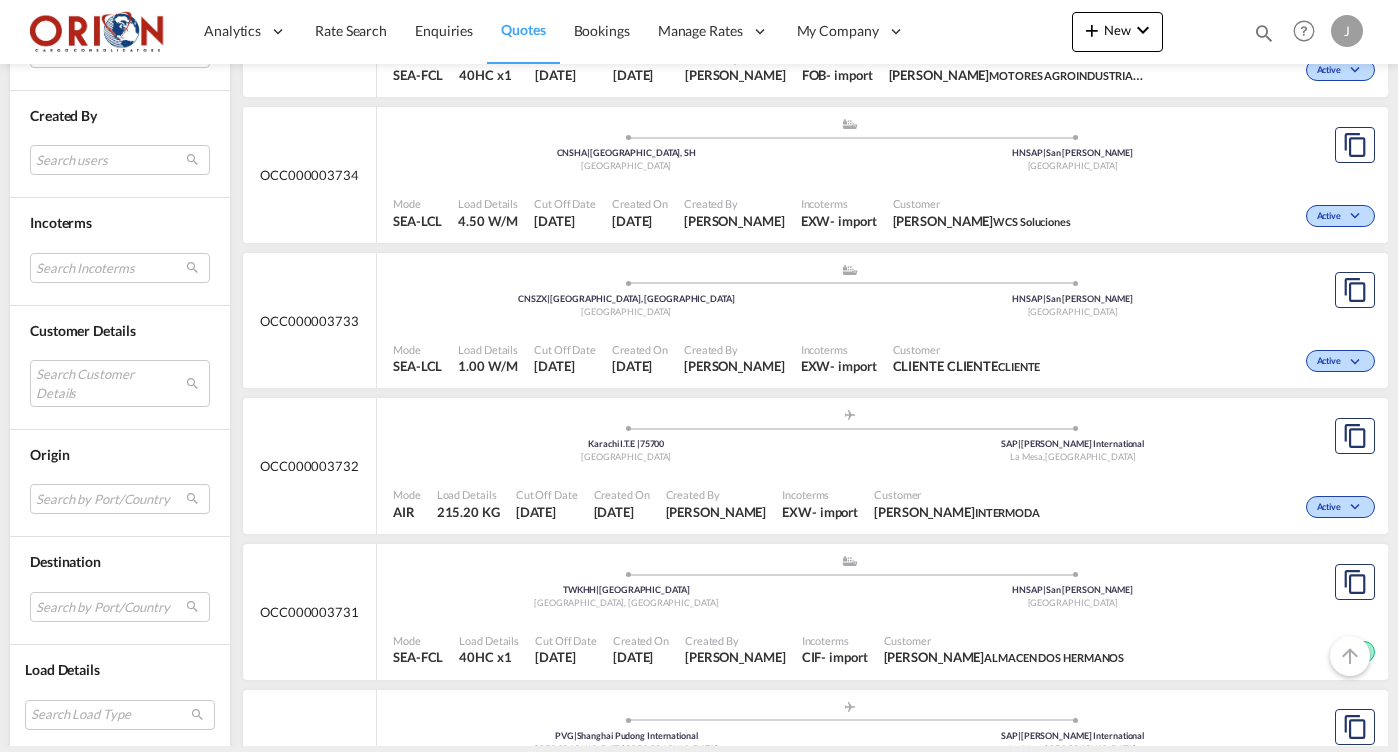 click on "Created On" at bounding box center (640, 203) 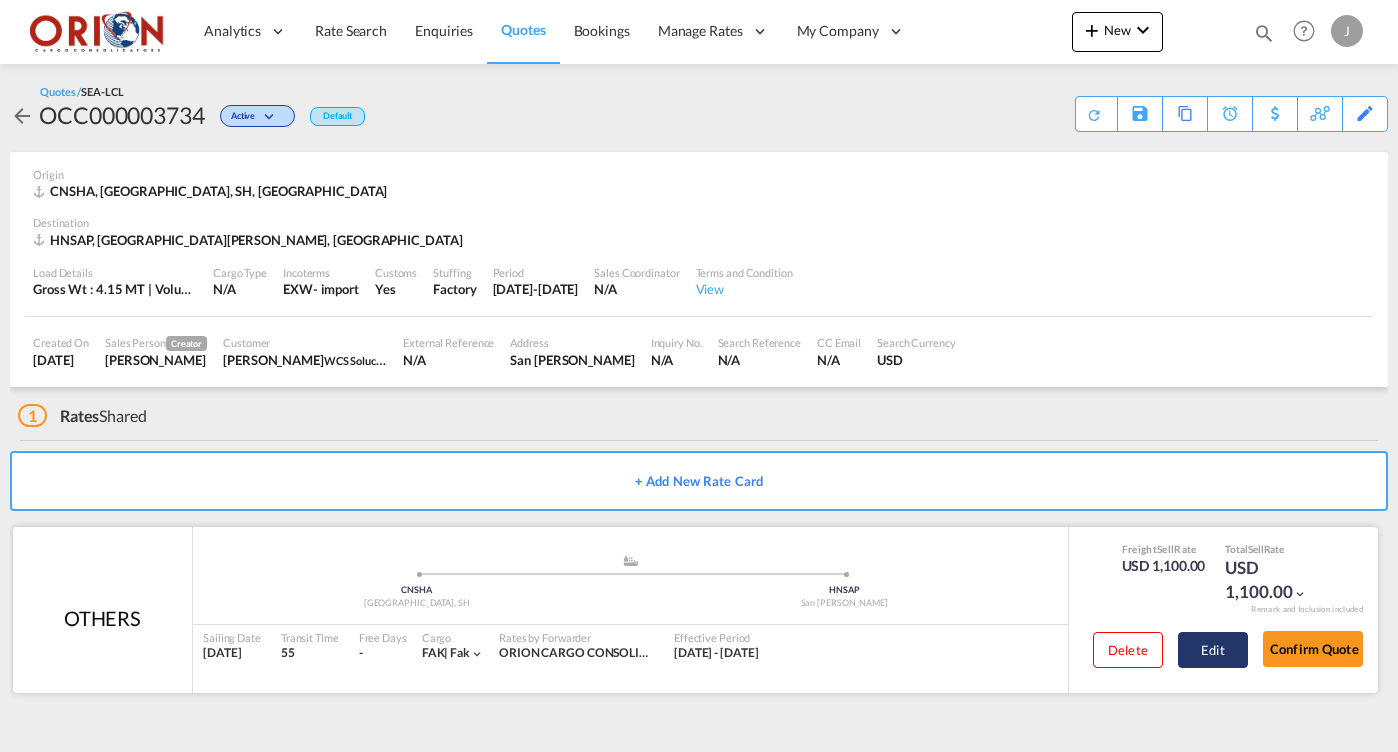 click on "Edit" at bounding box center (1213, 650) 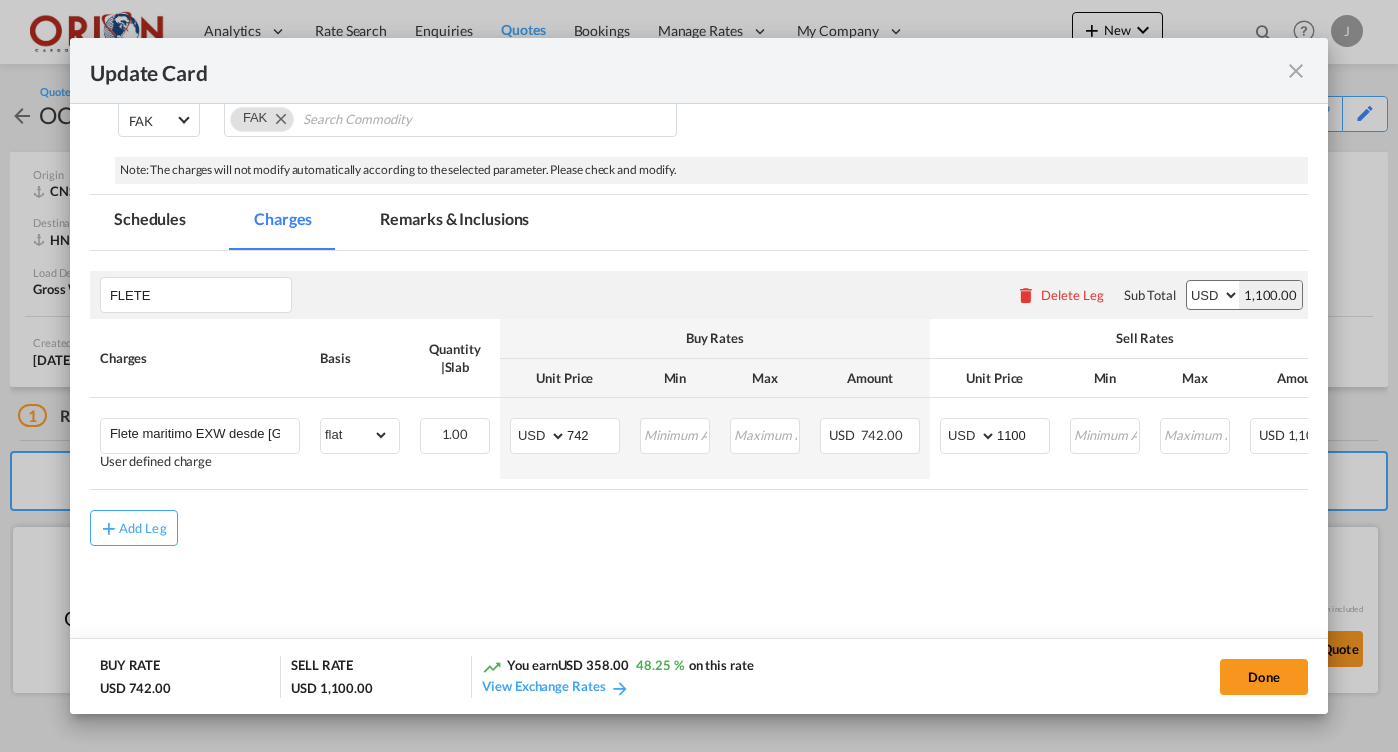 scroll, scrollTop: 287, scrollLeft: 0, axis: vertical 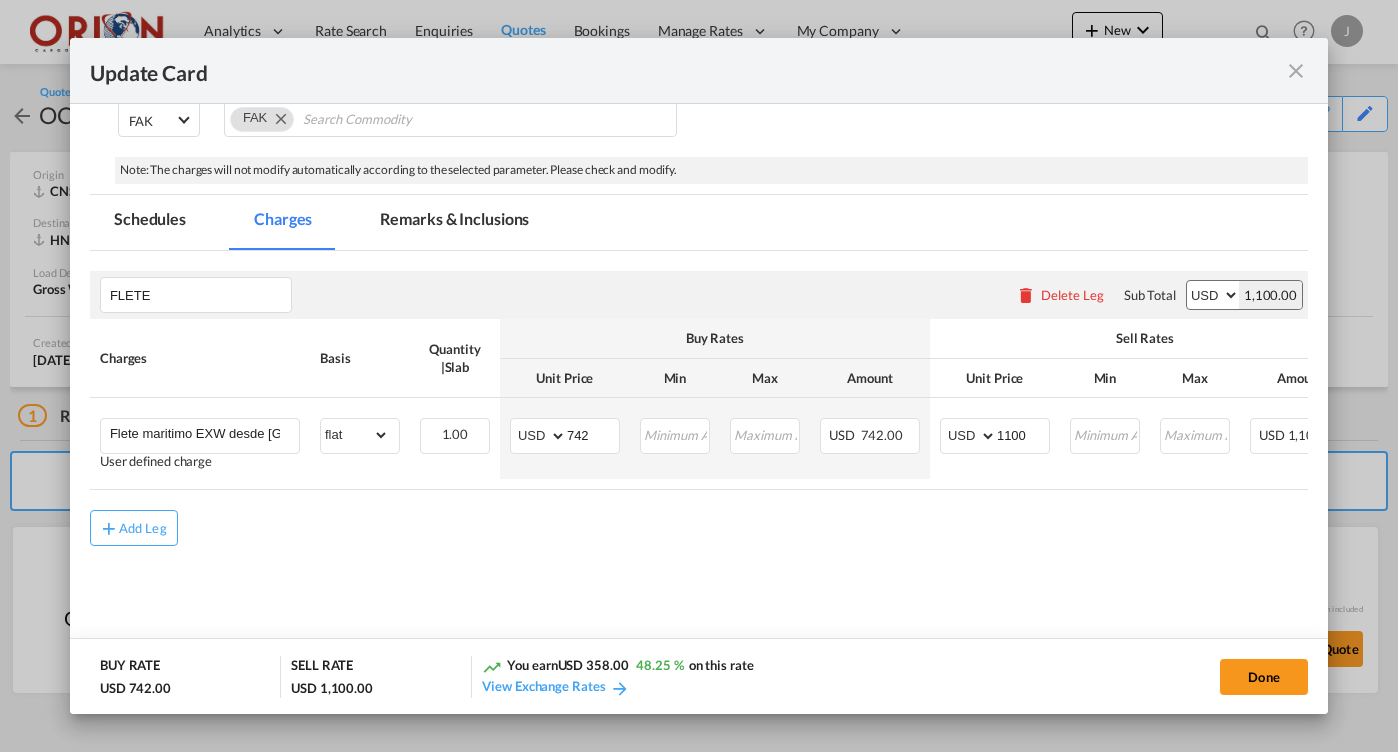 click on "Update Card" at bounding box center [687, 70] 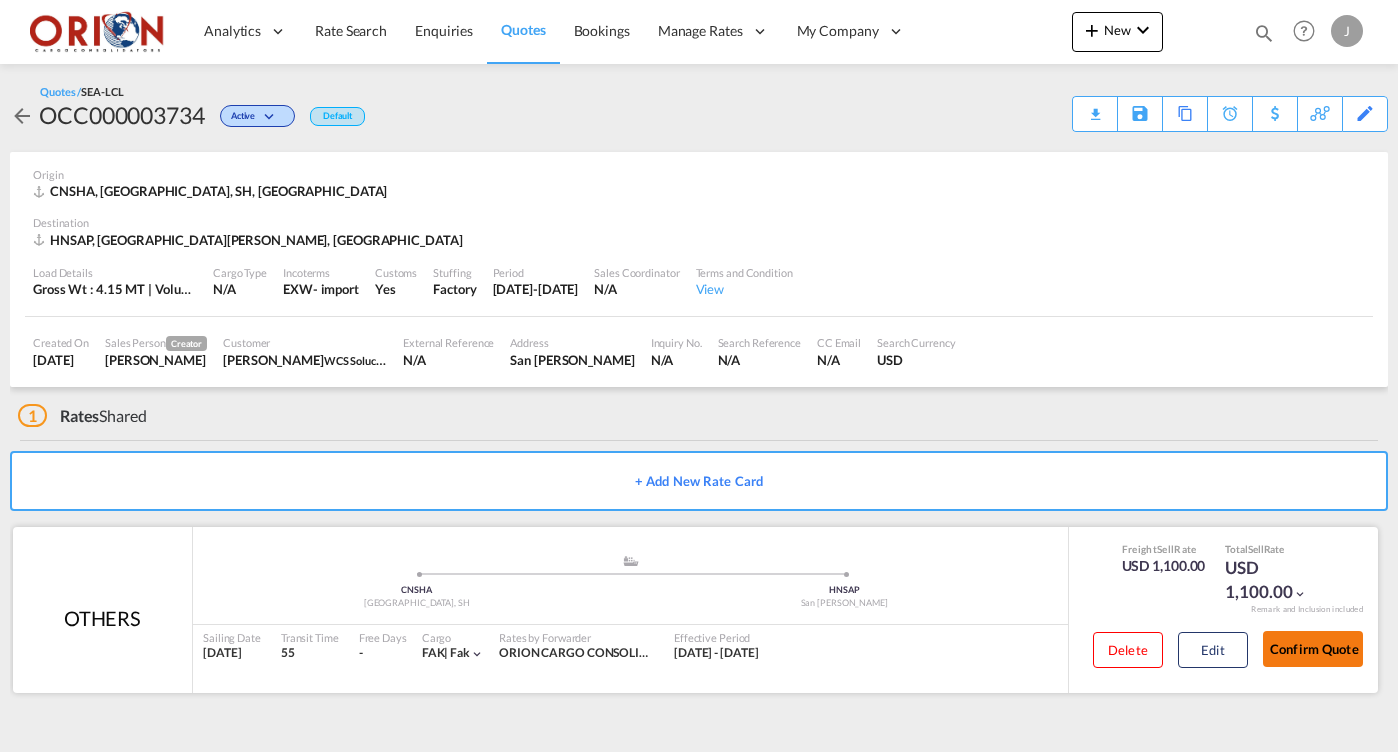 click on "Confirm Quote" at bounding box center [1313, 649] 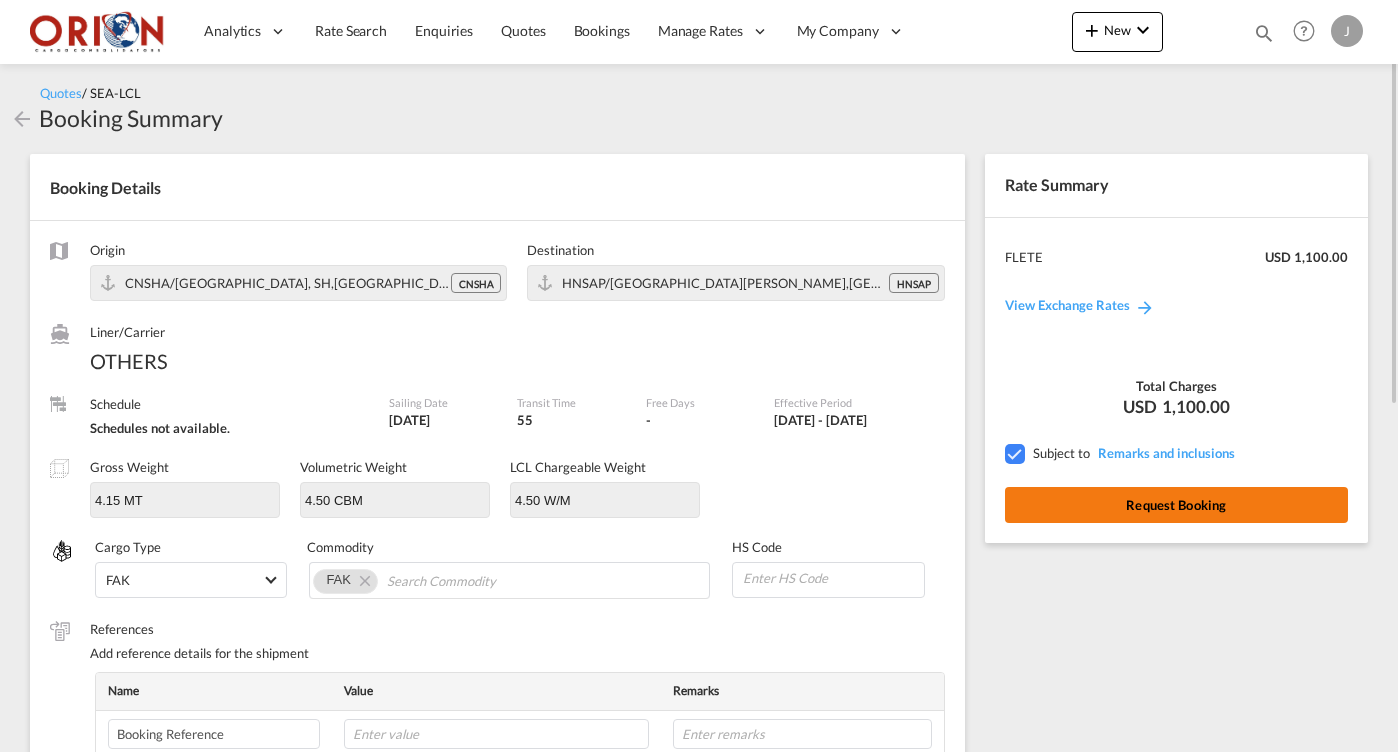 click on "Request Booking" at bounding box center [1176, 505] 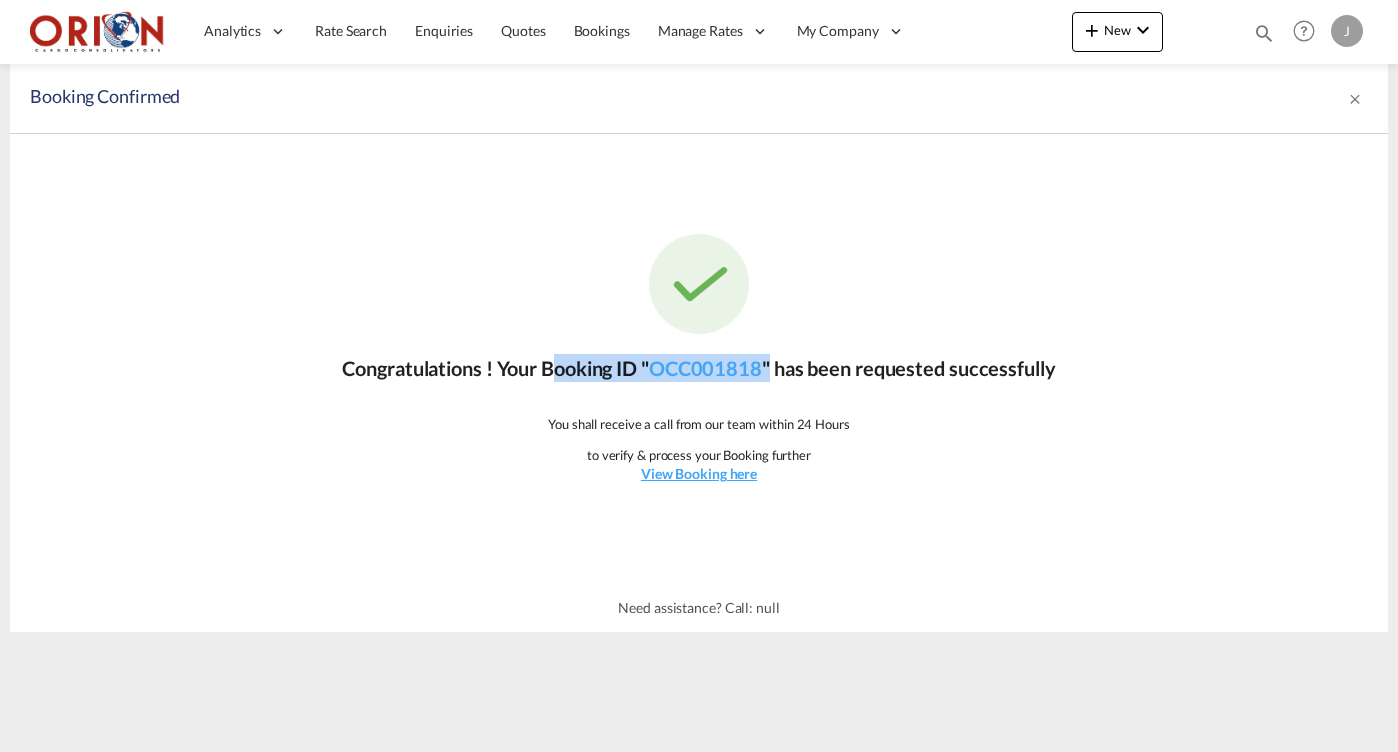 drag, startPoint x: 540, startPoint y: 364, endPoint x: 776, endPoint y: 362, distance: 236.00847 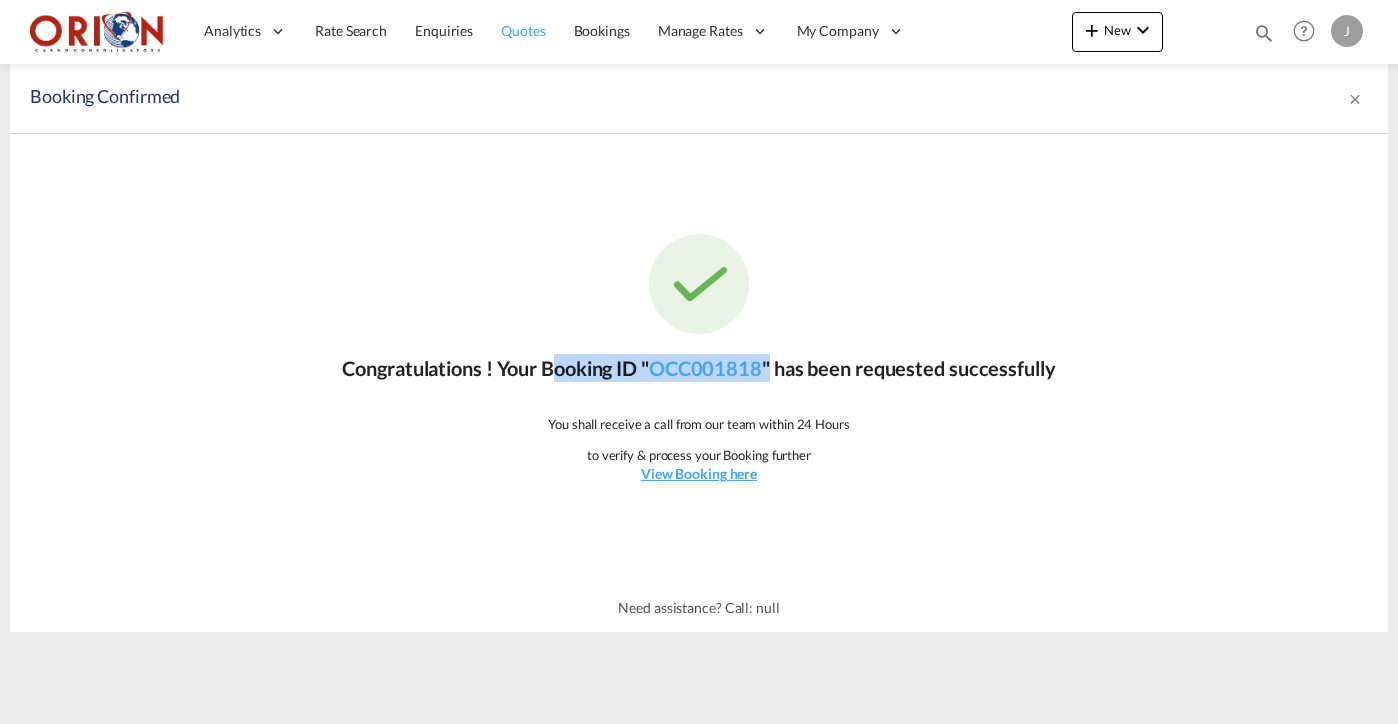 click on "Quotes" at bounding box center (523, 30) 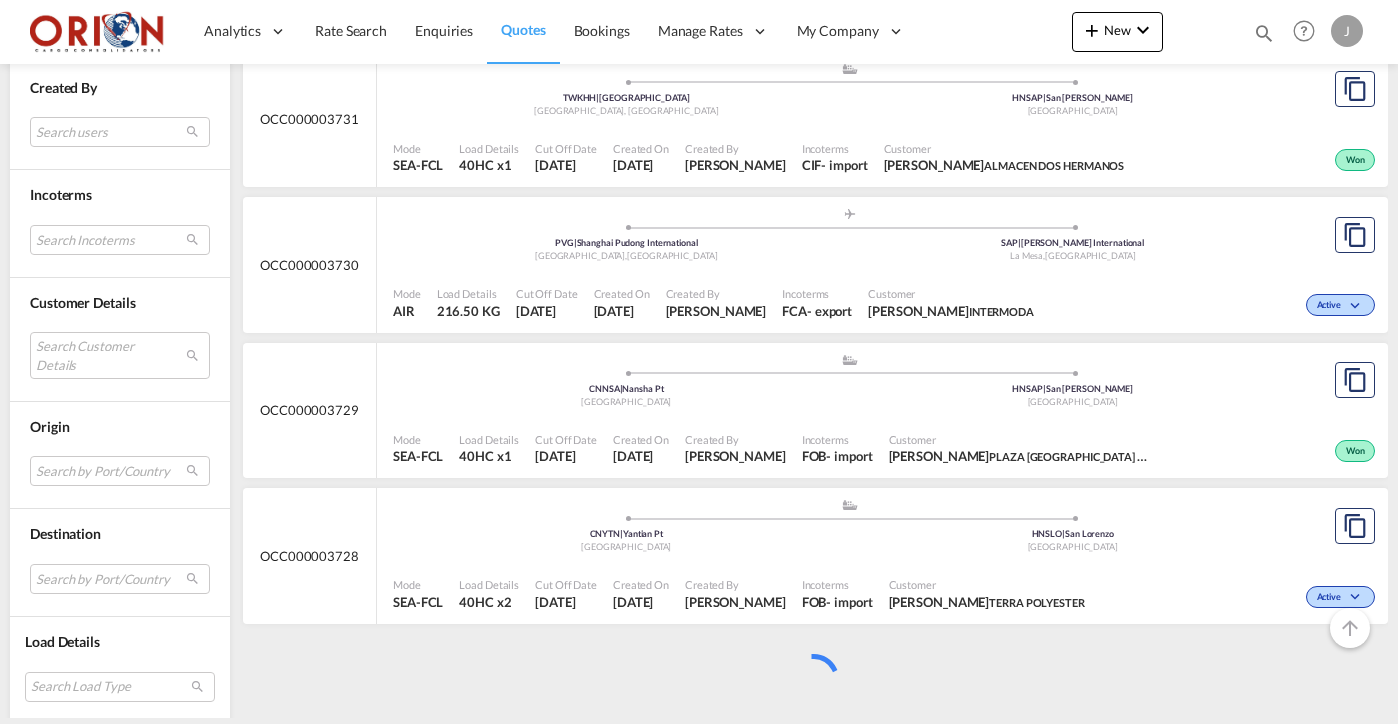 scroll, scrollTop: 3931, scrollLeft: 0, axis: vertical 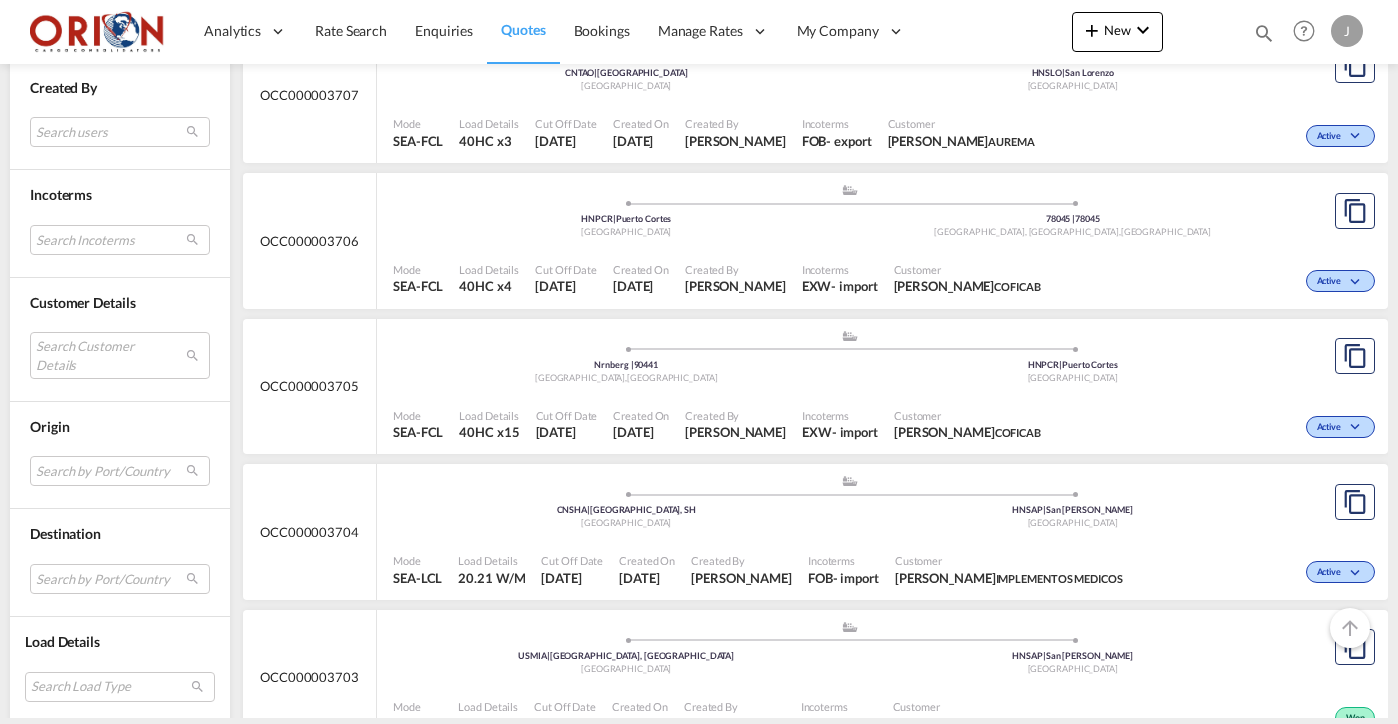click on "Customer
[PERSON_NAME]
COFICAB" at bounding box center [967, 425] 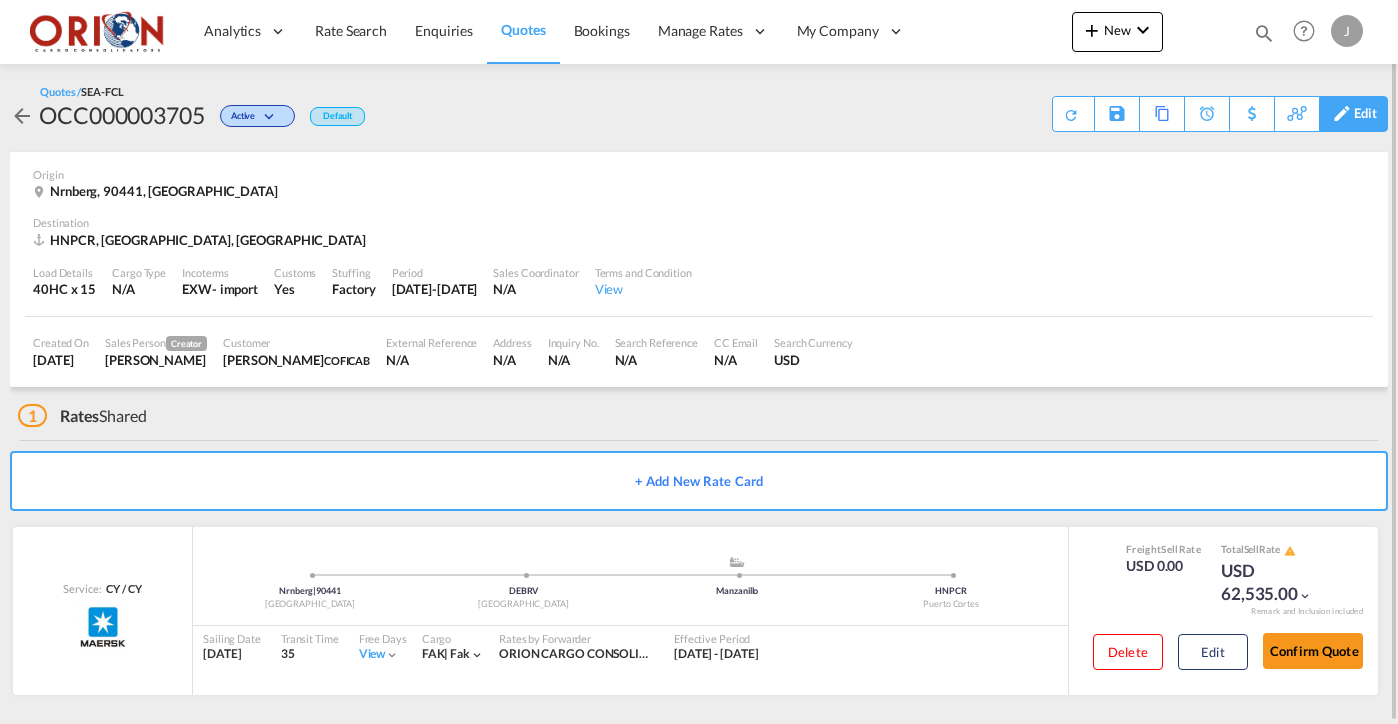 click on "Edit" at bounding box center (1365, 114) 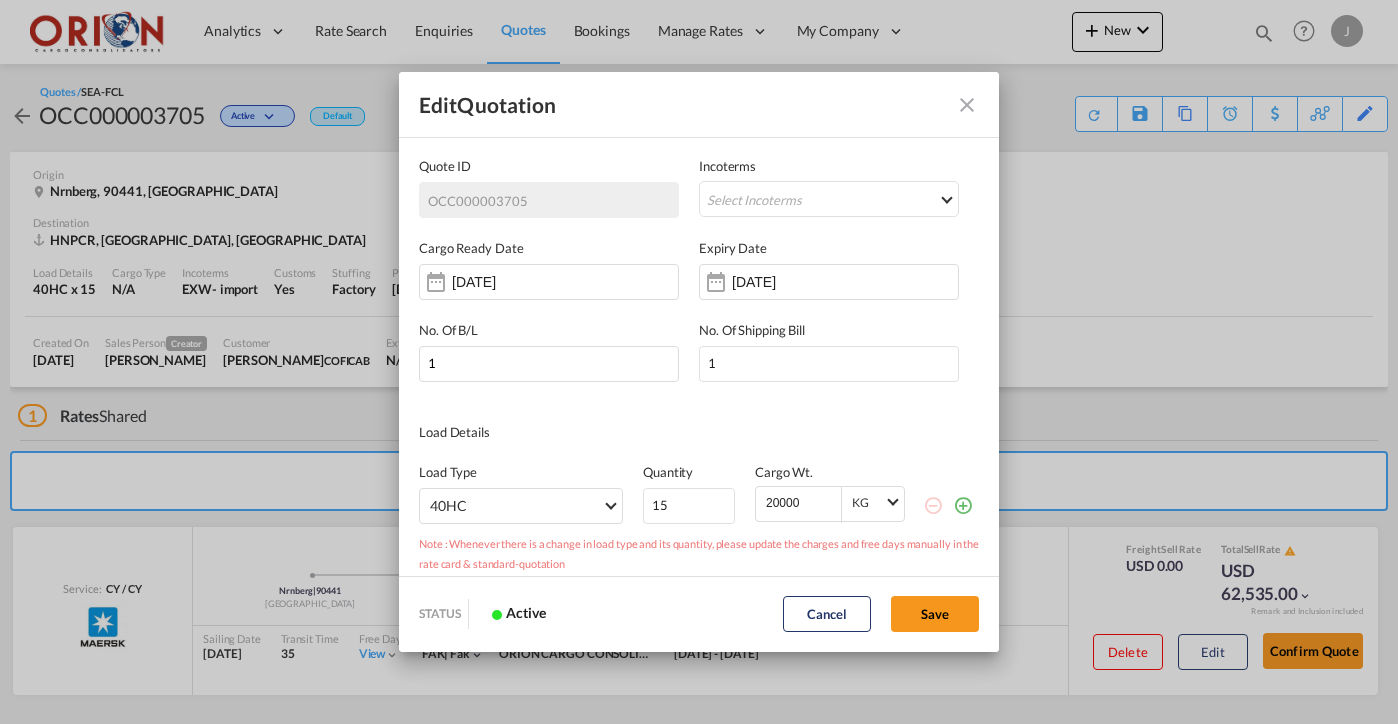scroll, scrollTop: 0, scrollLeft: 0, axis: both 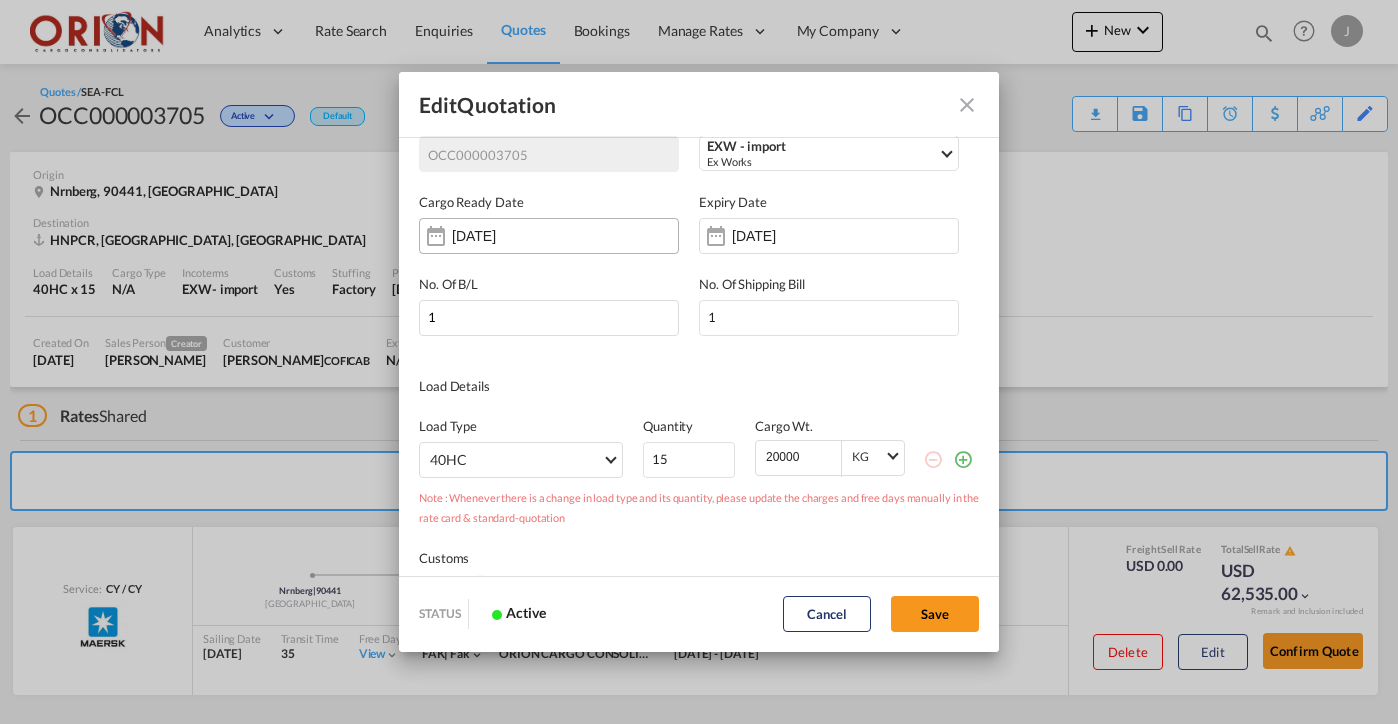 click on "[DATE]" at bounding box center [549, 236] 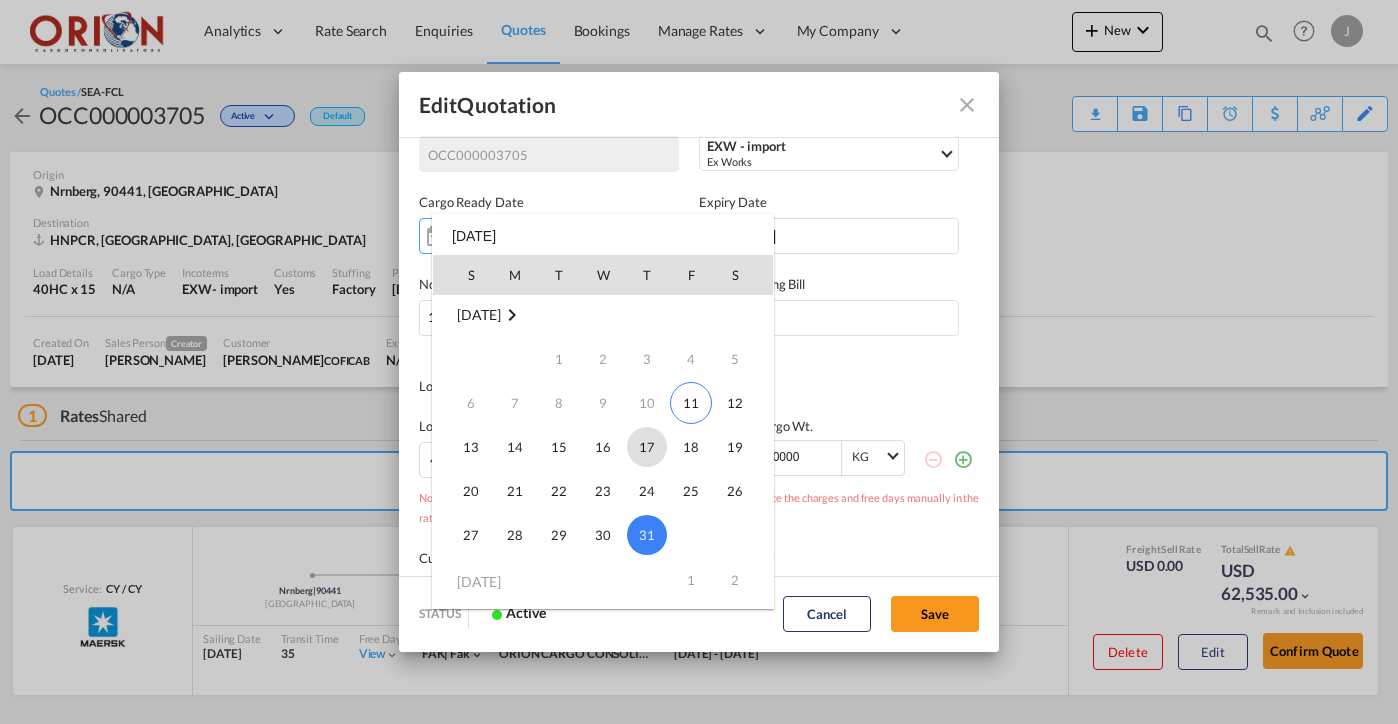 scroll, scrollTop: 5, scrollLeft: 0, axis: vertical 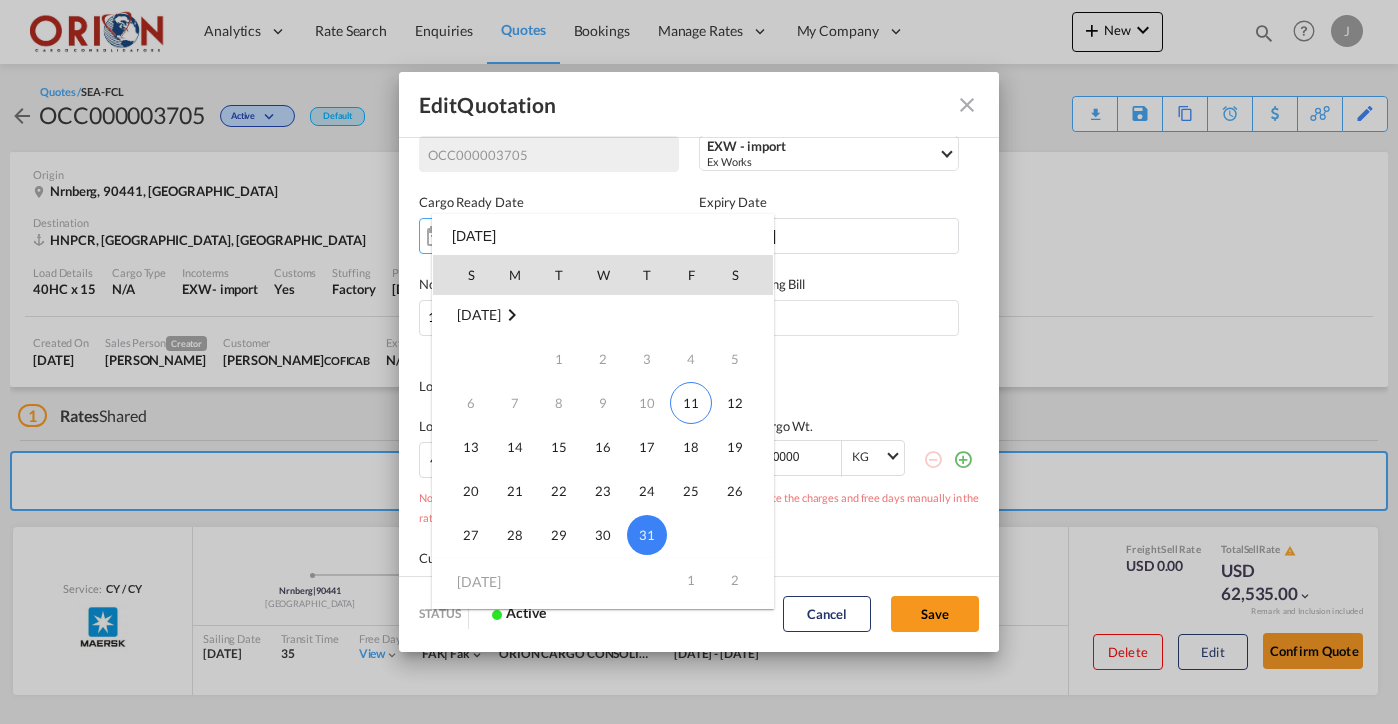 click on "11" at bounding box center (691, 403) 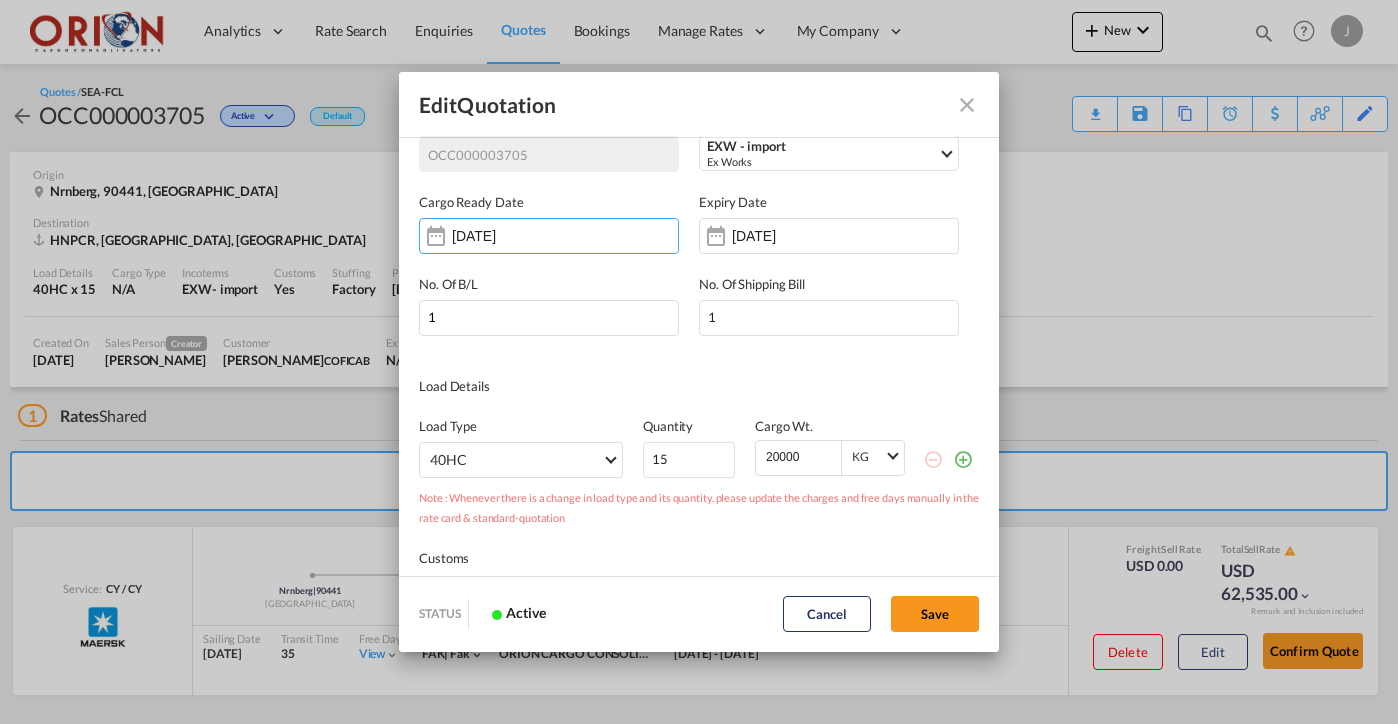 click on "No. Of B/L 1 No. Of Shipping Bill 1" at bounding box center (699, 295) 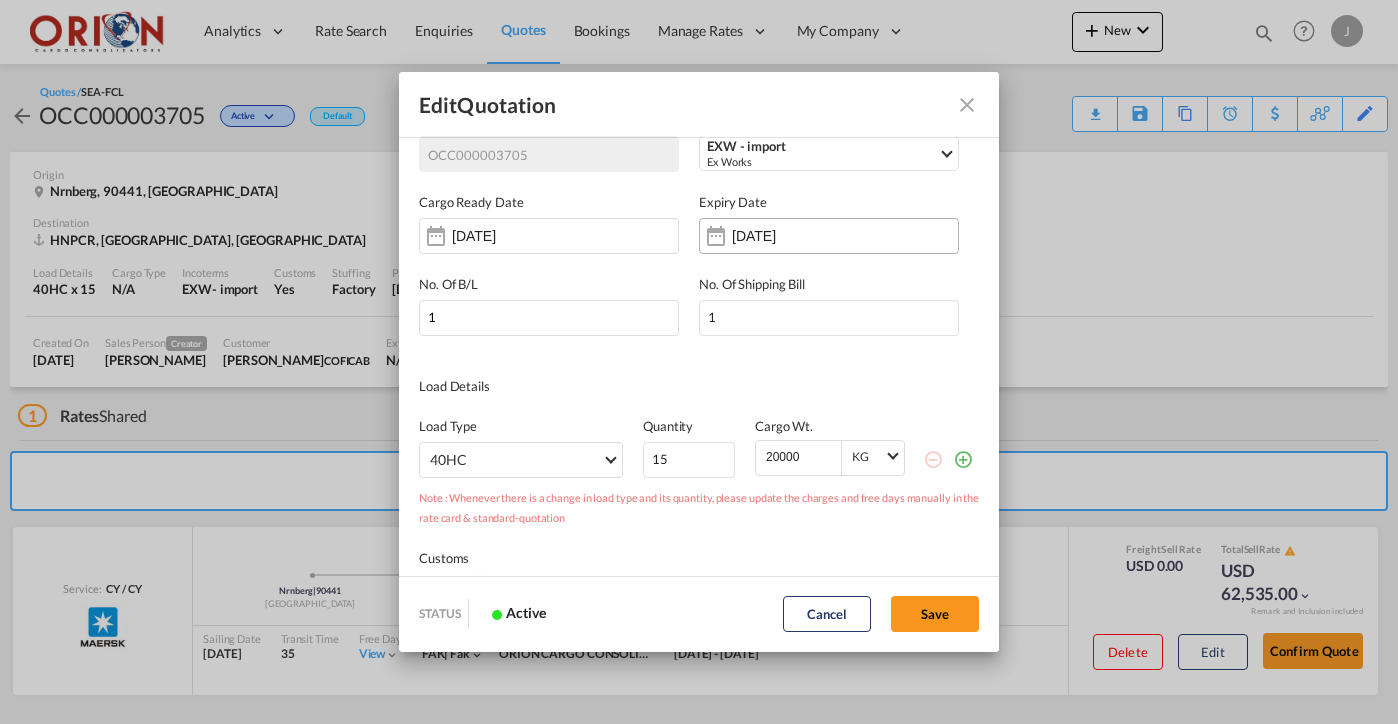 click on "[DATE]" at bounding box center [795, 236] 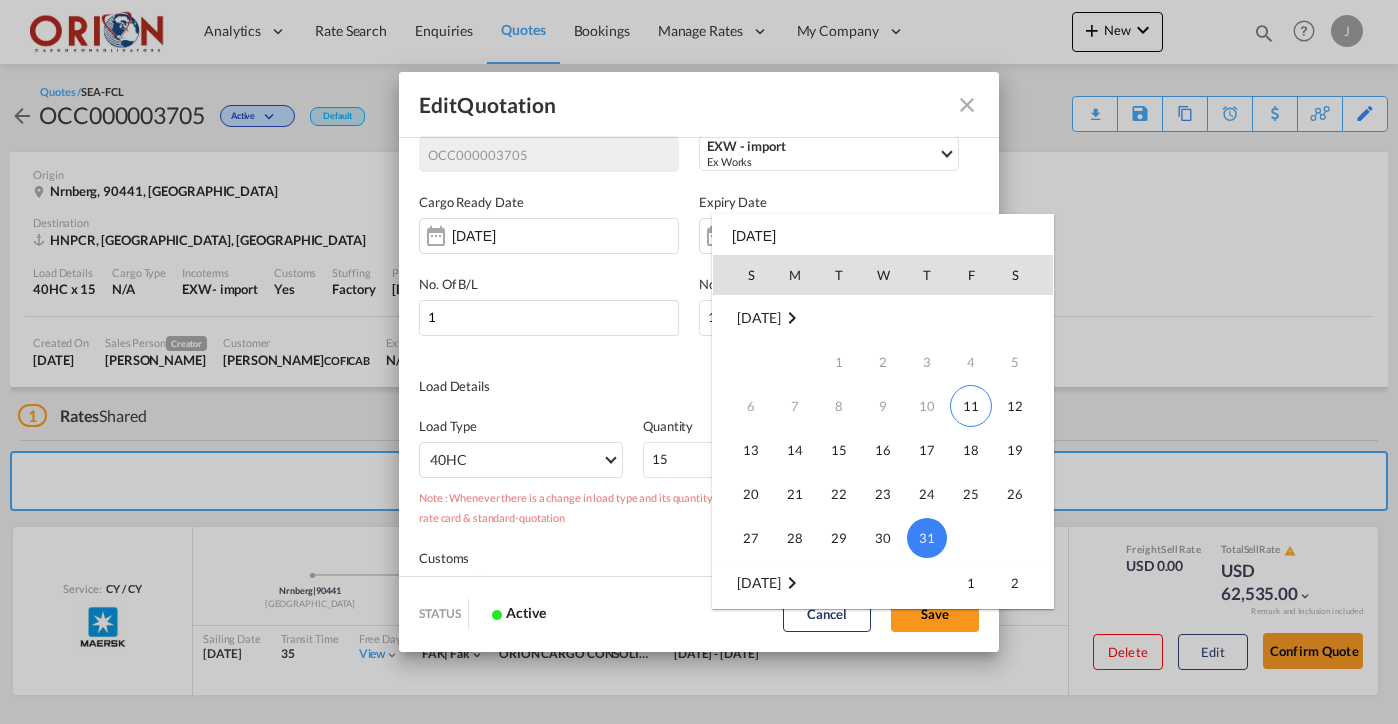 scroll, scrollTop: 358, scrollLeft: 0, axis: vertical 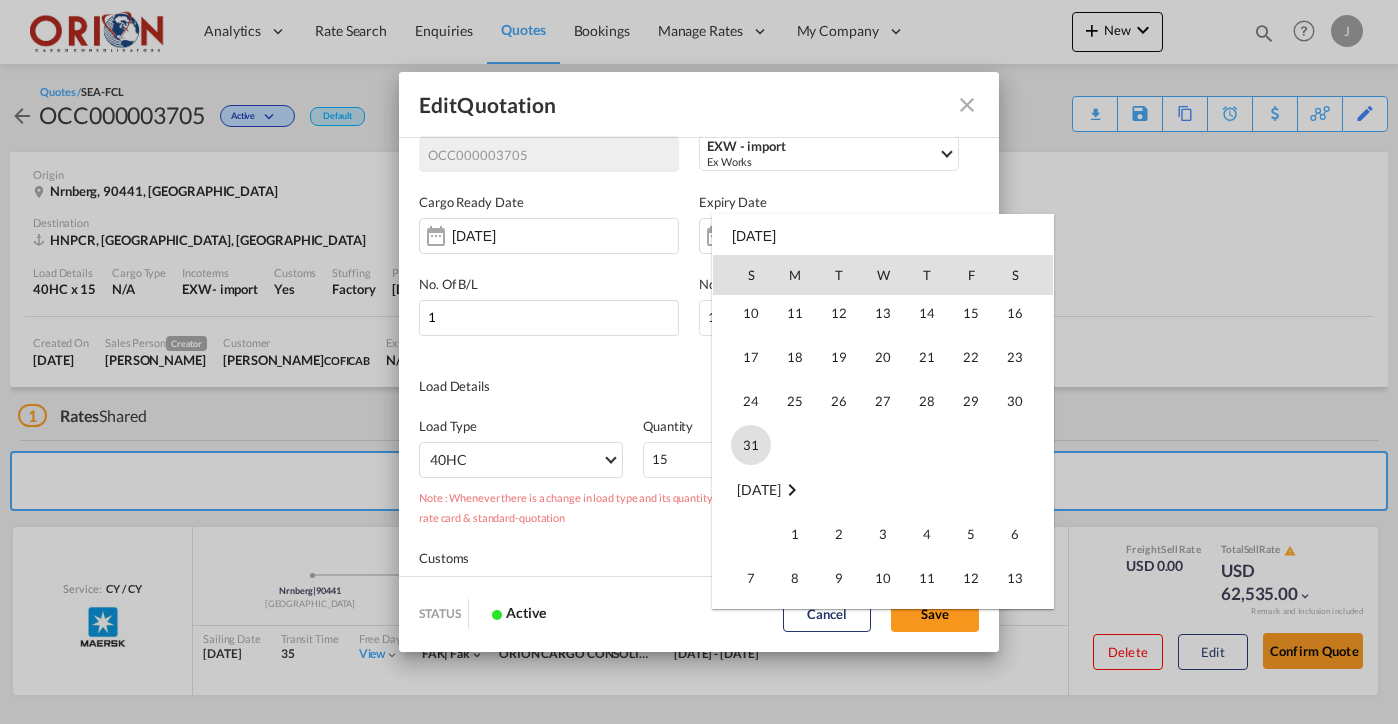 click on "31" at bounding box center [751, 445] 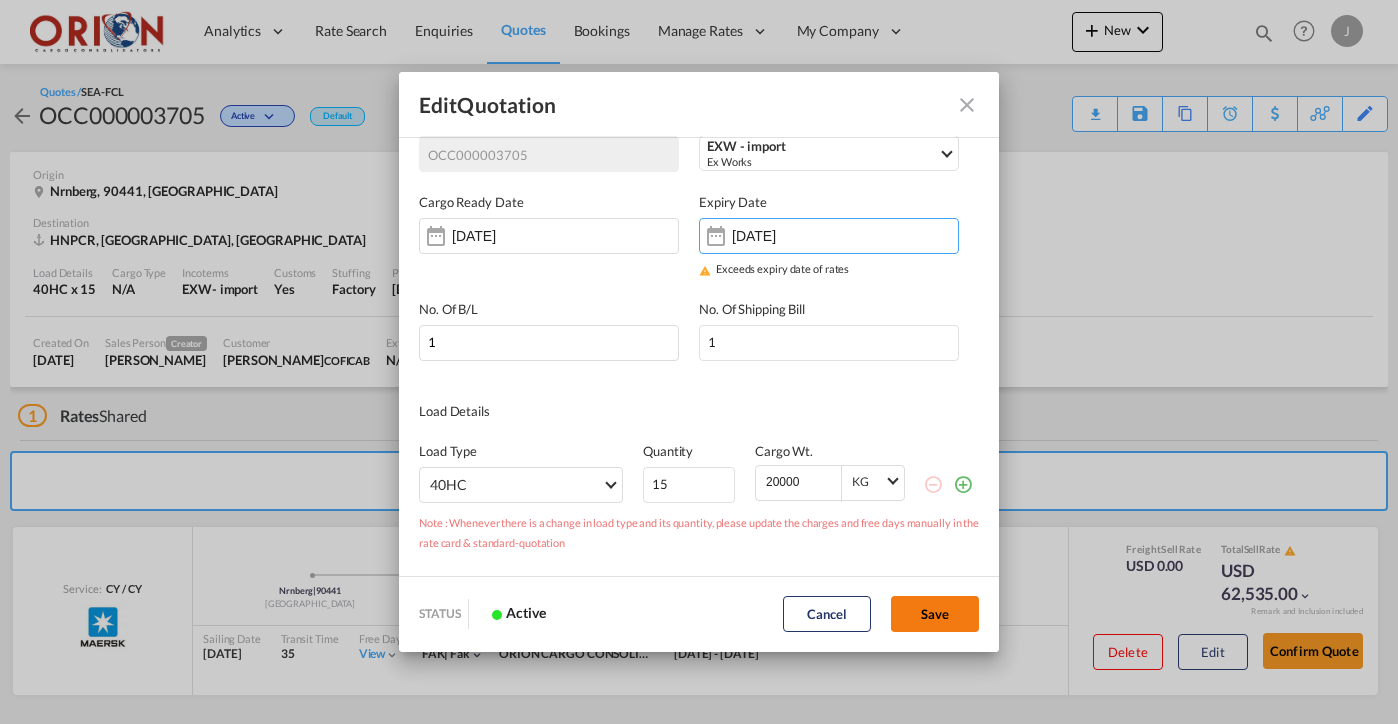 click on "Save" 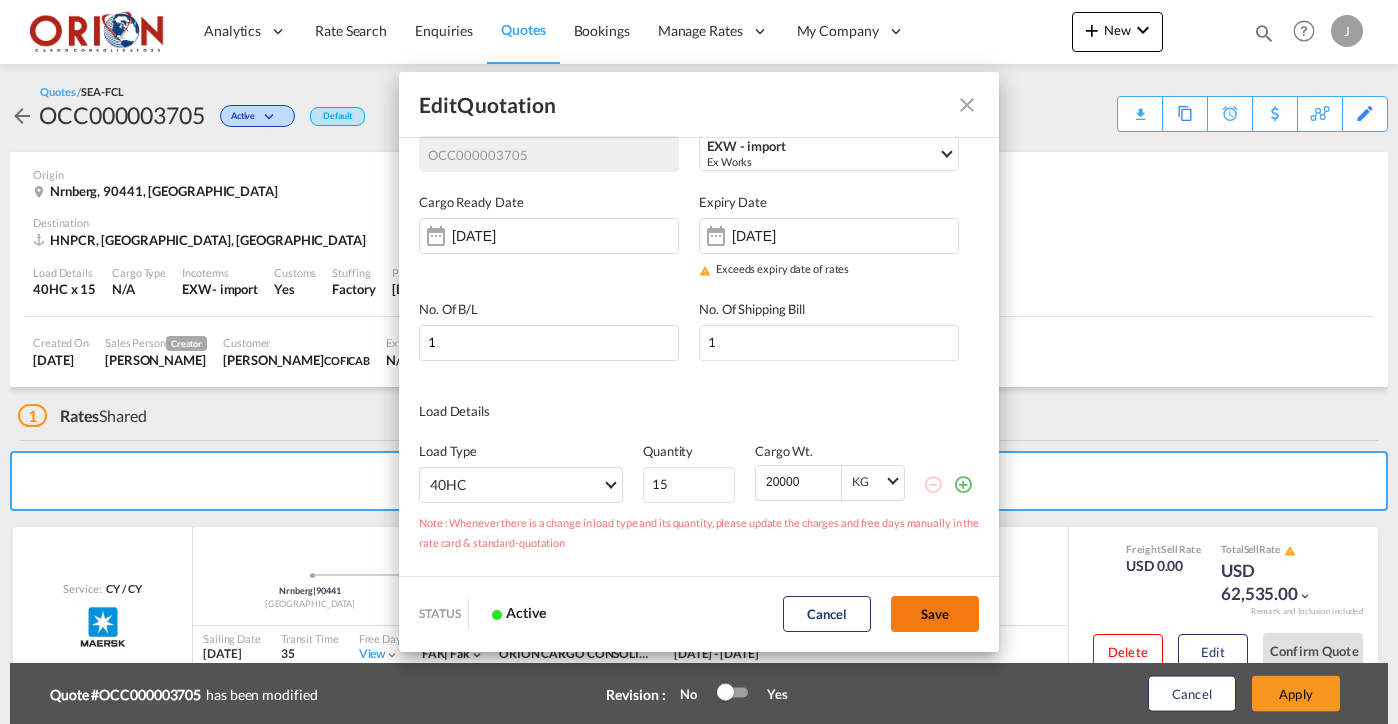 type on "[DATE]" 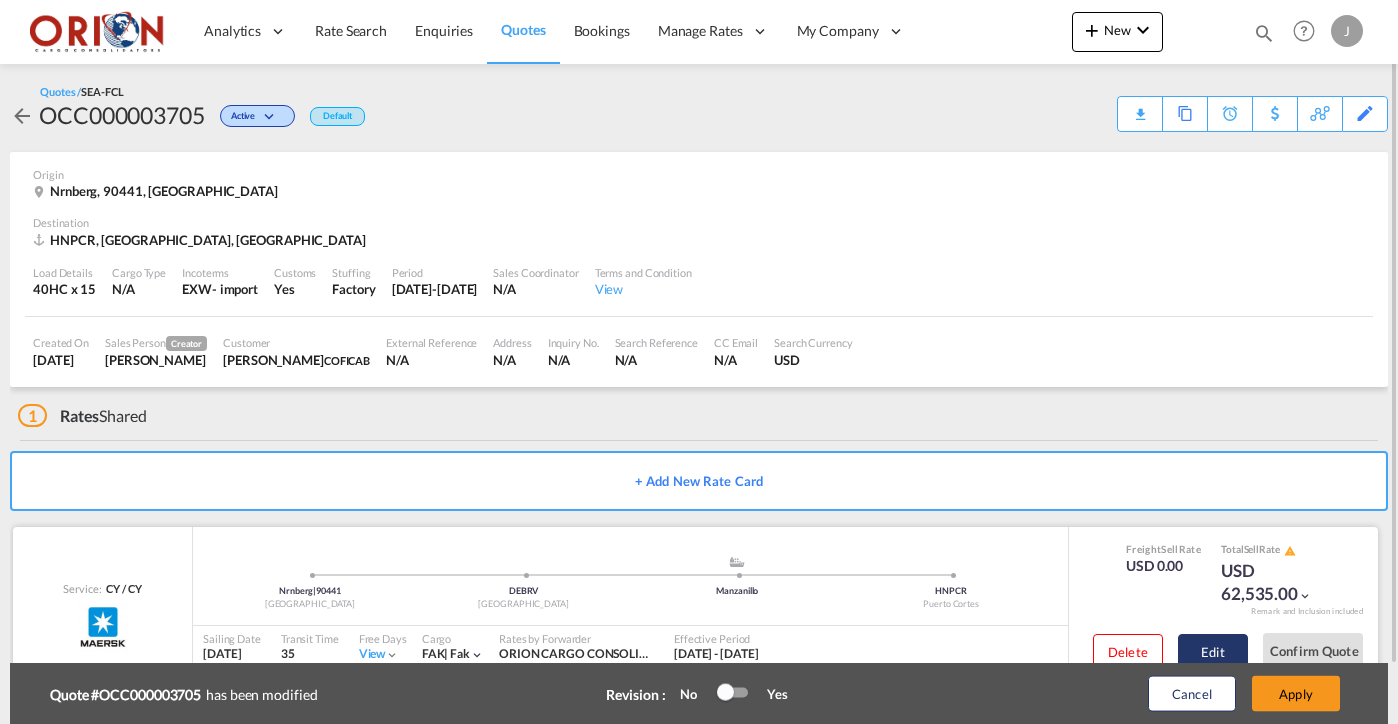 click on "Edit" at bounding box center (1213, 652) 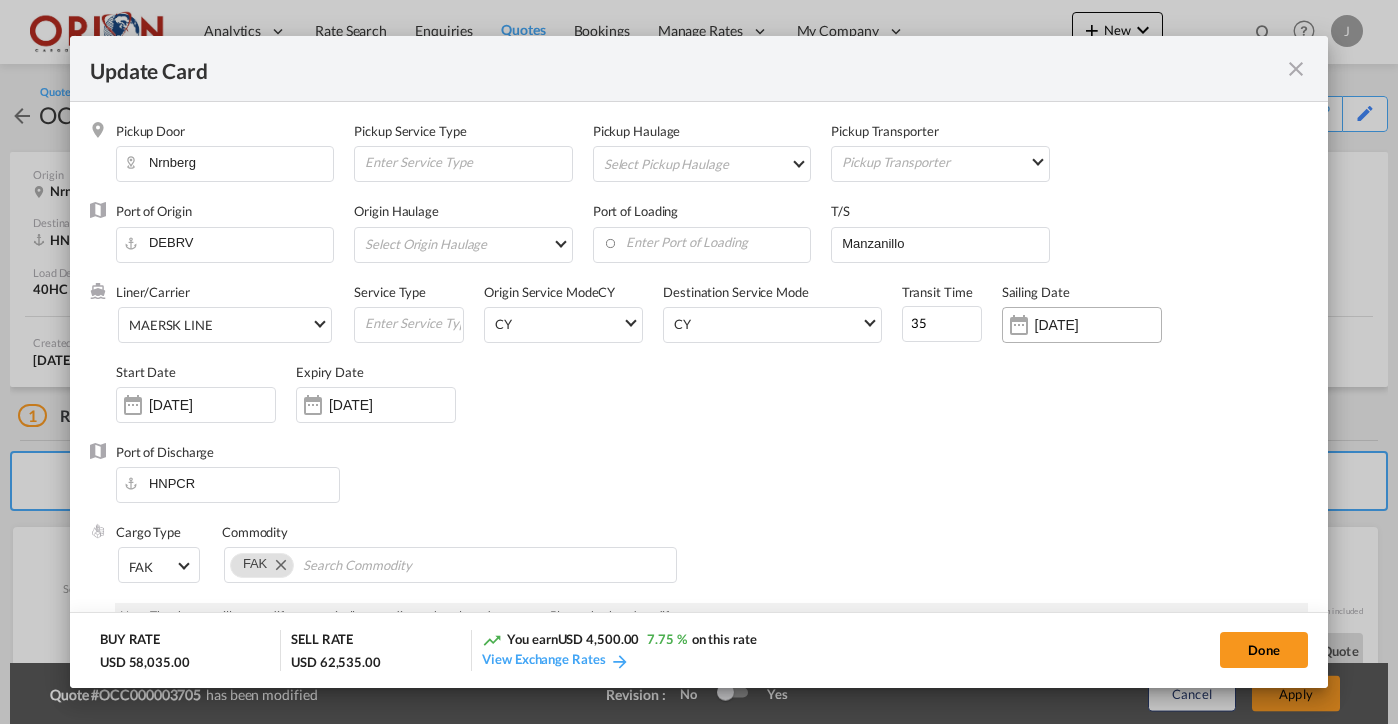 click on "[DATE]" at bounding box center [1098, 325] 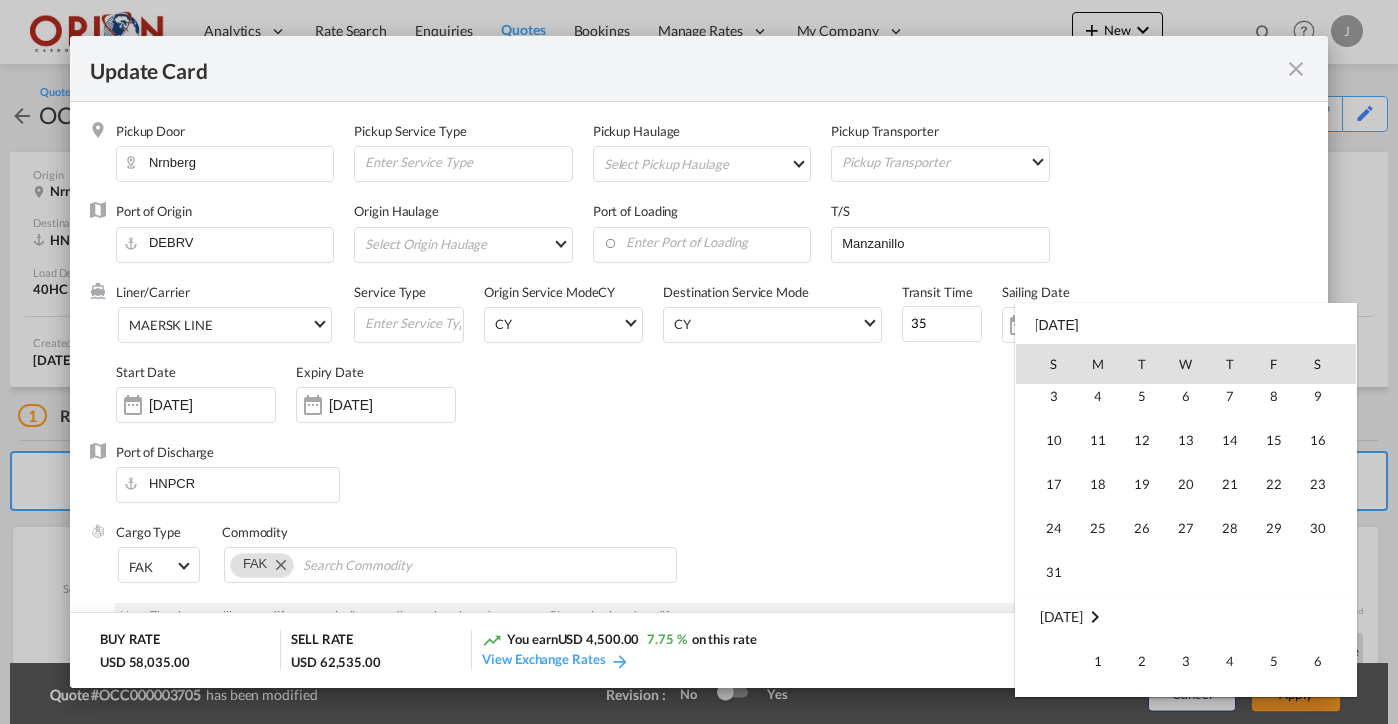 scroll, scrollTop: 340, scrollLeft: 0, axis: vertical 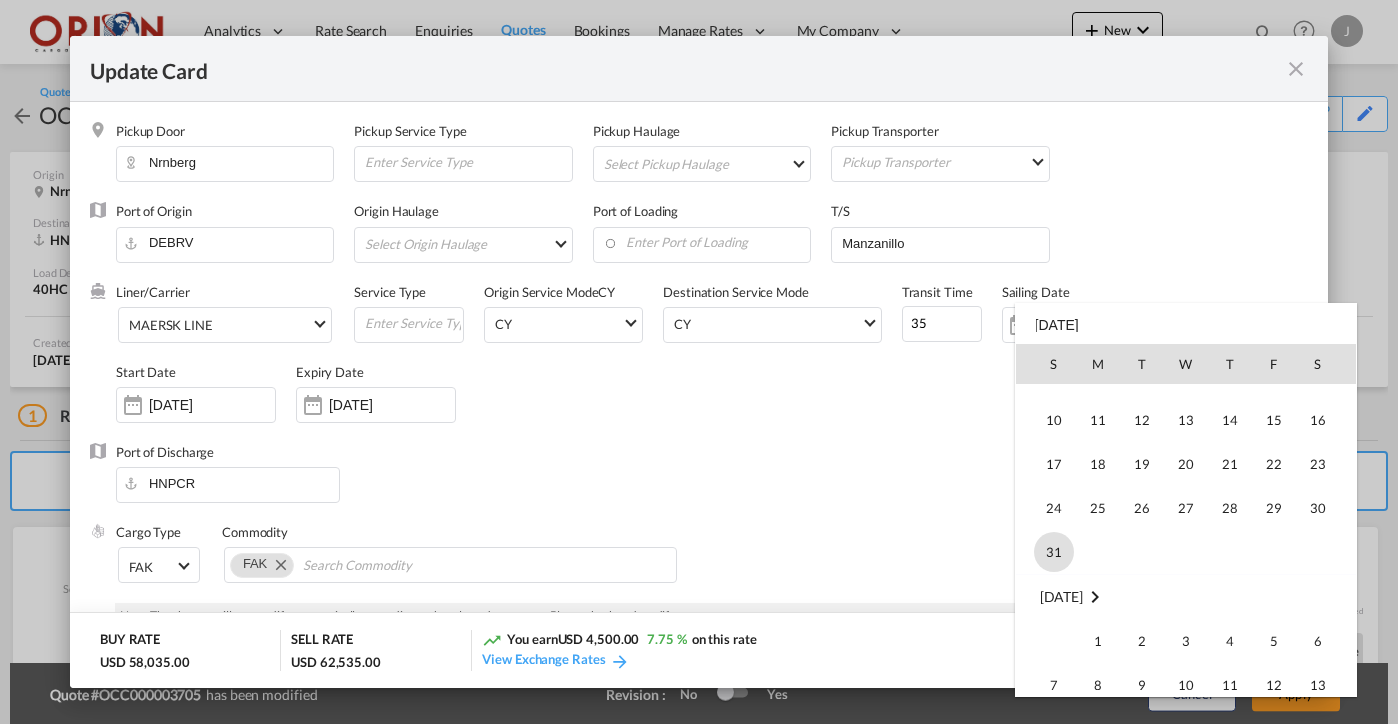 click on "31" at bounding box center [1054, 552] 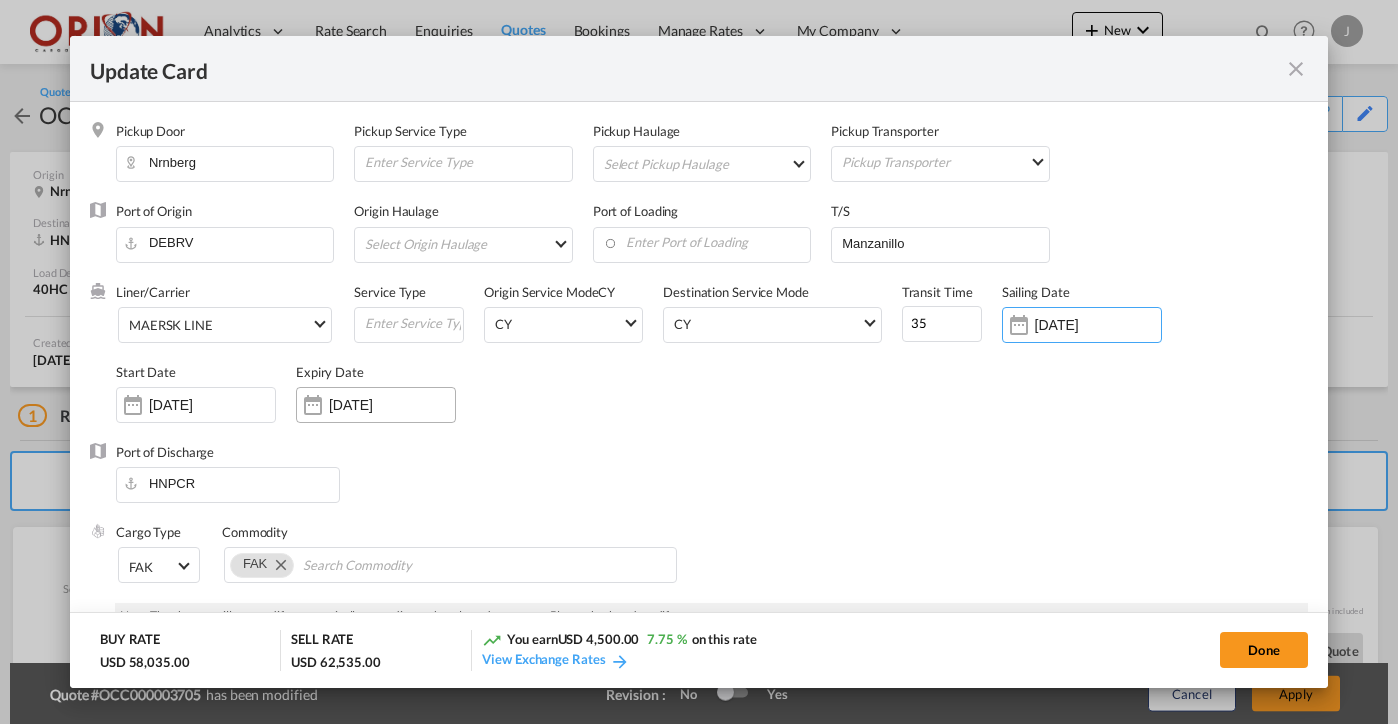click on "[DATE]" at bounding box center [392, 405] 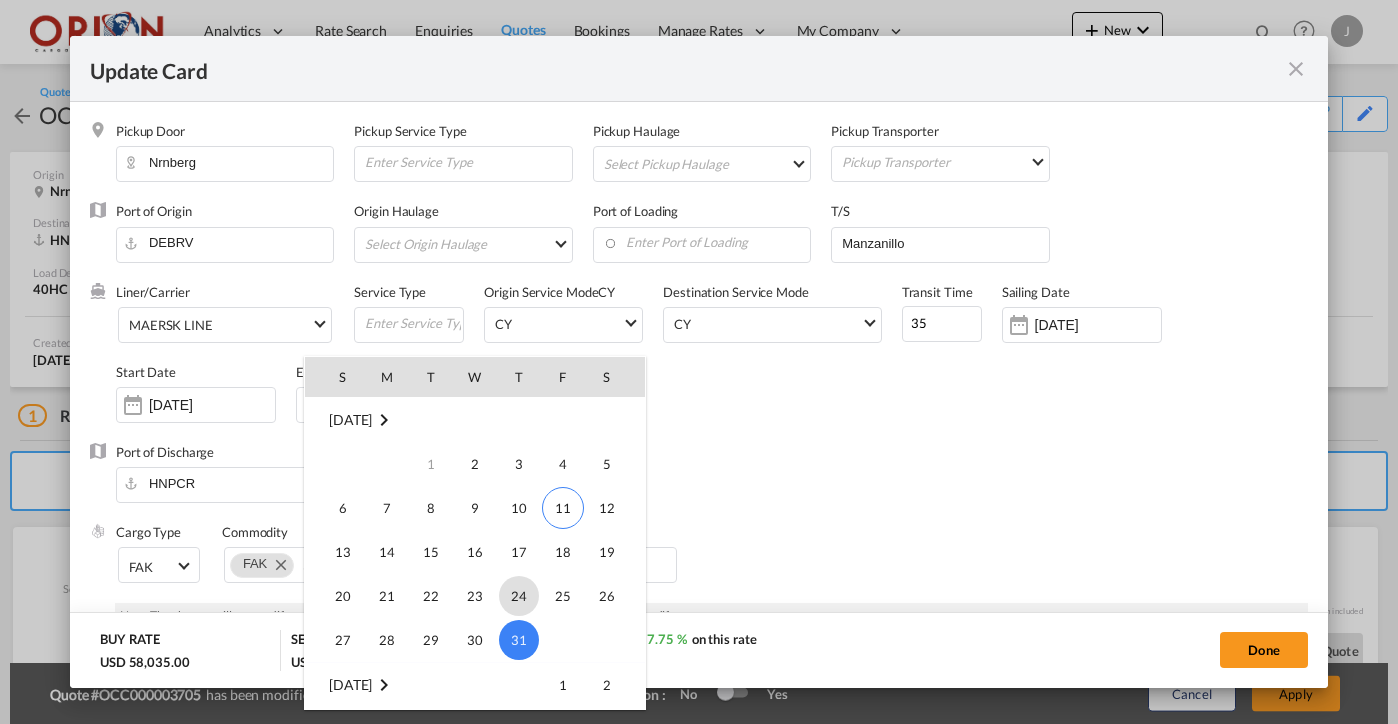 scroll, scrollTop: 240, scrollLeft: 0, axis: vertical 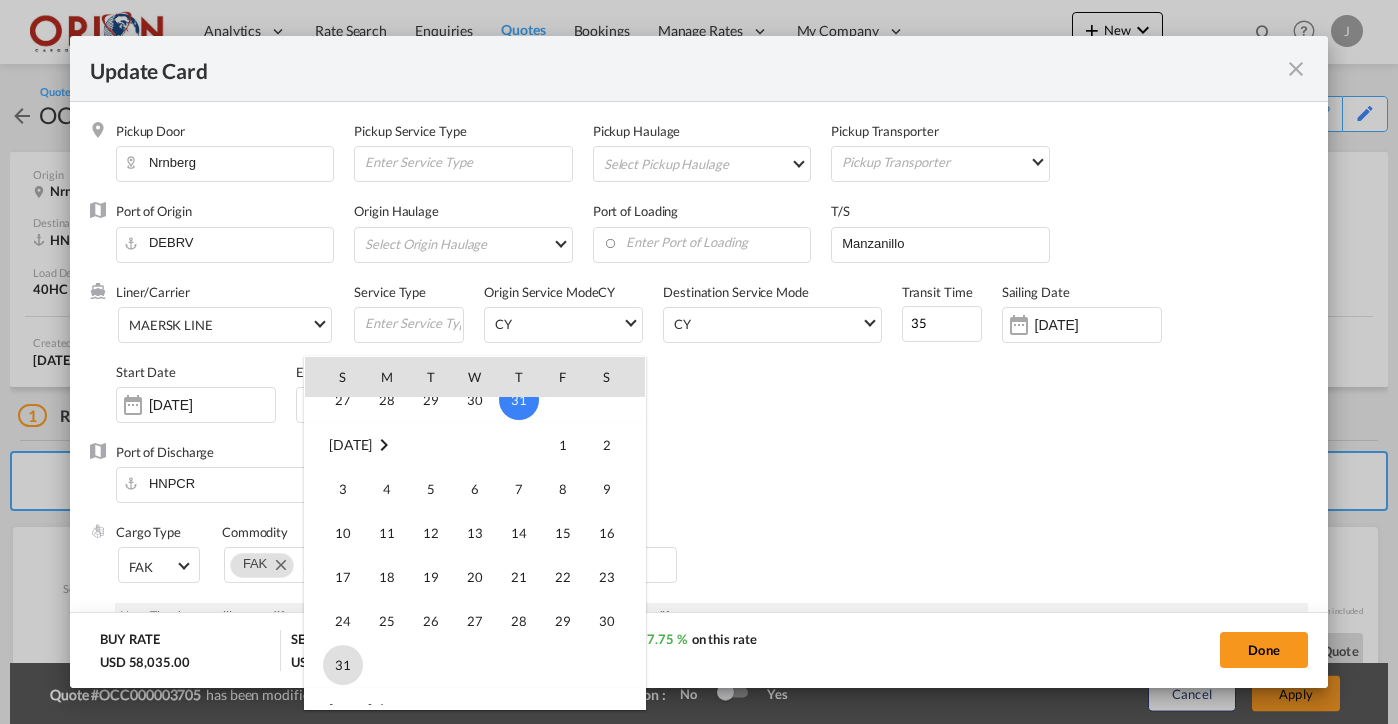 click on "31" at bounding box center (343, 665) 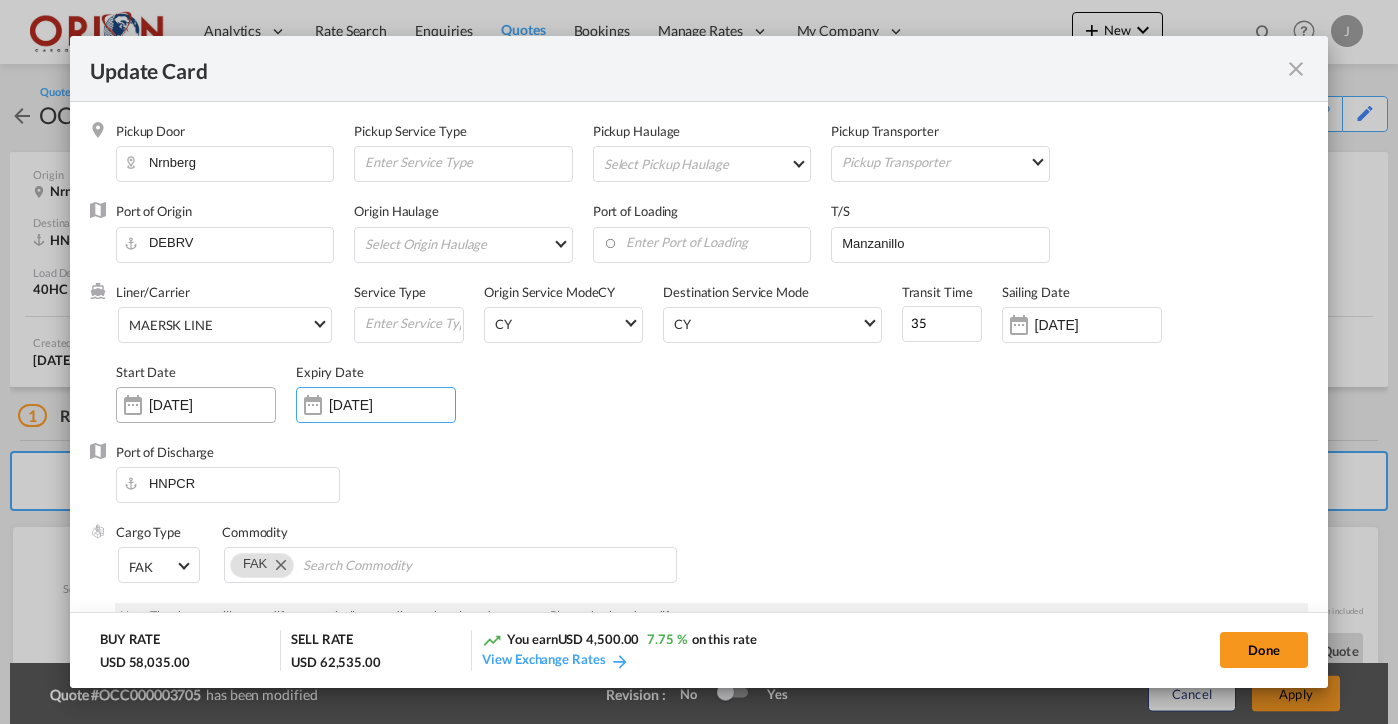 click on "[DATE]" at bounding box center [196, 405] 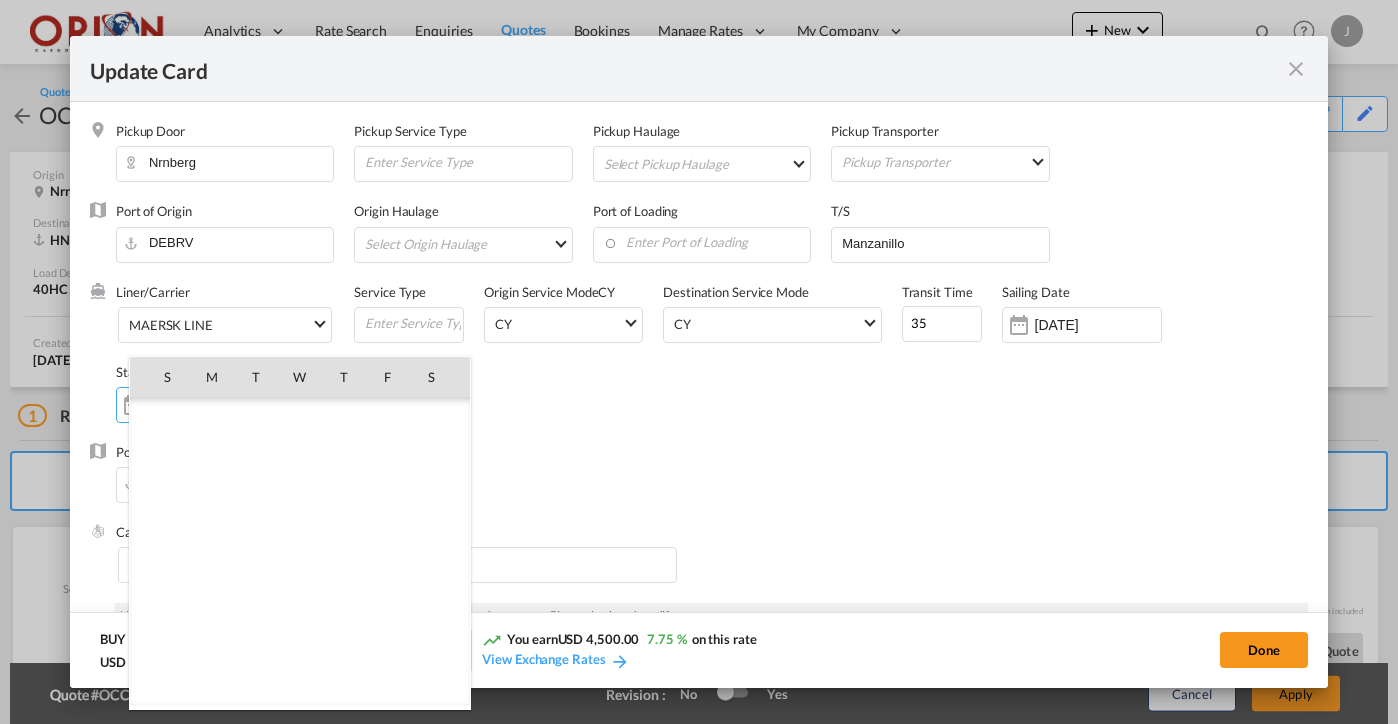 scroll, scrollTop: 462690, scrollLeft: 0, axis: vertical 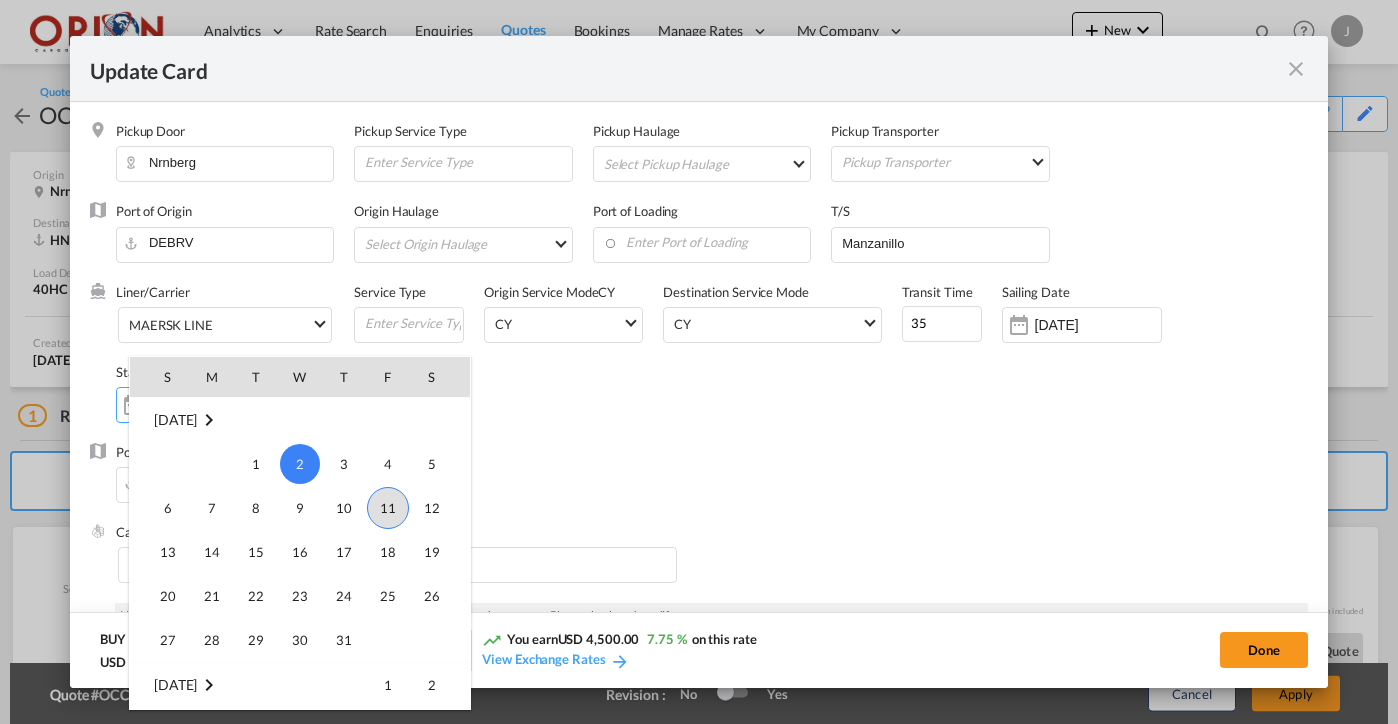 click on "11" at bounding box center [388, 508] 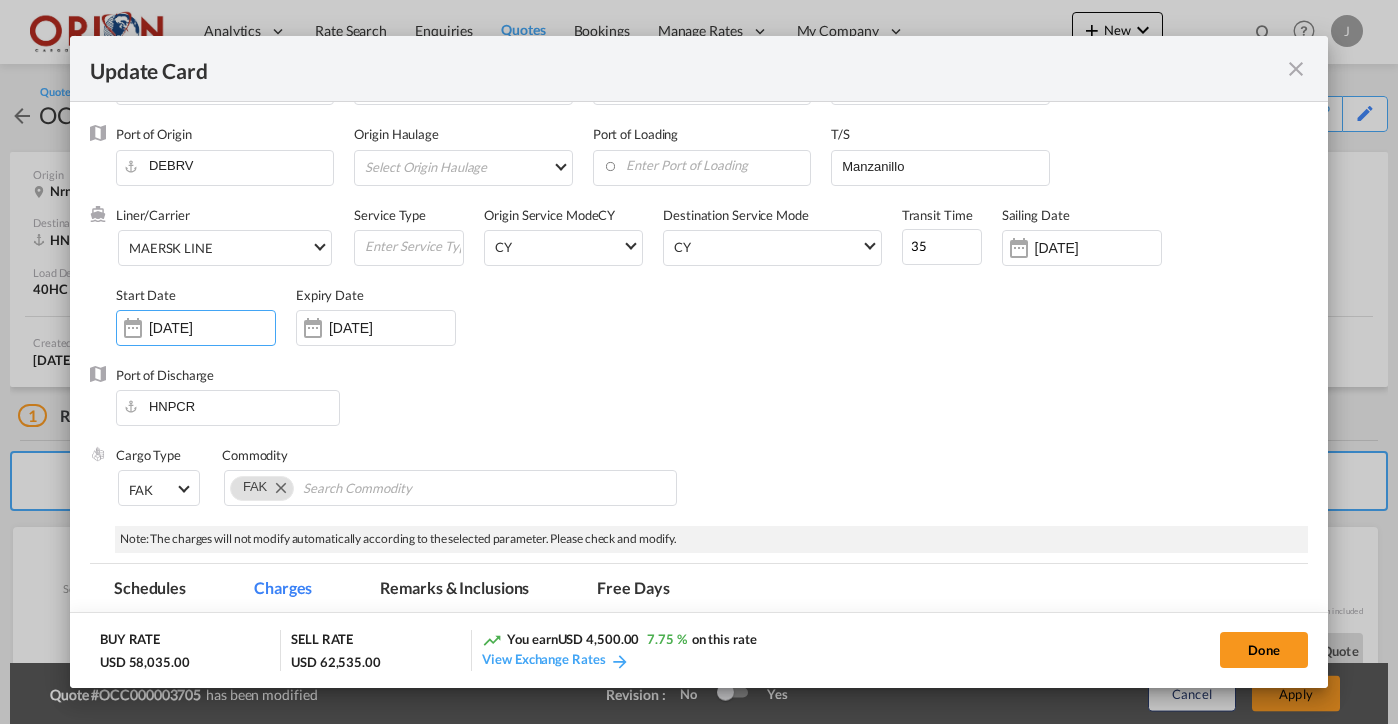 scroll, scrollTop: 189, scrollLeft: 0, axis: vertical 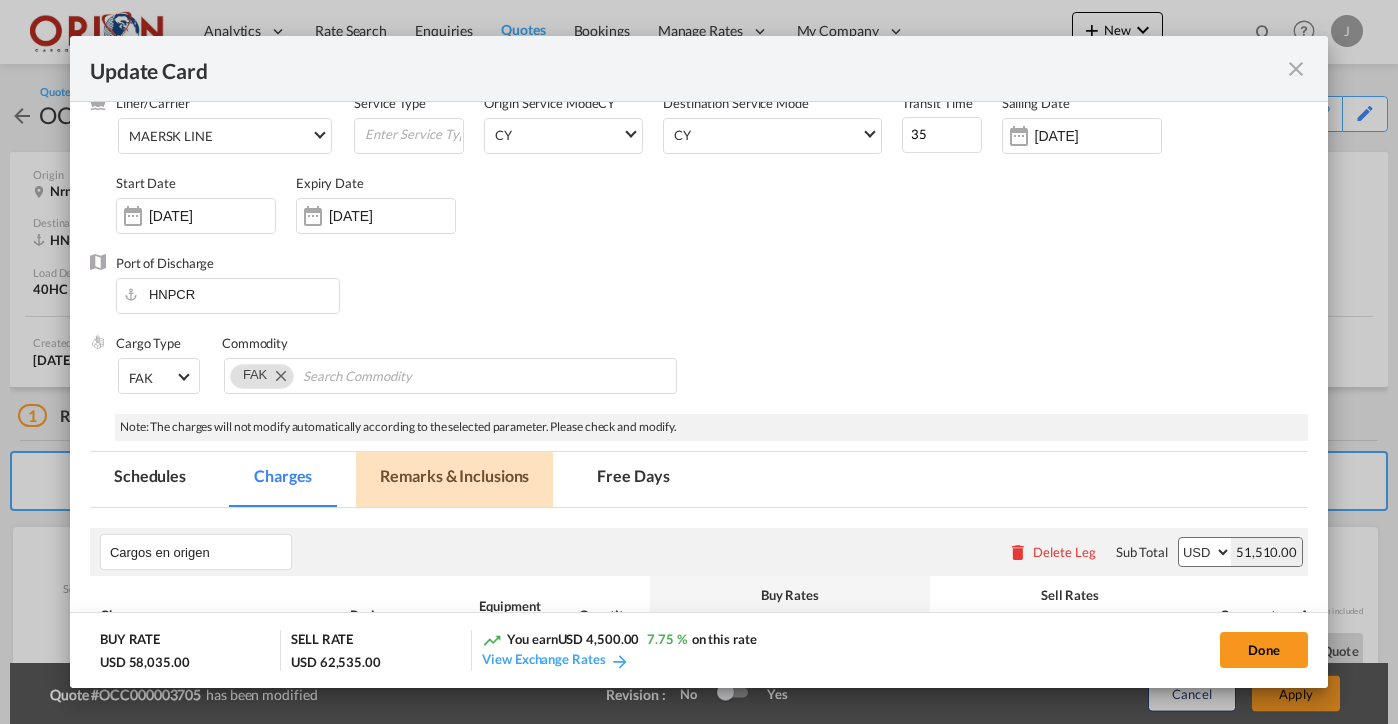 click on "Remarks & Inclusions" at bounding box center (454, 479) 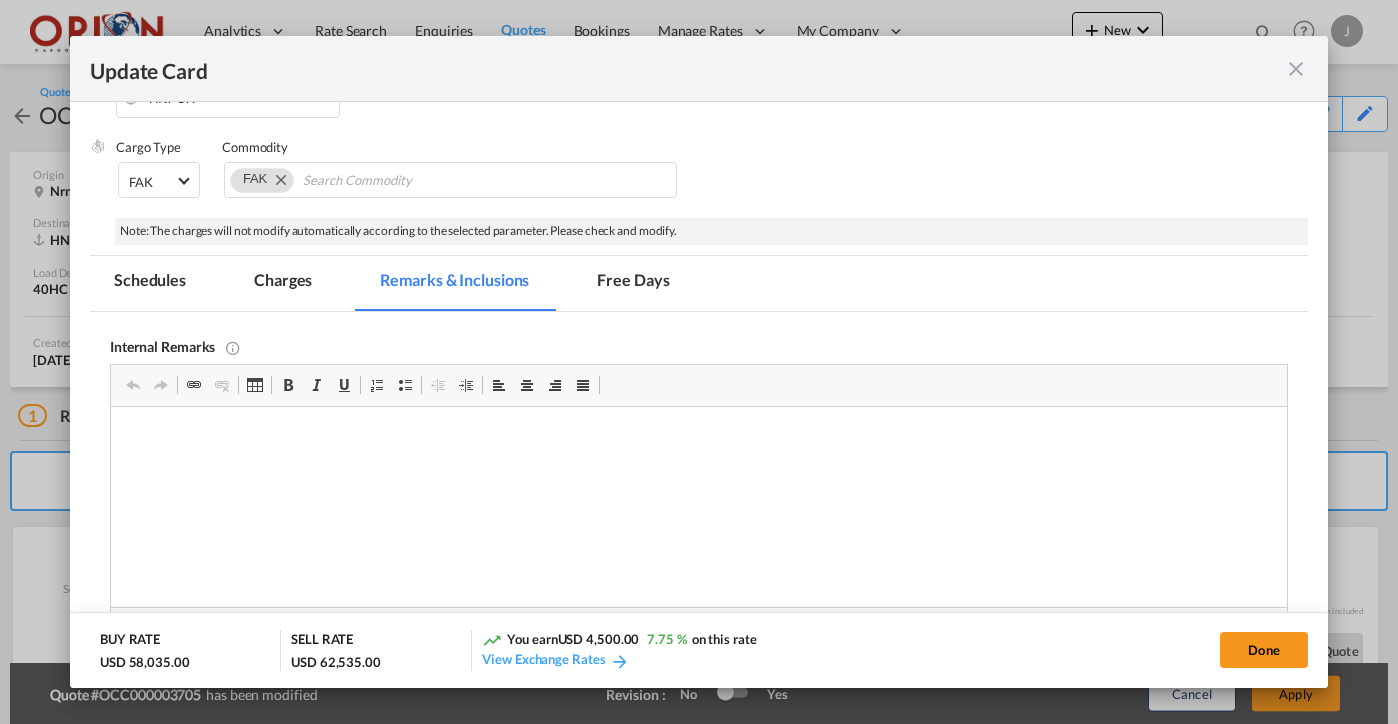 scroll, scrollTop: 0, scrollLeft: 0, axis: both 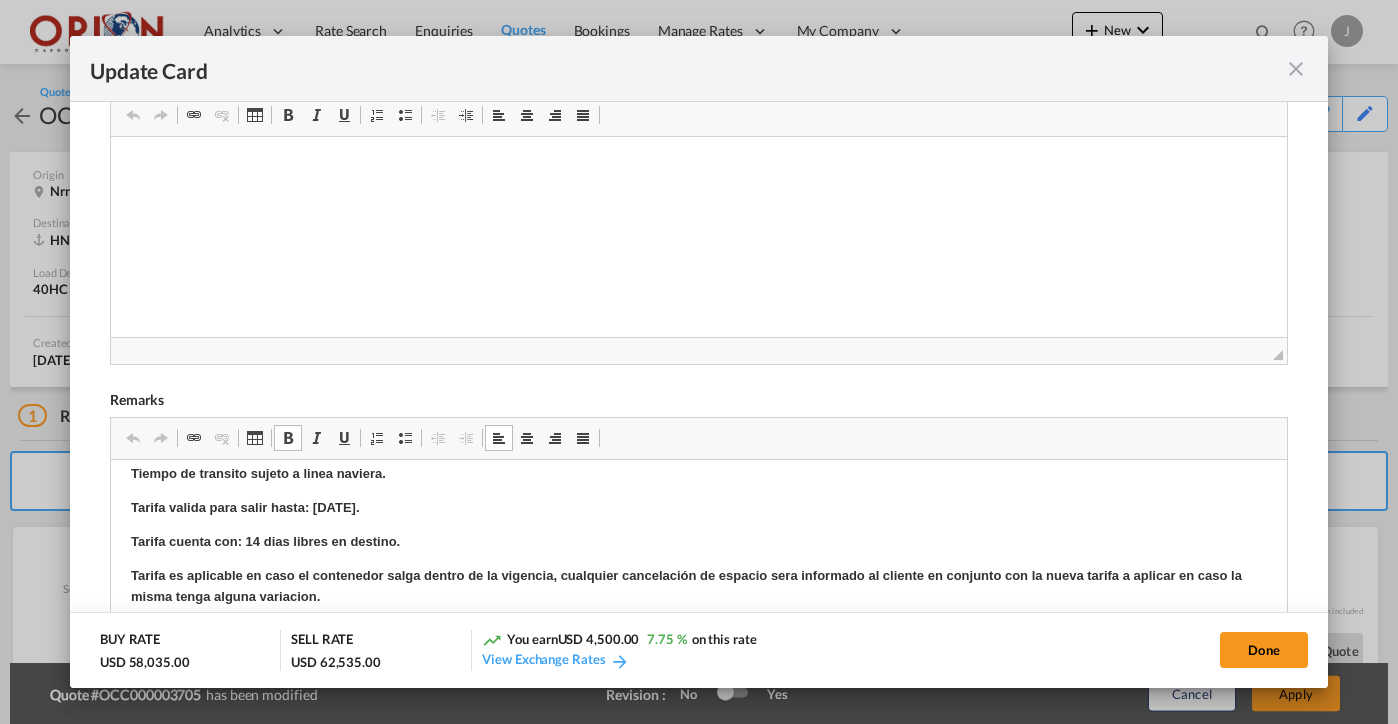 click on "Tarifa valida para salir hasta: [DATE]." at bounding box center (244, 507) 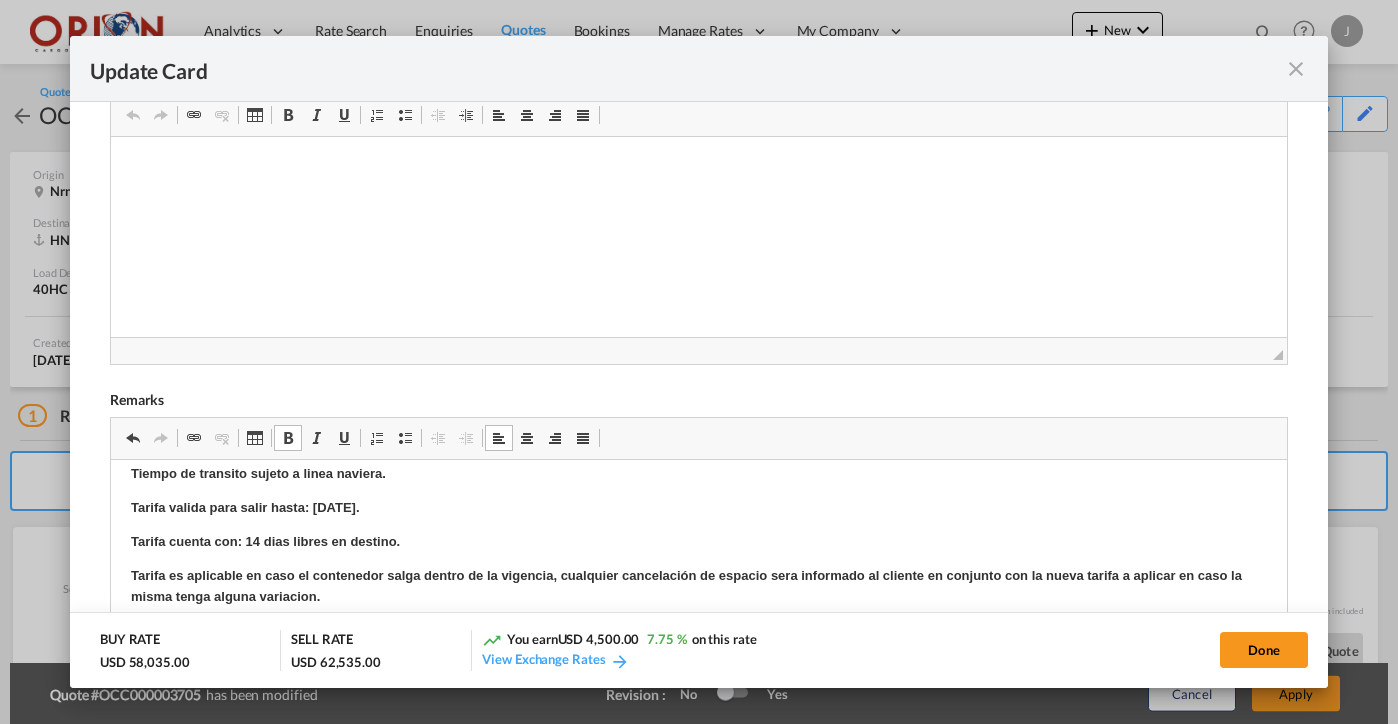 click on "Tarifa valida para salir hasta: [DATE]." at bounding box center (244, 507) 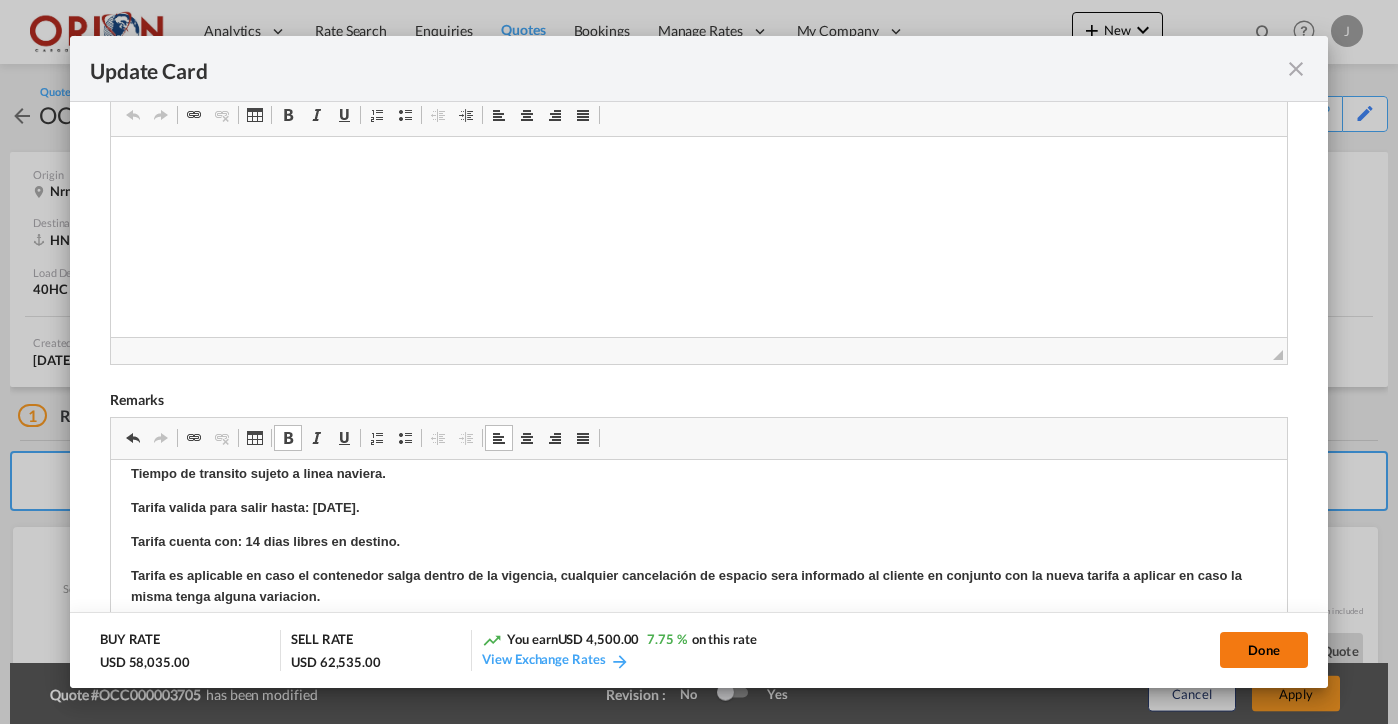 click on "Done" 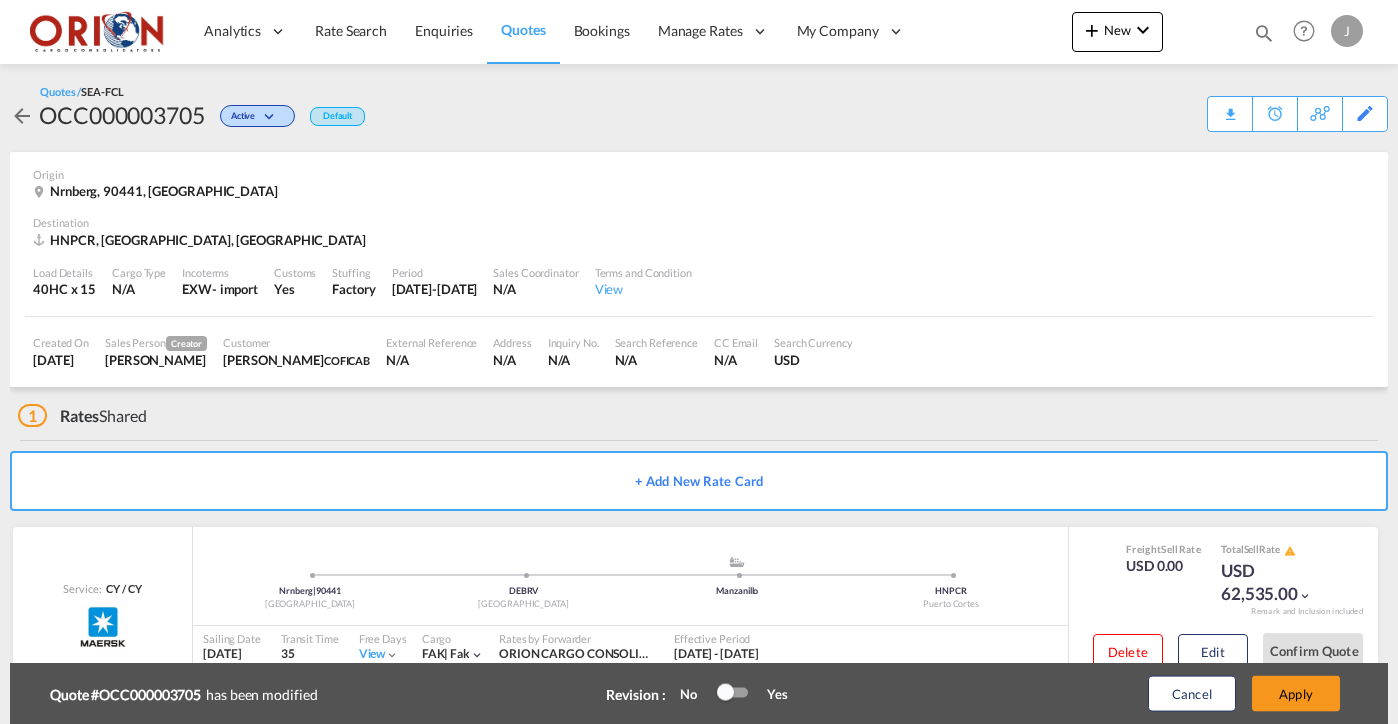 scroll, scrollTop: 472, scrollLeft: 0, axis: vertical 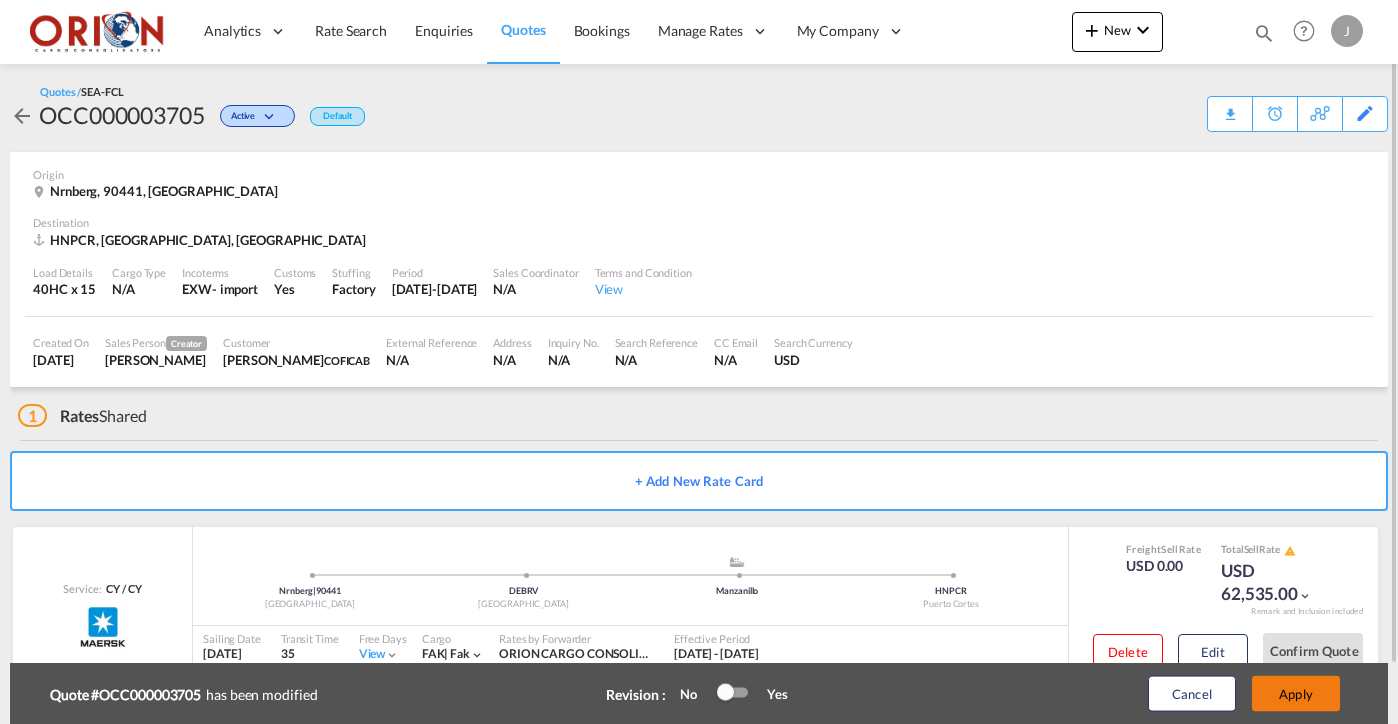 click on "Apply" at bounding box center [1296, 694] 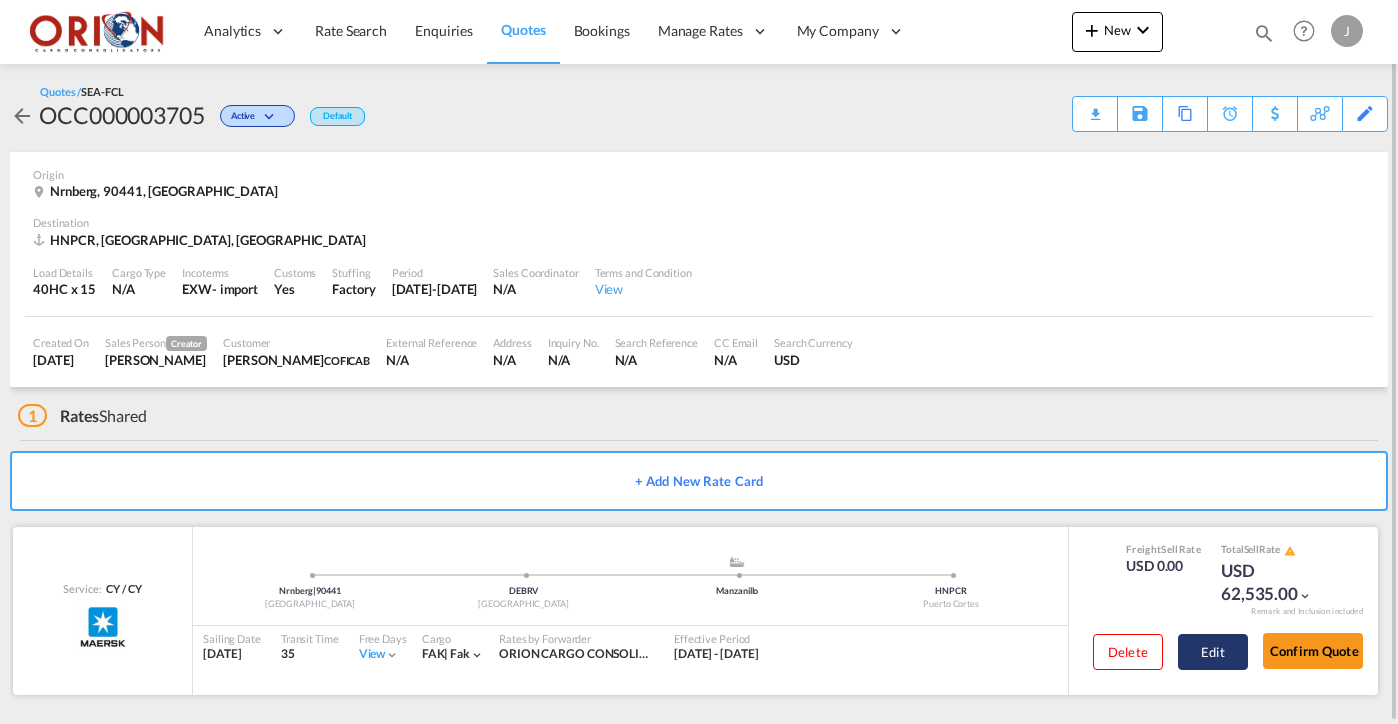 click on "Edit" at bounding box center [1213, 652] 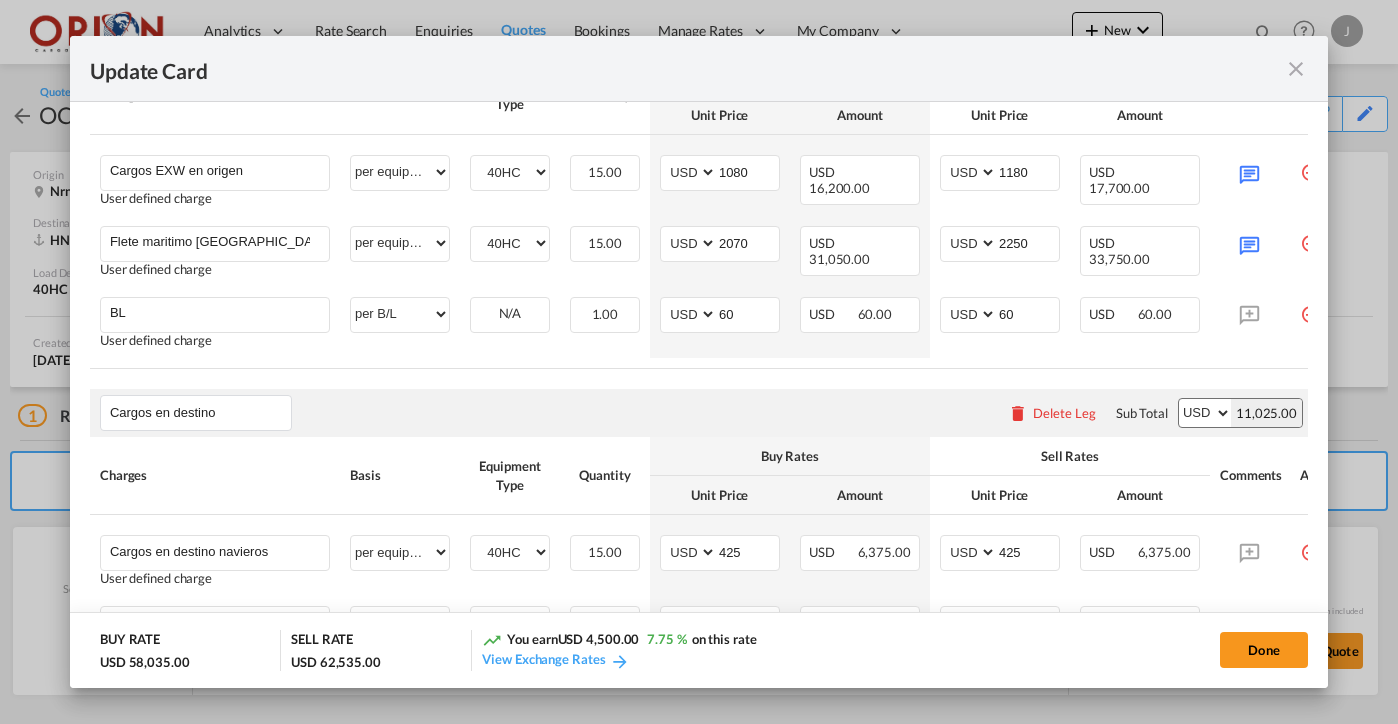 scroll, scrollTop: 706, scrollLeft: 0, axis: vertical 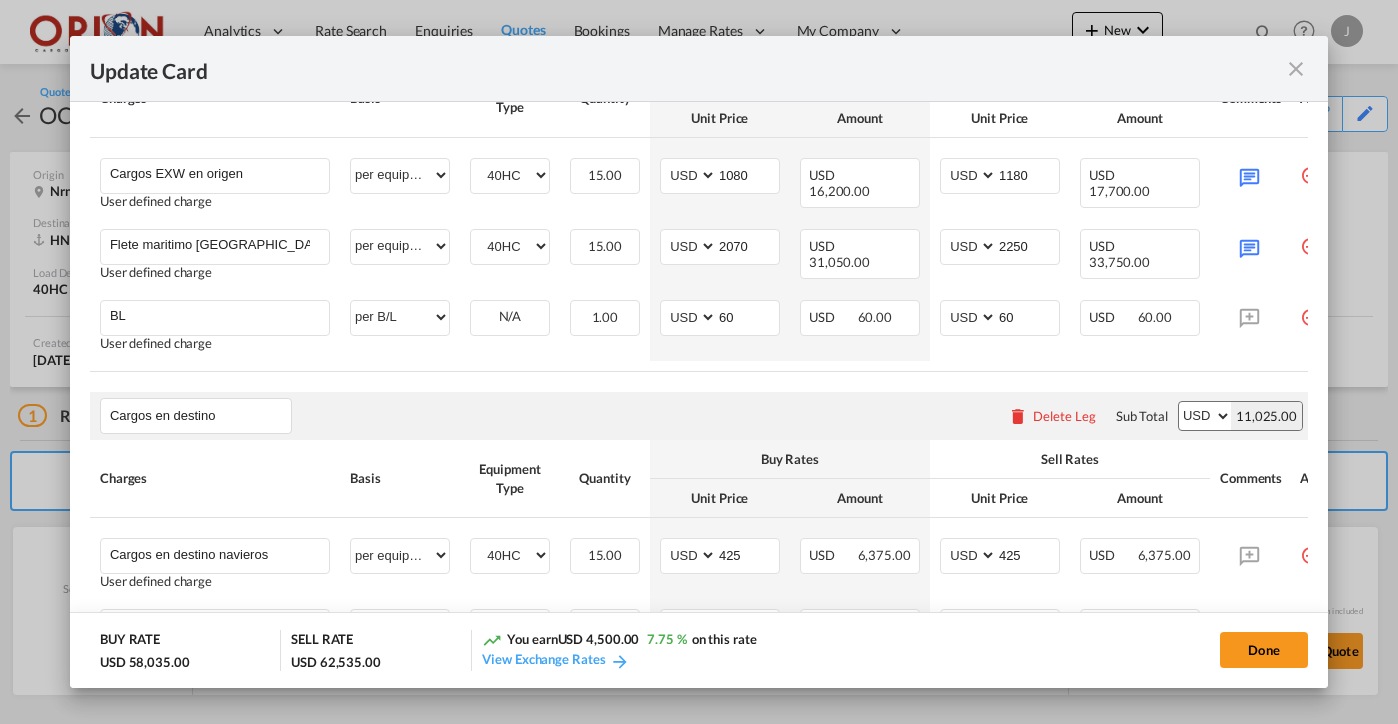 click at bounding box center [1296, 69] 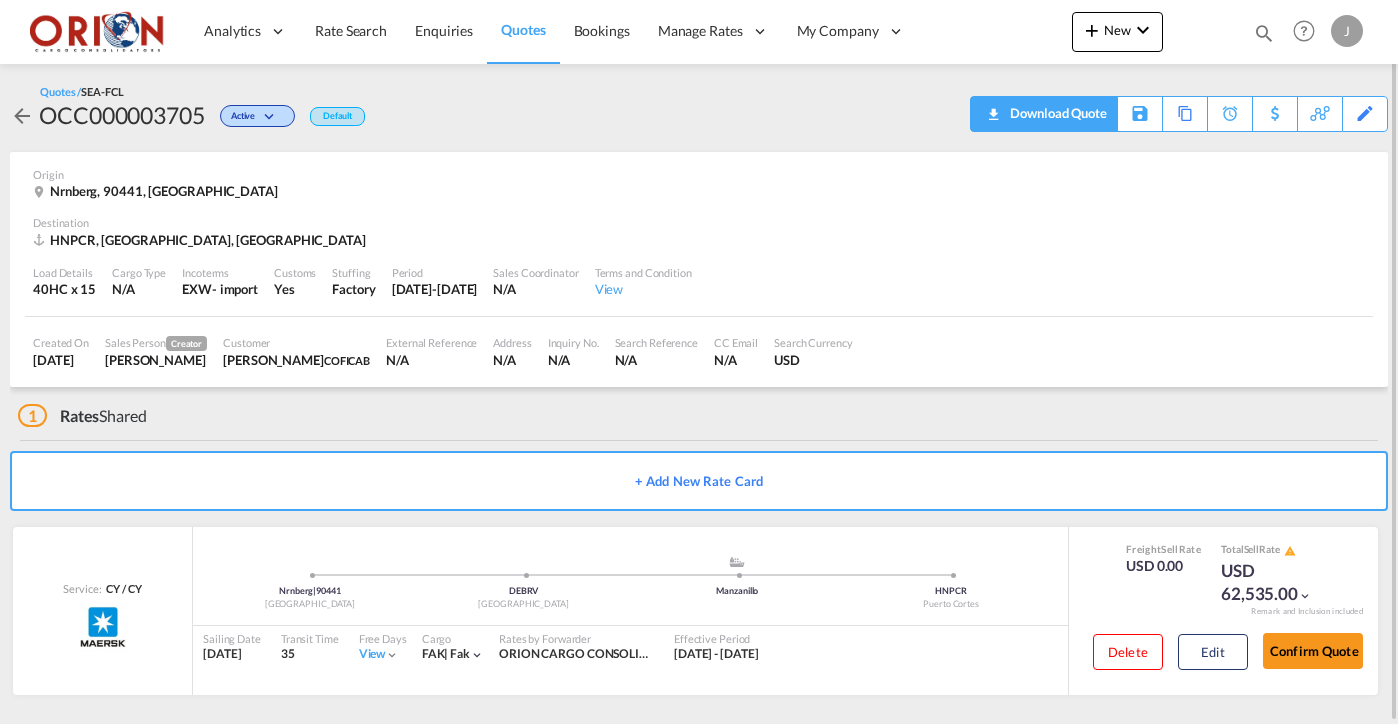 click on "Download Quote" at bounding box center (1056, 113) 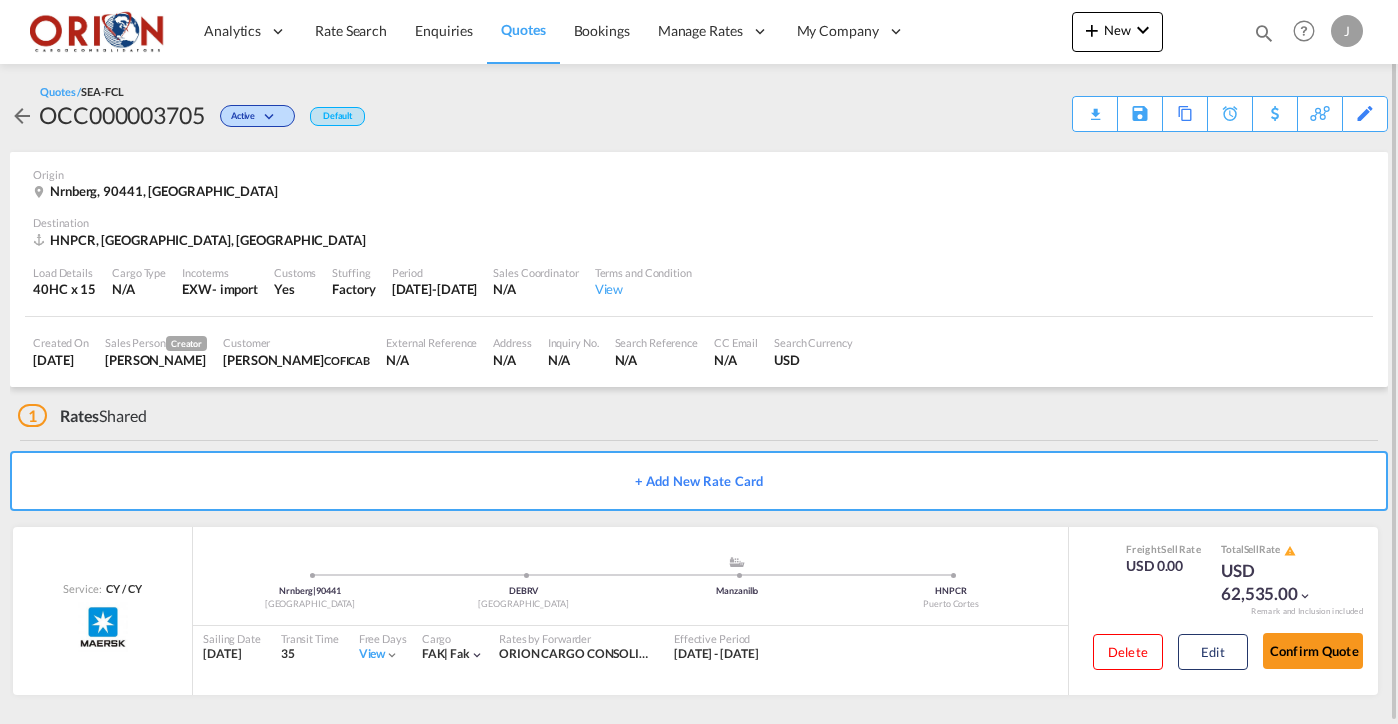 click on "Quotes" at bounding box center (523, 29) 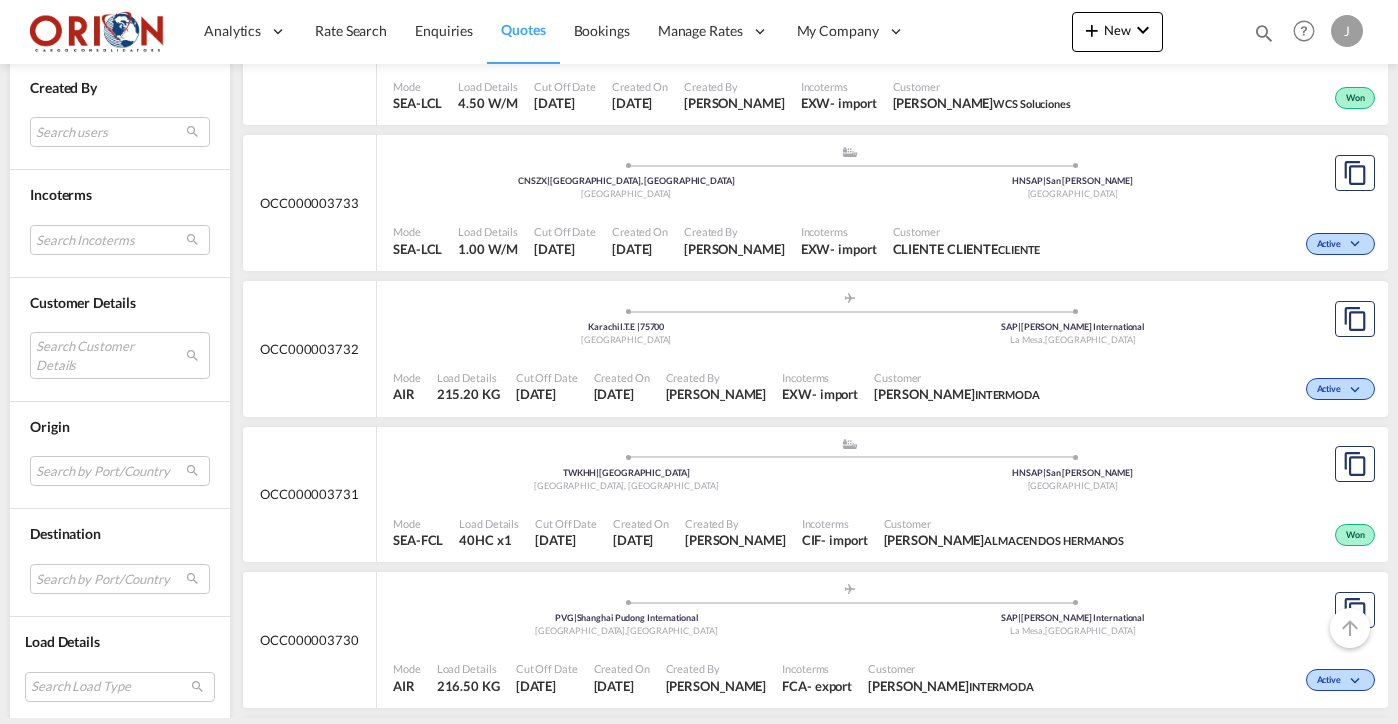 scroll, scrollTop: 3930, scrollLeft: 0, axis: vertical 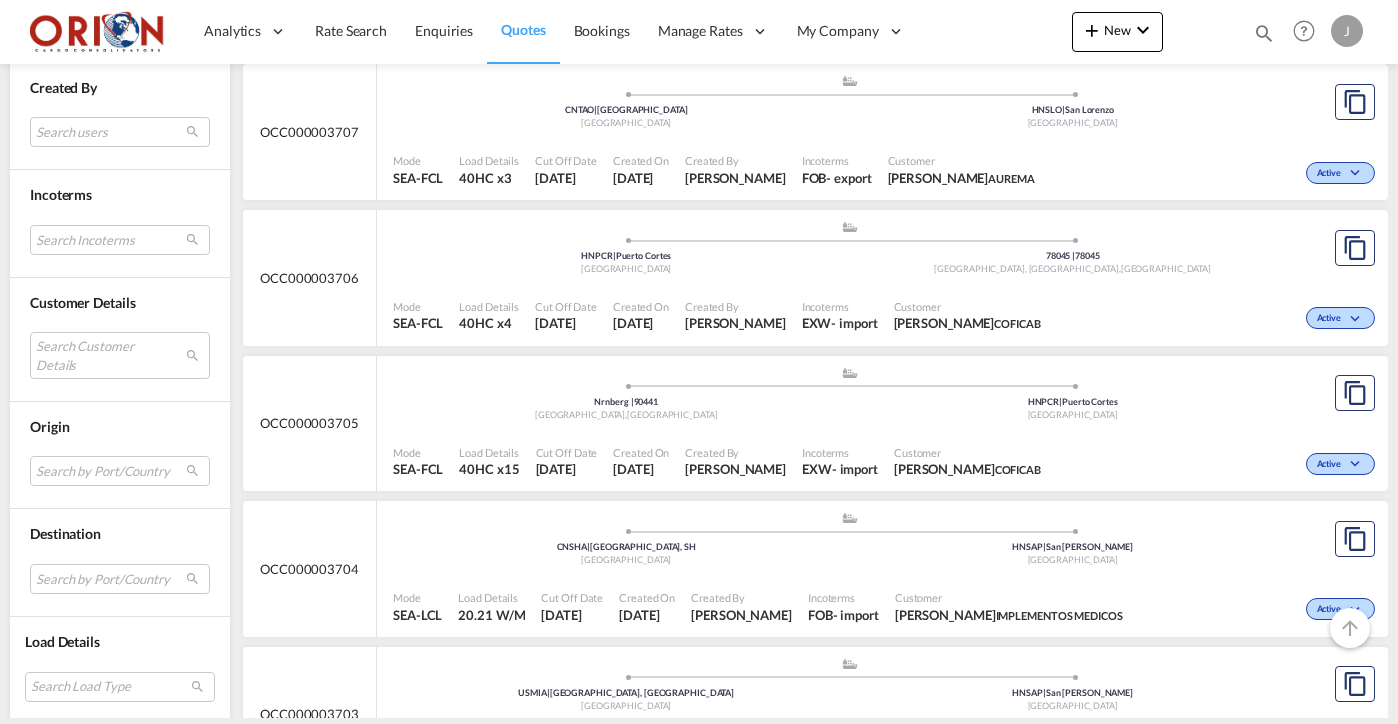 click on "Incoterms" at bounding box center (840, 306) 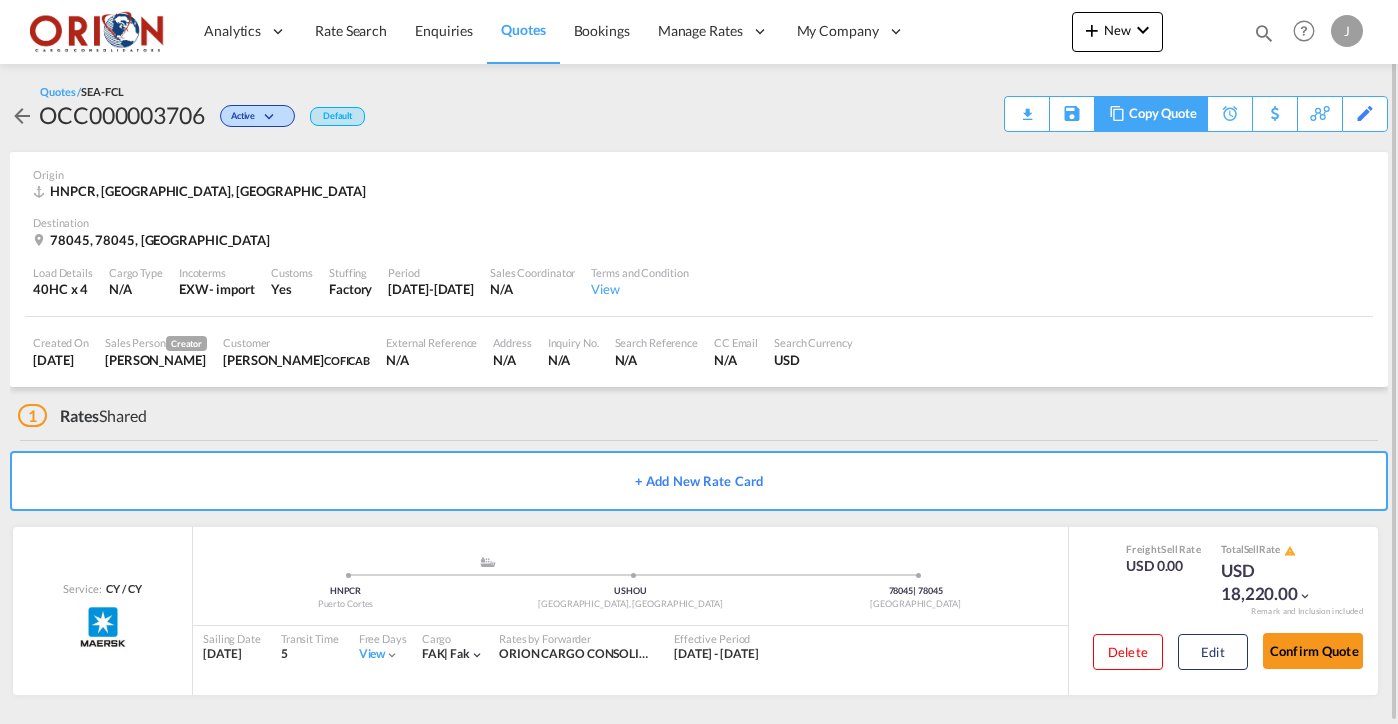 click on "Copy Quote" at bounding box center [1163, 114] 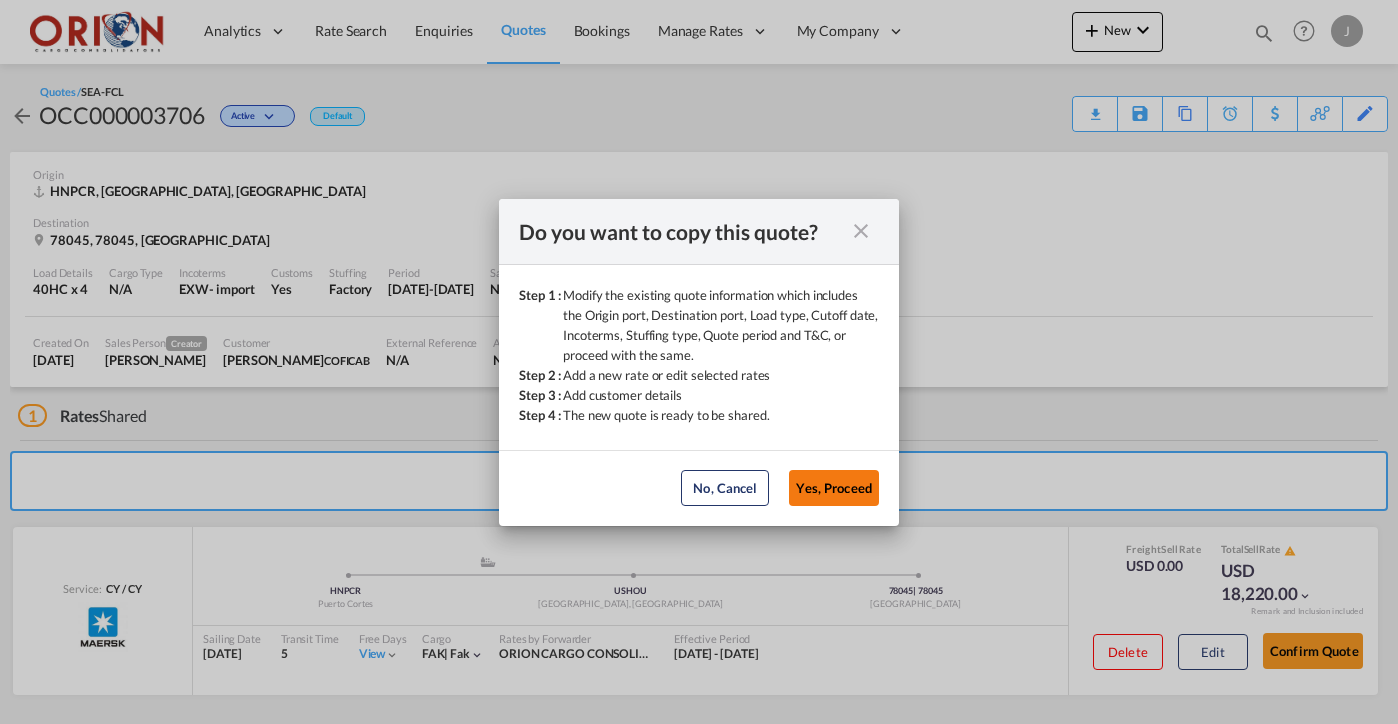 click on "Yes, Proceed" 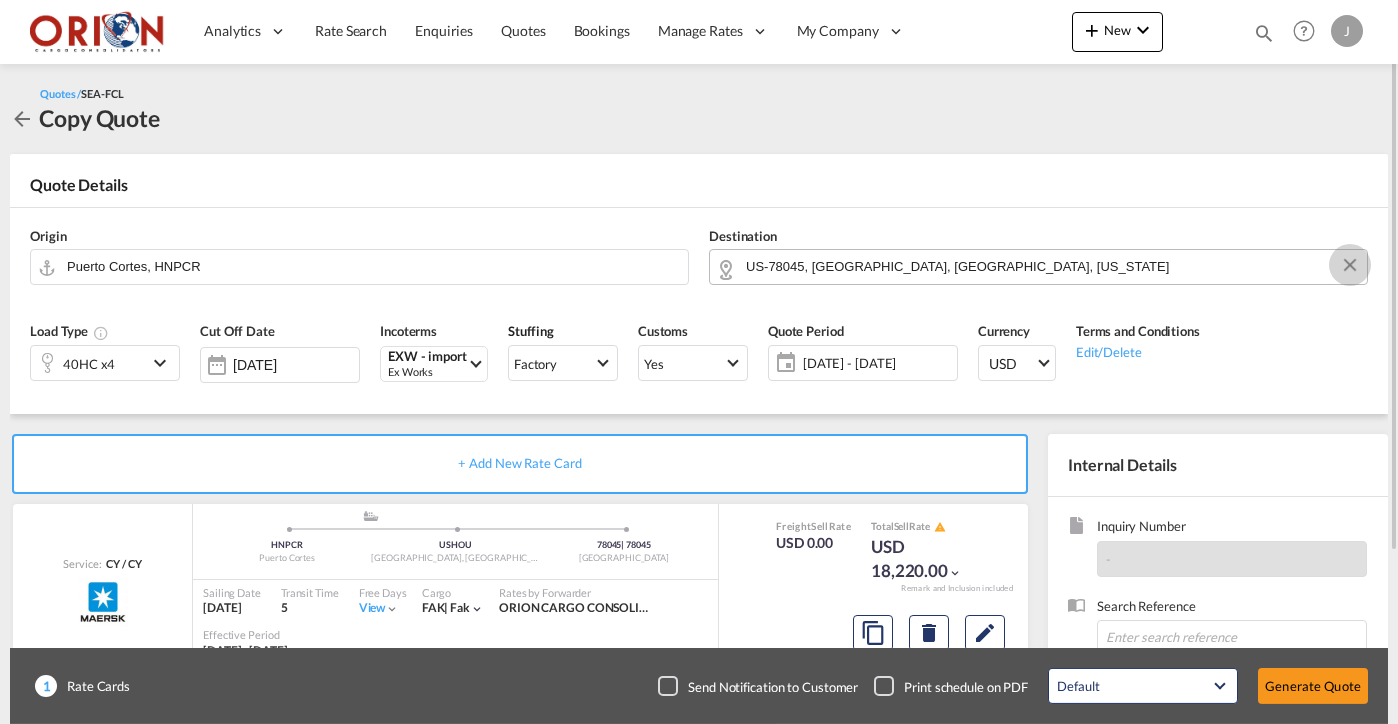 click at bounding box center [1350, 265] 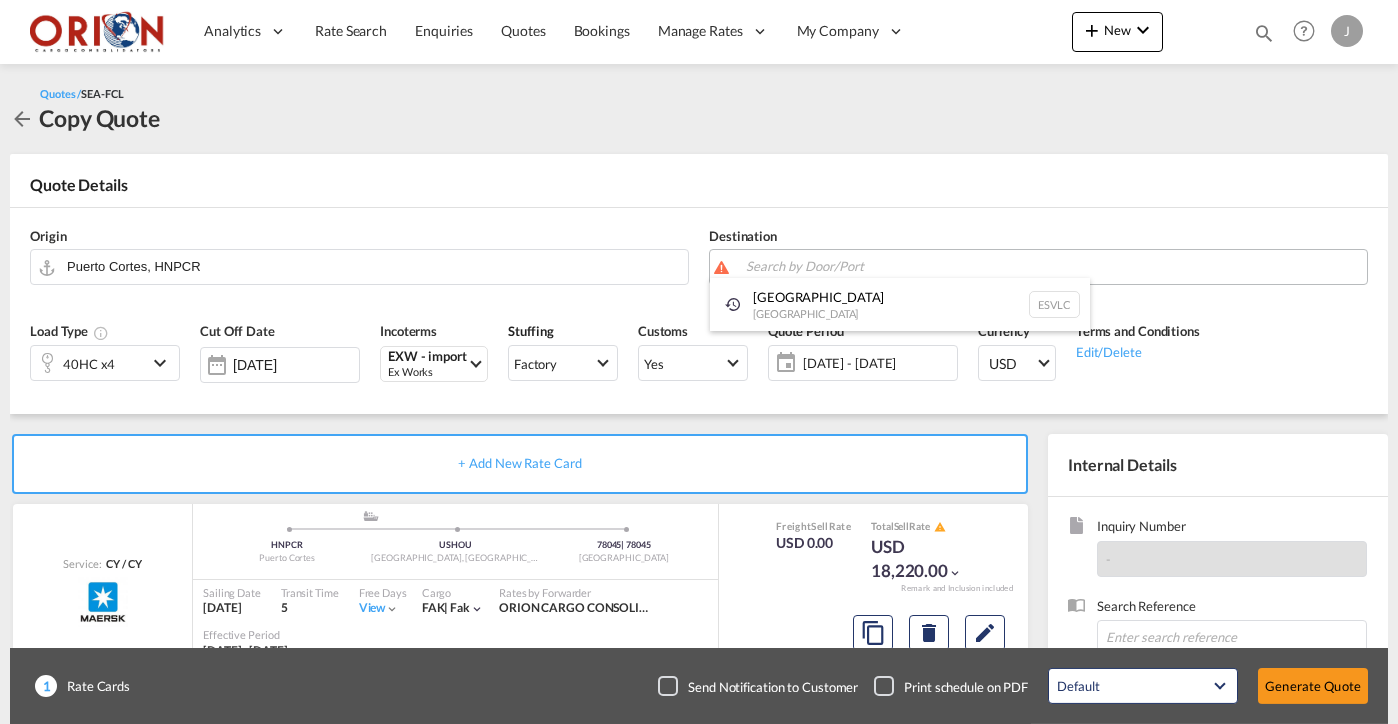 paste on "67202 , [GEOGRAPHIC_DATA]" 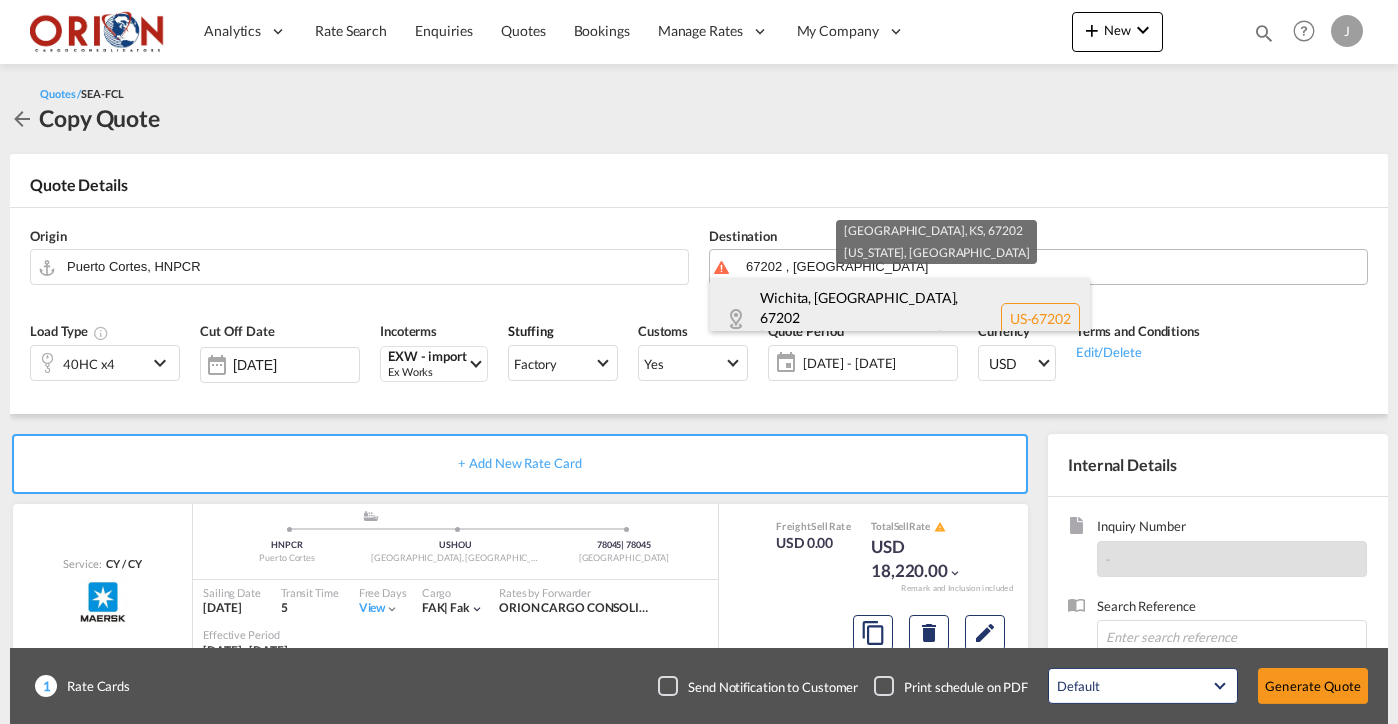 click on "[GEOGRAPHIC_DATA]
[US_STATE]
[GEOGRAPHIC_DATA] [GEOGRAPHIC_DATA]-67202" at bounding box center (900, 318) 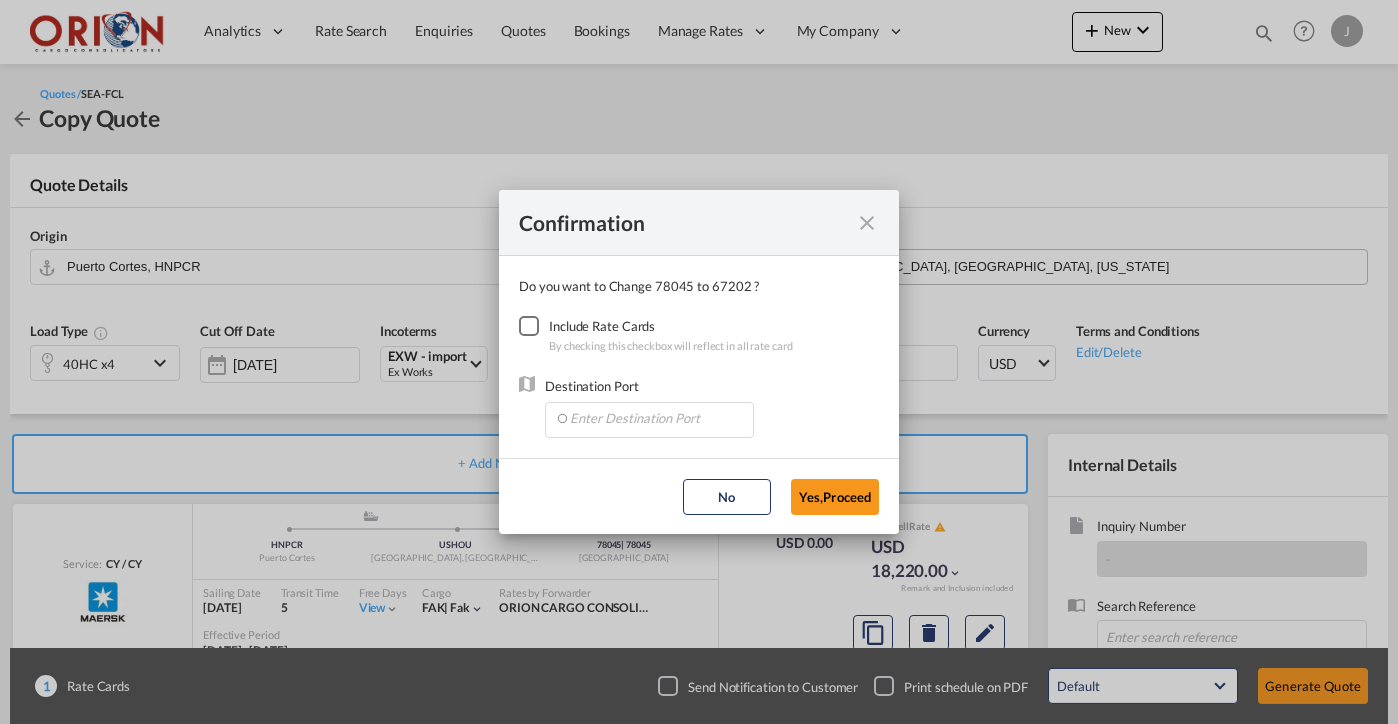 click at bounding box center [529, 326] 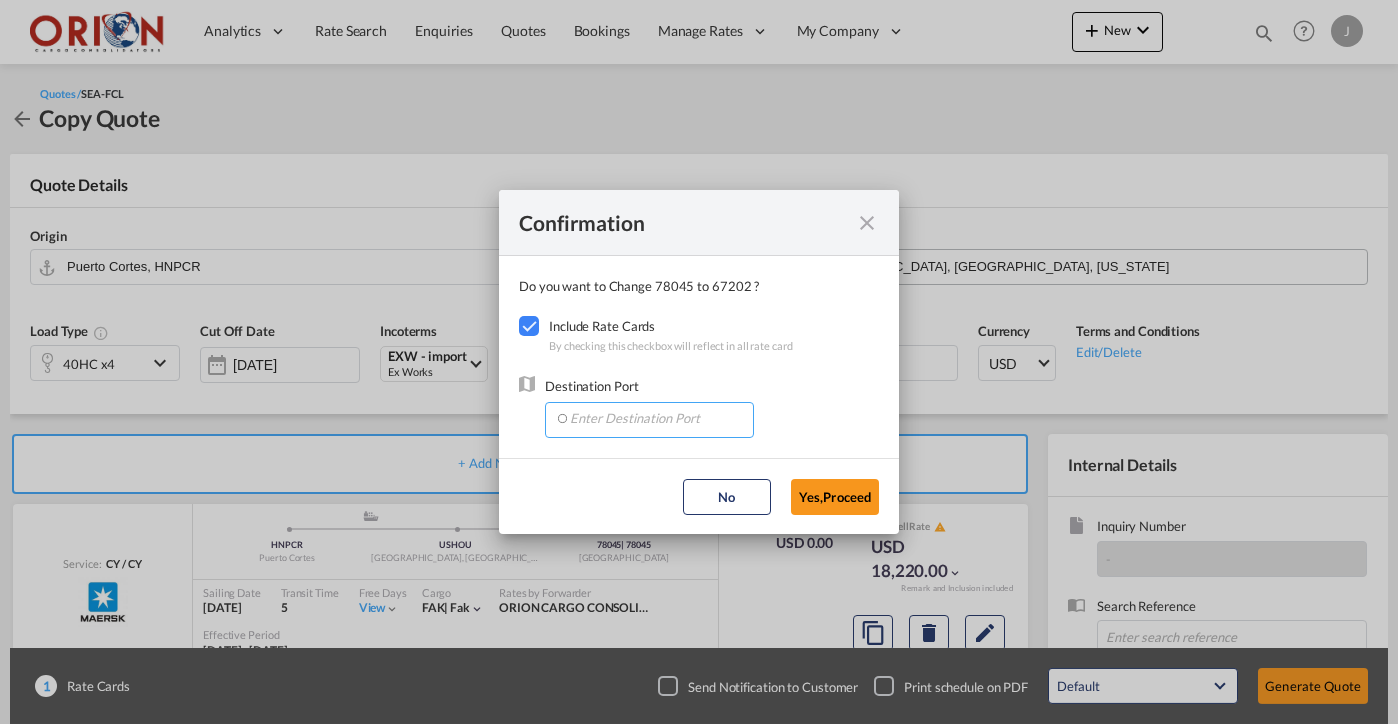 click at bounding box center [654, 418] 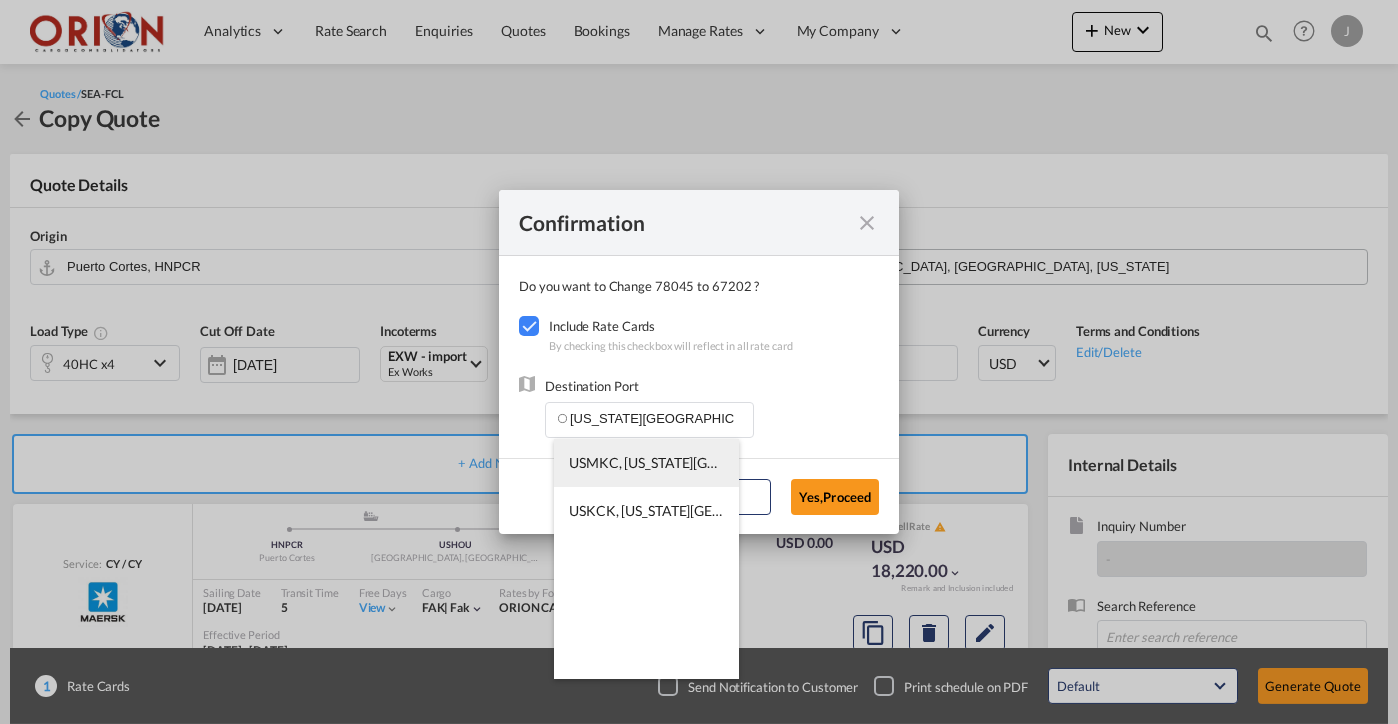 drag, startPoint x: 581, startPoint y: 456, endPoint x: 610, endPoint y: 465, distance: 30.364452 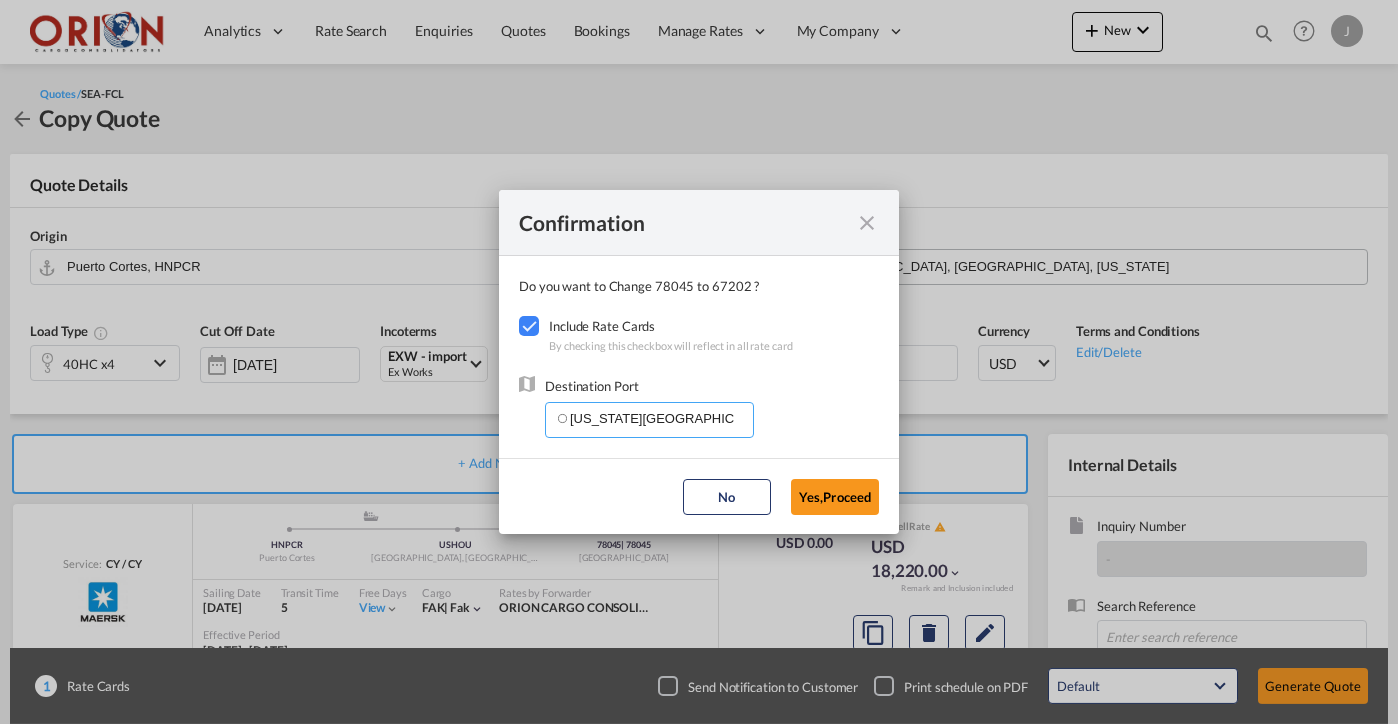 click on "[US_STATE][GEOGRAPHIC_DATA]" at bounding box center (654, 418) 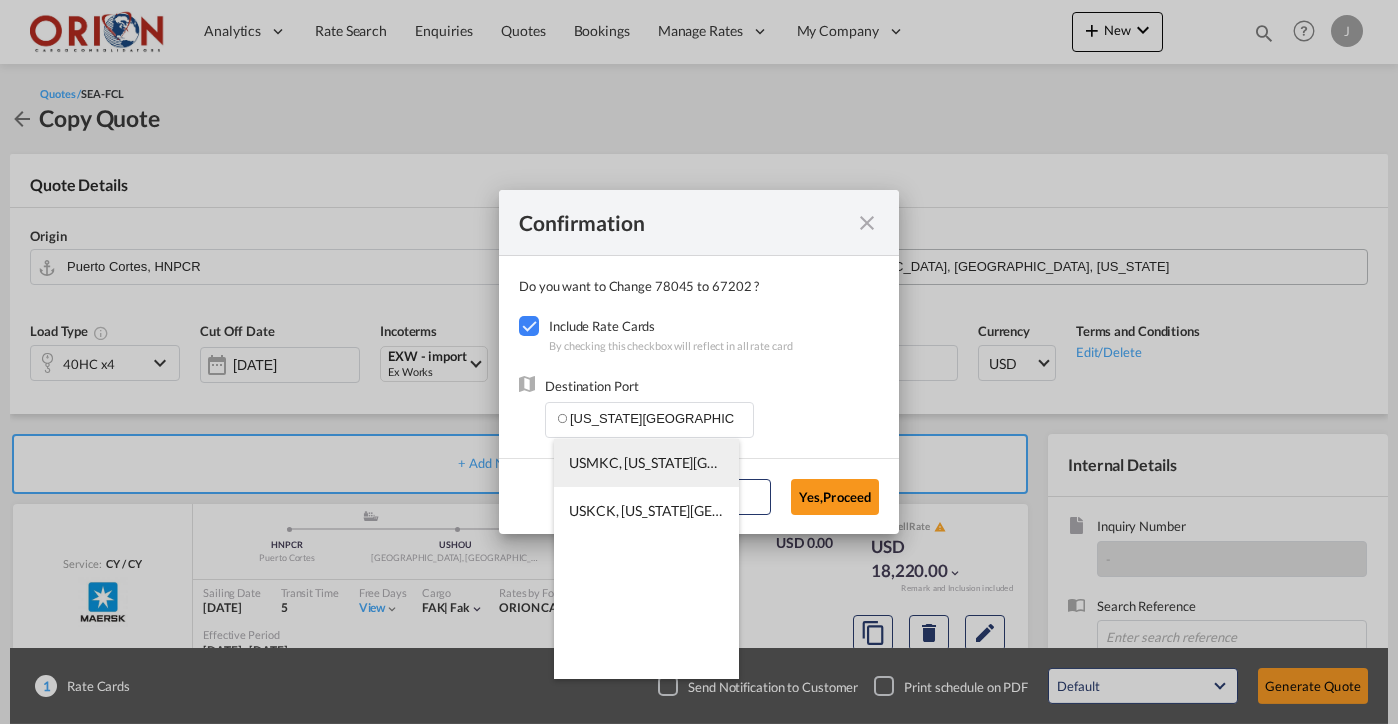drag, startPoint x: 652, startPoint y: 450, endPoint x: 652, endPoint y: 473, distance: 23 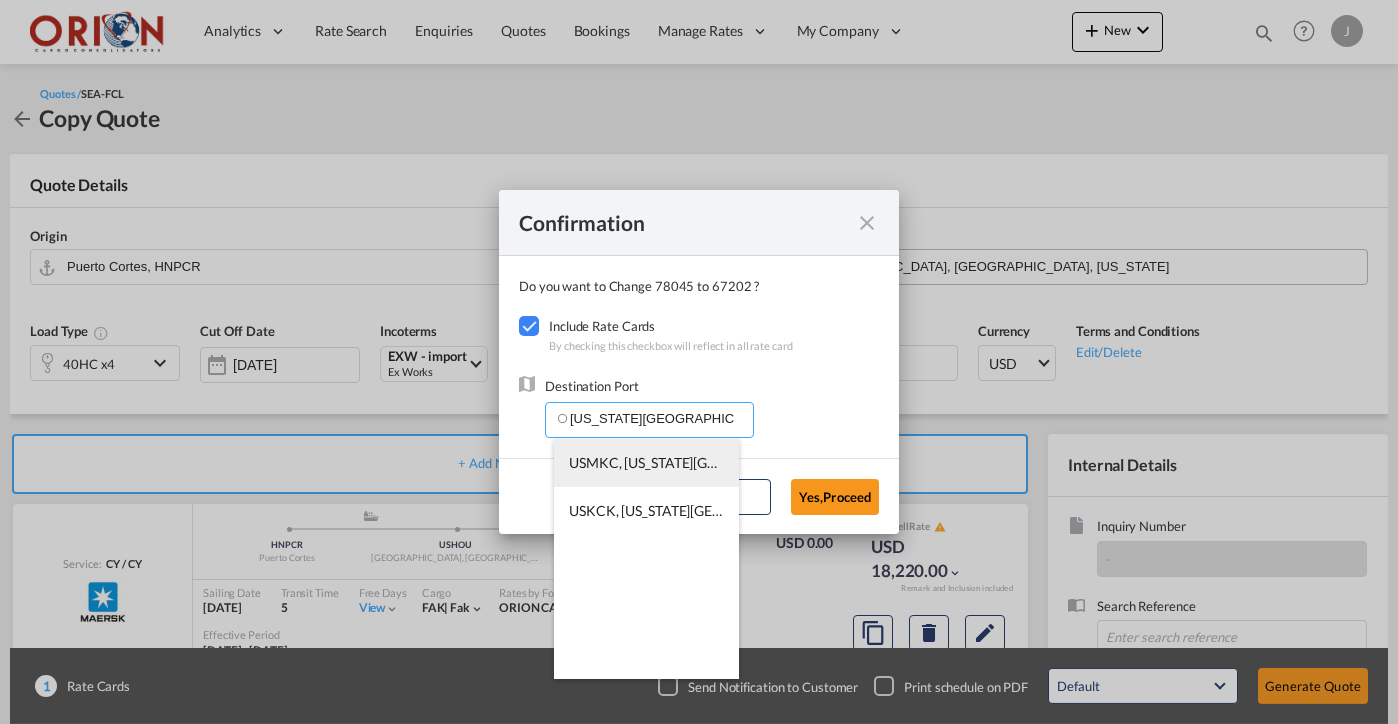 click on "USMKC, [US_STATE][GEOGRAPHIC_DATA], [GEOGRAPHIC_DATA], [GEOGRAPHIC_DATA], [GEOGRAPHIC_DATA], [GEOGRAPHIC_DATA]" at bounding box center [646, 463] 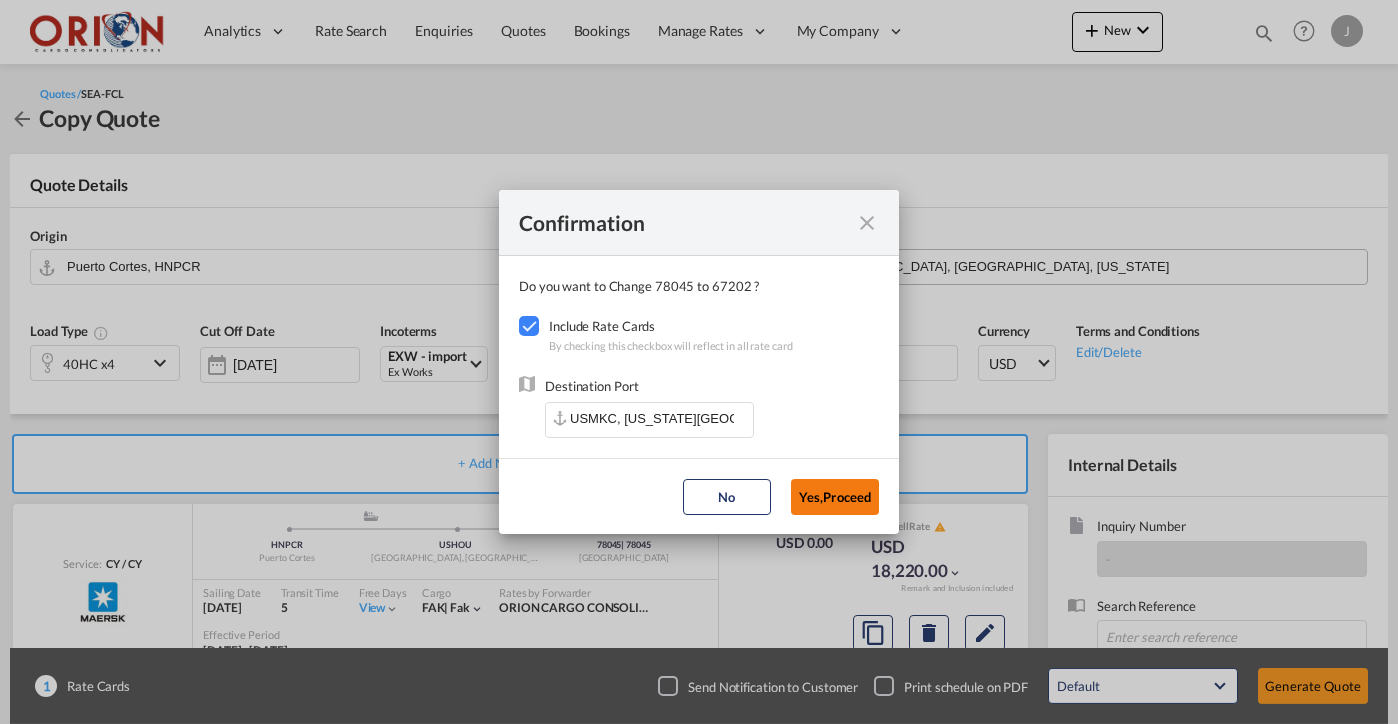 click on "Yes,Proceed" at bounding box center (835, 497) 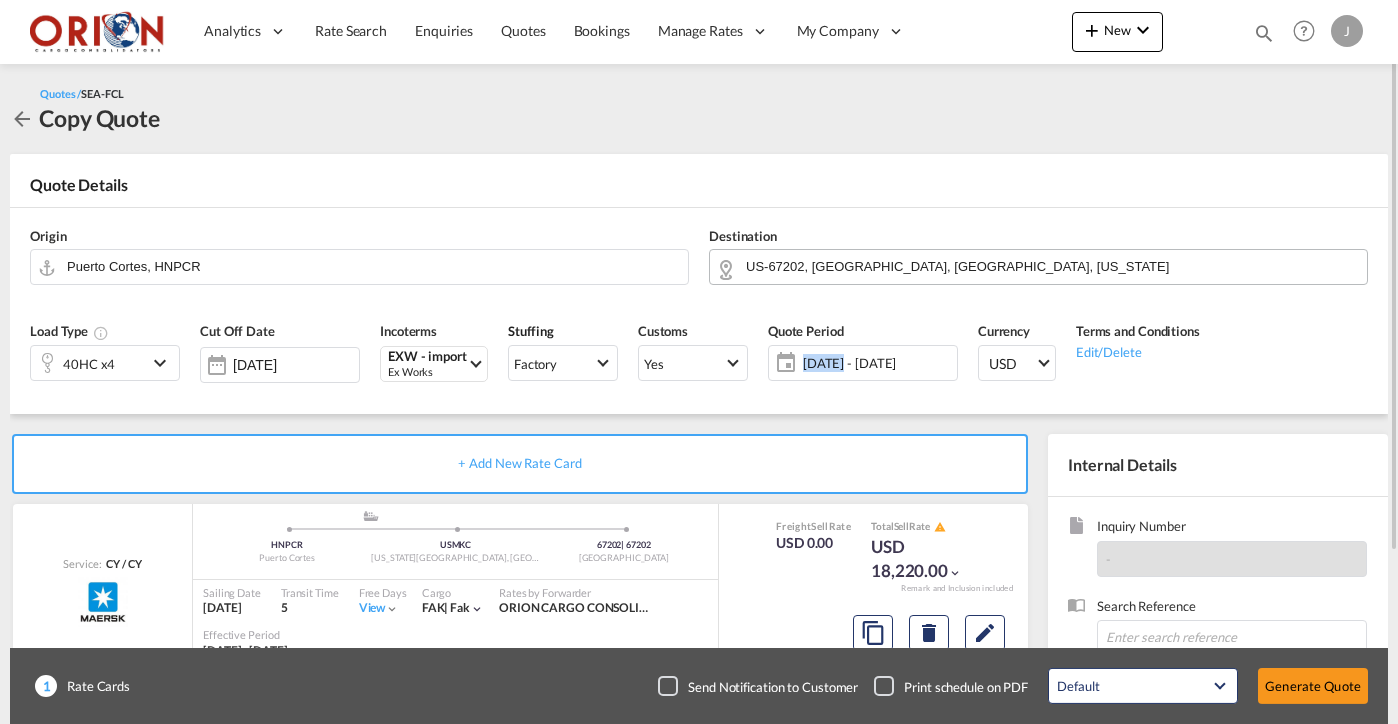 click on "[DATE] - [DATE]" 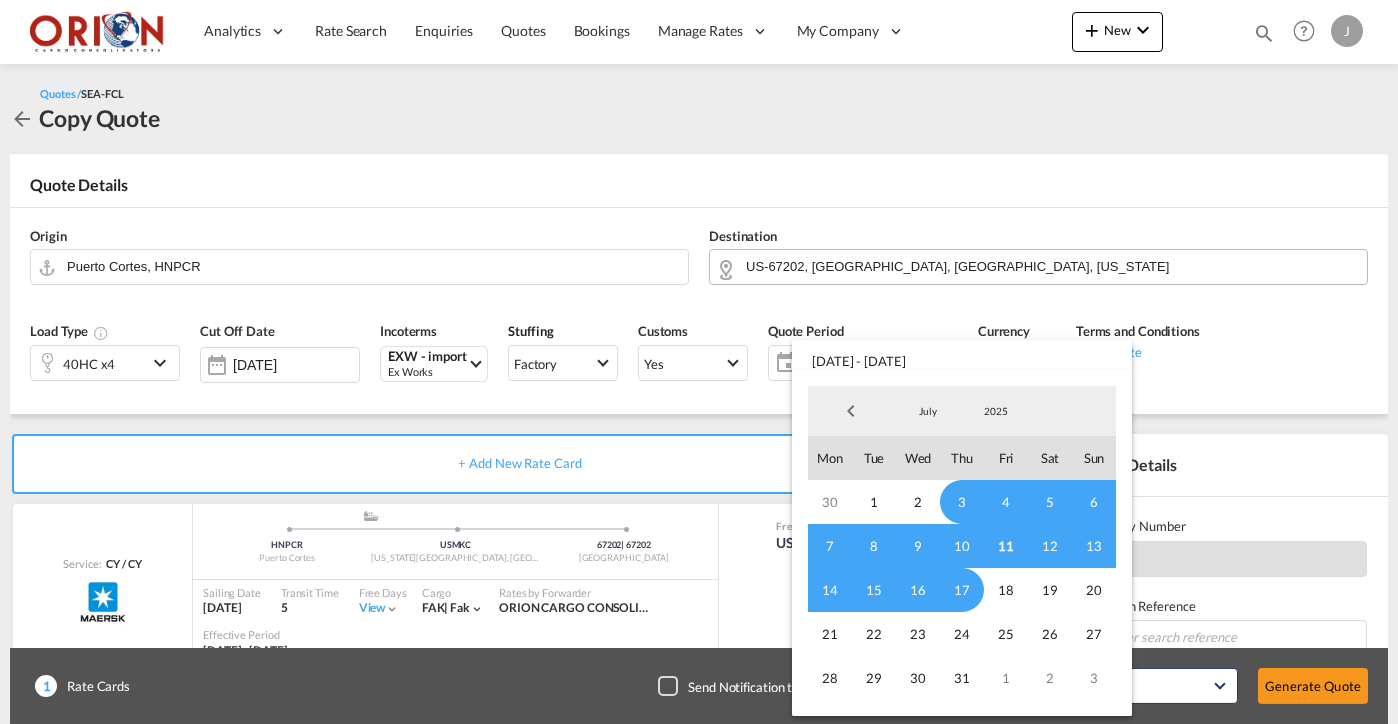 click on "11" at bounding box center [1006, 546] 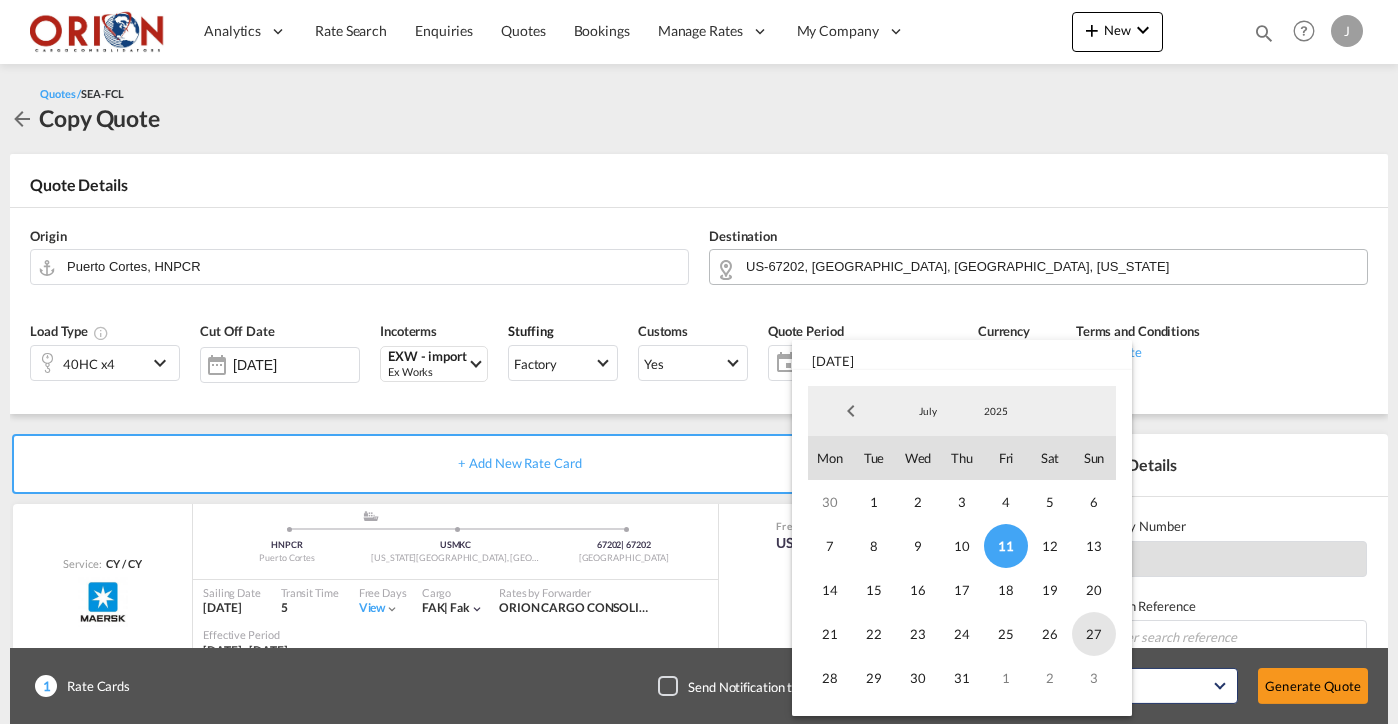 click on "27" at bounding box center (1094, 634) 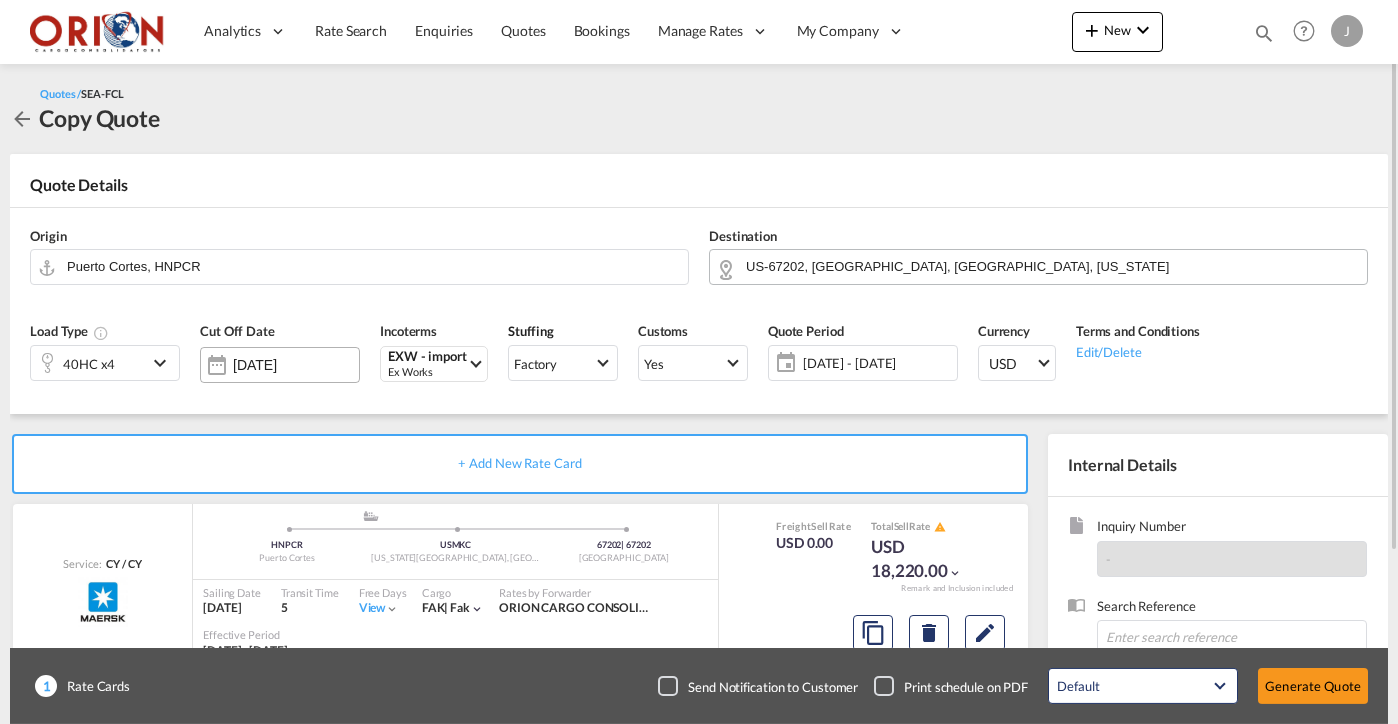 click on "[DATE]" at bounding box center (296, 365) 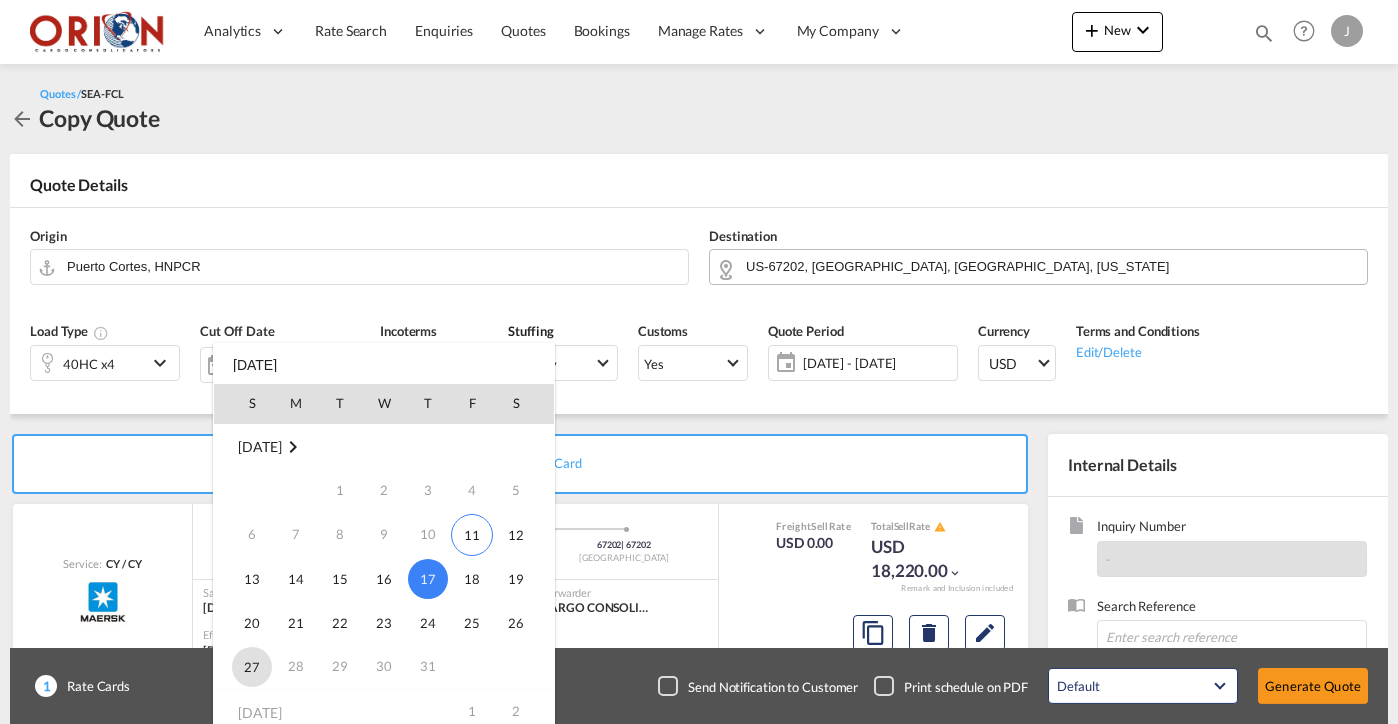 click on "27" at bounding box center [252, 667] 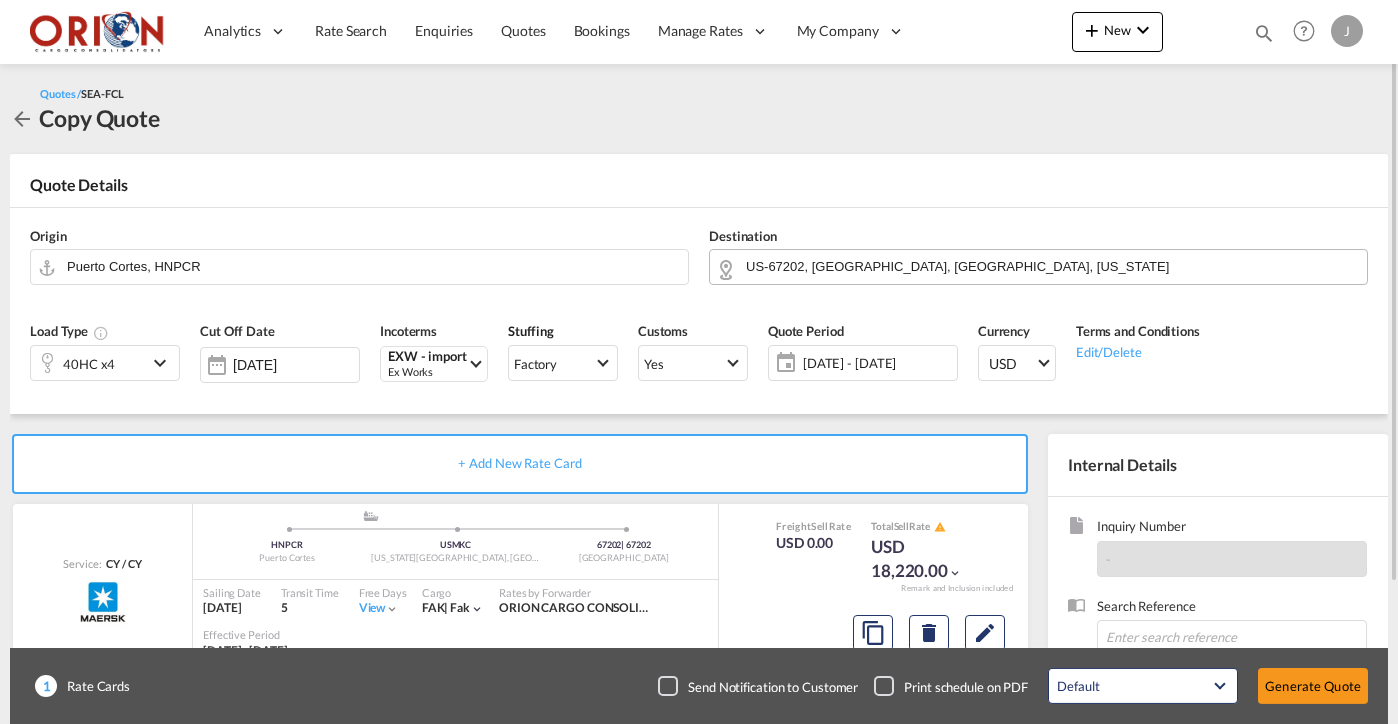 scroll, scrollTop: 100, scrollLeft: 0, axis: vertical 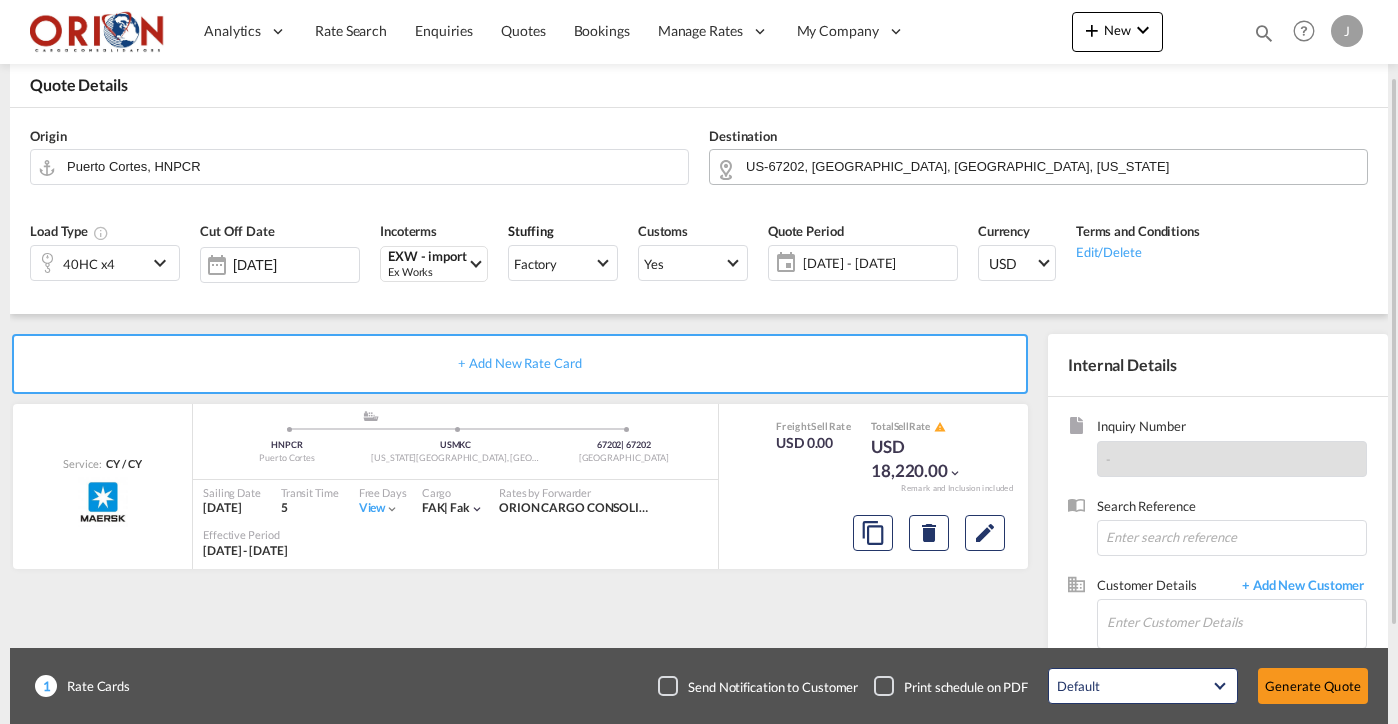 click at bounding box center (163, 263) 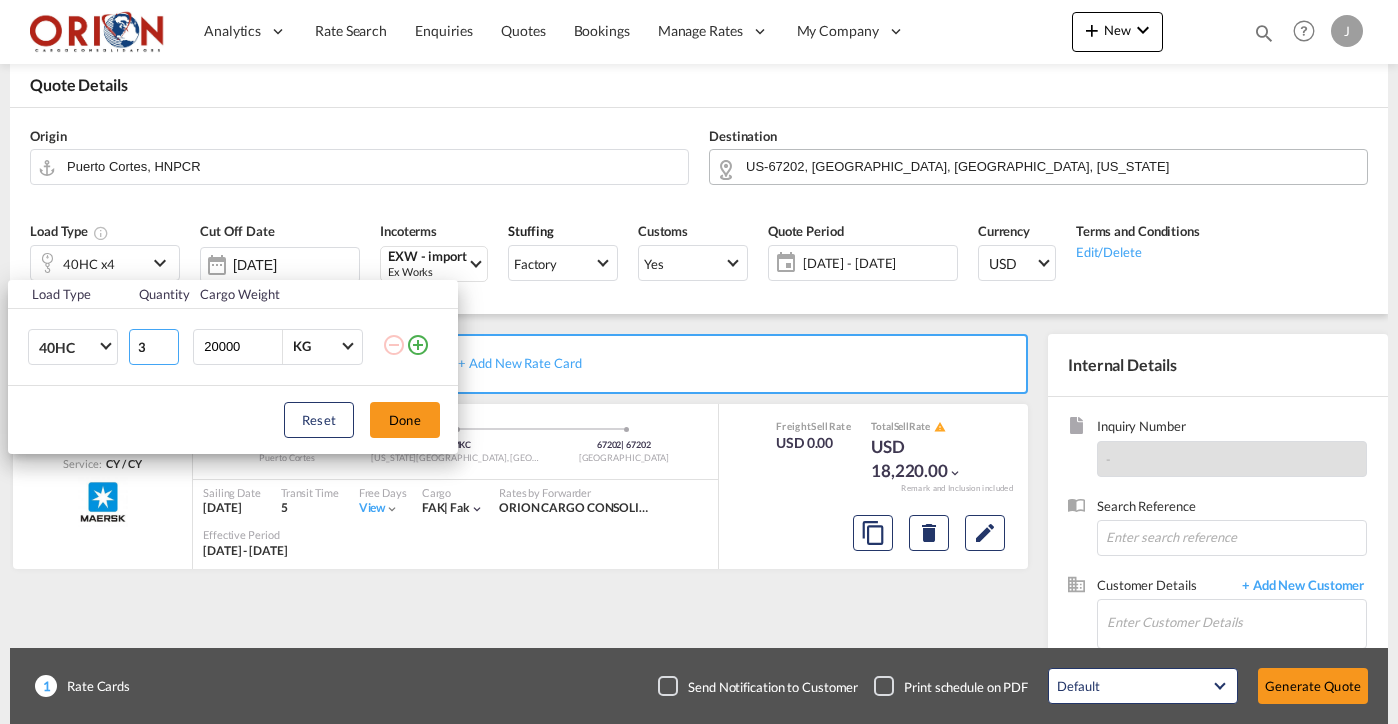 click on "3" at bounding box center (154, 347) 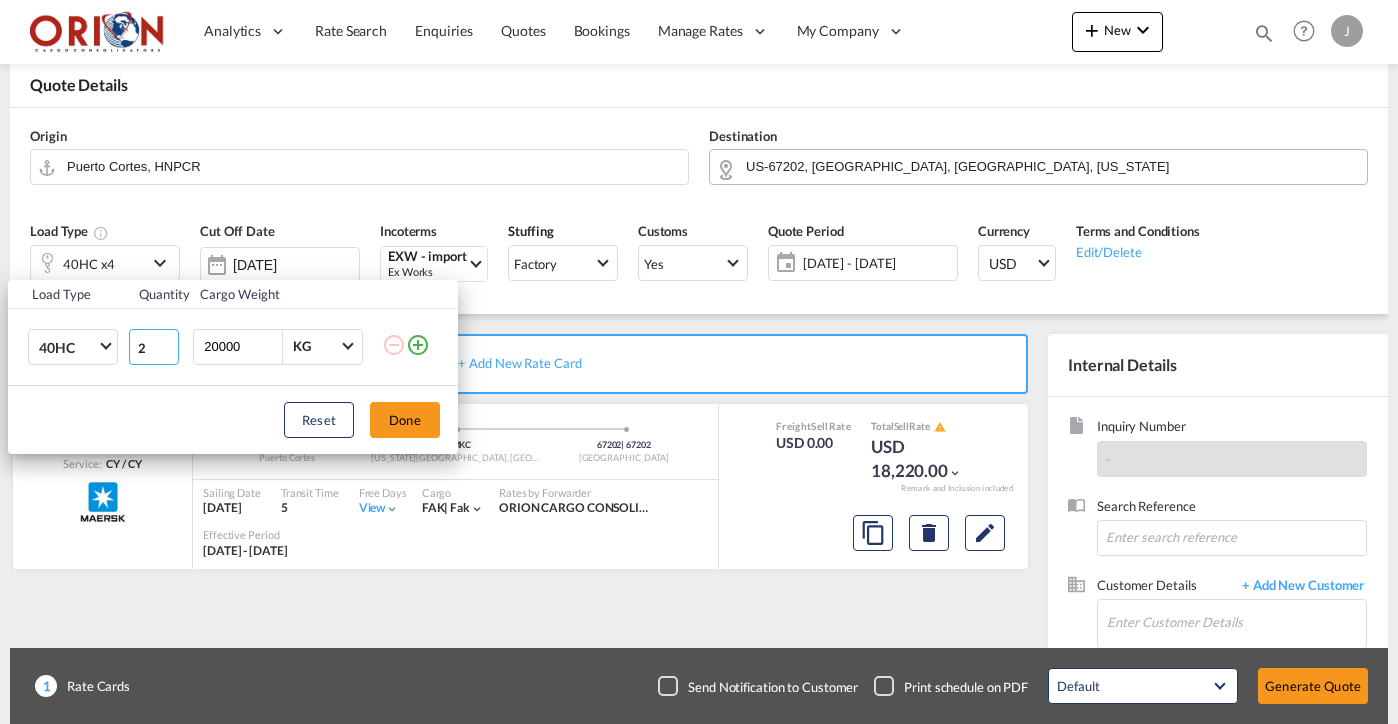 click on "2" at bounding box center (154, 347) 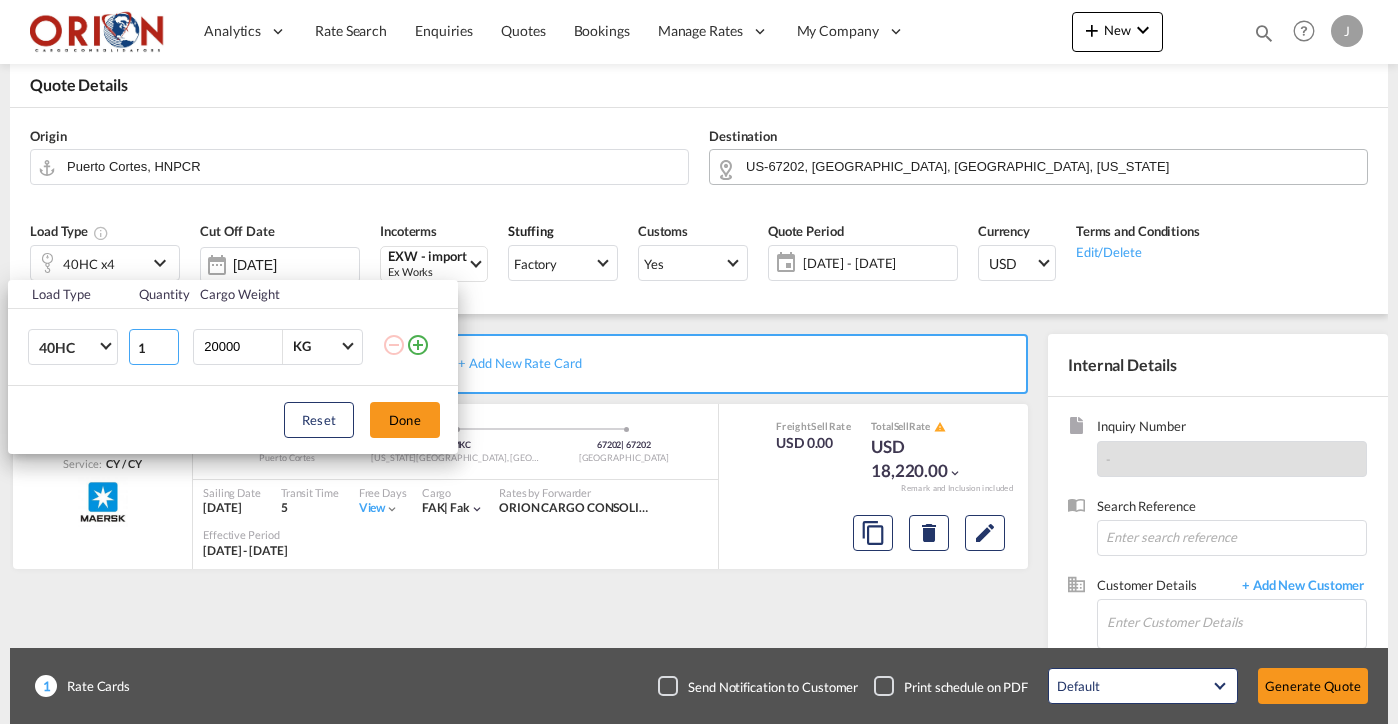 click on "1" at bounding box center (154, 347) 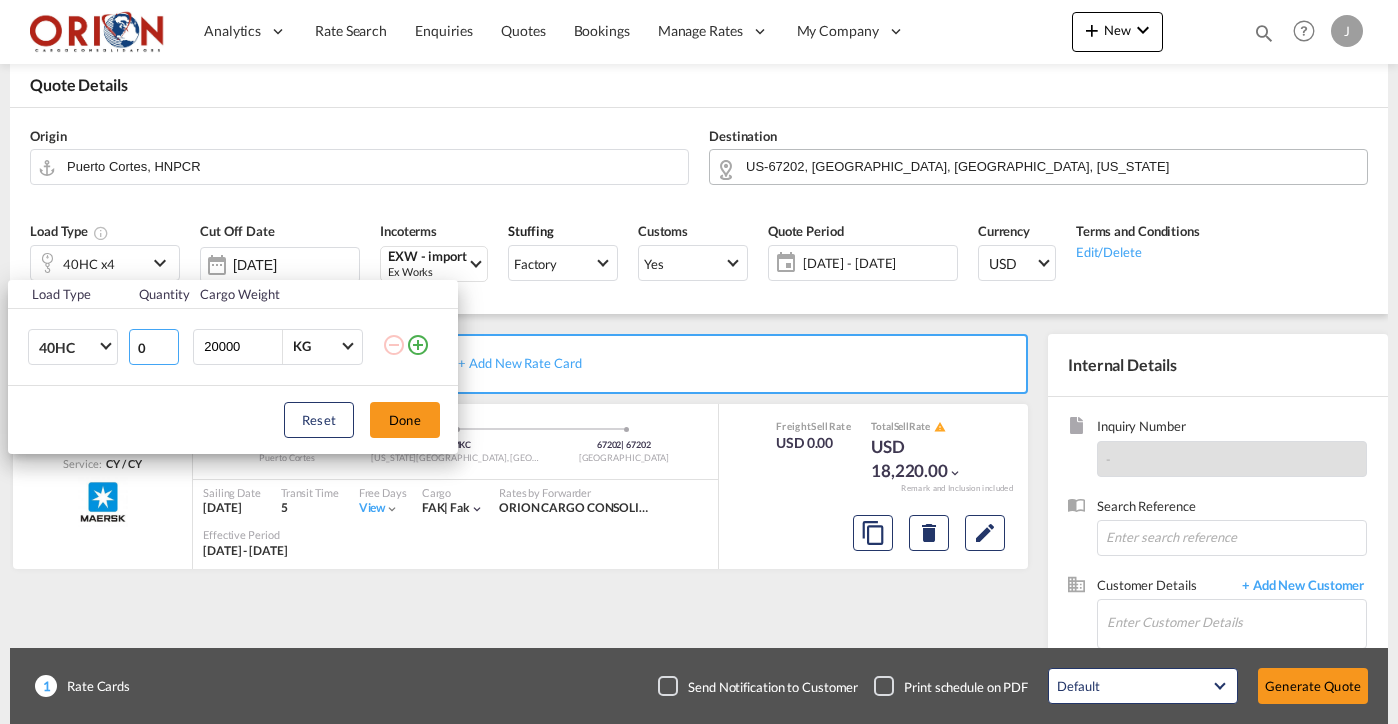 click on "0" at bounding box center (154, 347) 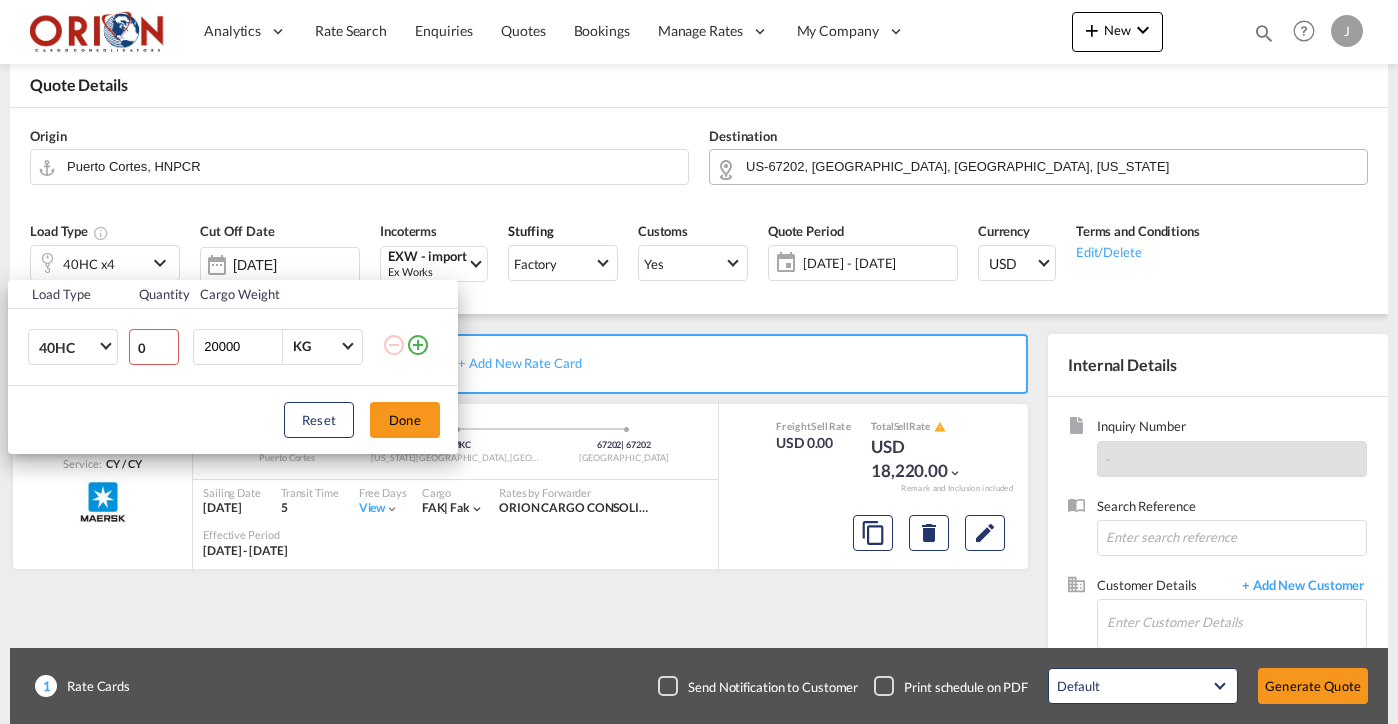 type on "1" 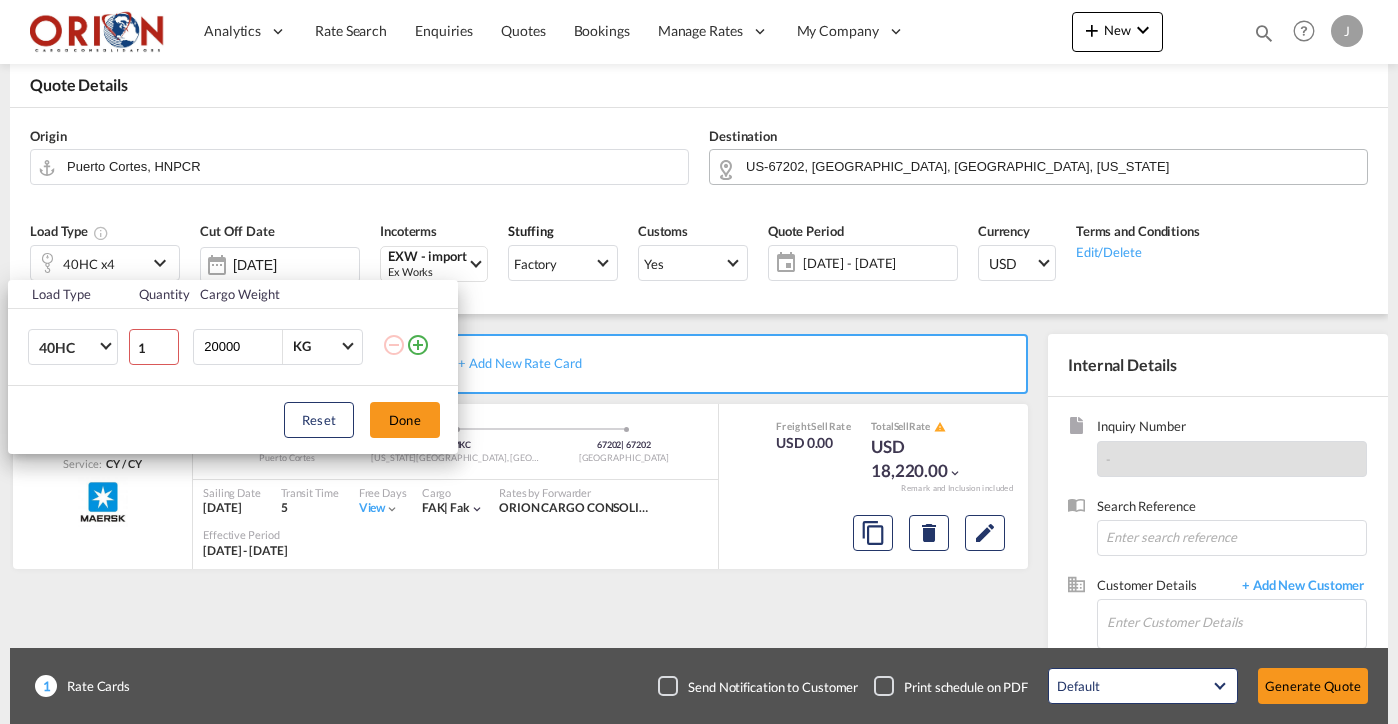 click on "1" at bounding box center (154, 347) 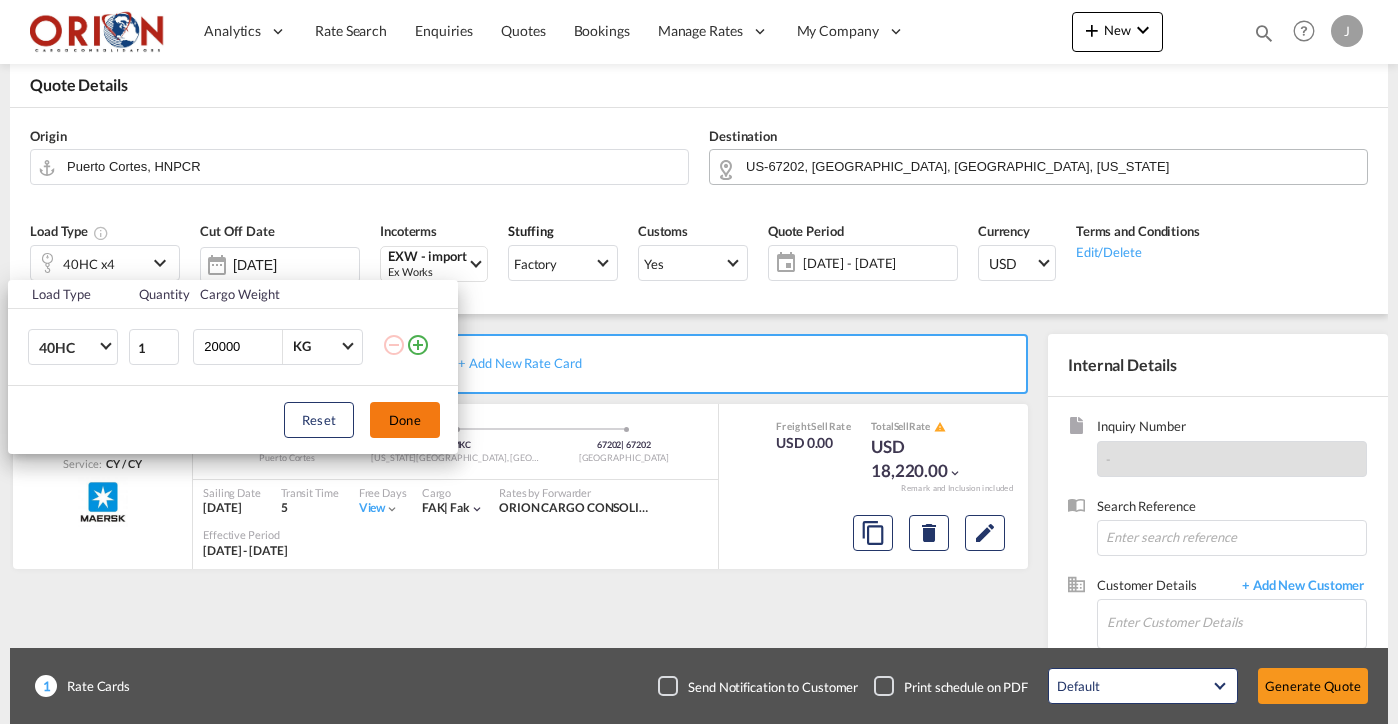 click on "Done" at bounding box center [405, 420] 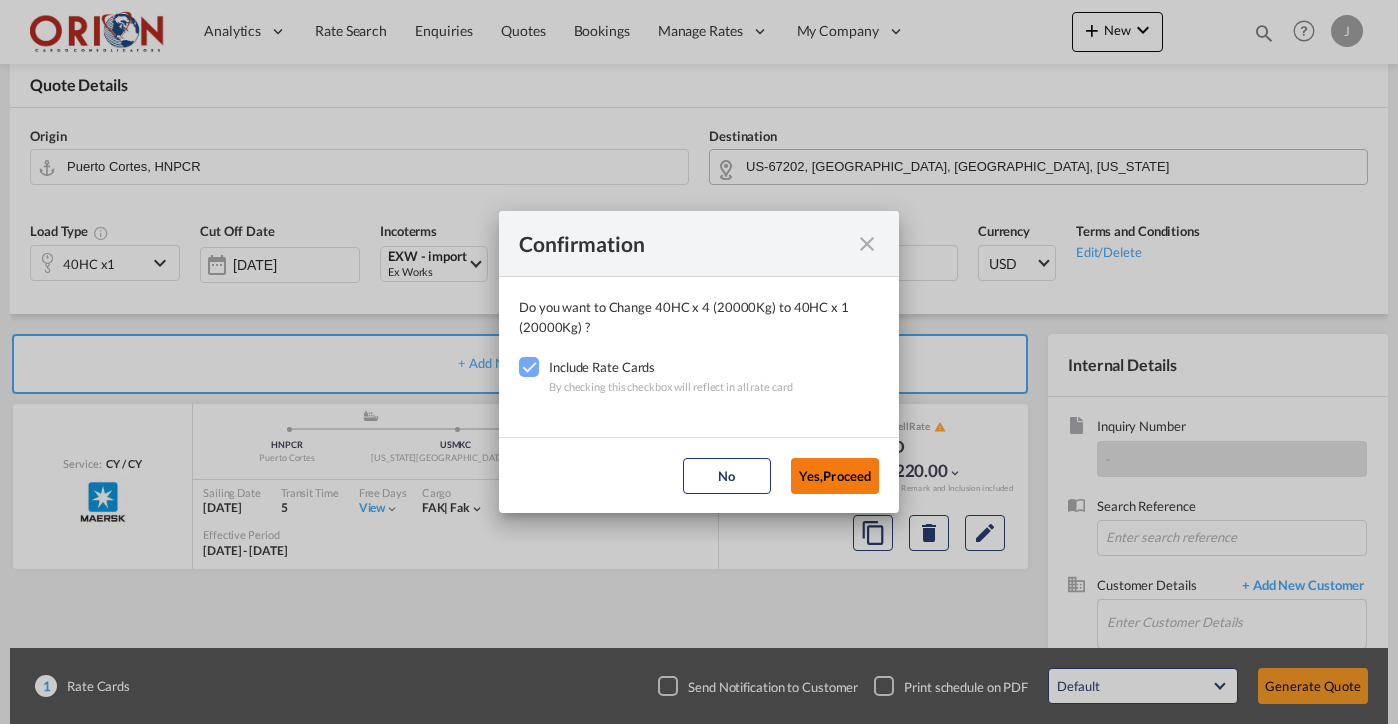 click on "Yes,Proceed" at bounding box center [835, 476] 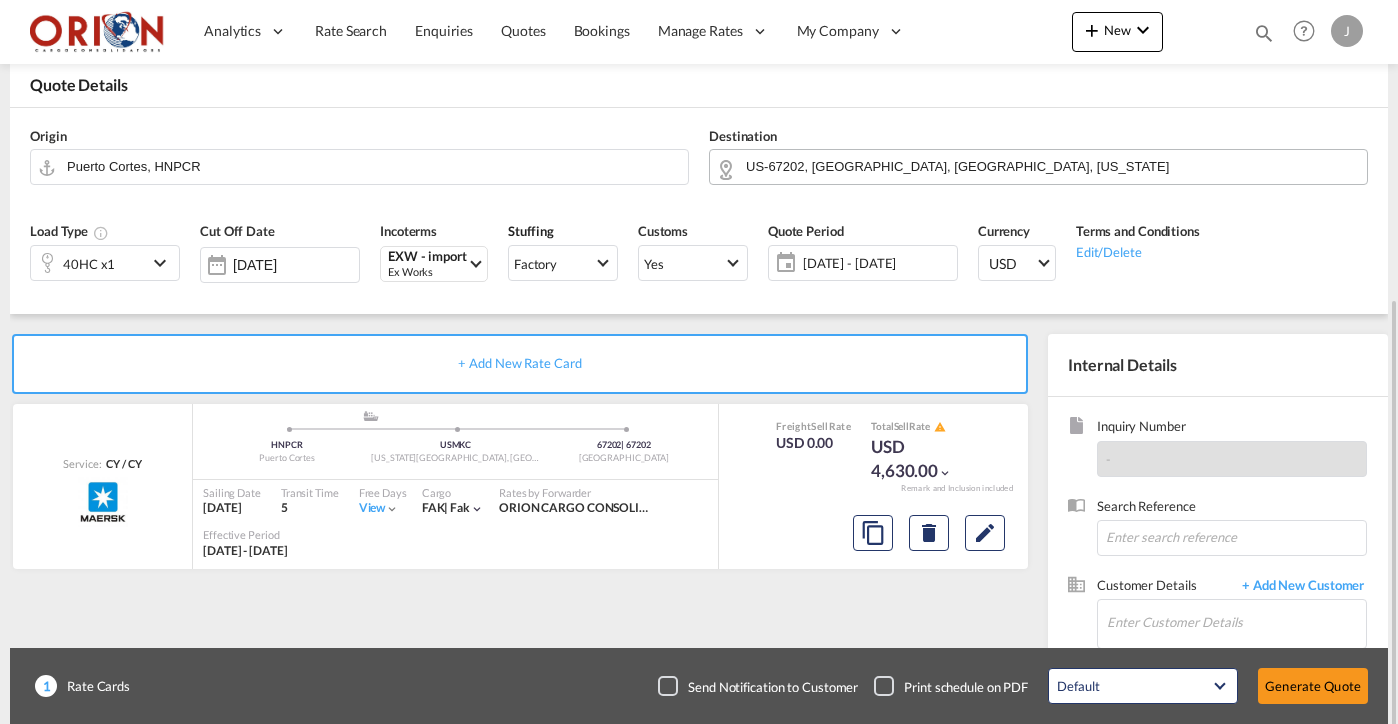 scroll, scrollTop: 1, scrollLeft: 0, axis: vertical 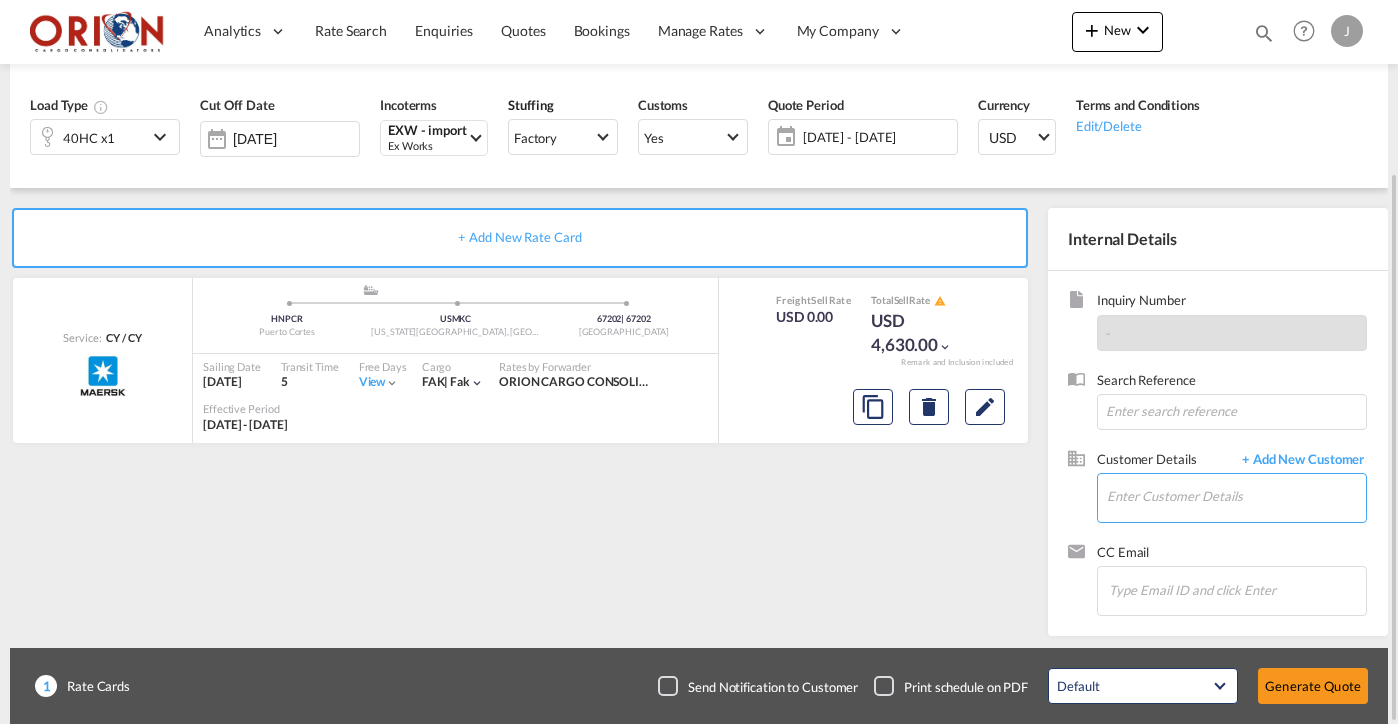 click on "Enter Customer Details" at bounding box center [1236, 496] 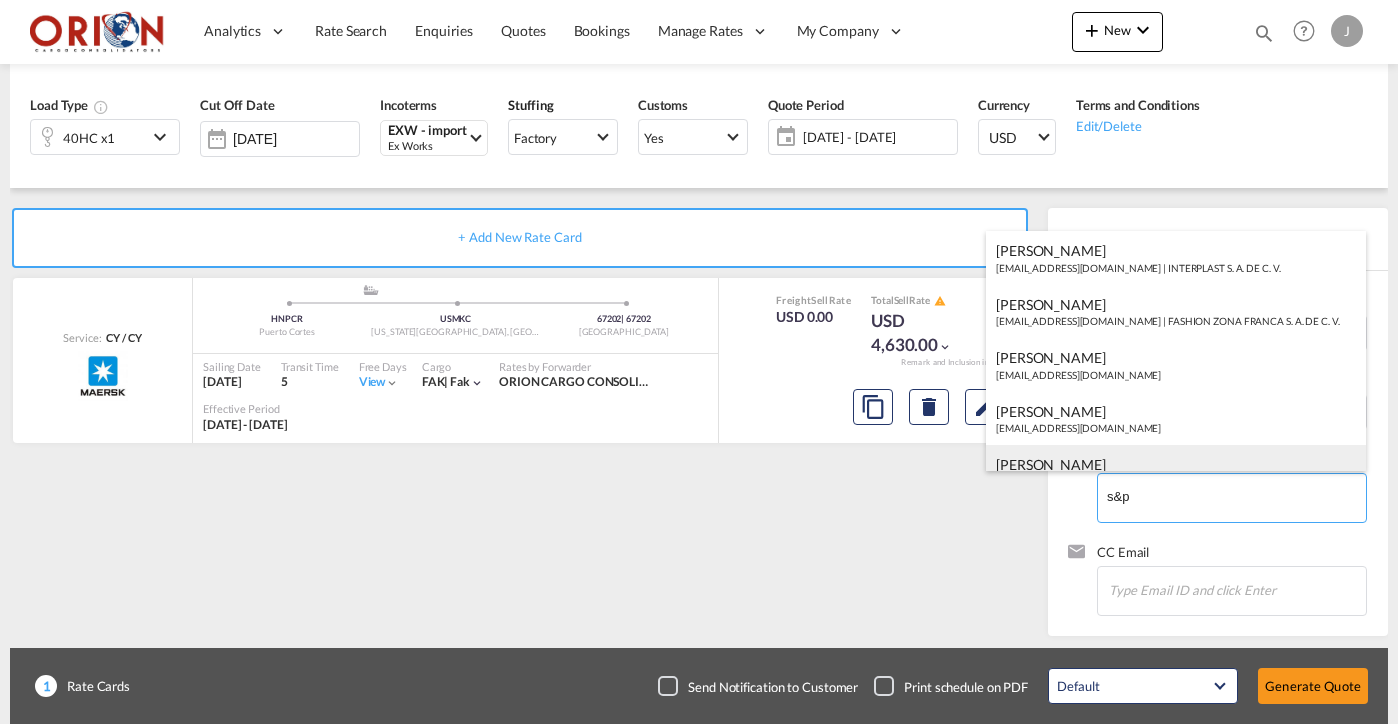 click on "[PERSON_NAME] [EMAIL_ADDRESS][DOMAIN_NAME]    |    INVERSIONES INTEGRA S DE RL DE CV" at bounding box center [1176, 472] 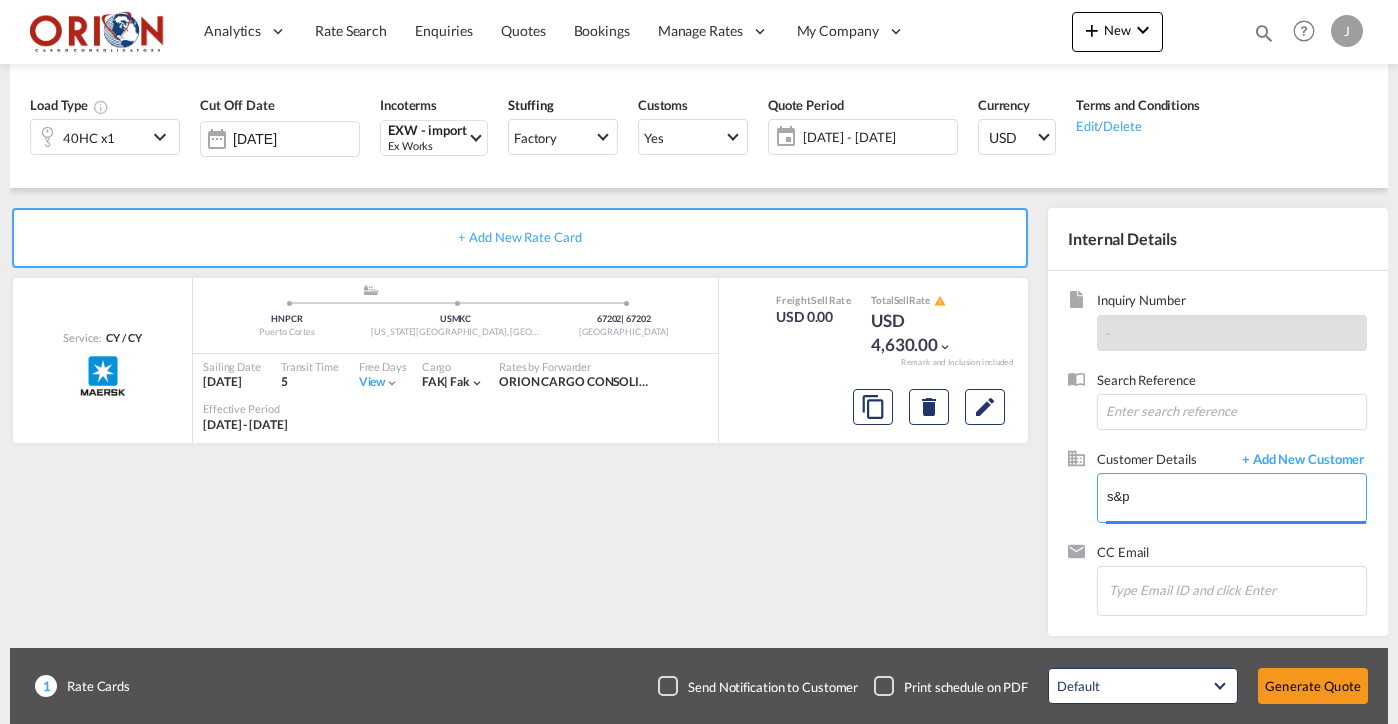 type on "INVERSIONES INTEGRA S DE RL DE CV, [PERSON_NAME], [EMAIL_ADDRESS][DOMAIN_NAME]" 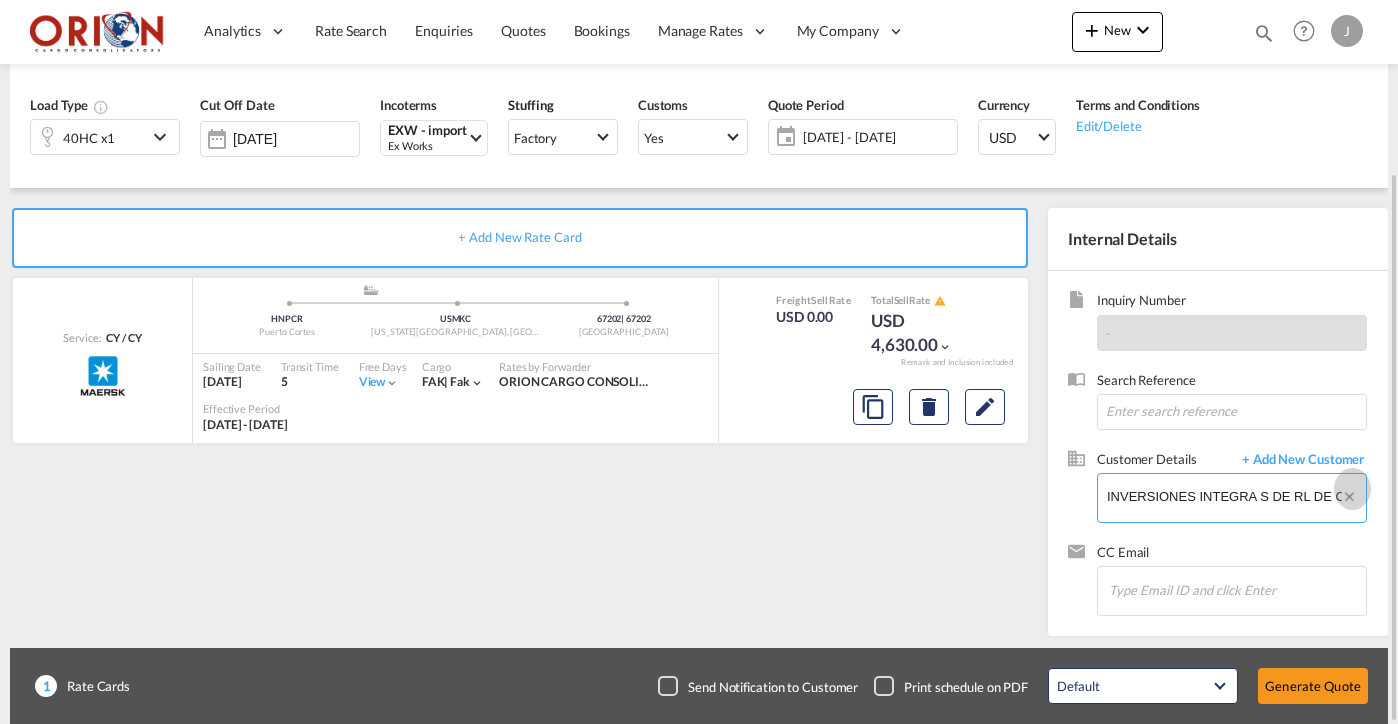 click at bounding box center (1352, 500) 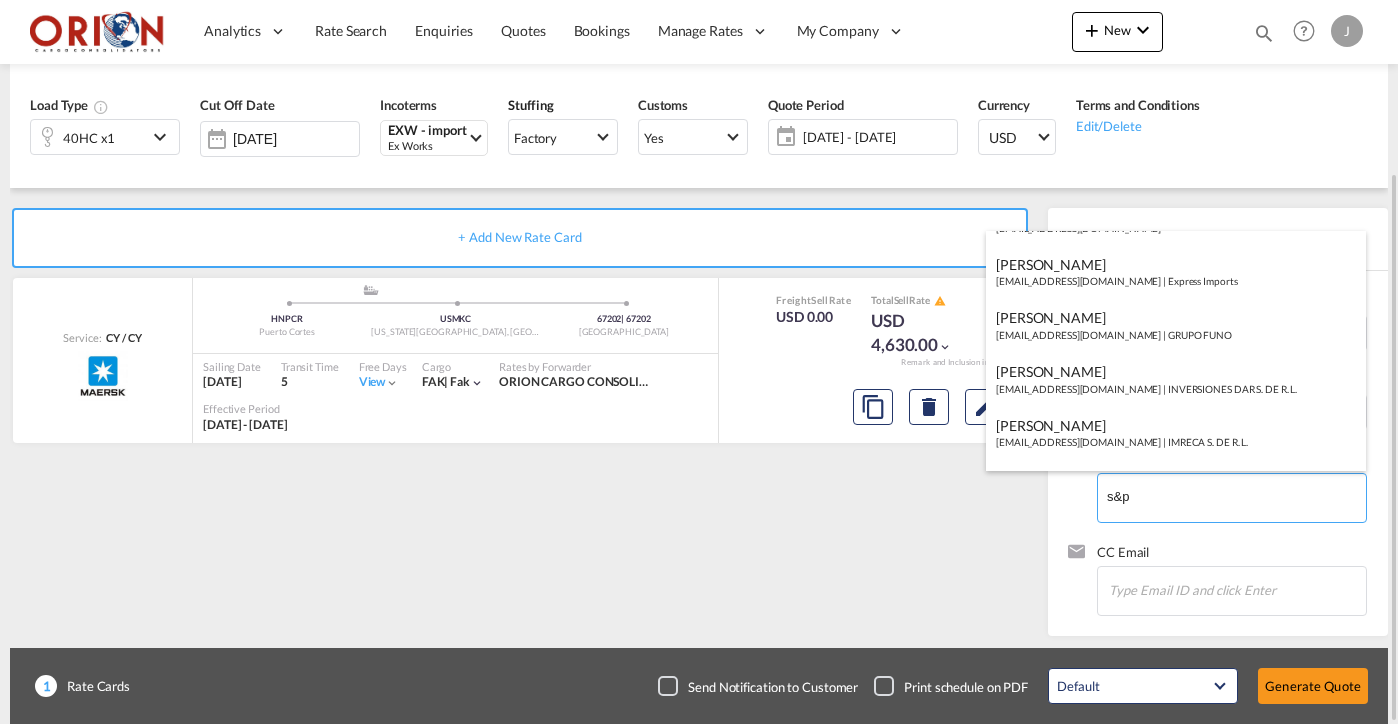 scroll, scrollTop: 1185, scrollLeft: 0, axis: vertical 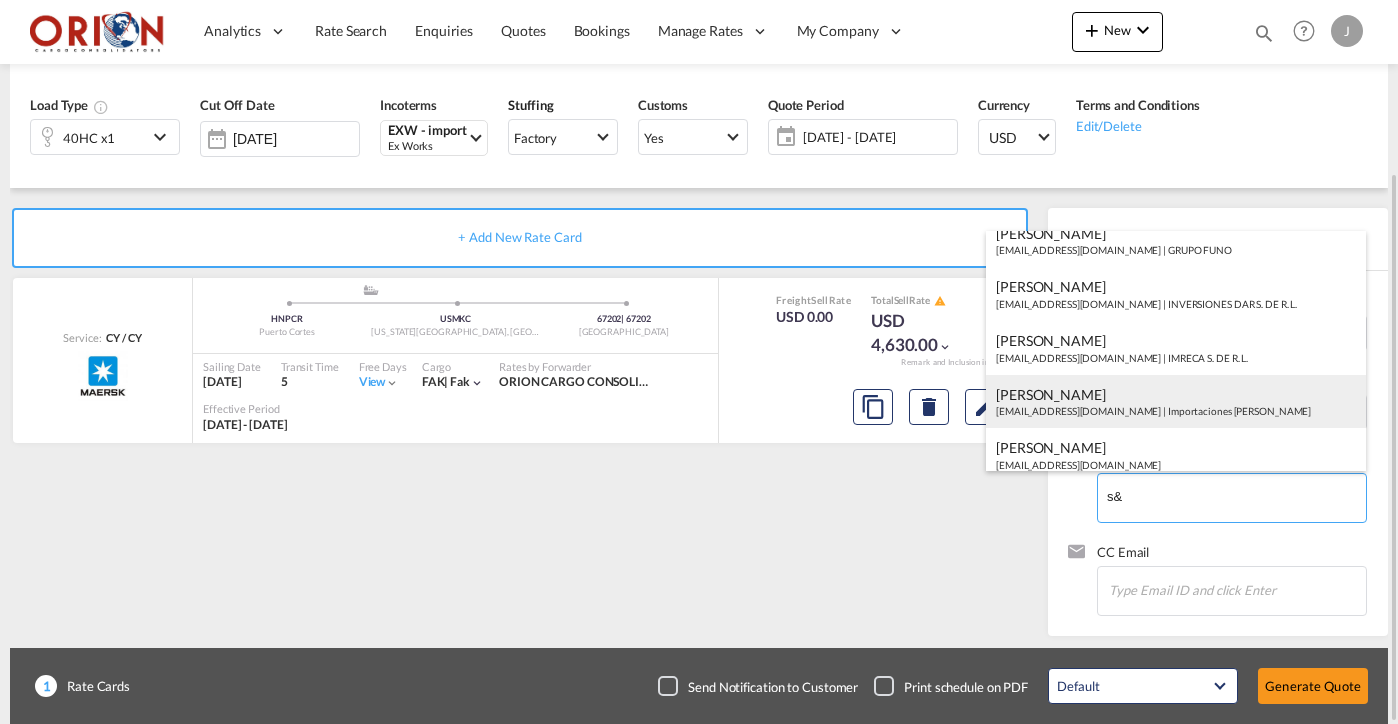 type on "s" 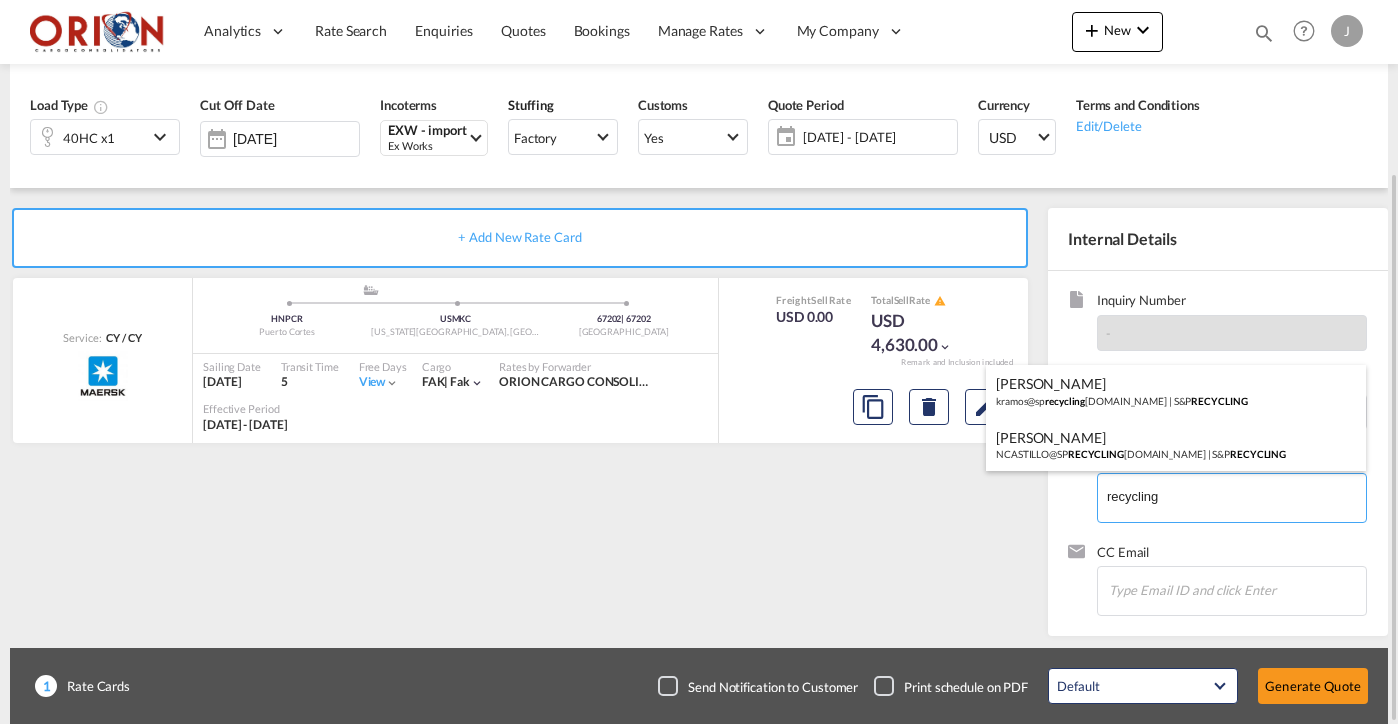 scroll, scrollTop: 0, scrollLeft: 0, axis: both 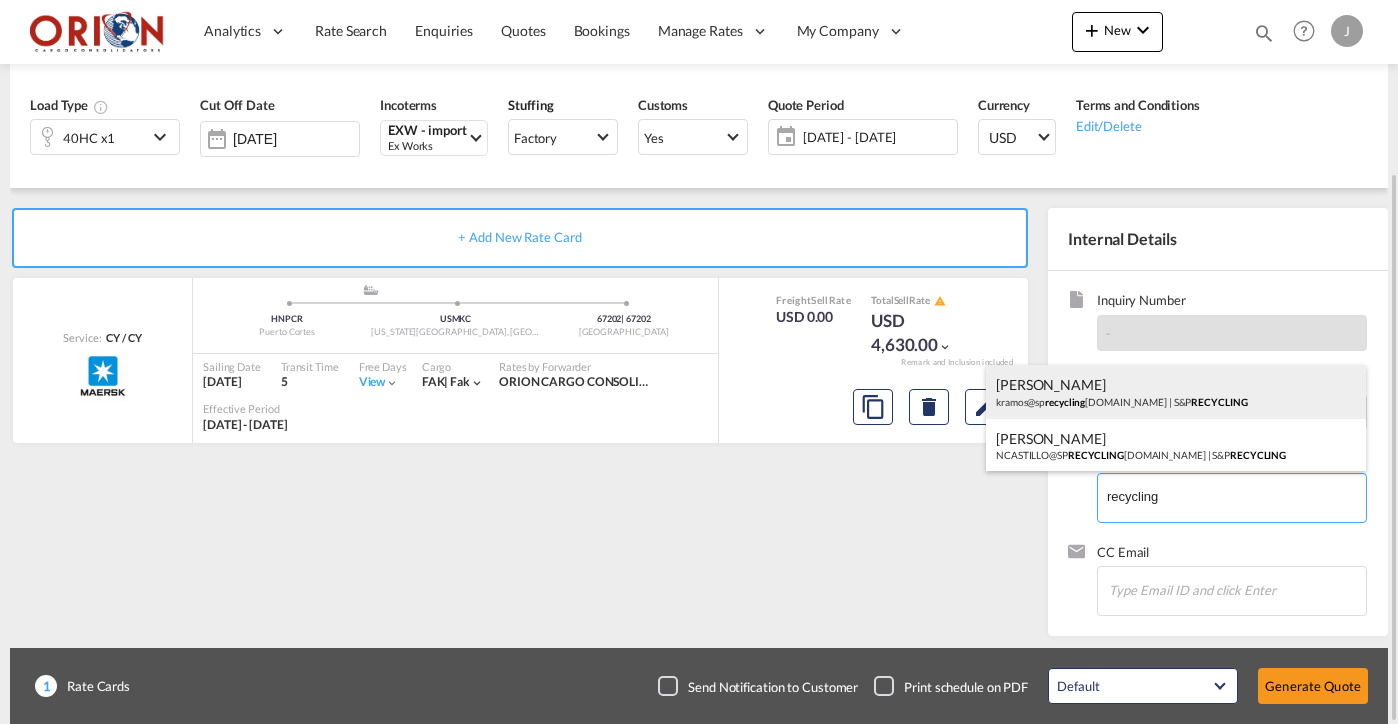 click on "[PERSON_NAME] recycling [DOMAIN_NAME]    |    S&P  RECYCLING" at bounding box center [1176, 392] 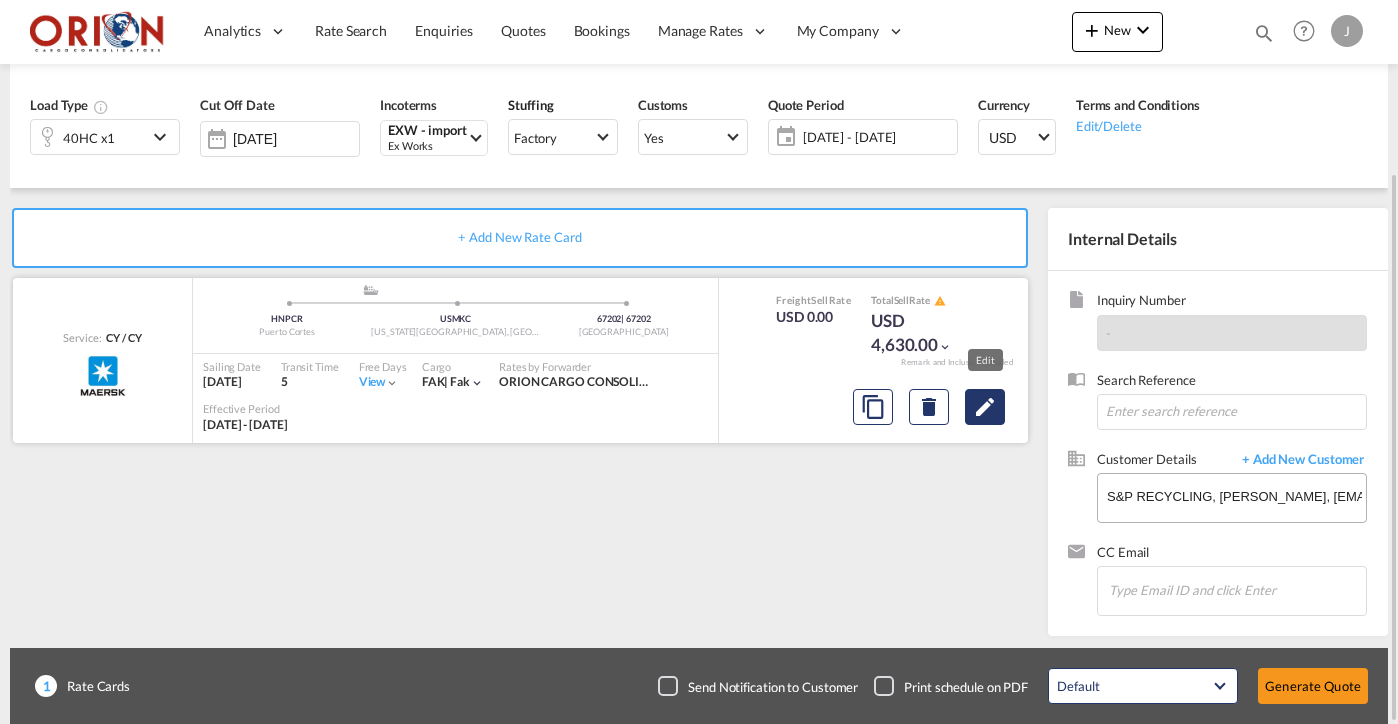 click at bounding box center (985, 407) 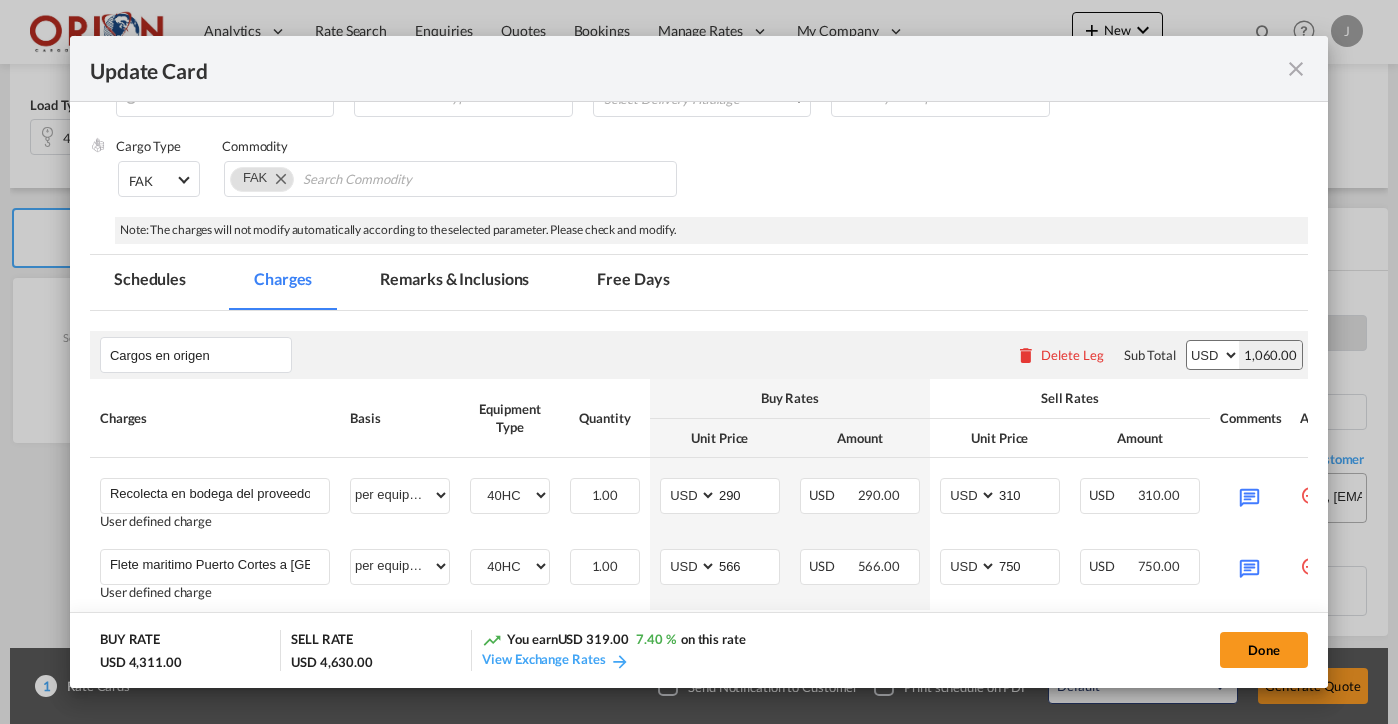 scroll, scrollTop: 458, scrollLeft: 0, axis: vertical 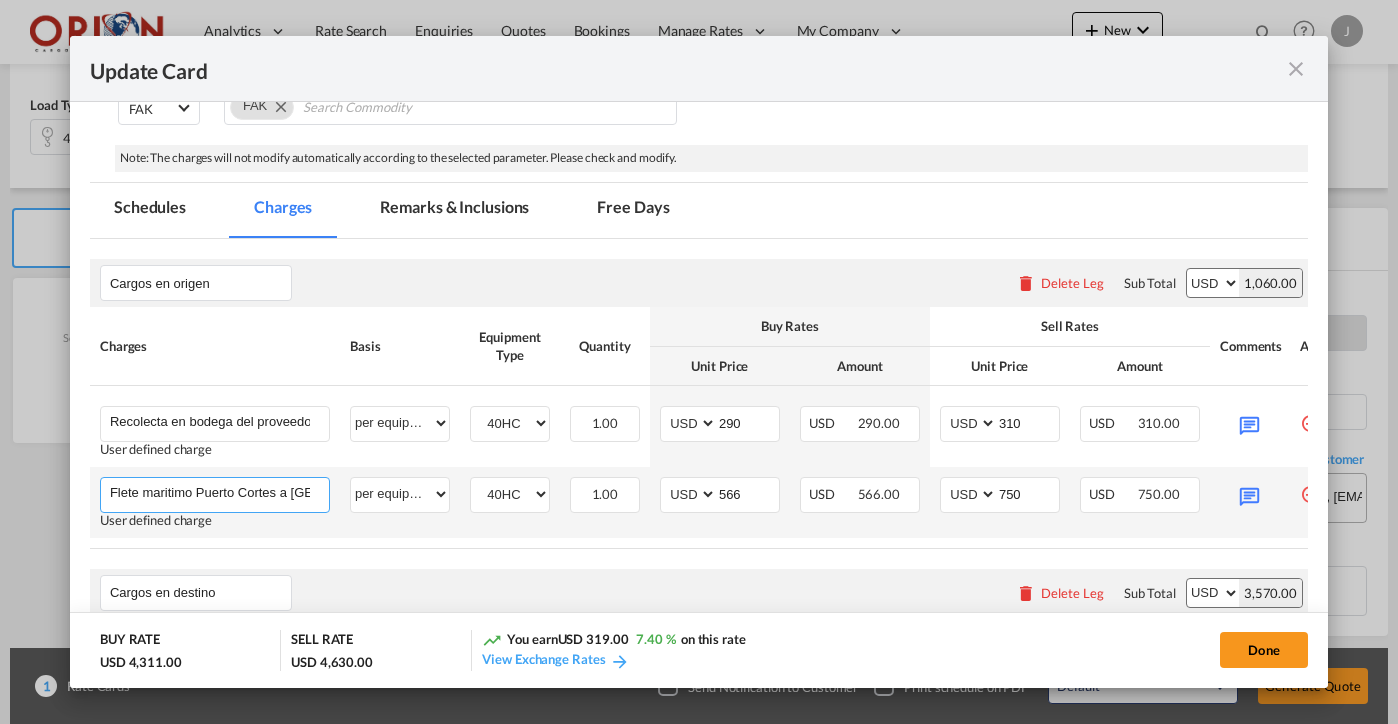 click on "Flete maritimo Puerto Cortes a [GEOGRAPHIC_DATA]" at bounding box center (219, 493) 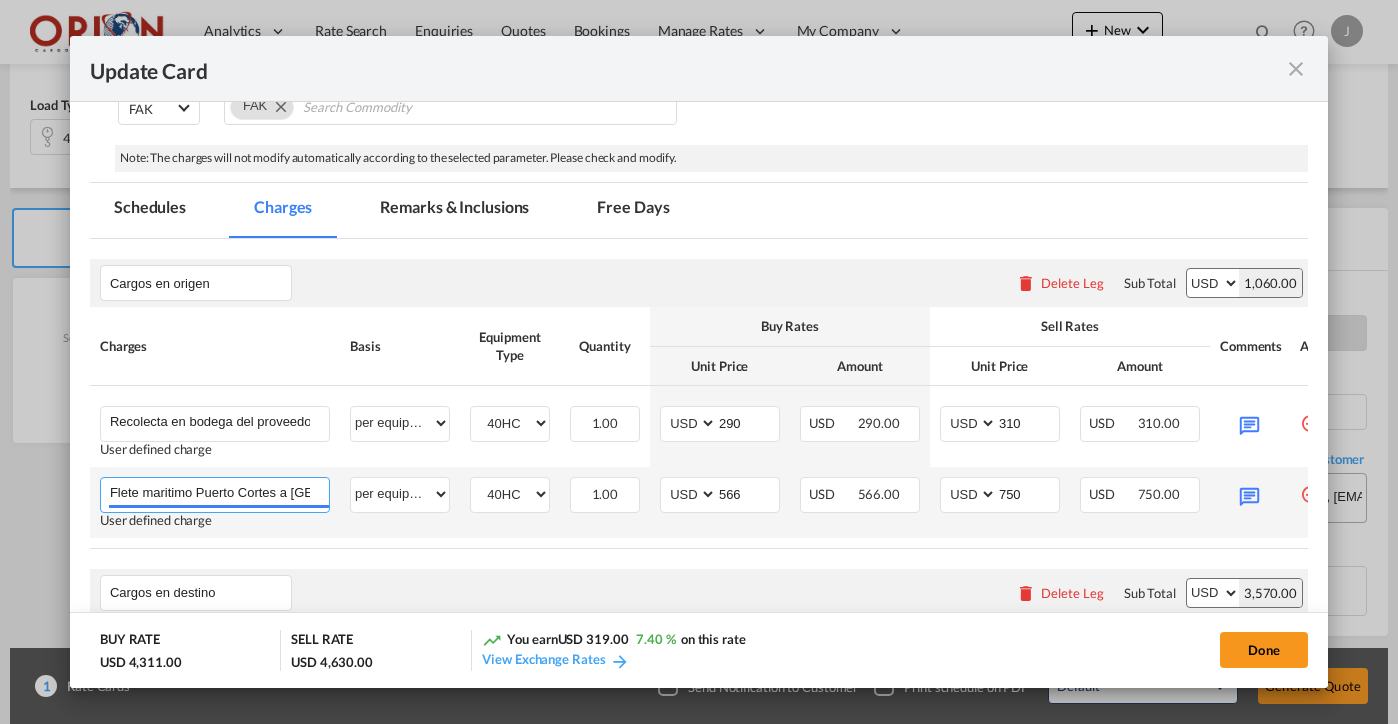 click on "Flete maritimo Puerto Cortes a [GEOGRAPHIC_DATA]" at bounding box center (219, 493) 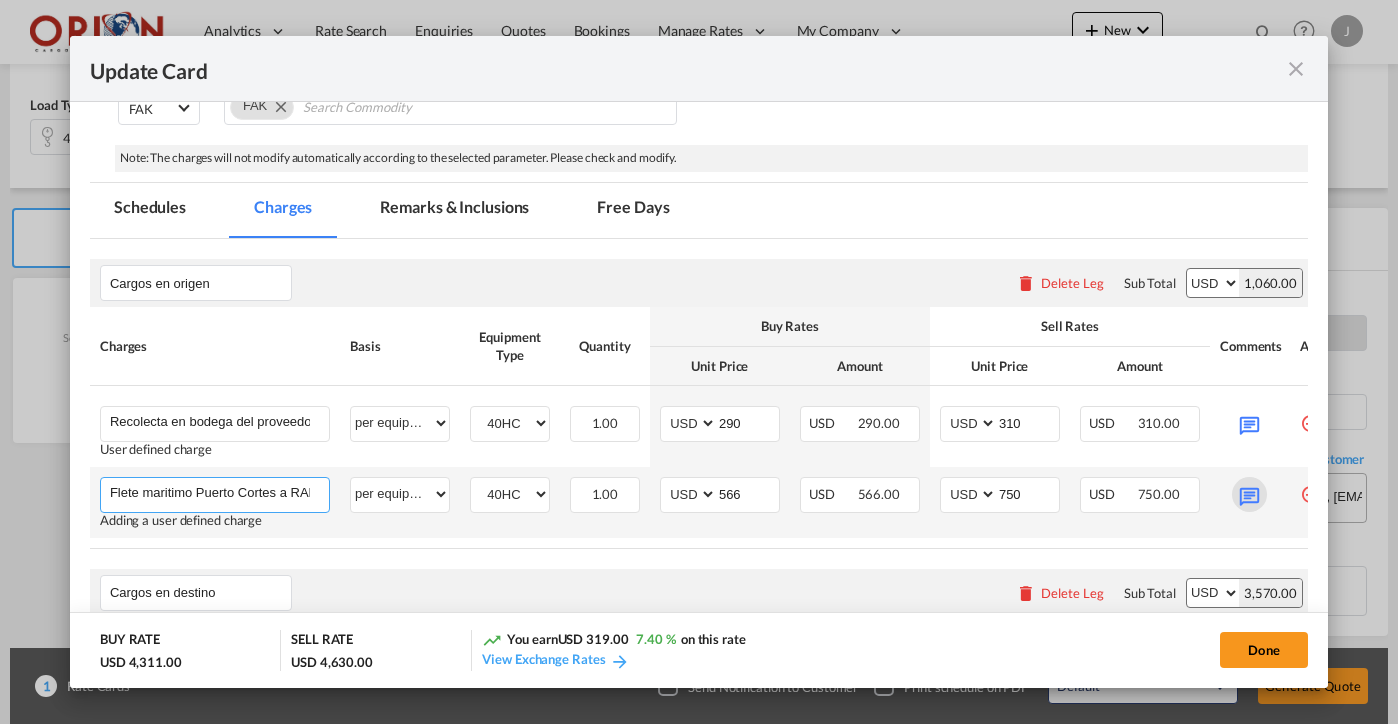 type on "Flete maritimo Puerto Cortes a RAMP [US_STATE][GEOGRAPHIC_DATA]" 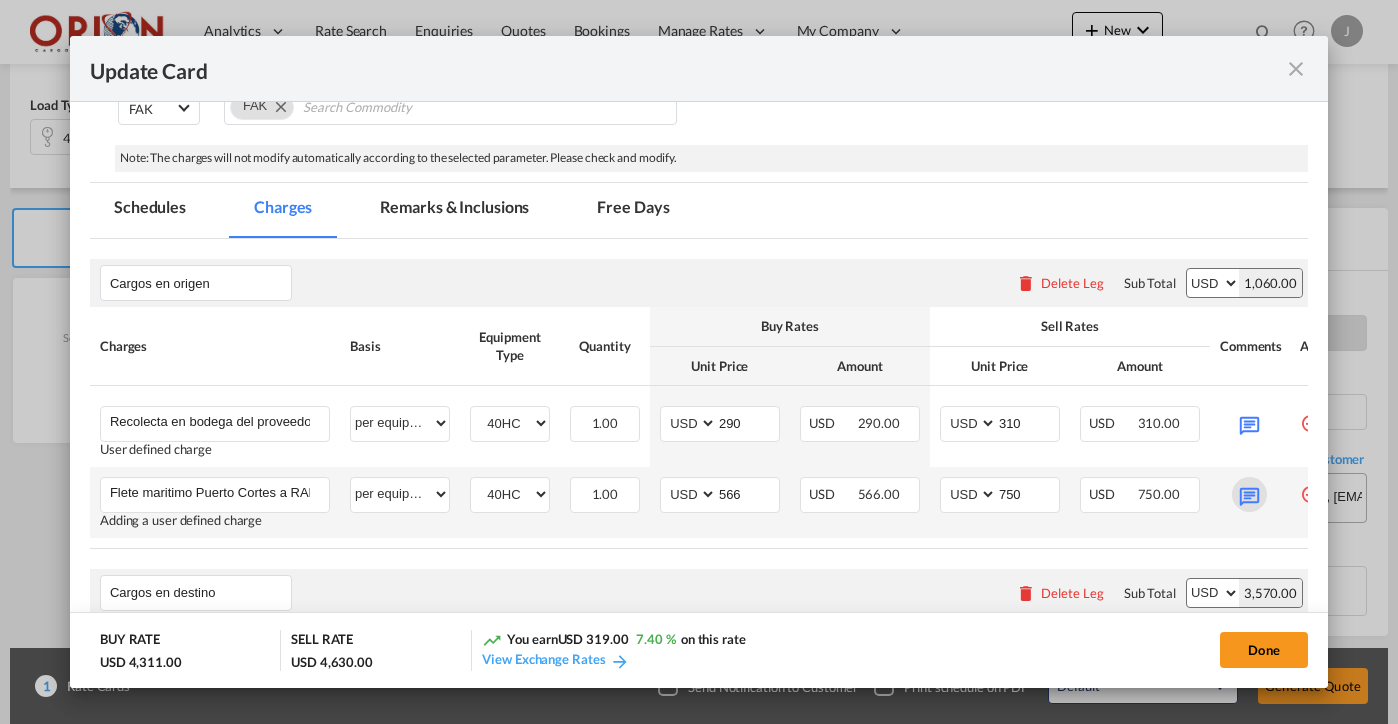 click at bounding box center (1249, 494) 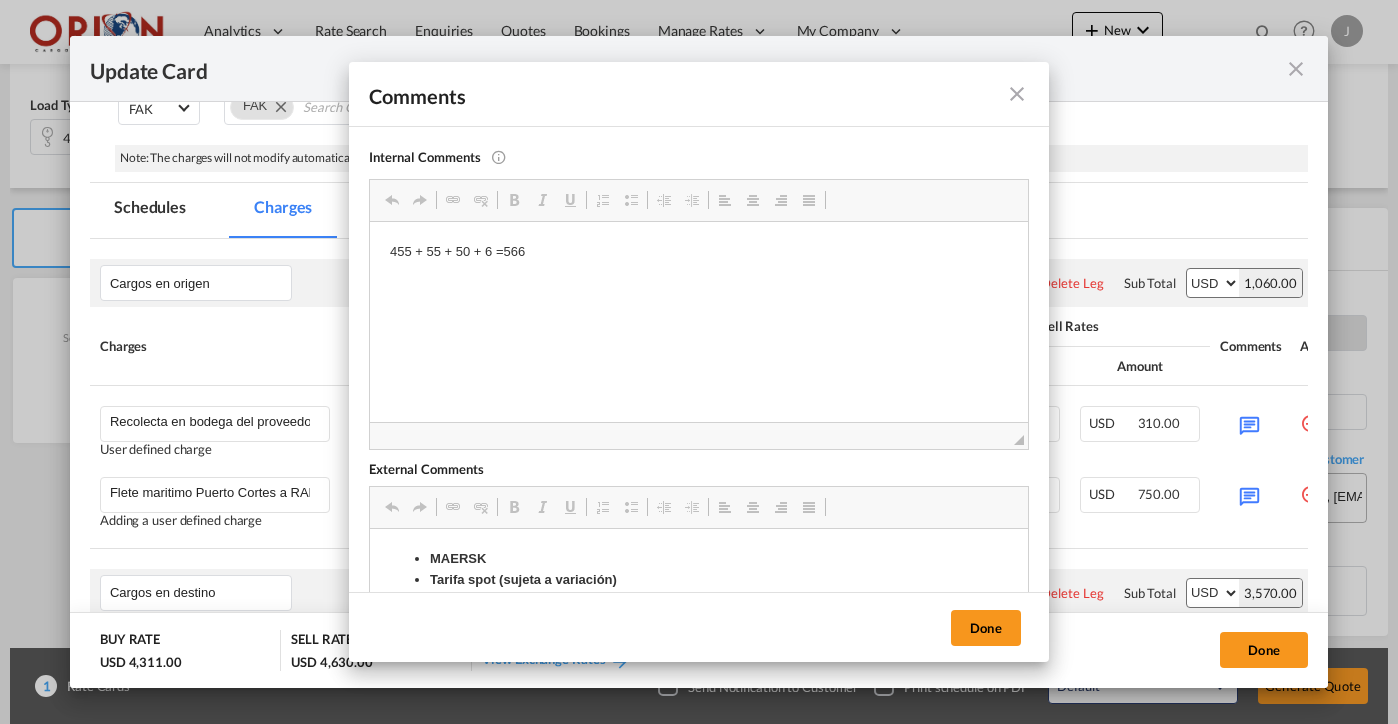 scroll, scrollTop: 0, scrollLeft: 0, axis: both 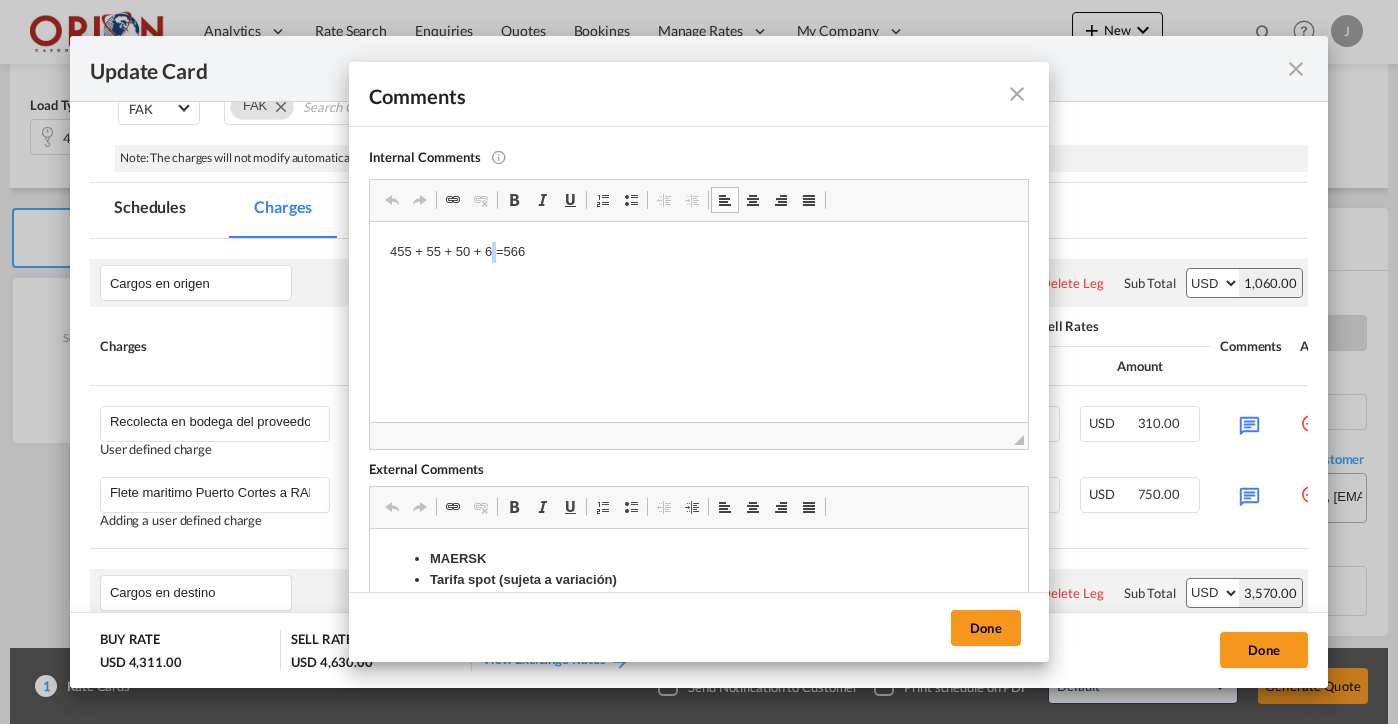 click on "455 + 55 + 50 + 6 =566" at bounding box center (699, 252) 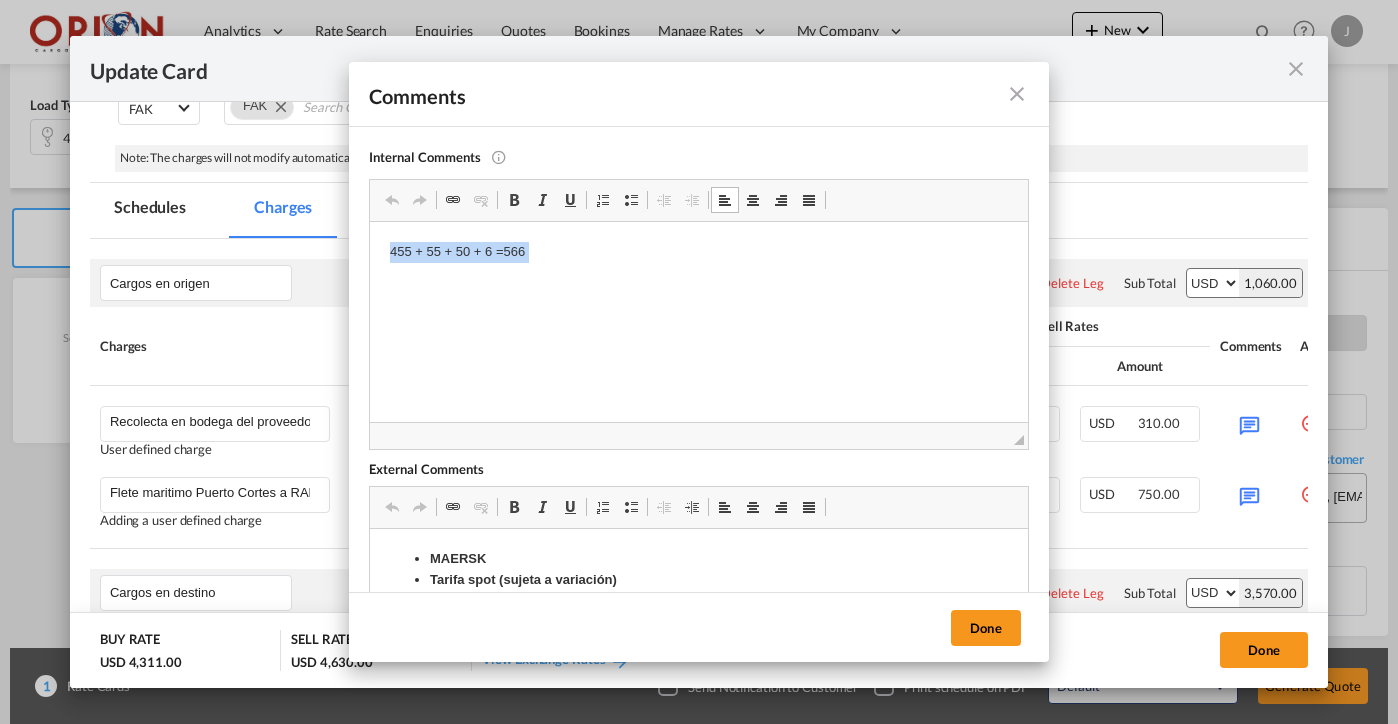 click on "455 + 55 + 50 + 6 =566" at bounding box center (699, 252) 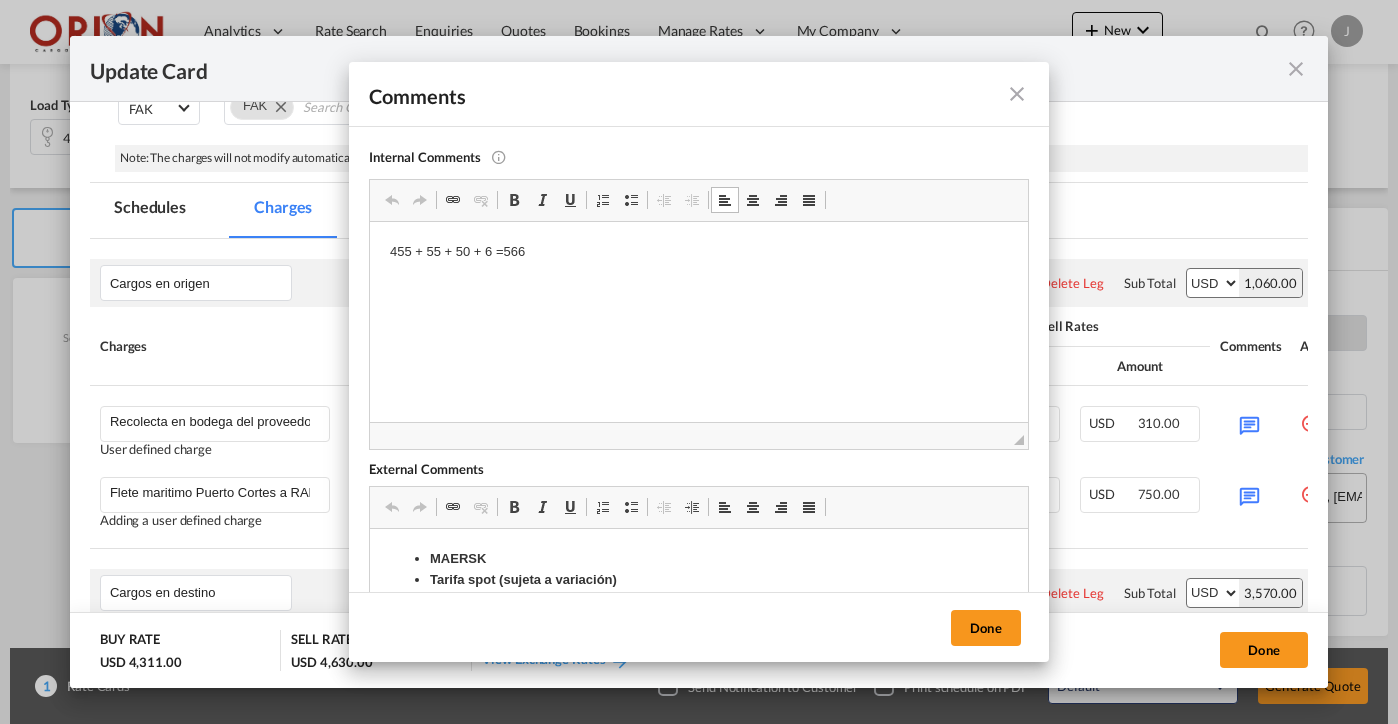 type 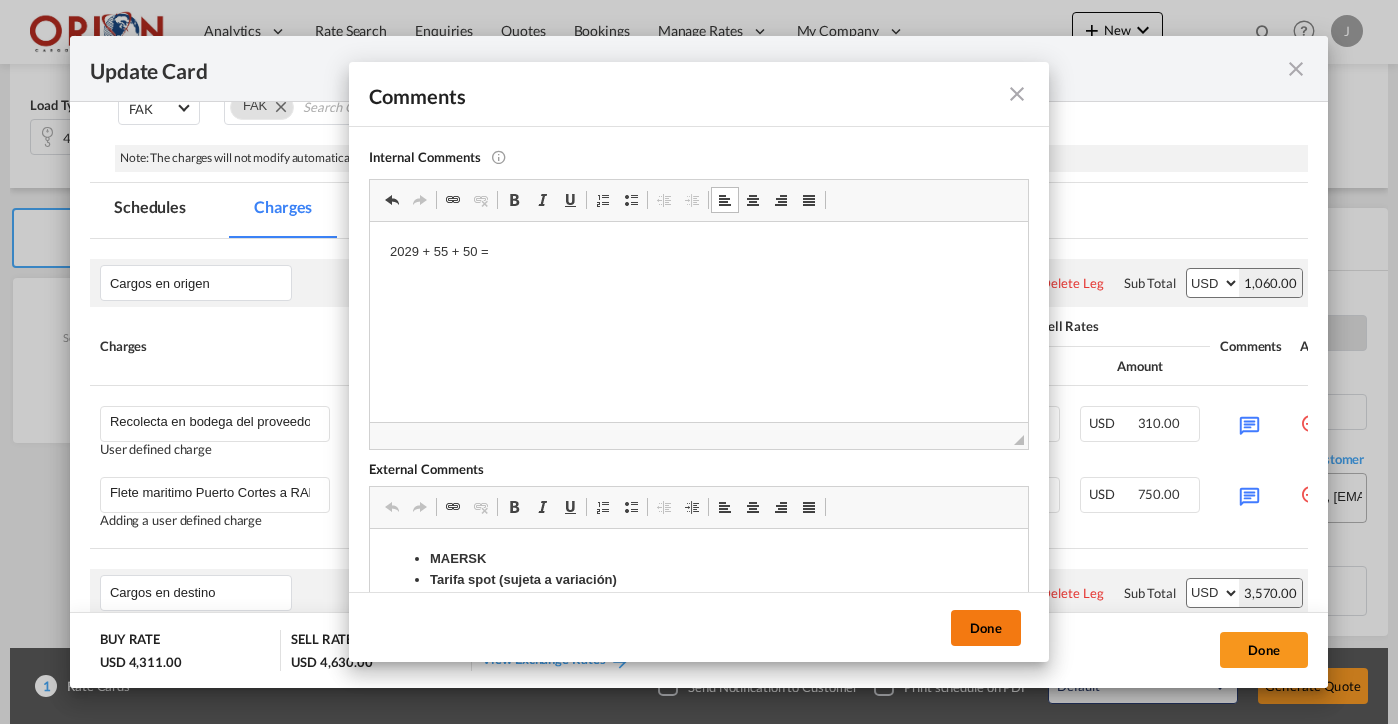 drag, startPoint x: 119, startPoint y: 32, endPoint x: 989, endPoint y: 630, distance: 1055.7007 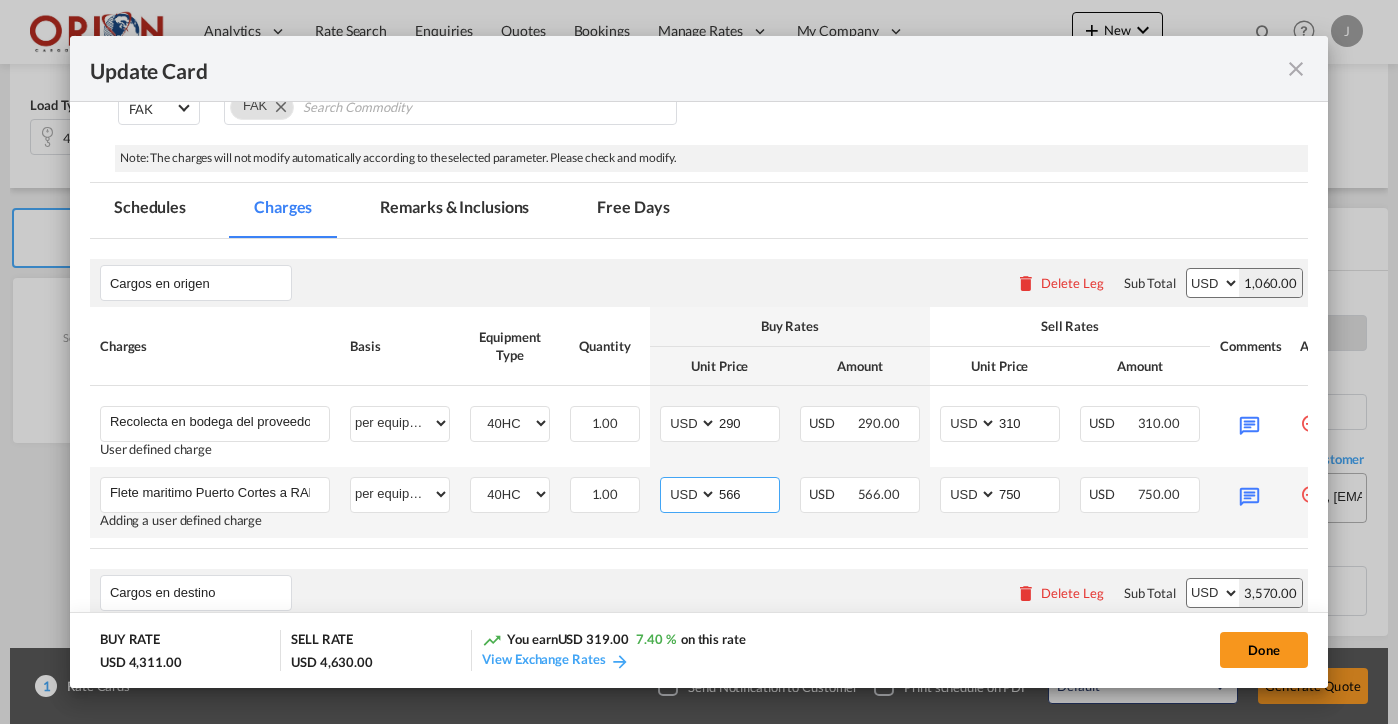 click on "566" at bounding box center (748, 493) 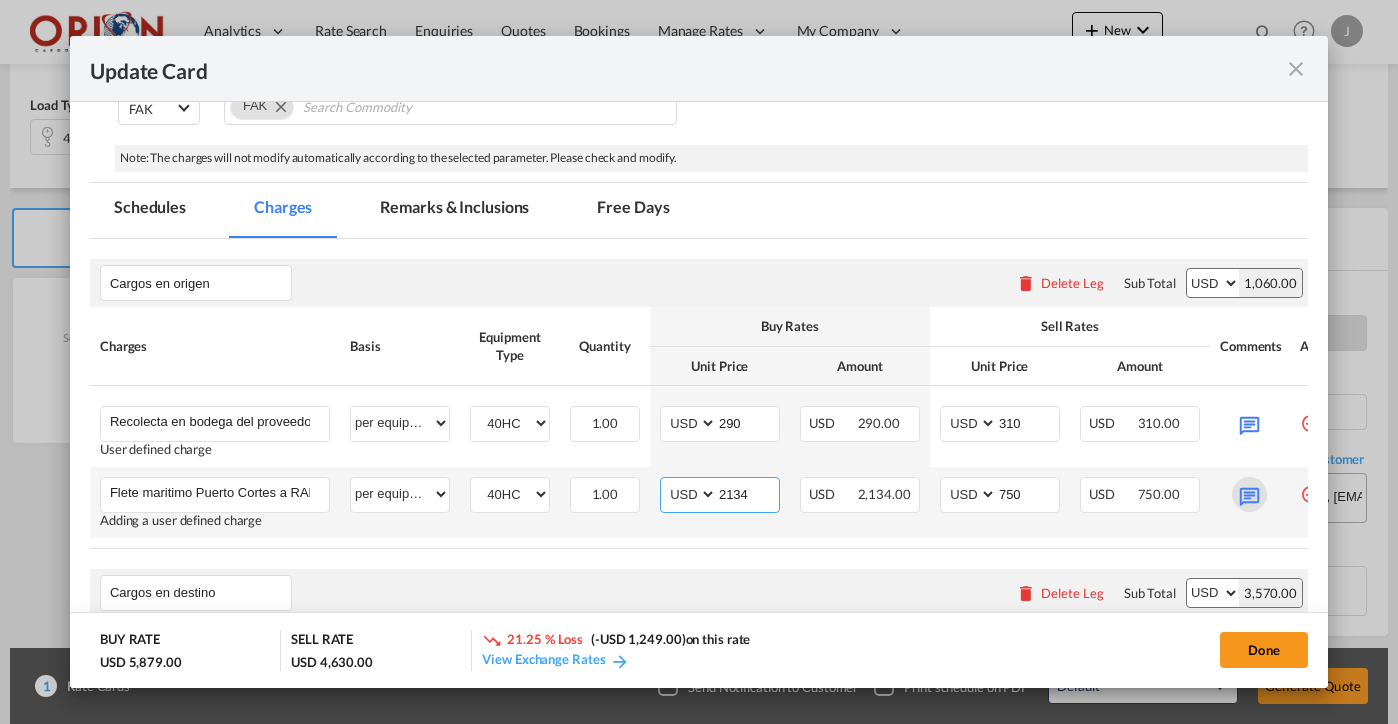 type on "2134" 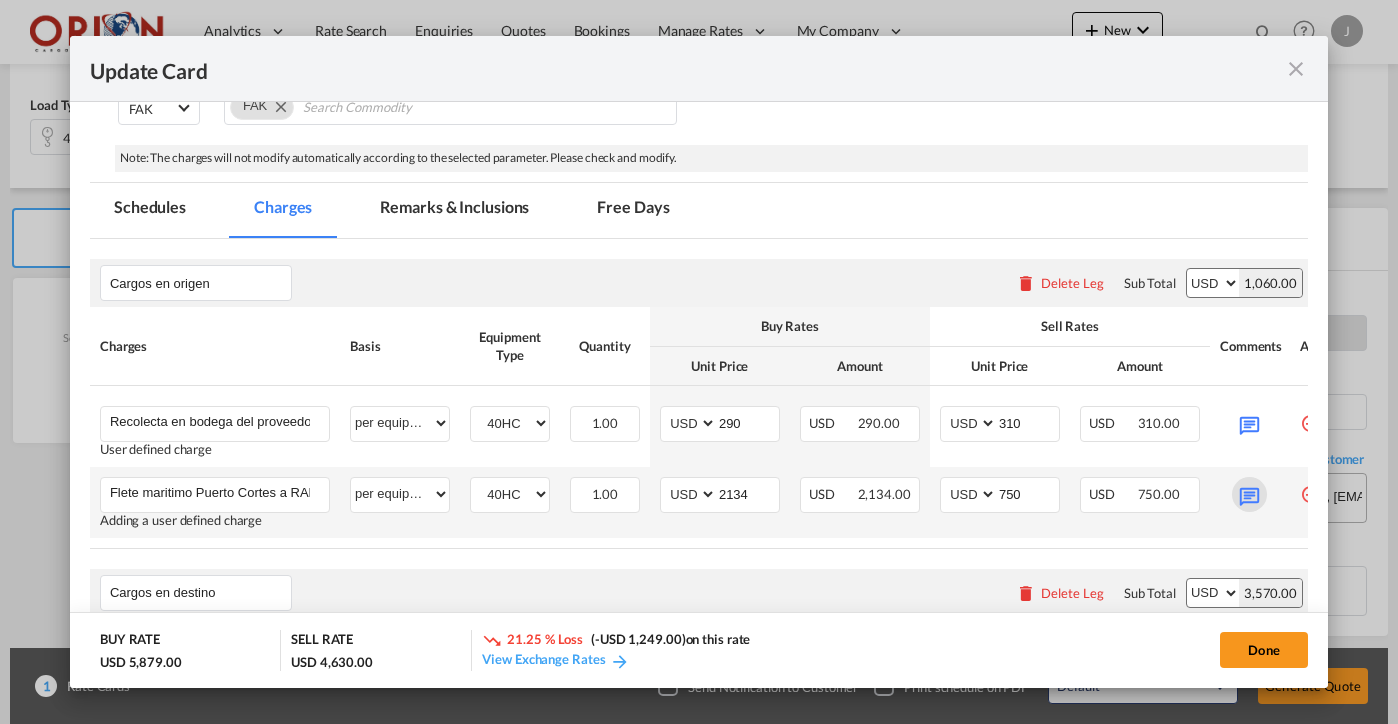 click at bounding box center (1249, 494) 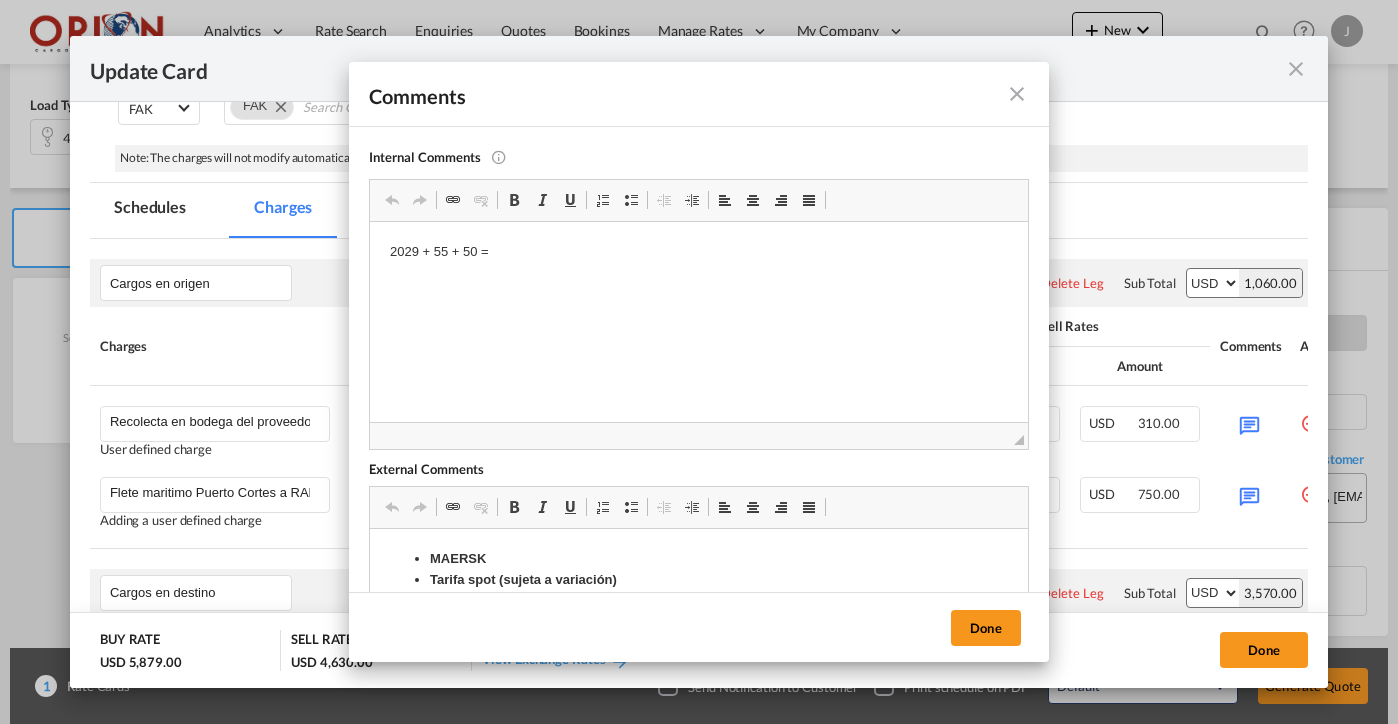 scroll, scrollTop: 0, scrollLeft: 0, axis: both 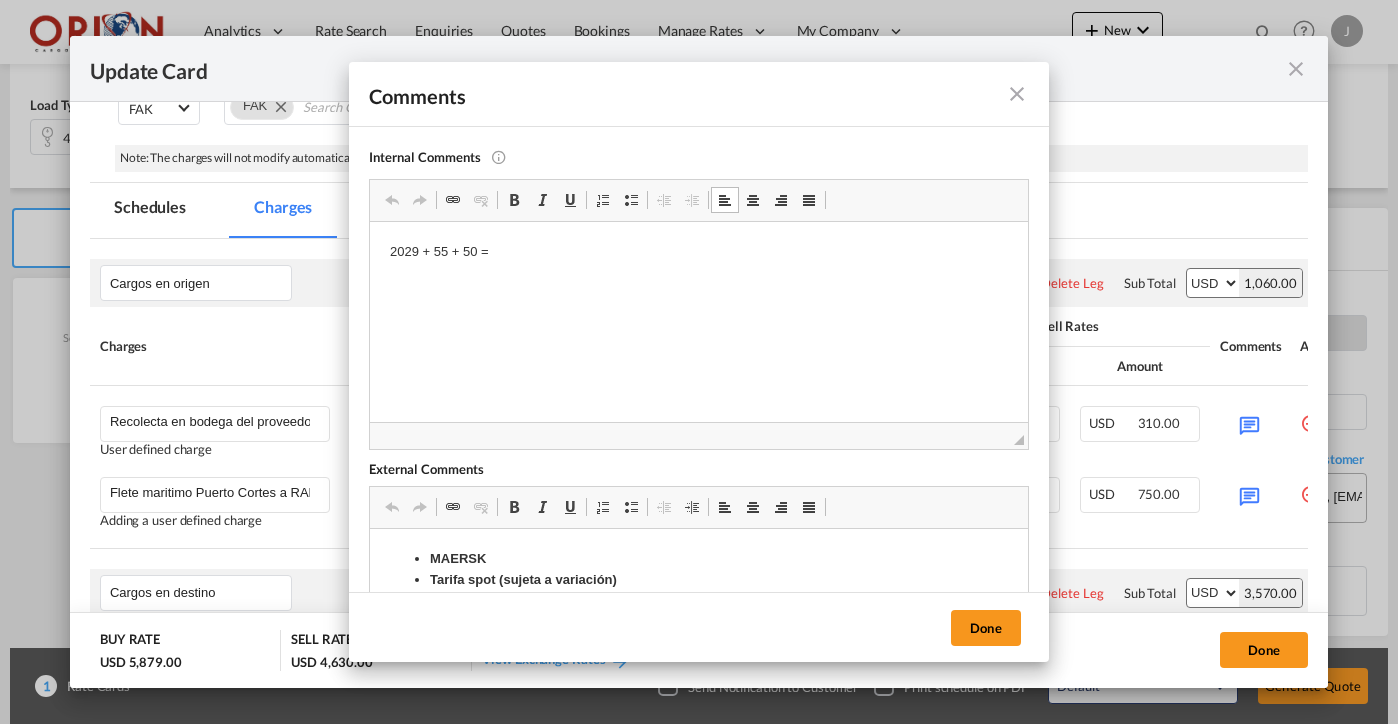click on "2029 + 55 + 50 =" at bounding box center (699, 252) 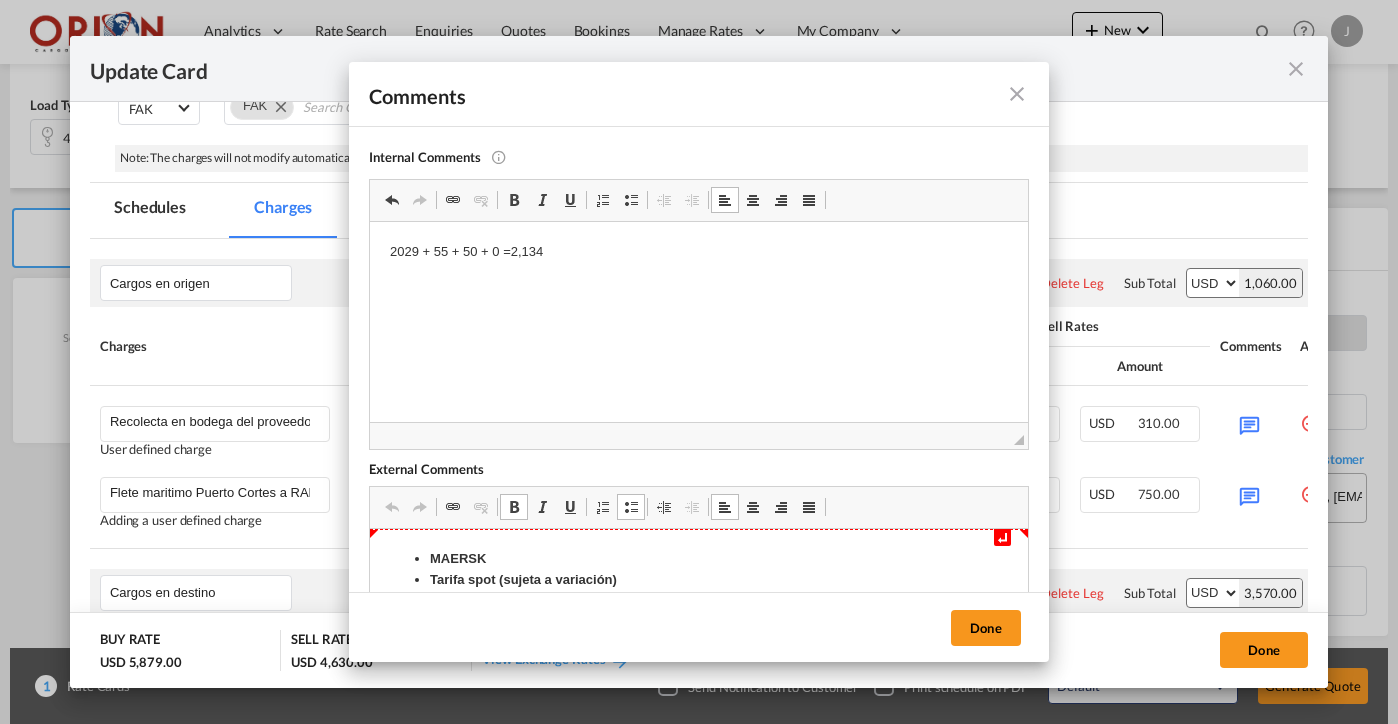 click on "MAERSK" at bounding box center [458, 558] 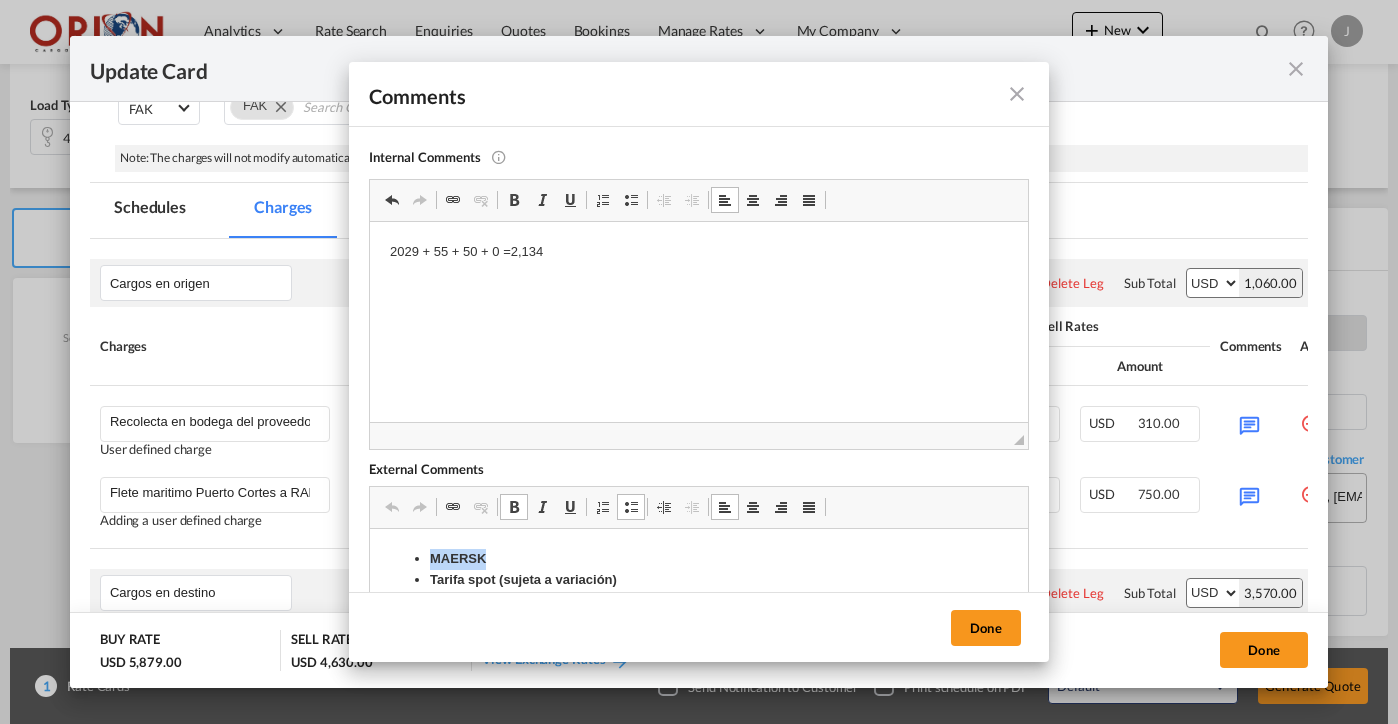 type 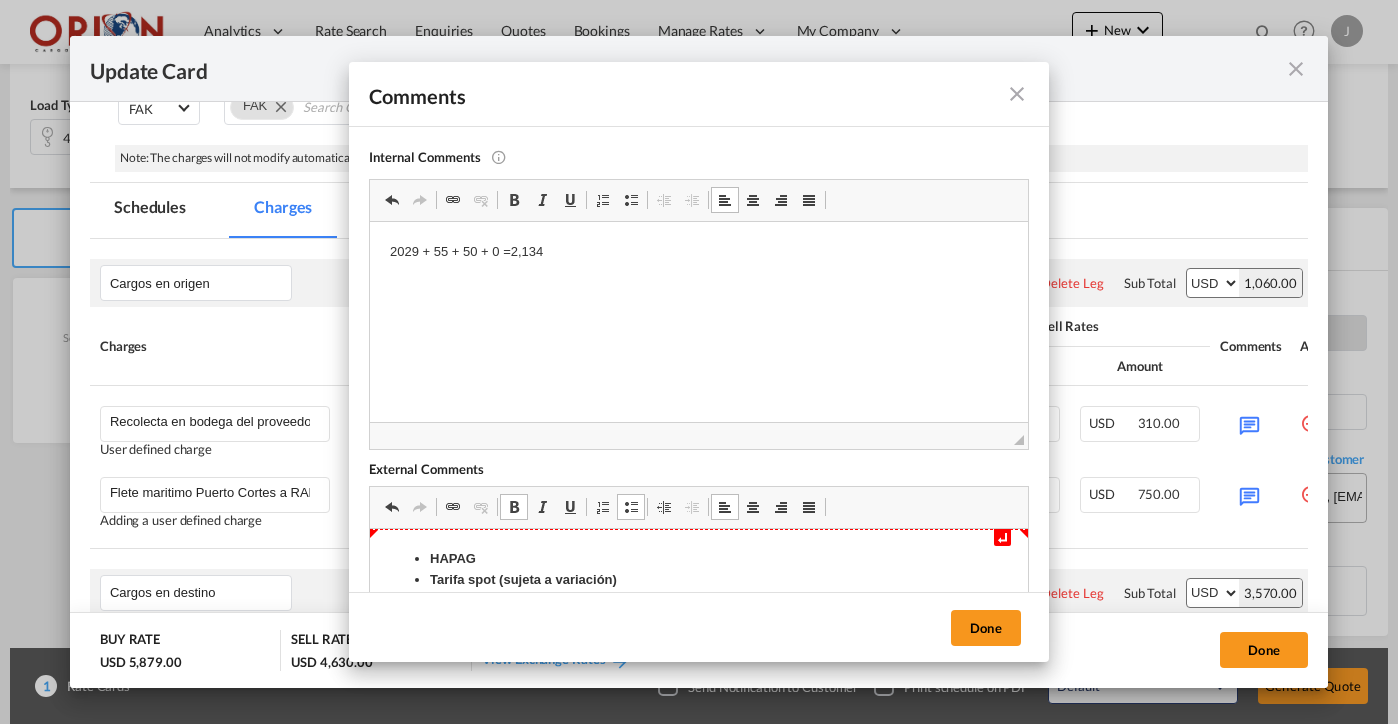 scroll, scrollTop: 144, scrollLeft: 0, axis: vertical 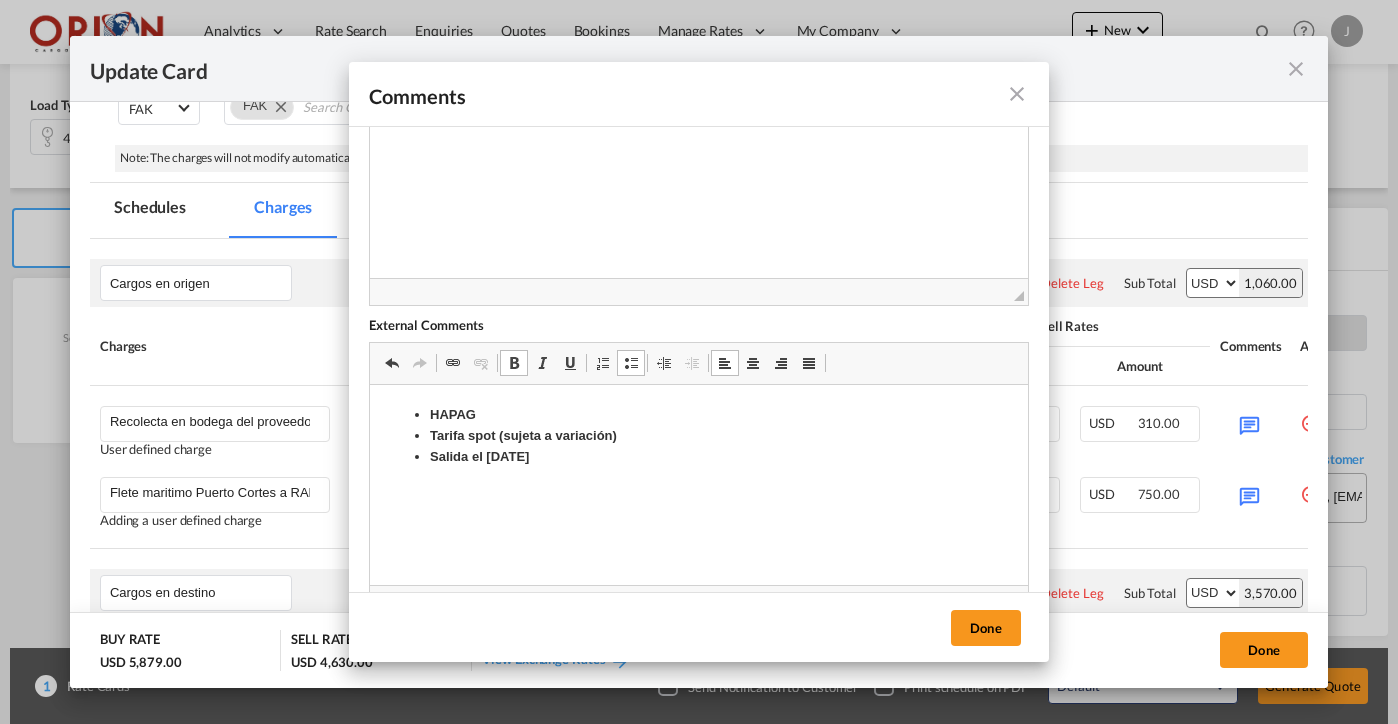 click on "Salida el [DATE]" at bounding box center (699, 457) 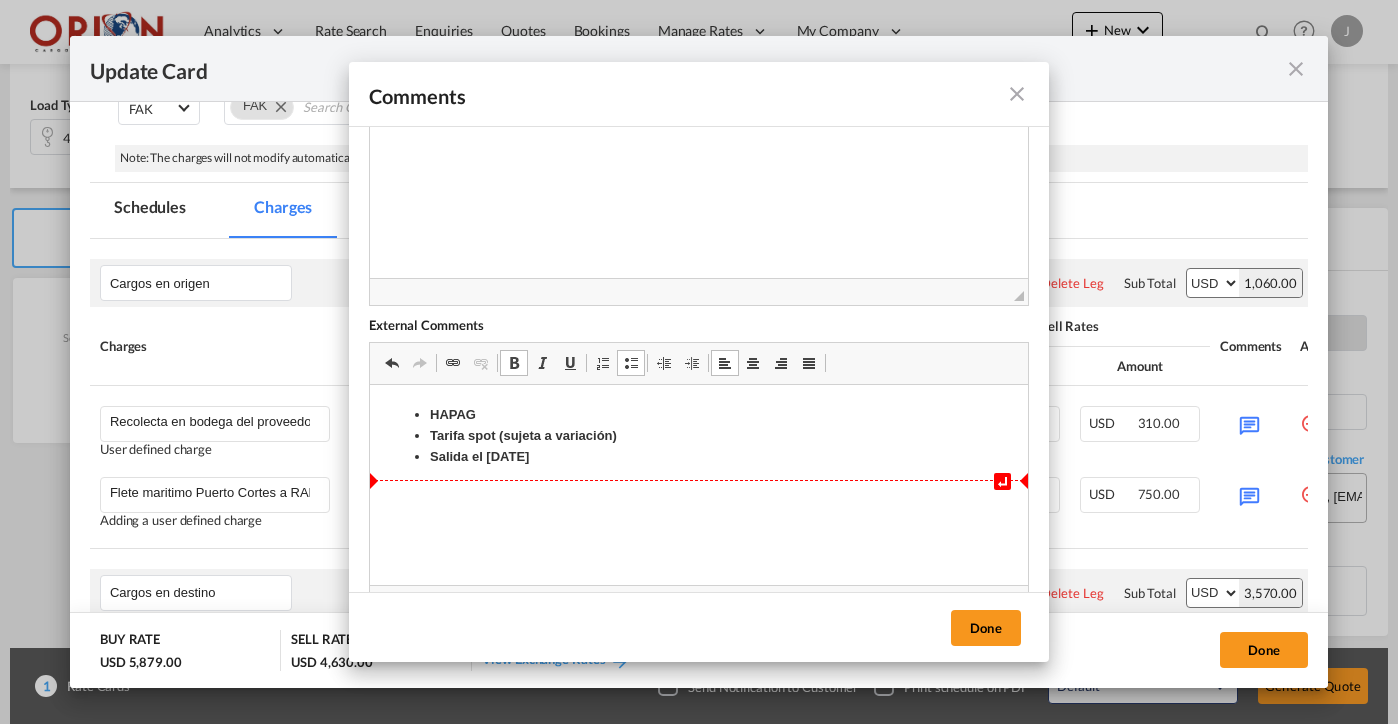 click on "Salida el [DATE]" at bounding box center (479, 456) 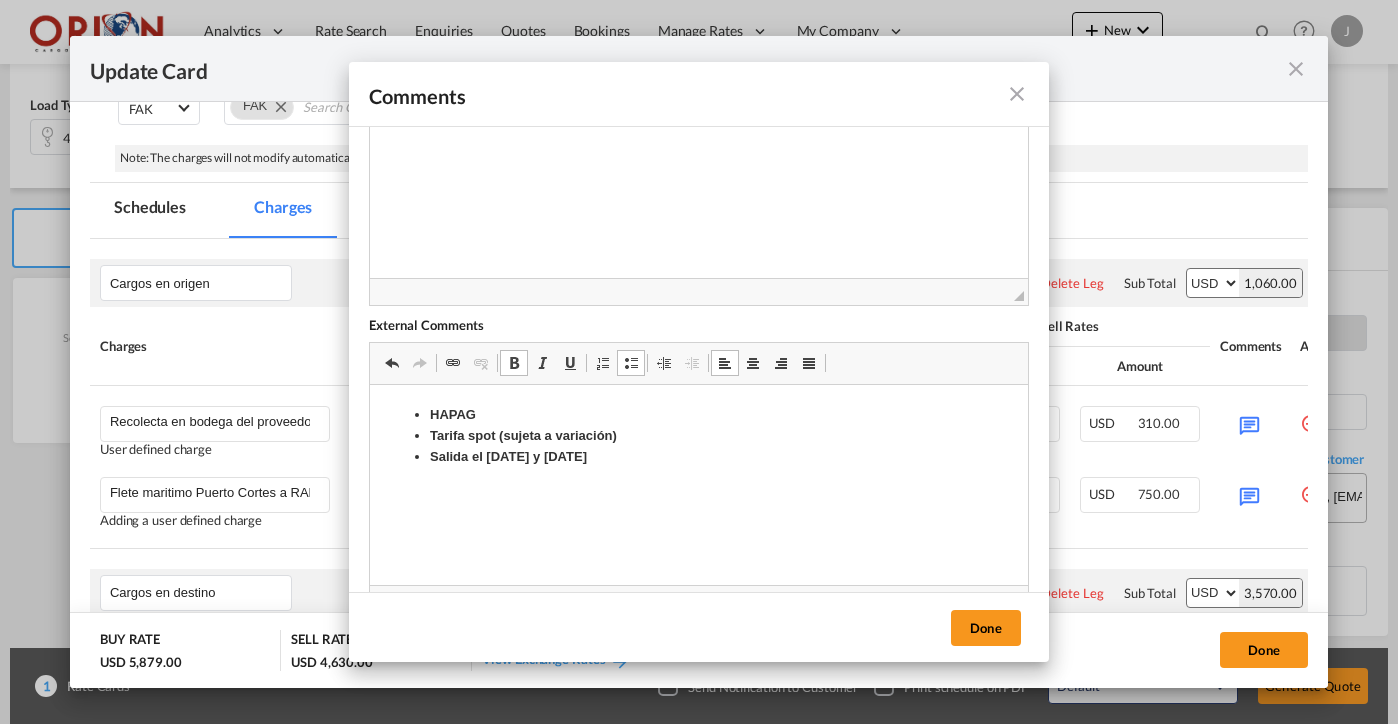 click on "Salida el [DATE] y [DATE]" at bounding box center (508, 456) 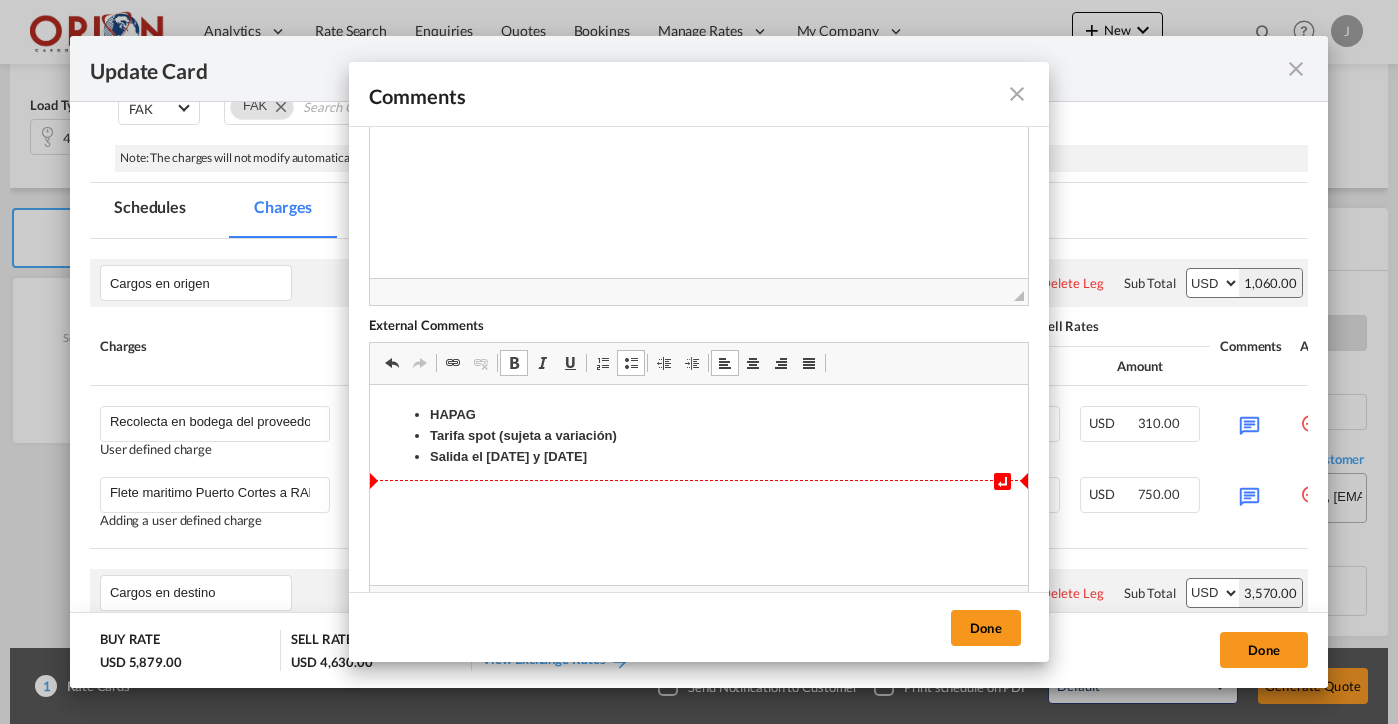 type 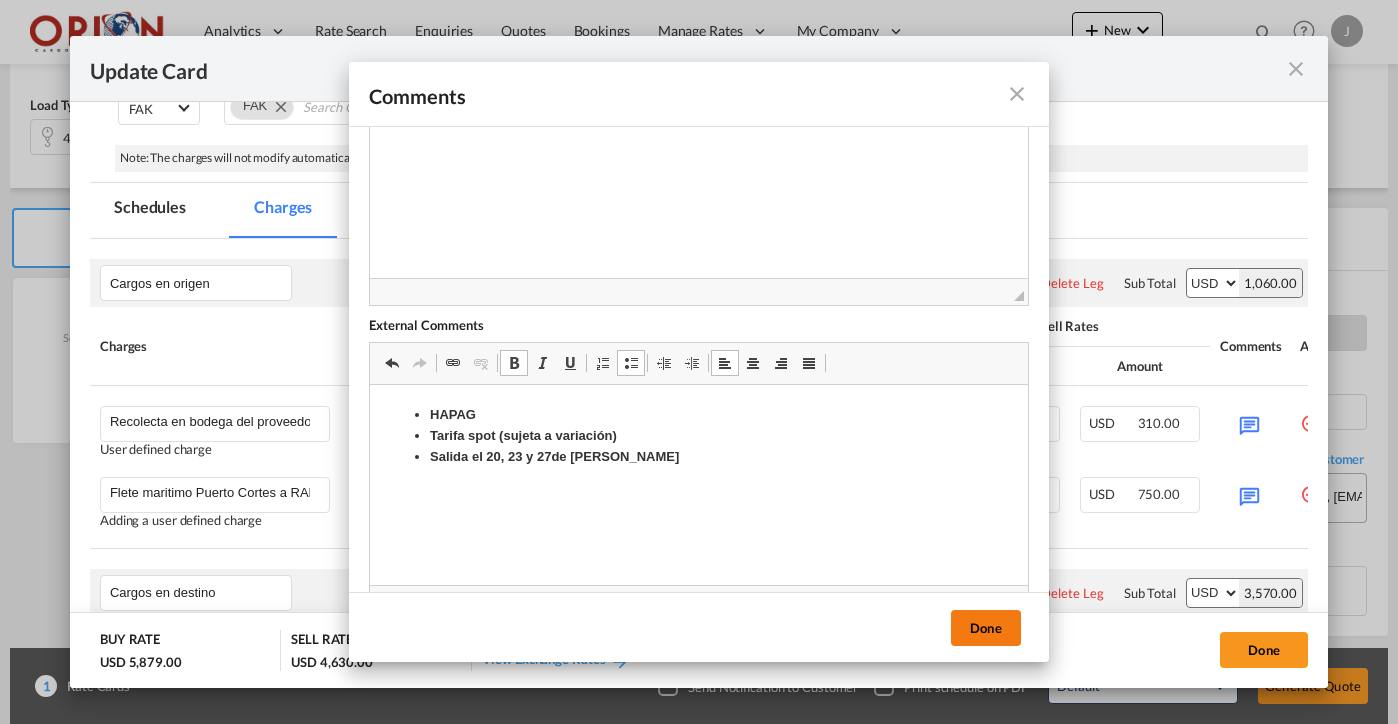 click on "Done" at bounding box center [986, 628] 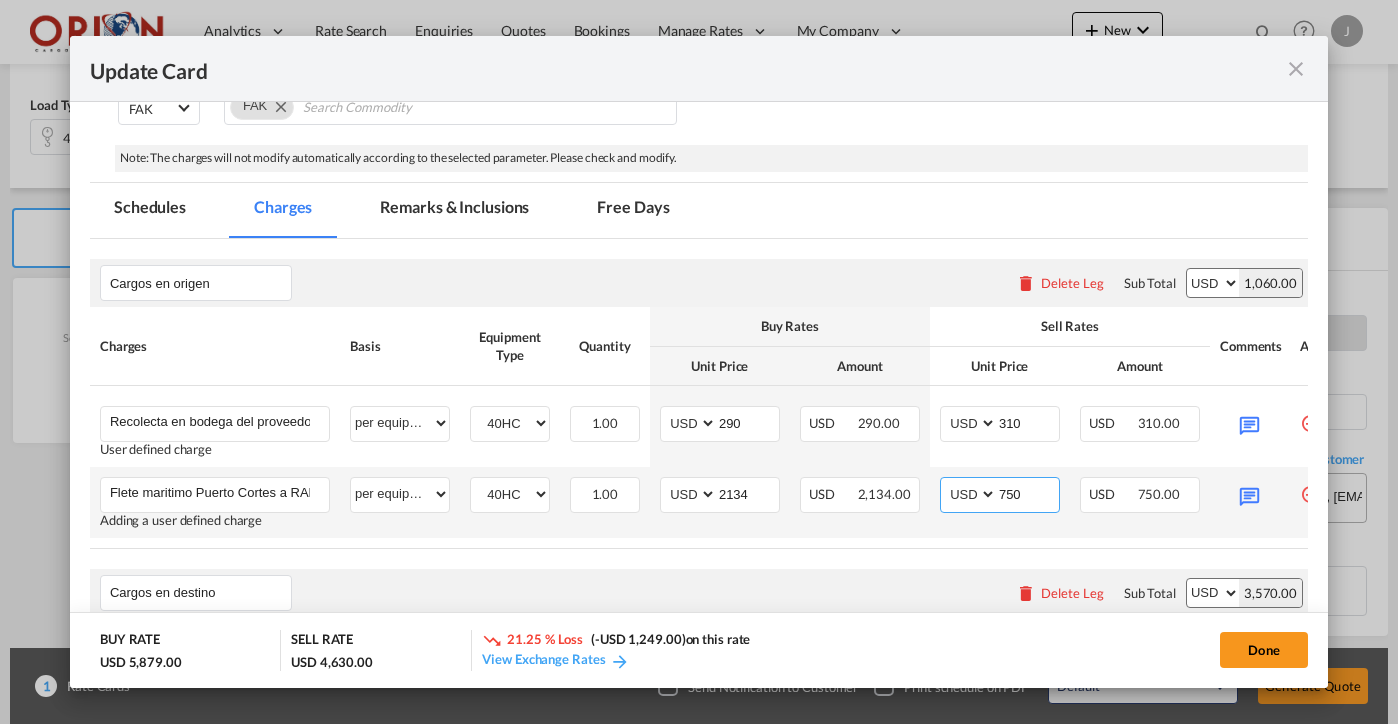 click on "750" at bounding box center (1028, 493) 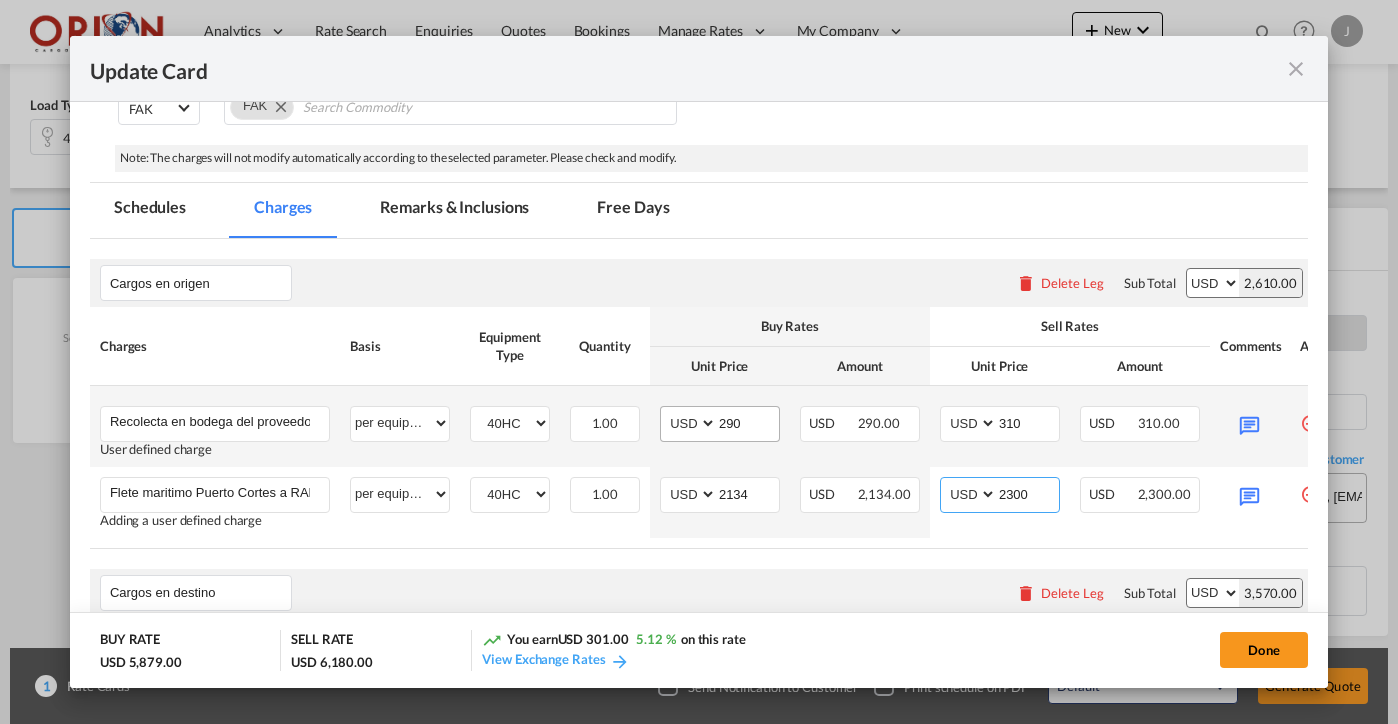 type on "2300" 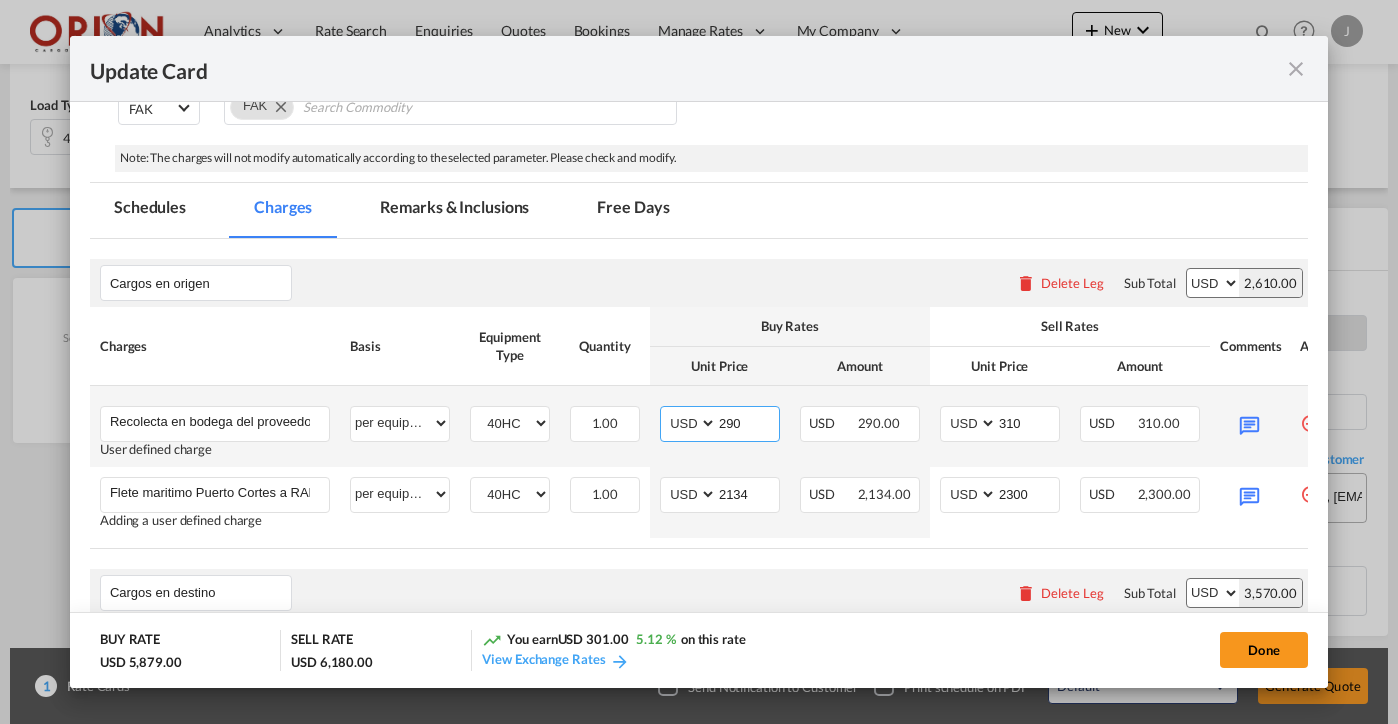 click on "290" at bounding box center (748, 422) 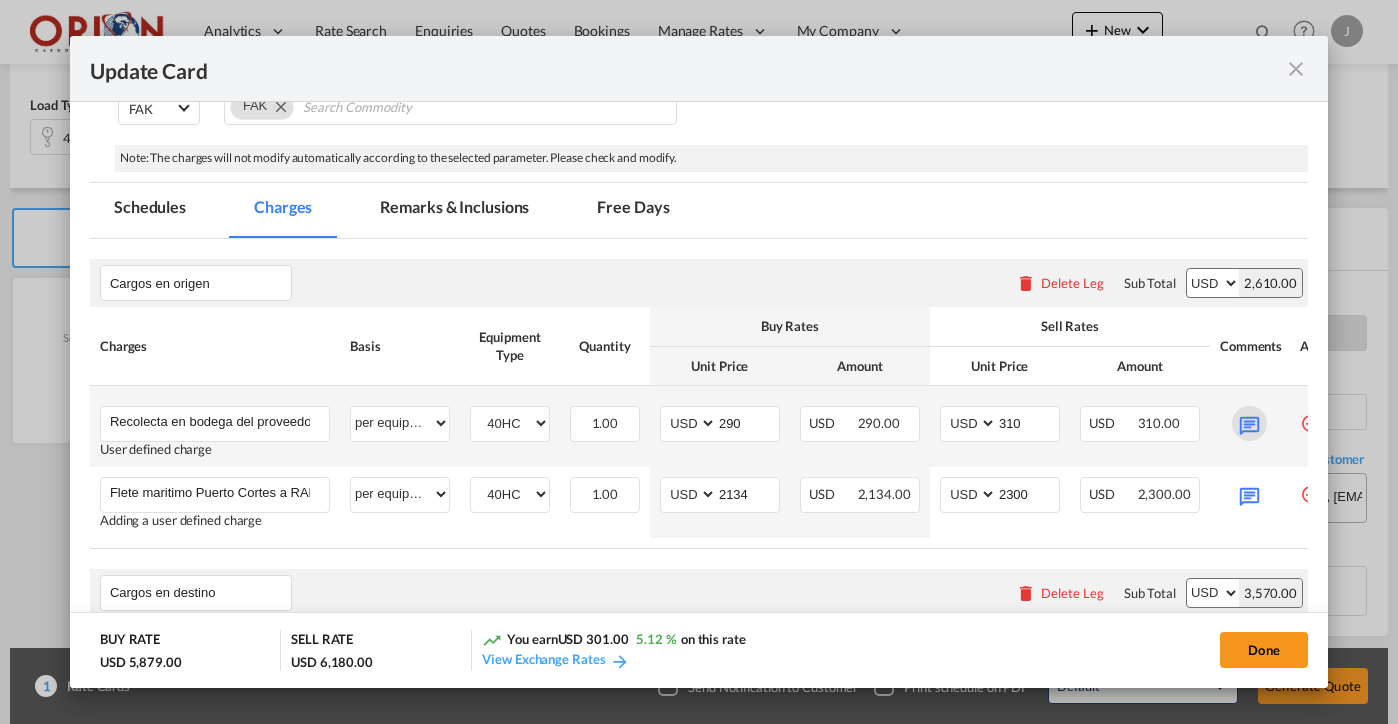 click at bounding box center (1249, 423) 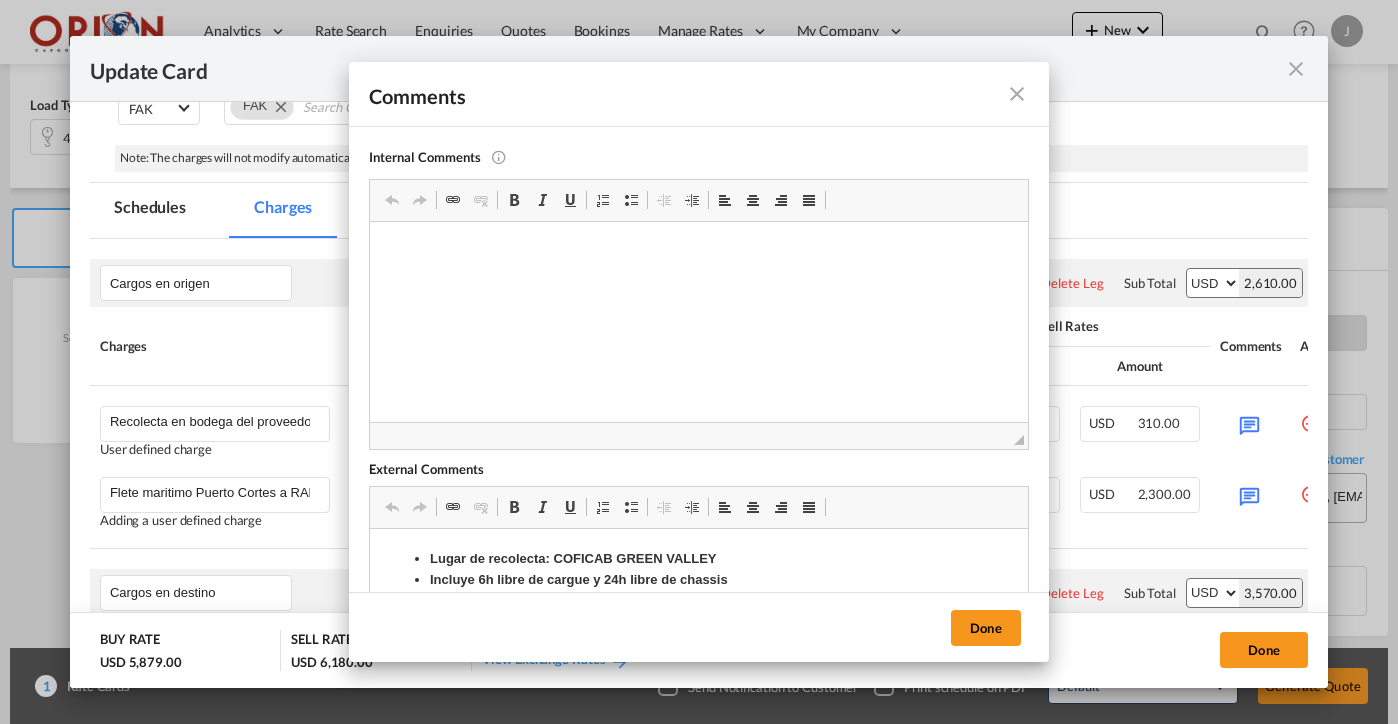 scroll, scrollTop: 0, scrollLeft: 0, axis: both 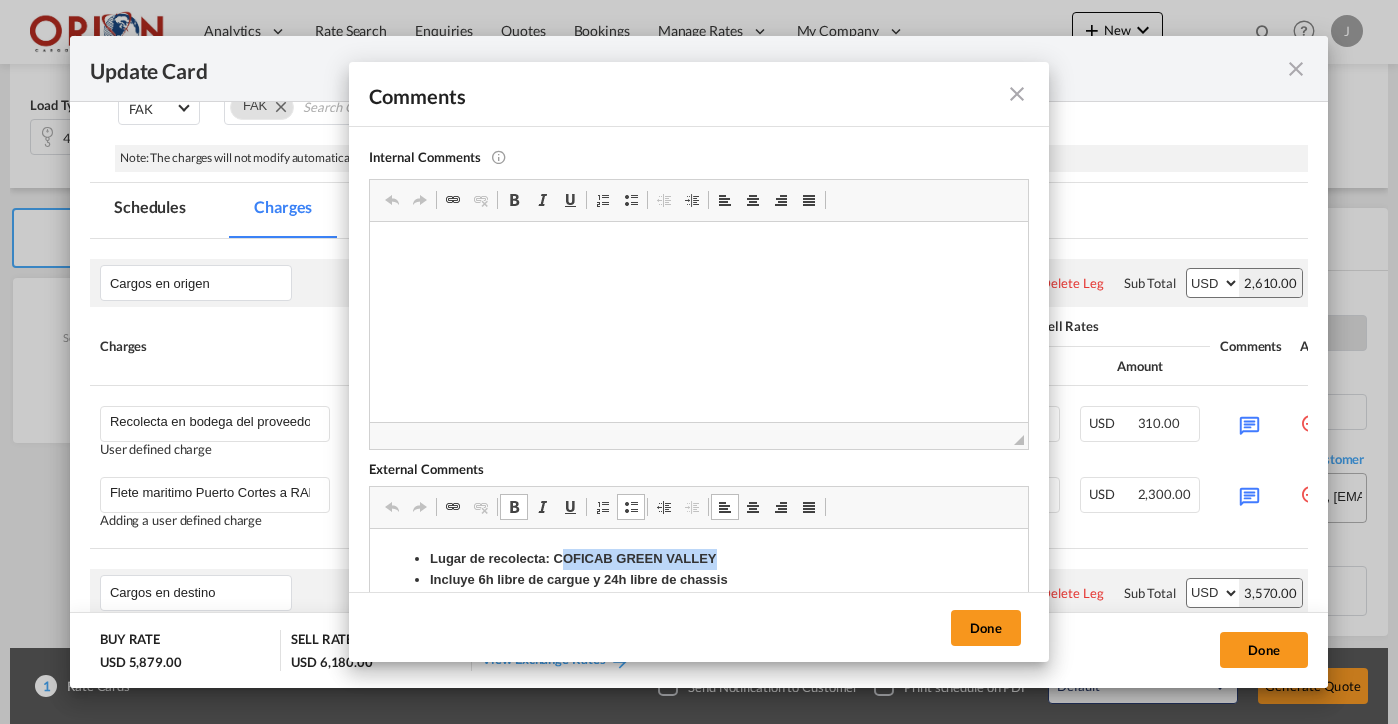 drag, startPoint x: 559, startPoint y: 554, endPoint x: 715, endPoint y: 550, distance: 156.05127 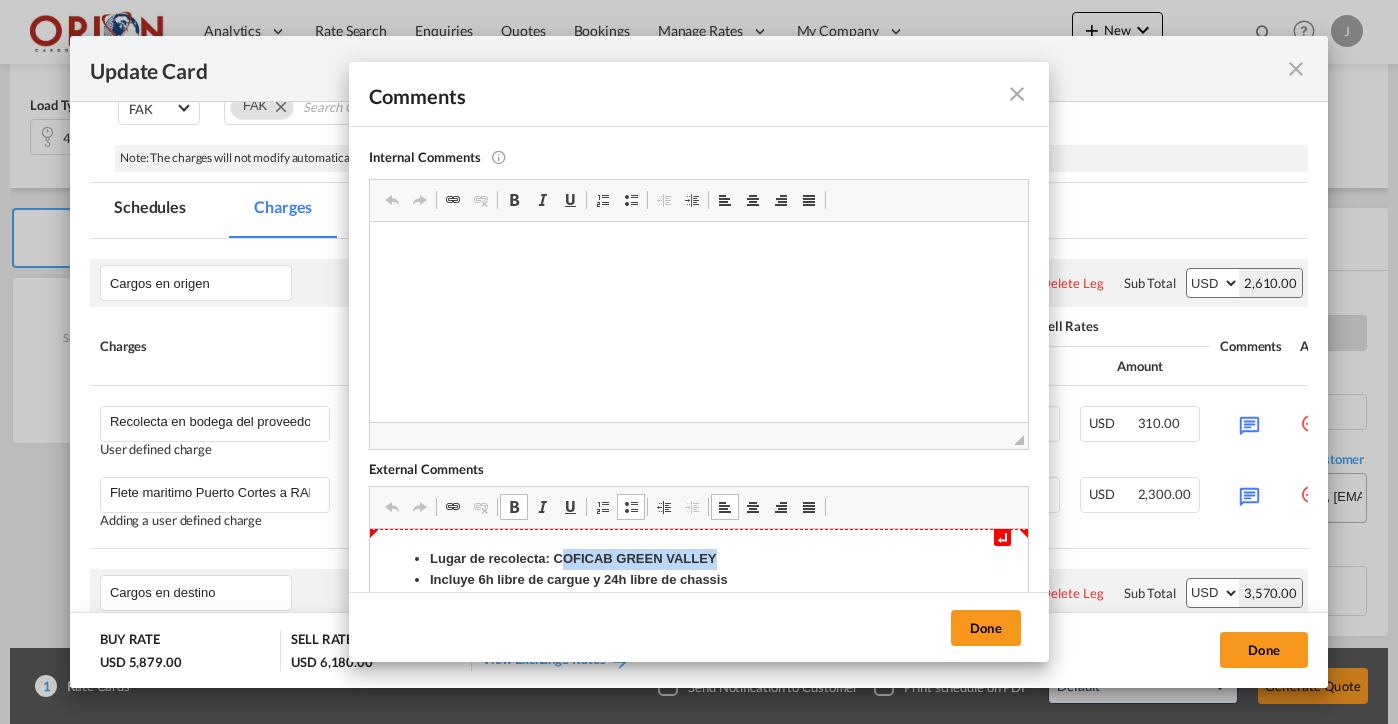 type 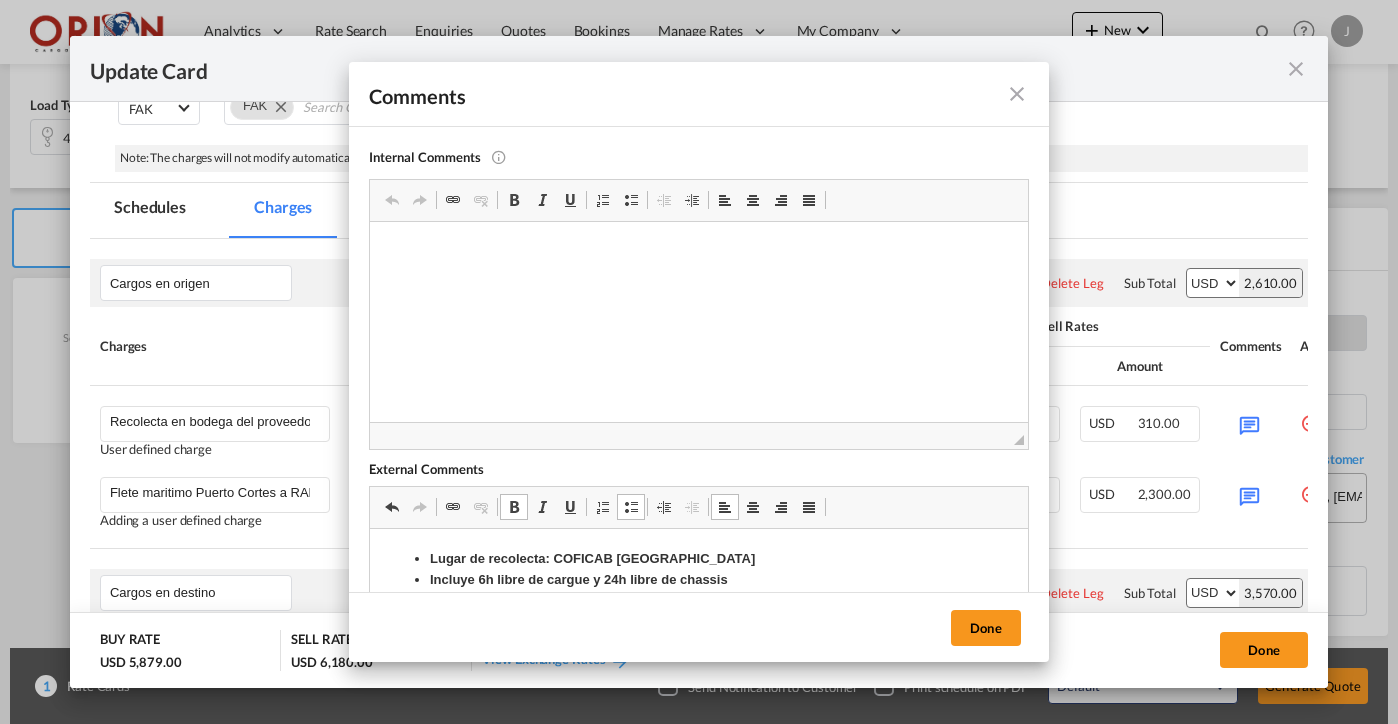 click on "Lugar de recolecta: C OFICAB [GEOGRAPHIC_DATA]" at bounding box center (699, 559) 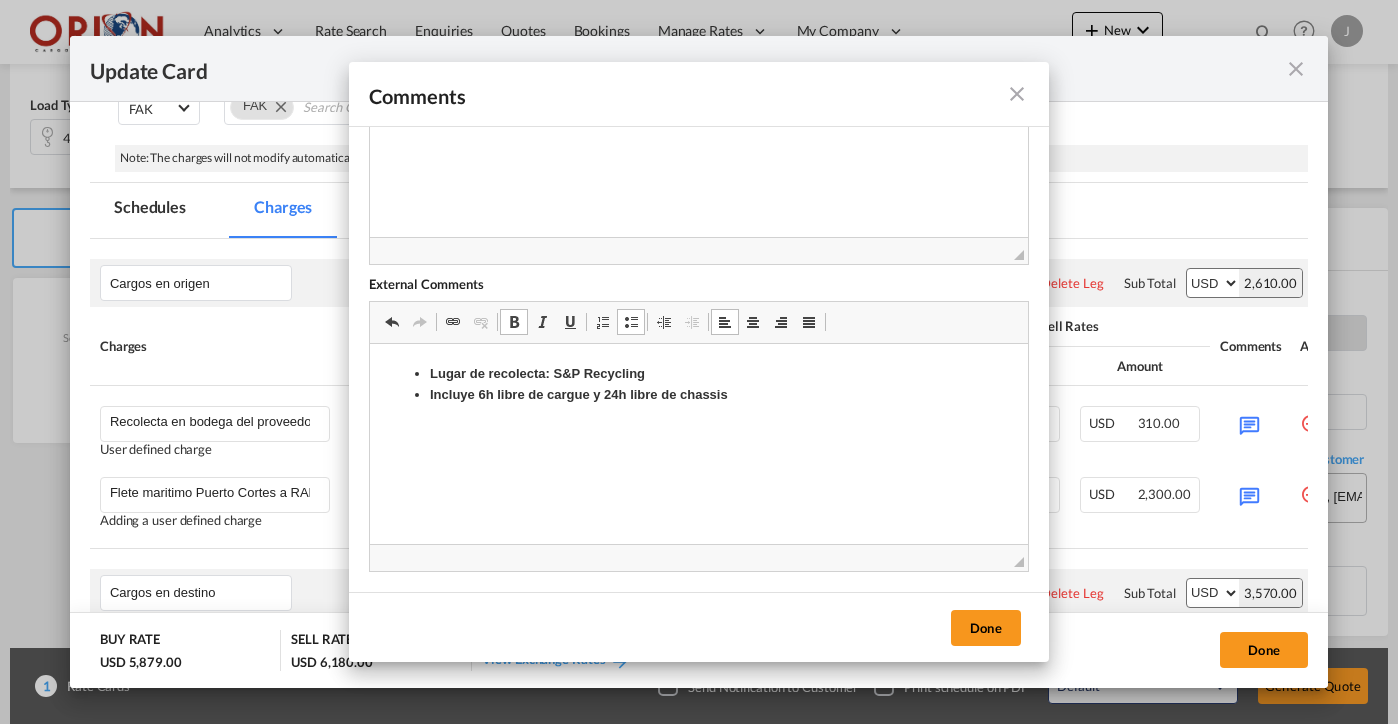 scroll, scrollTop: 185, scrollLeft: 0, axis: vertical 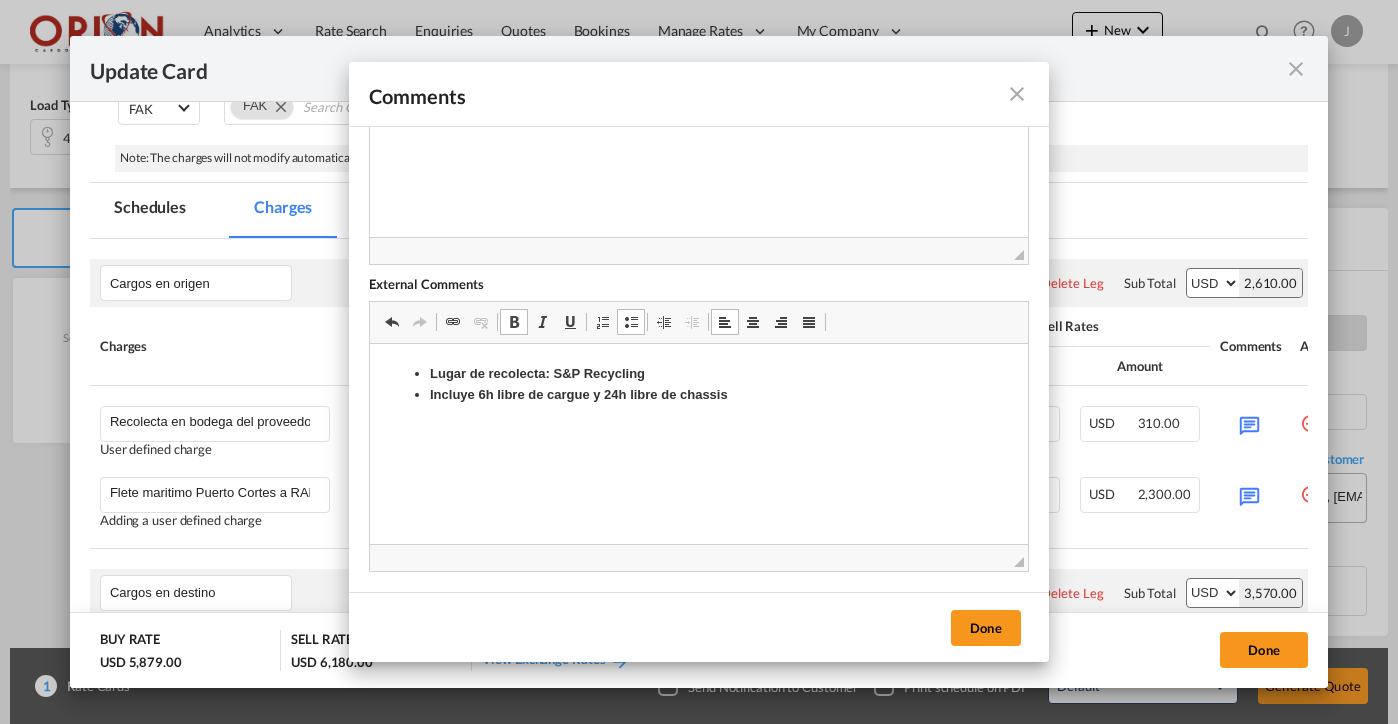click on "Incluye 6h libre de cargue y 24h libre de chassis" at bounding box center (699, 395) 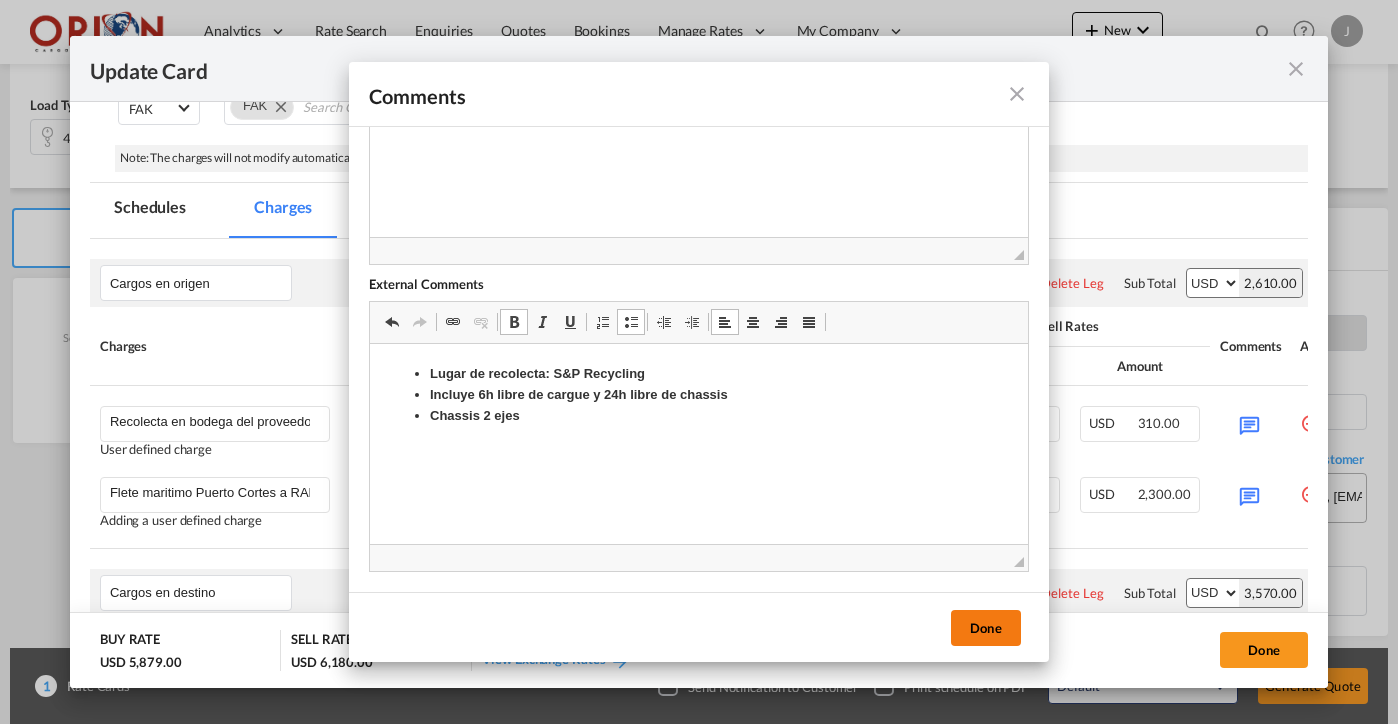click on "Done" at bounding box center (986, 628) 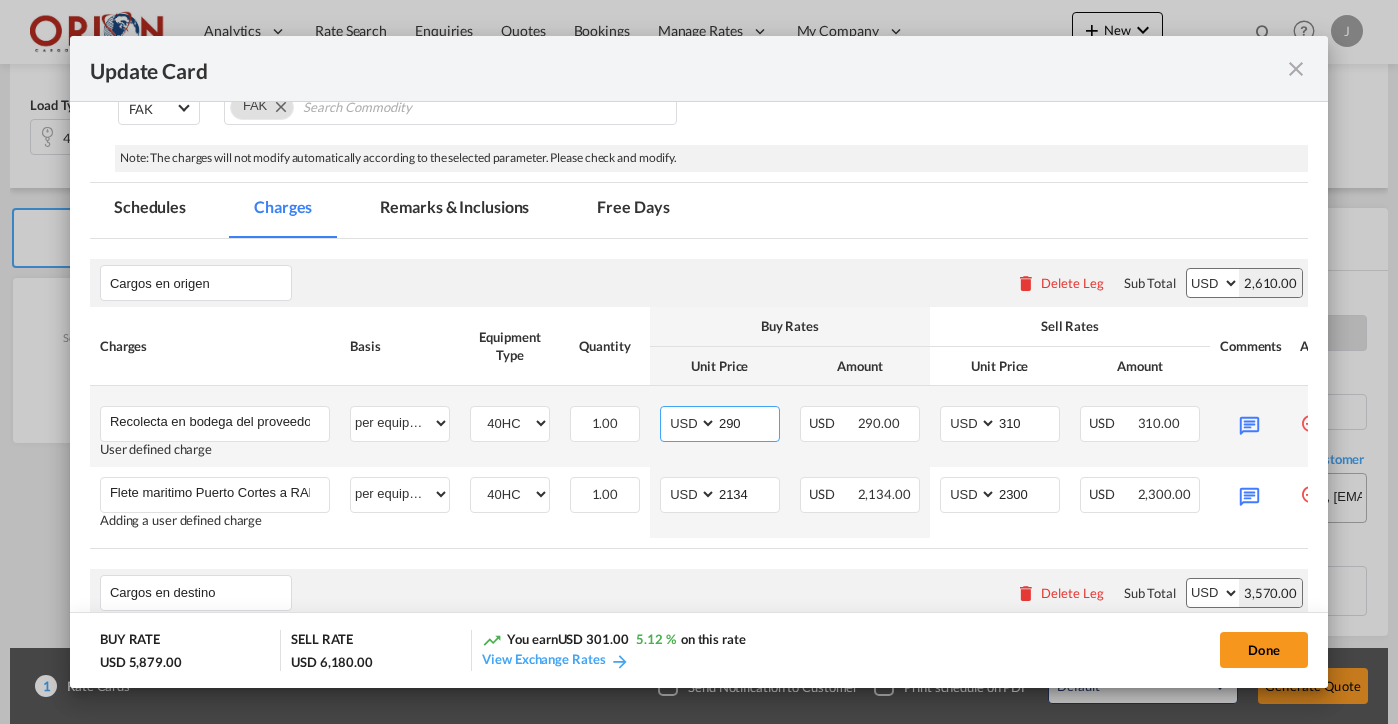 click on "290" at bounding box center (748, 422) 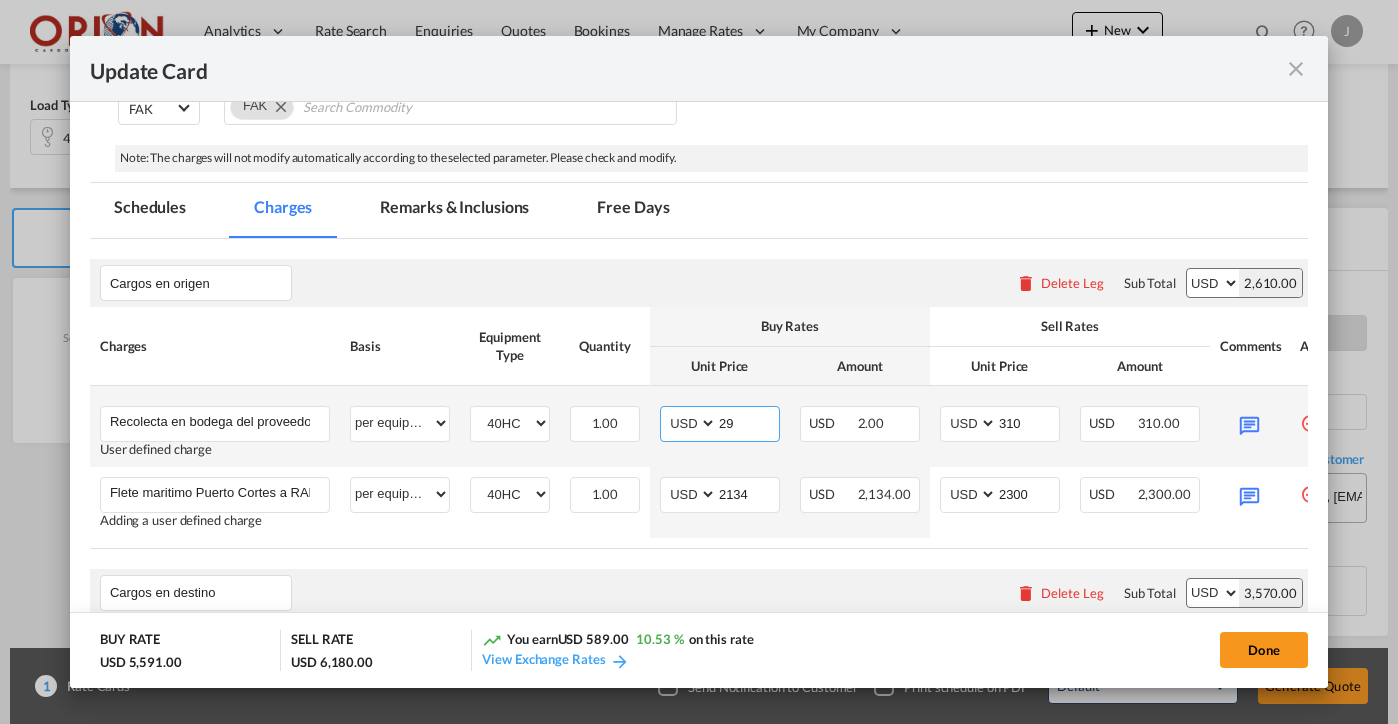 type on "290" 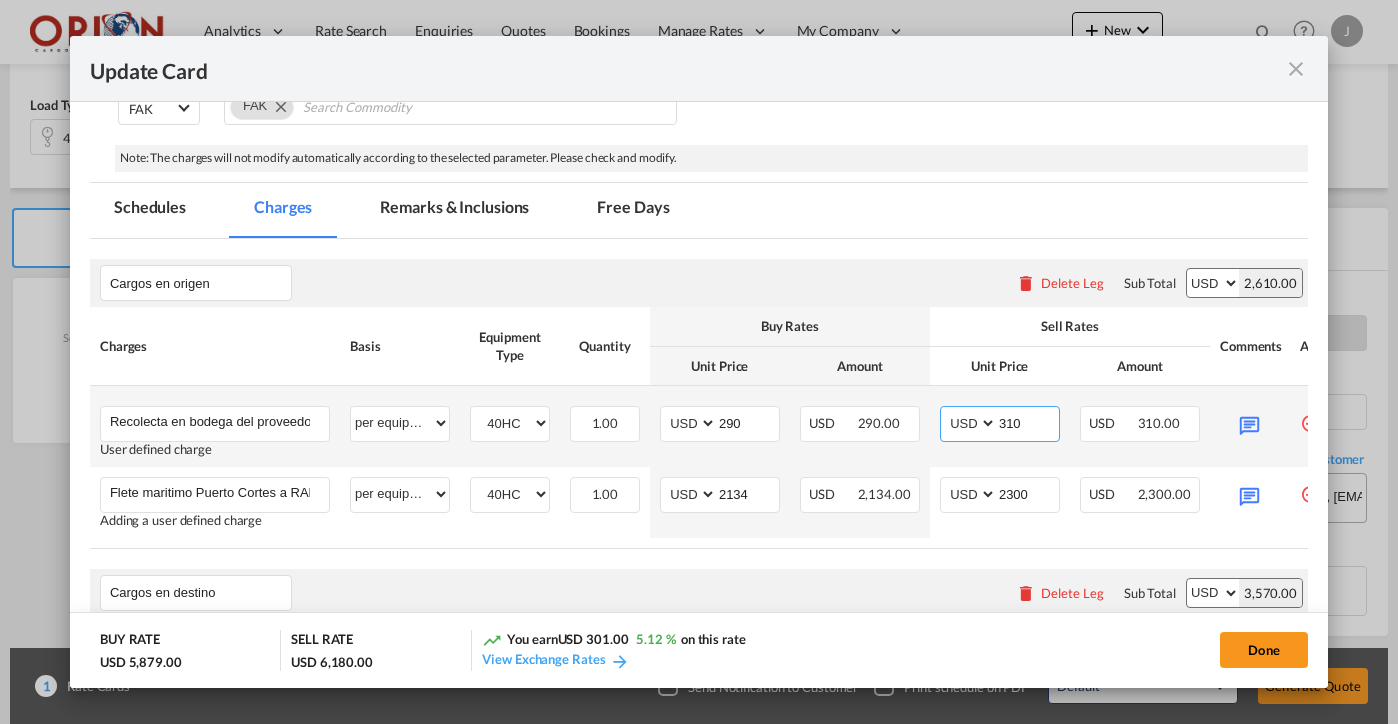 click on "310" at bounding box center (1028, 422) 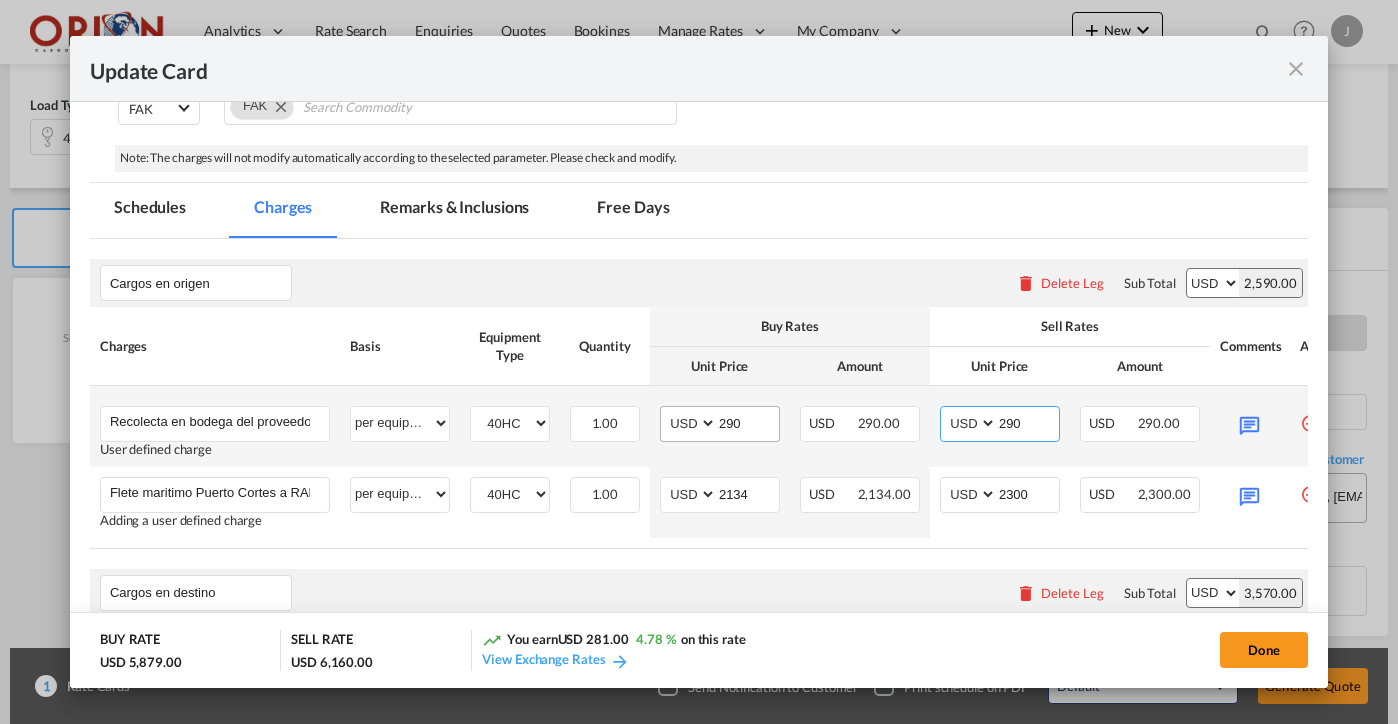 type on "290" 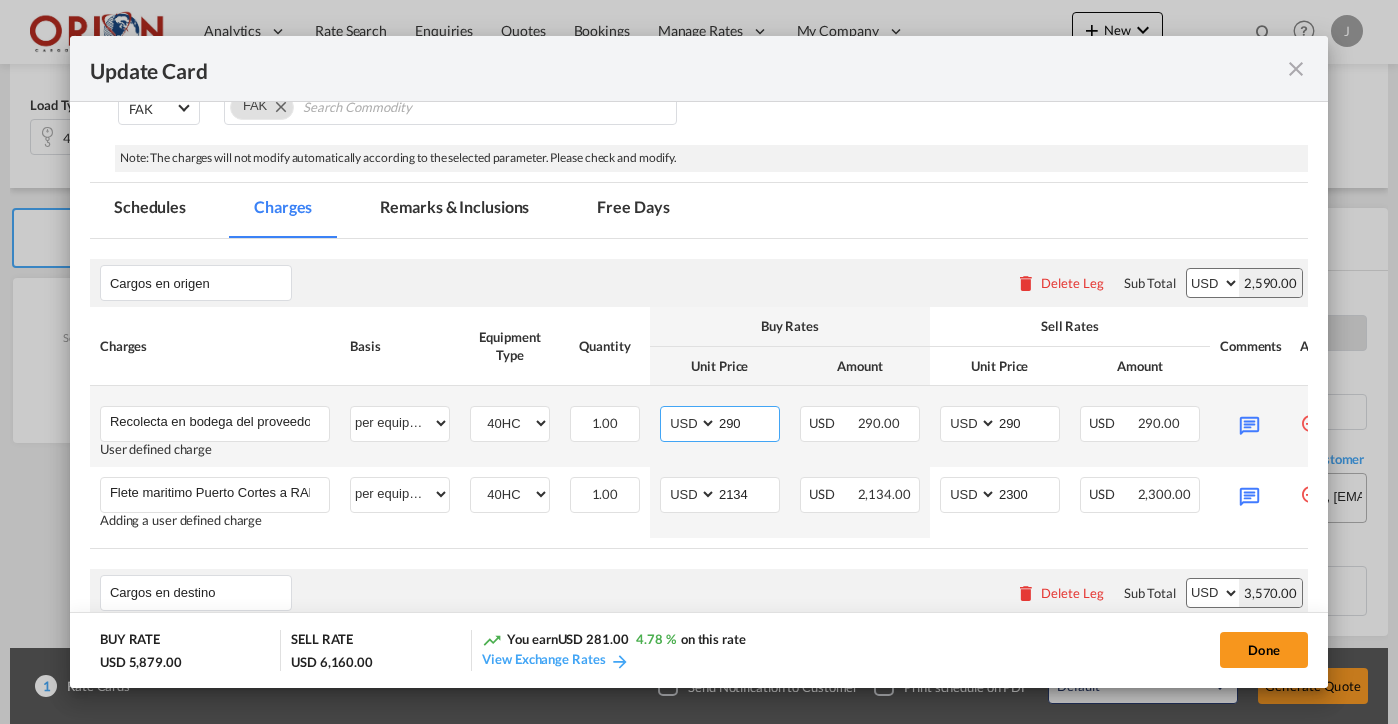 click on "290" at bounding box center [748, 422] 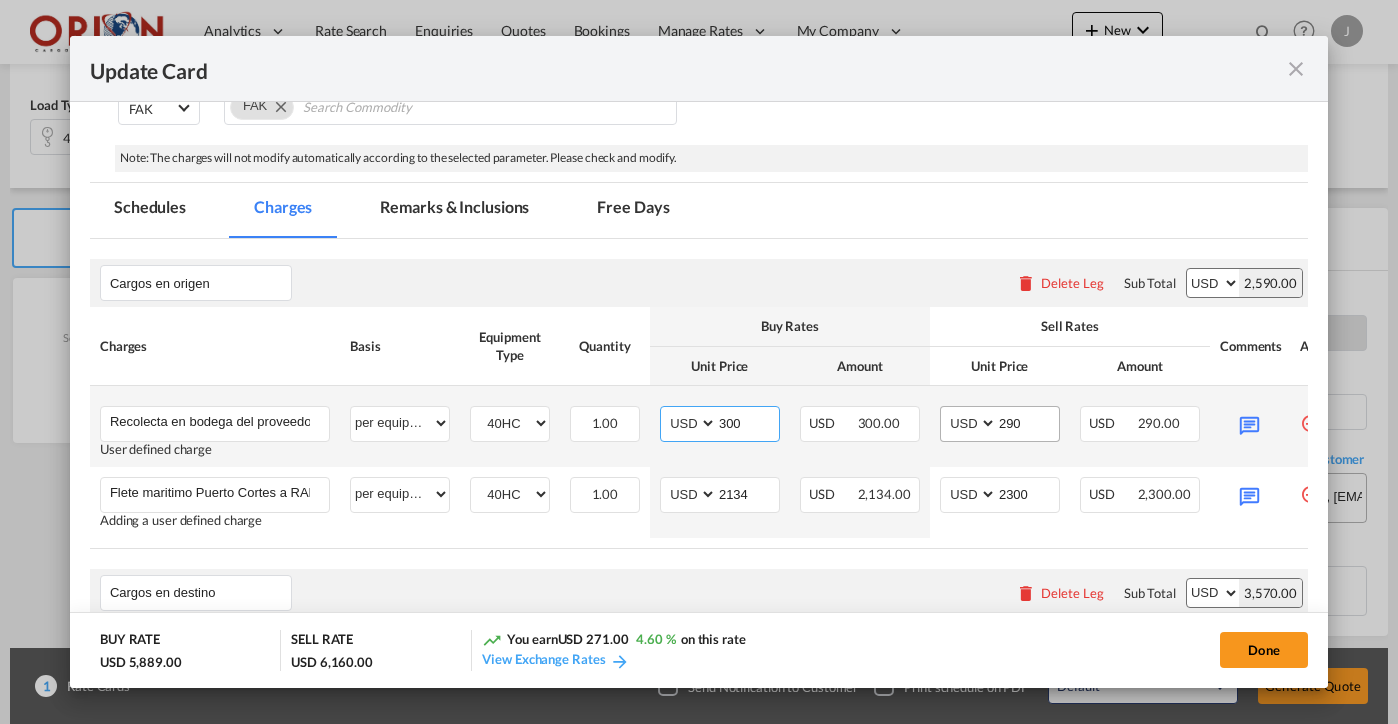 type on "300" 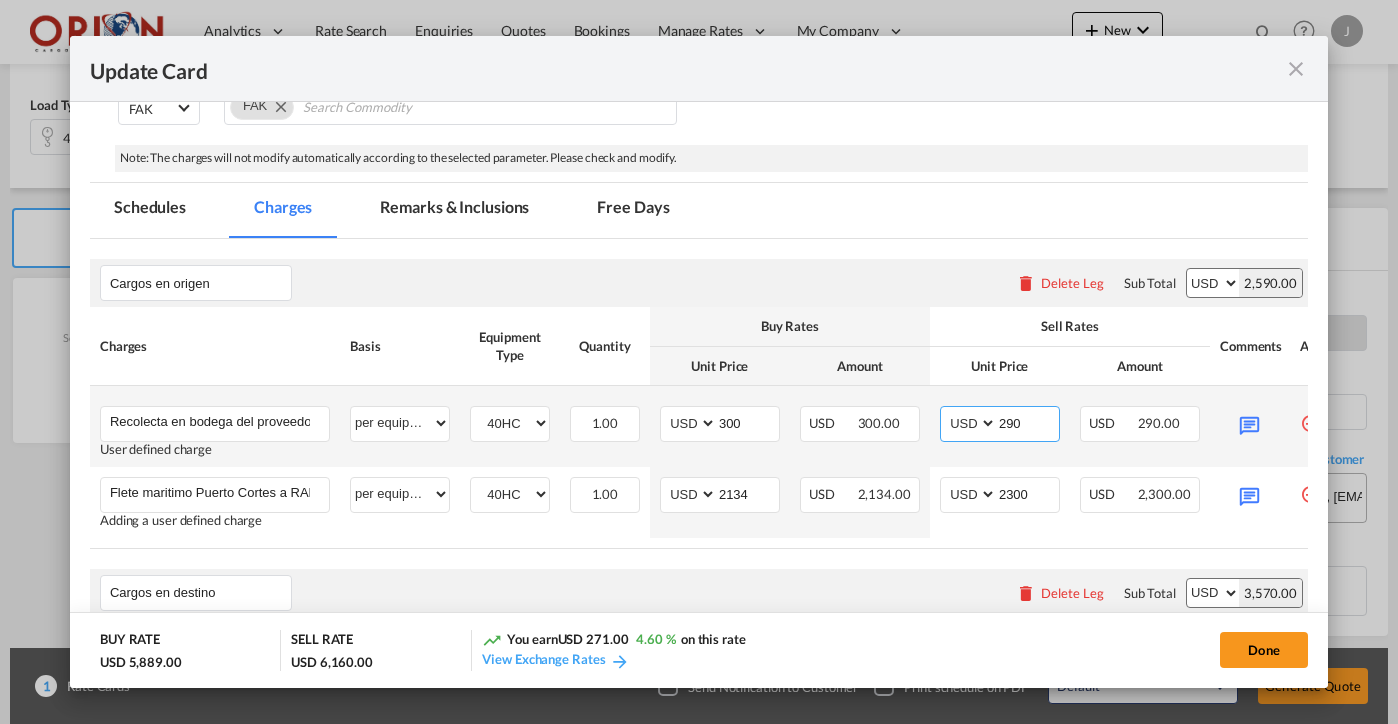 click on "290" at bounding box center [1028, 422] 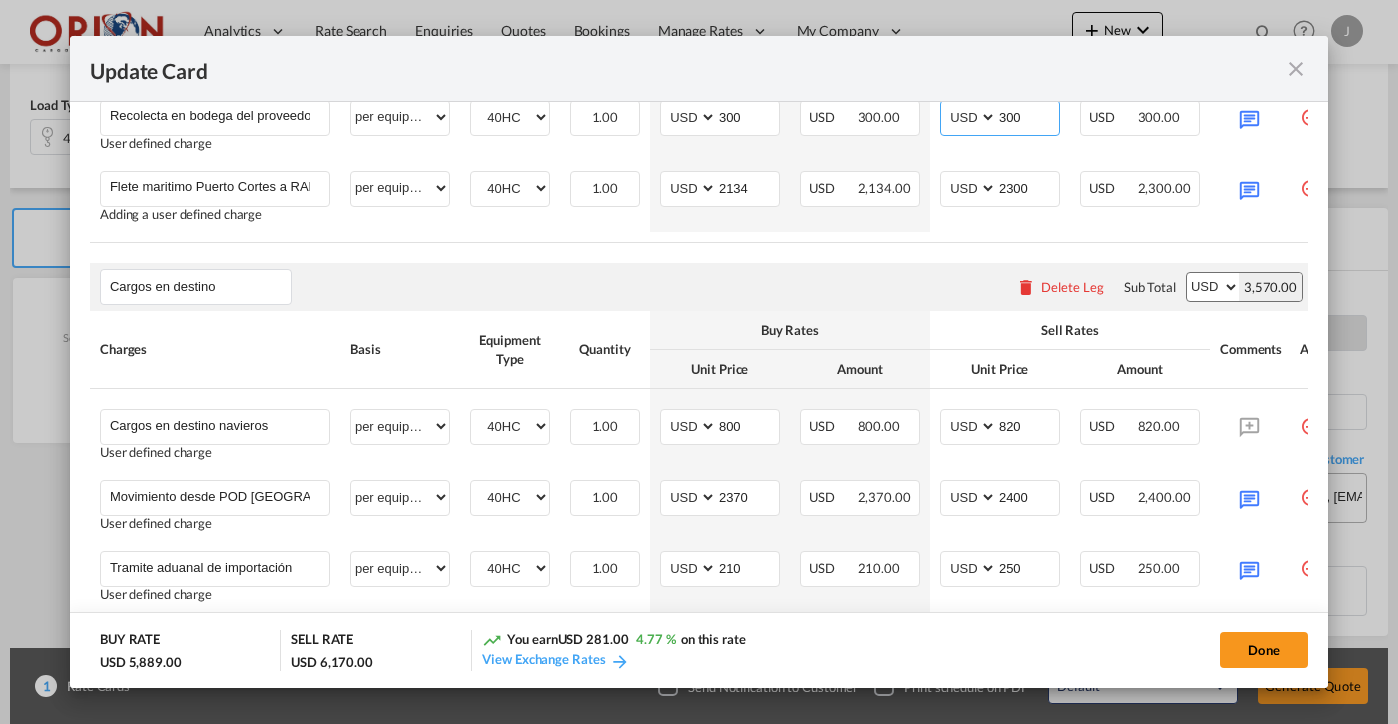 scroll, scrollTop: 774, scrollLeft: 0, axis: vertical 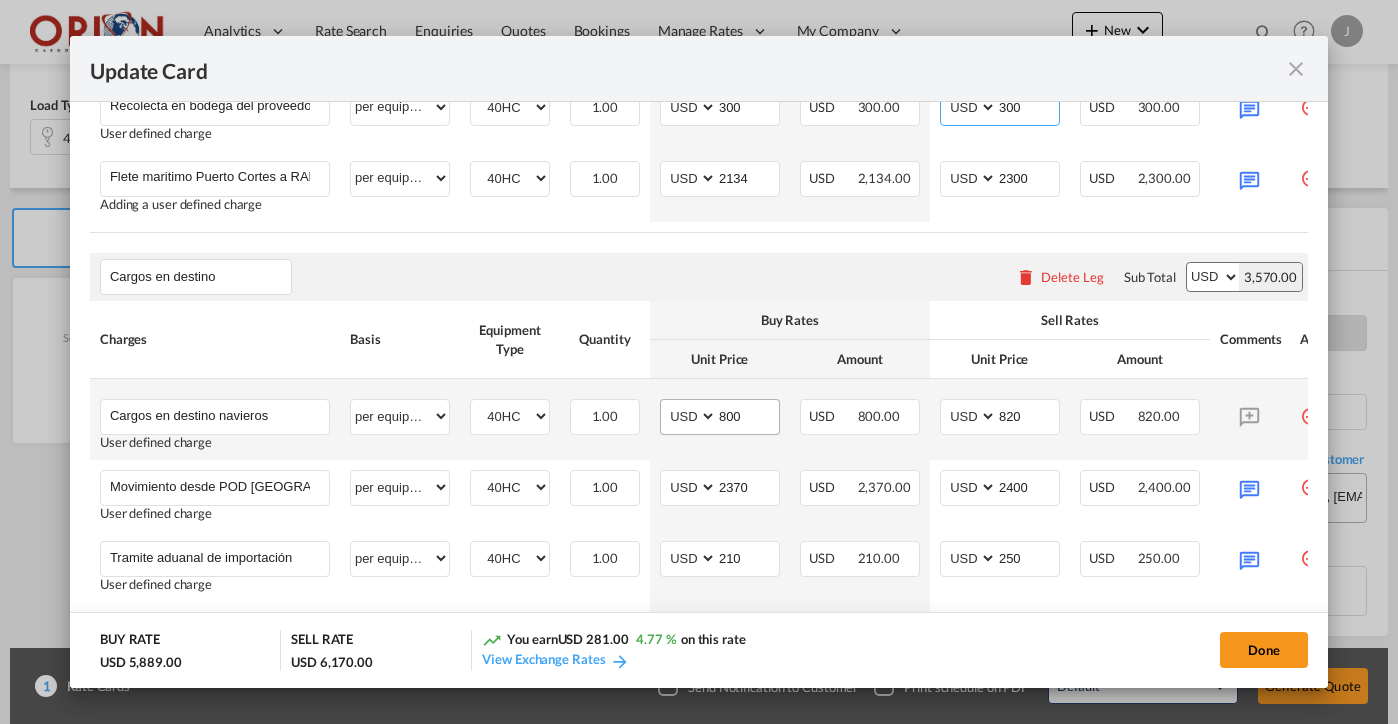 type on "300" 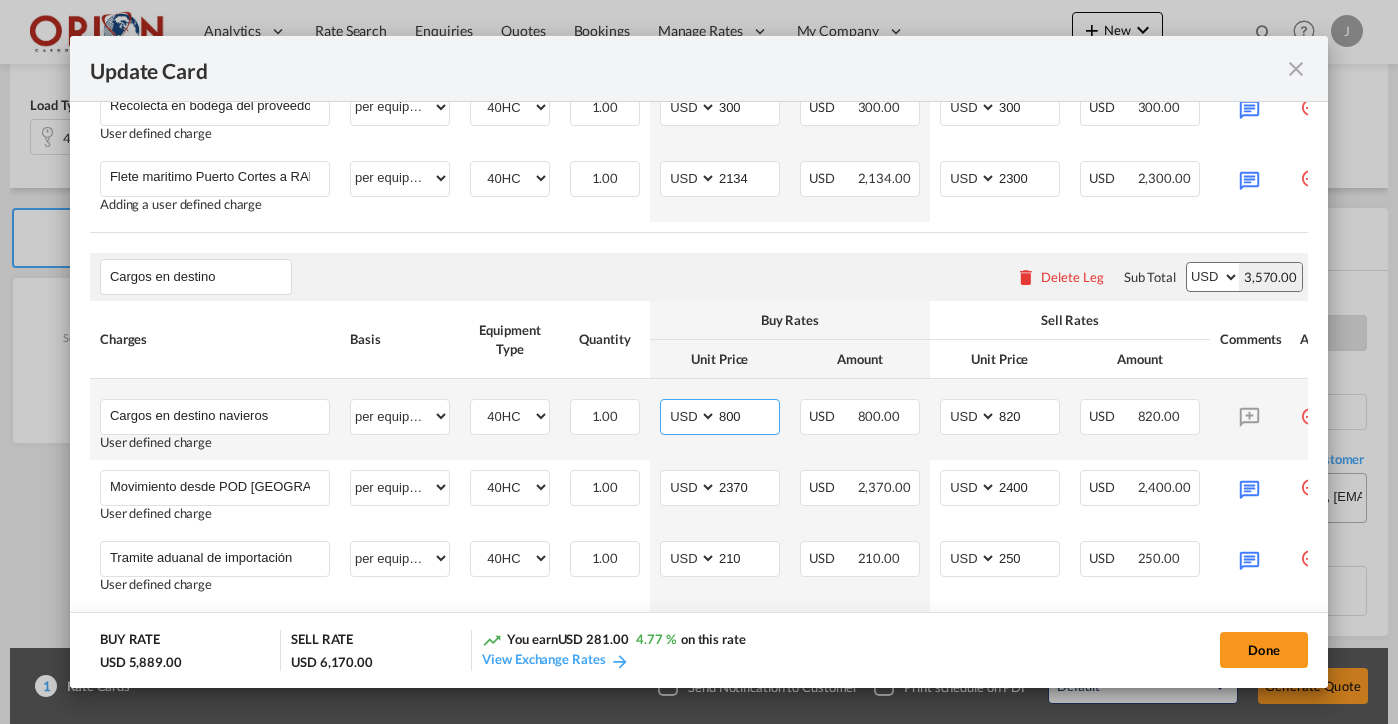 click on "800" at bounding box center [748, 415] 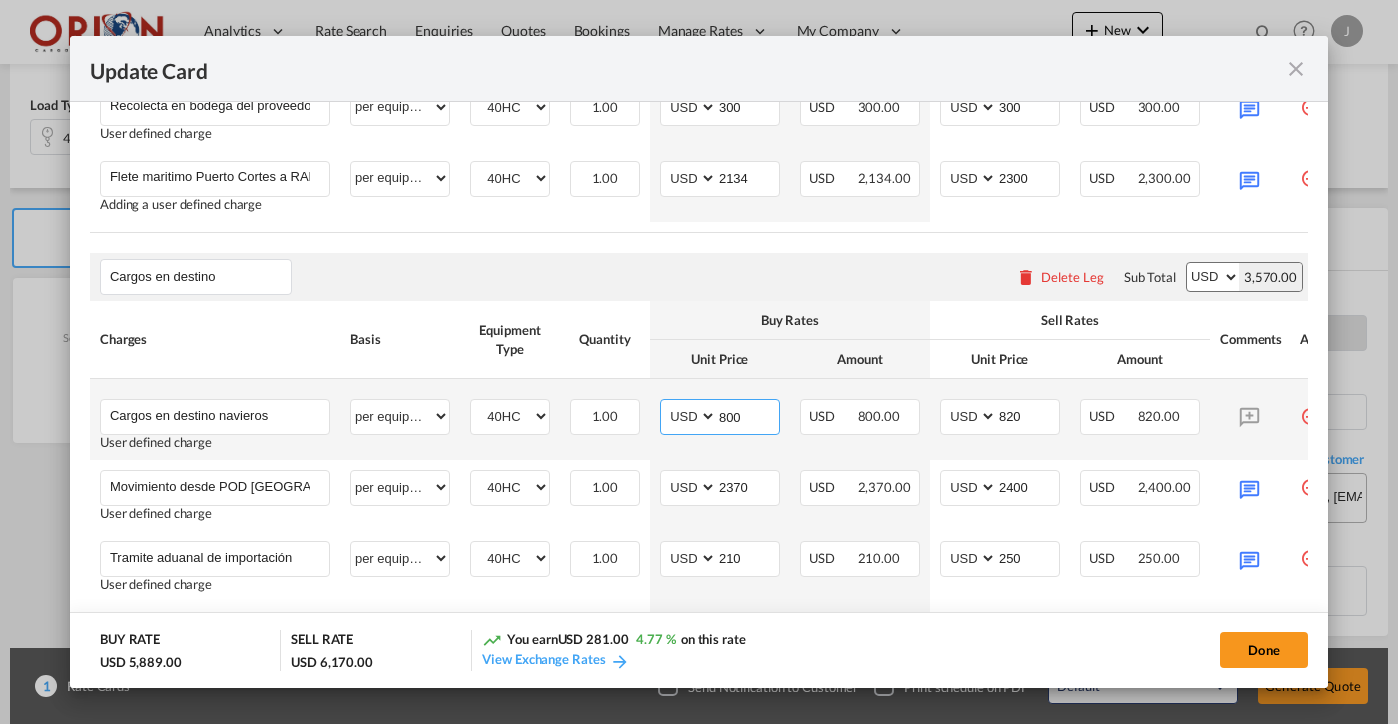 click on "800" at bounding box center [748, 415] 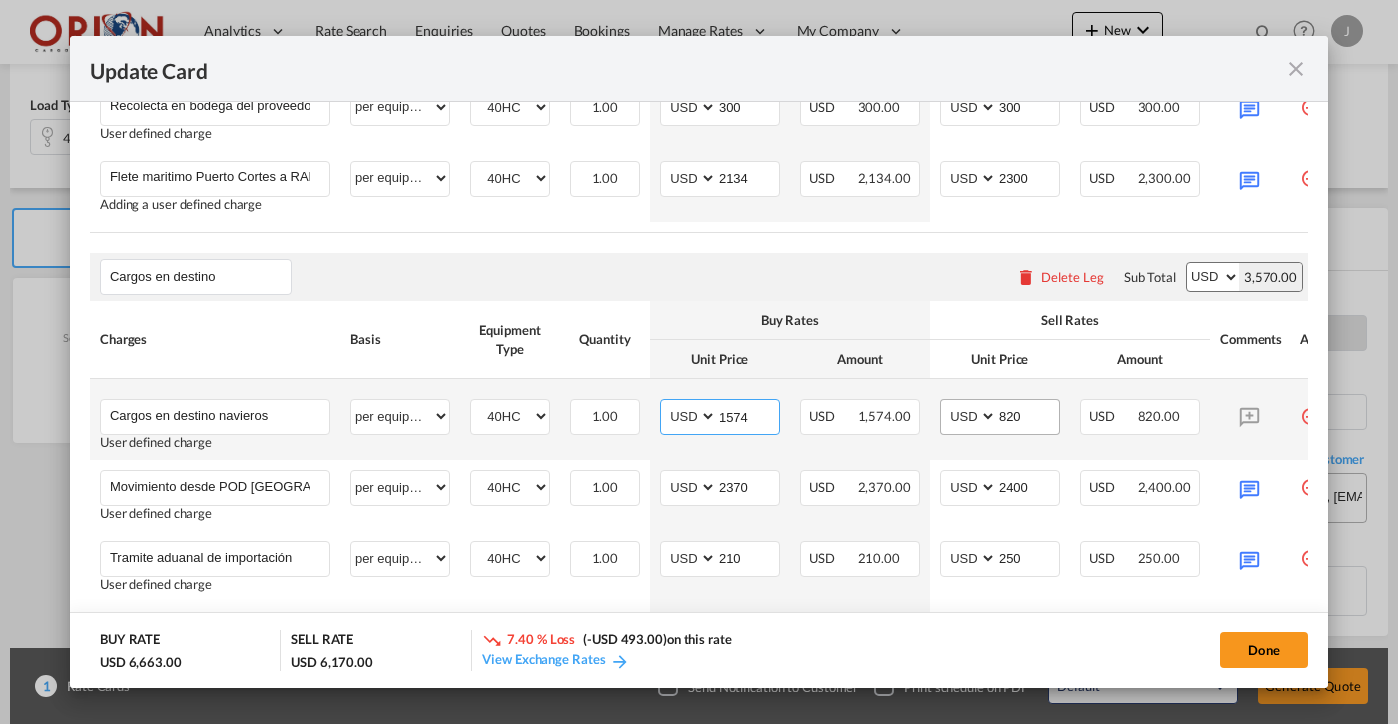 type on "1574" 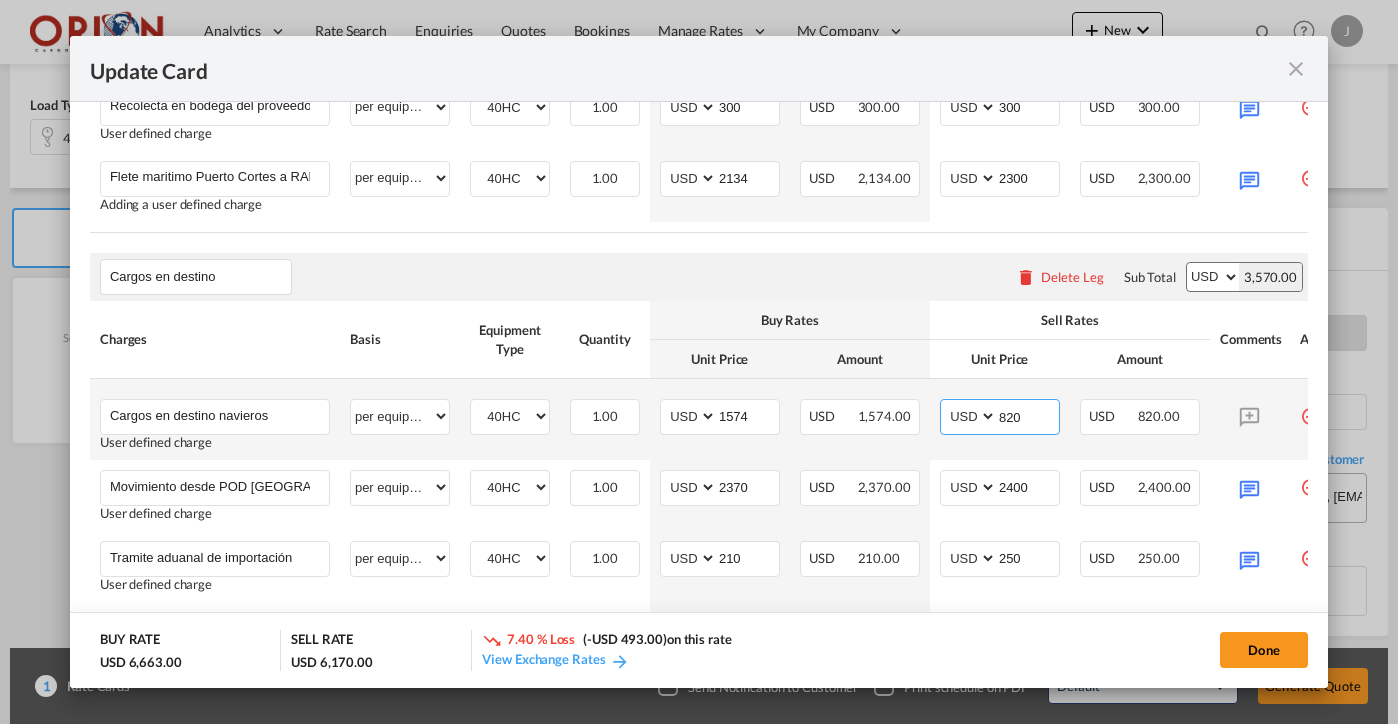 click on "820" at bounding box center (1028, 415) 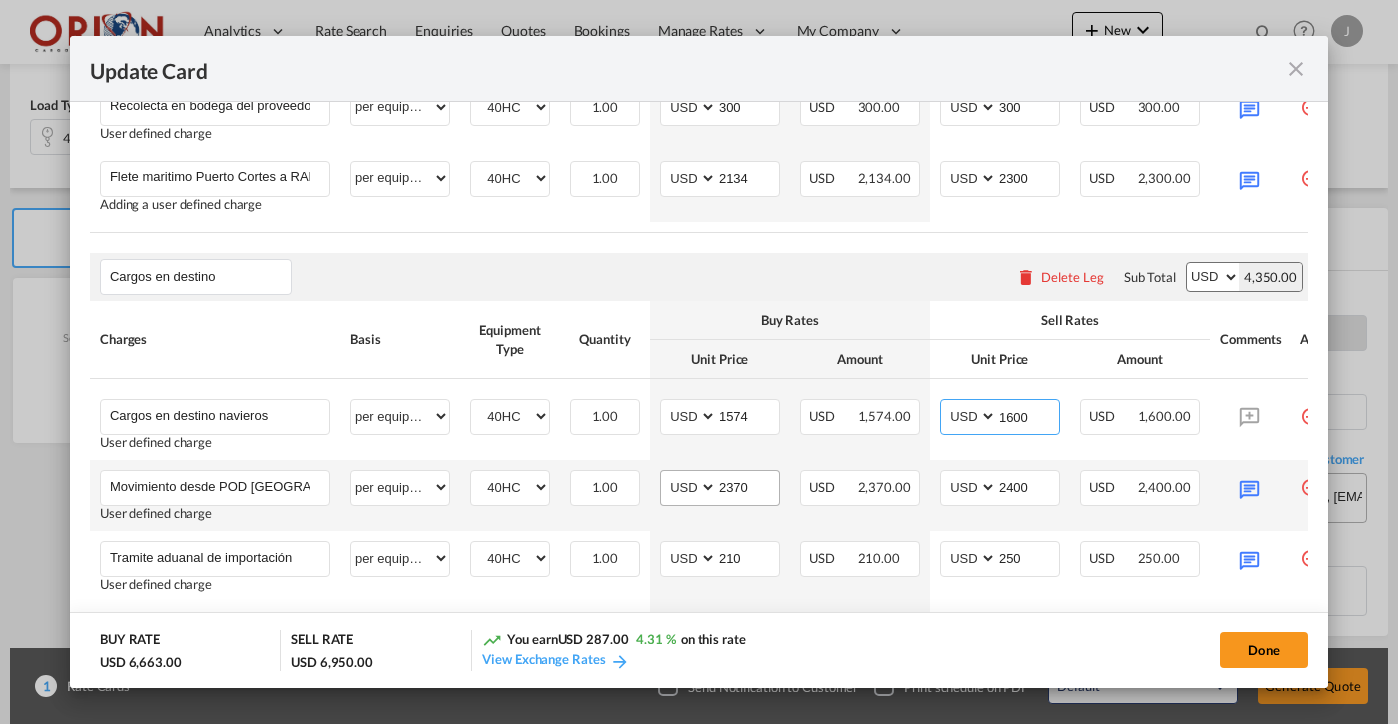 type on "1600" 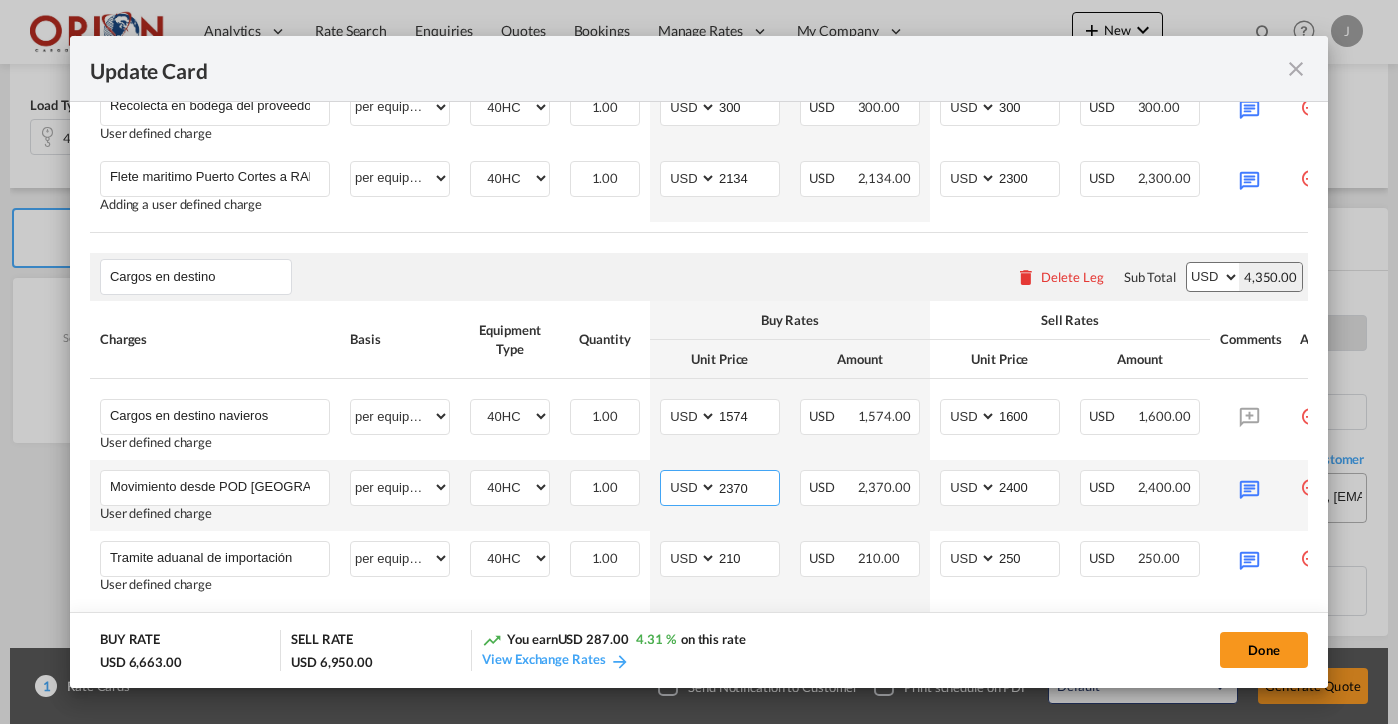 click on "2370" at bounding box center [748, 486] 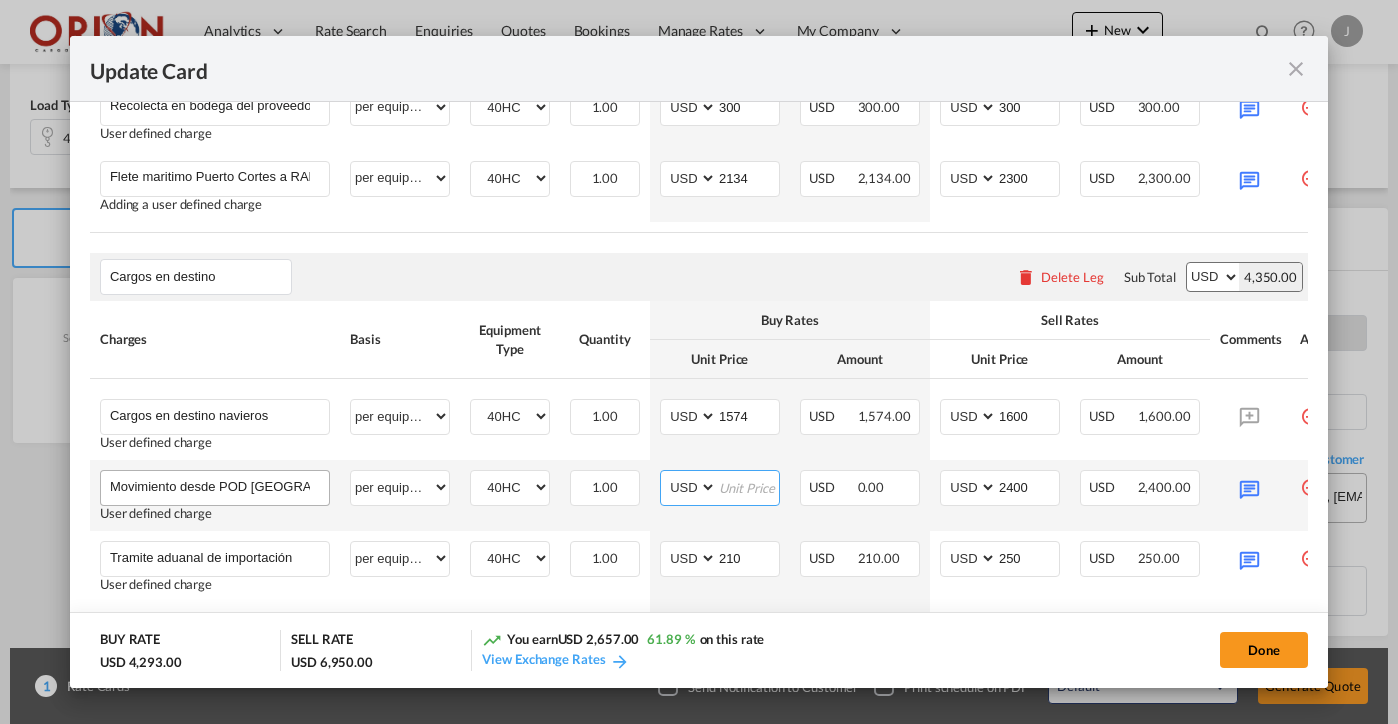 type 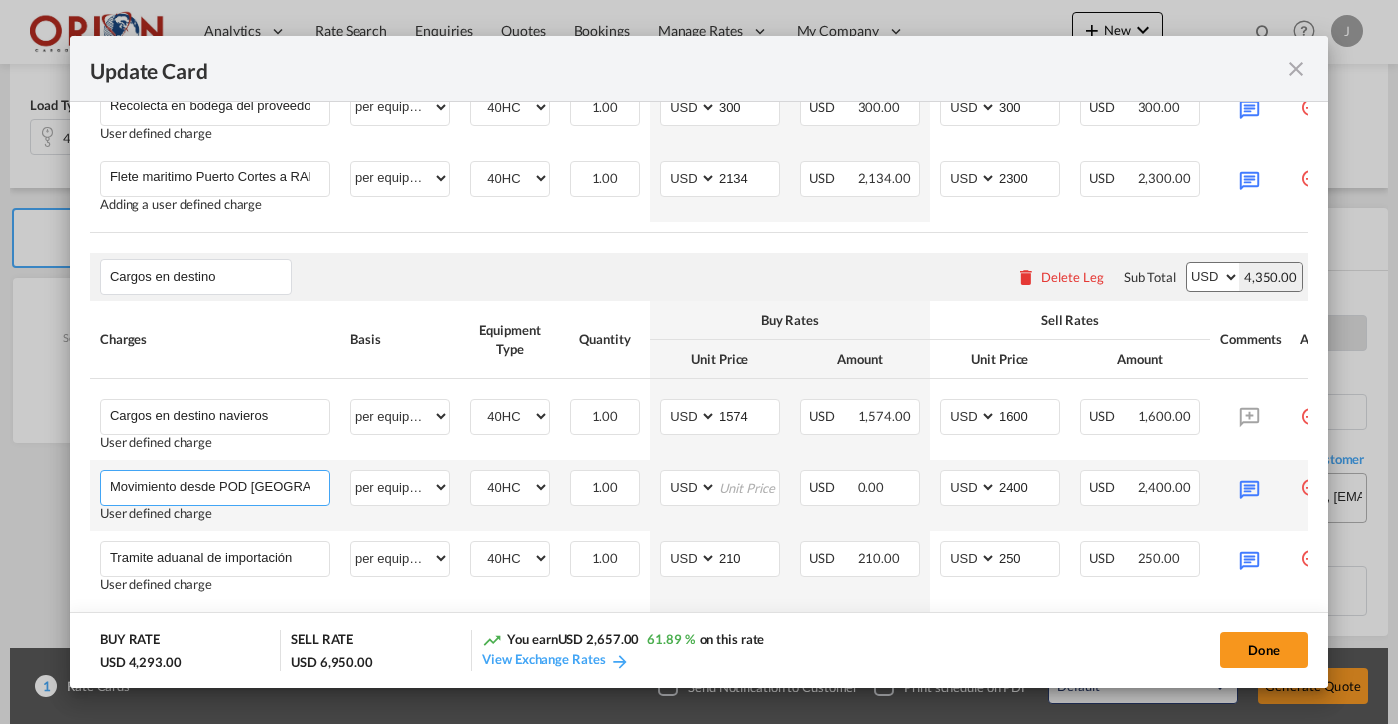 click on "Movimiento desde POD [GEOGRAPHIC_DATA] a 78045 Laredo" at bounding box center [219, 486] 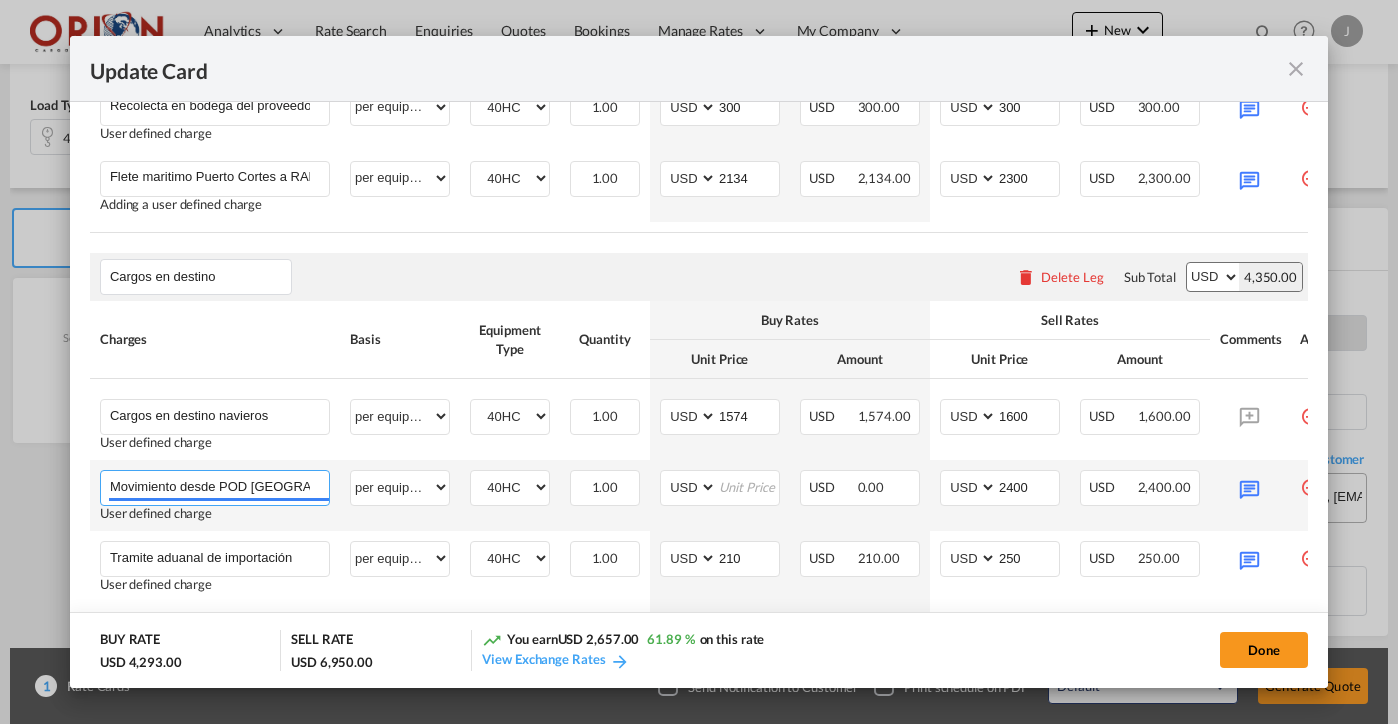 click on "Movimiento desde POD [GEOGRAPHIC_DATA] a 78045 Laredo" at bounding box center (219, 486) 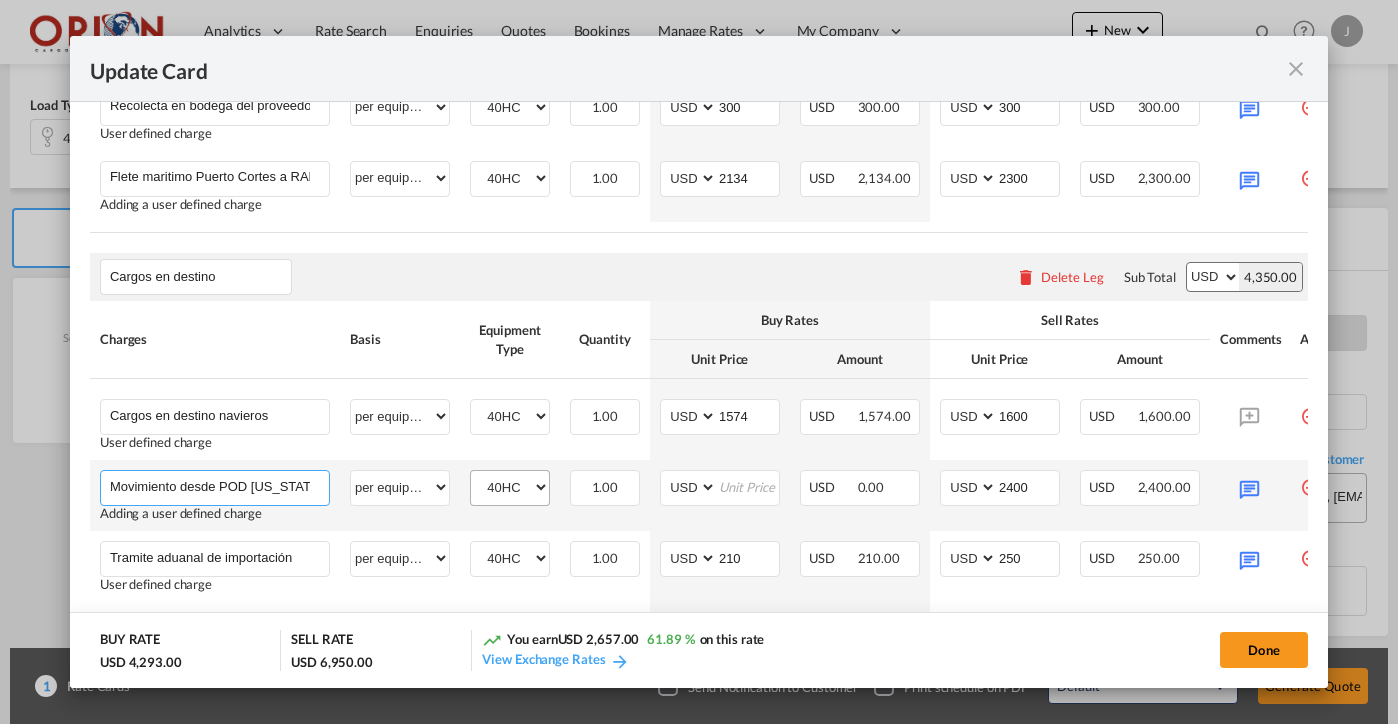 drag, startPoint x: 276, startPoint y: 490, endPoint x: 475, endPoint y: 487, distance: 199.02261 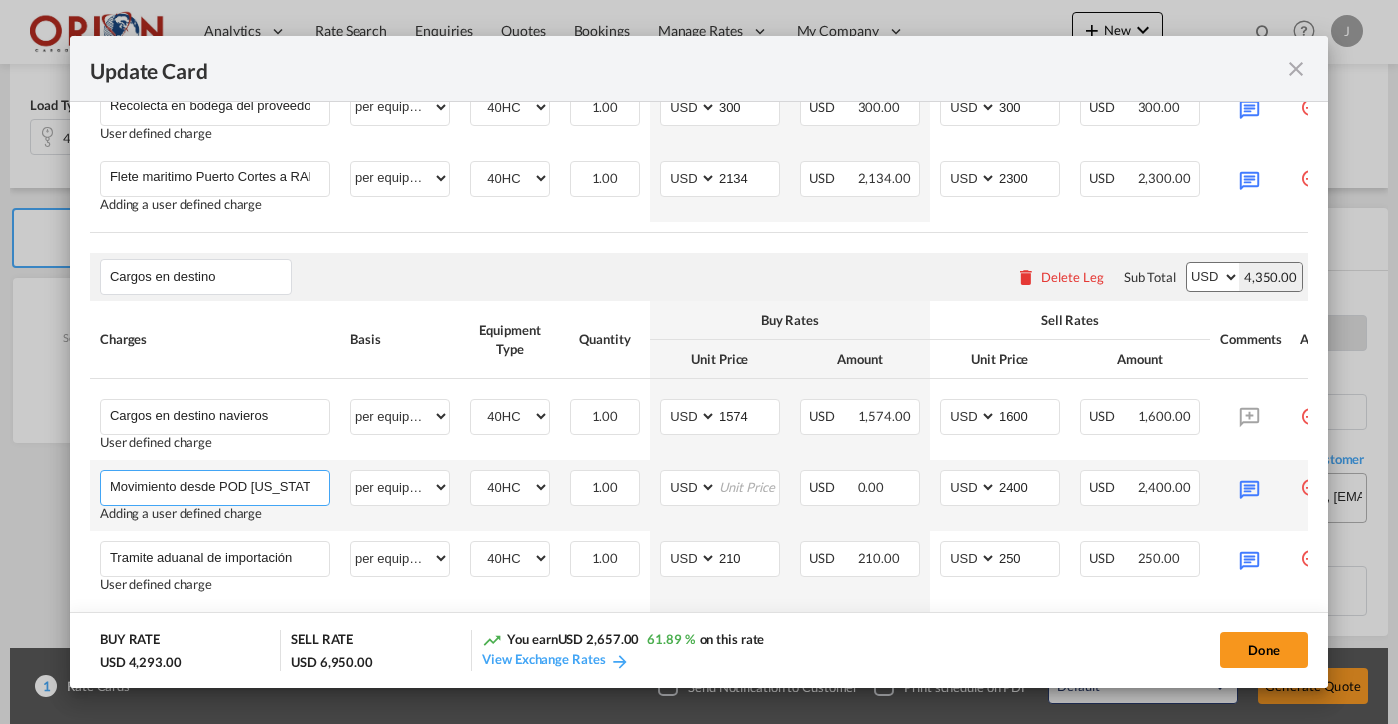 paste on "67202 , [GEOGRAPHIC_DATA]" 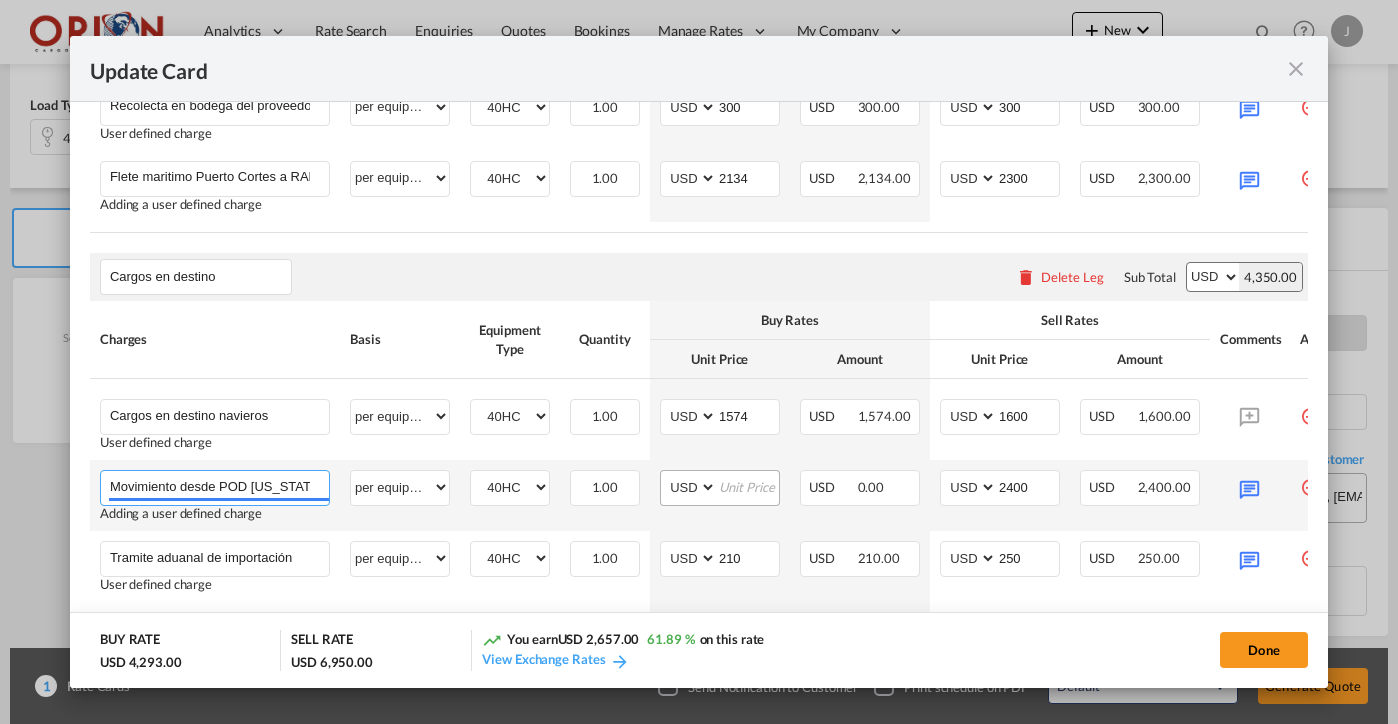 type on "Movimiento desde POD [US_STATE][GEOGRAPHIC_DATA] Ramp a 67202 [GEOGRAPHIC_DATA]" 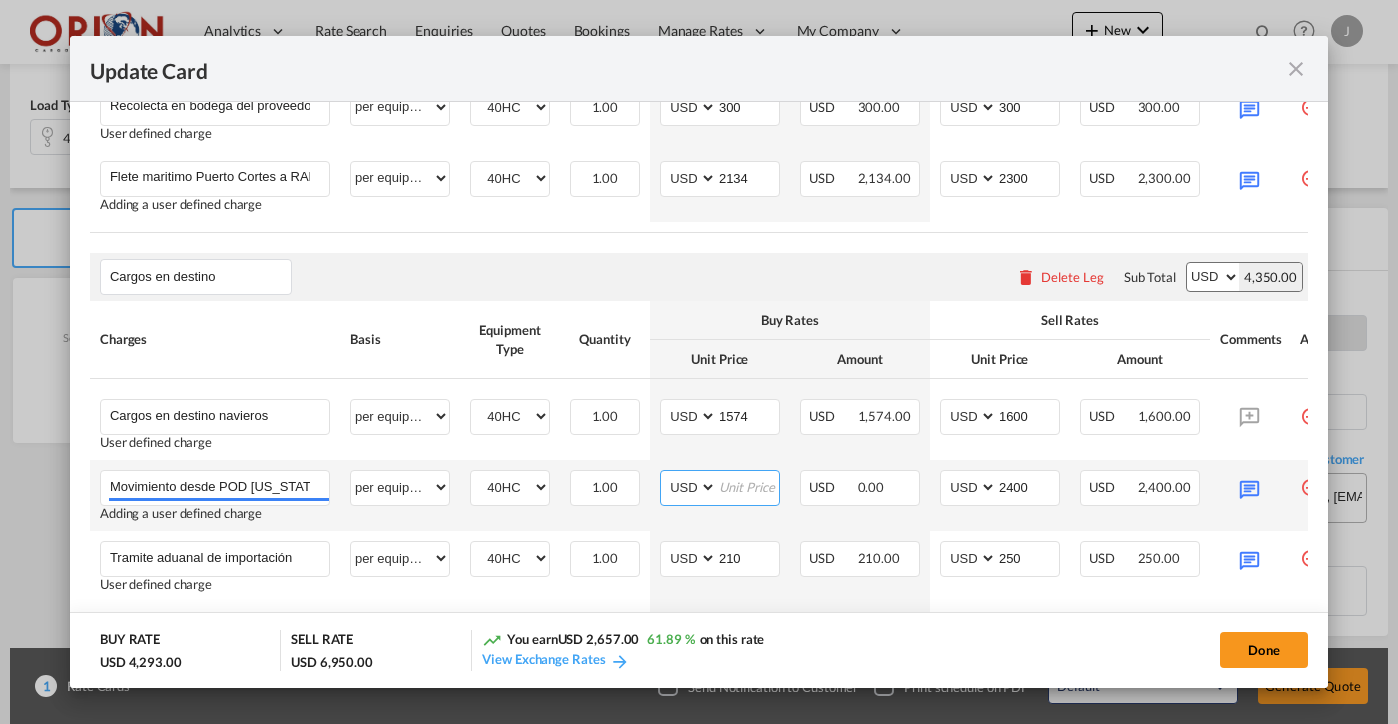 click at bounding box center [748, 486] 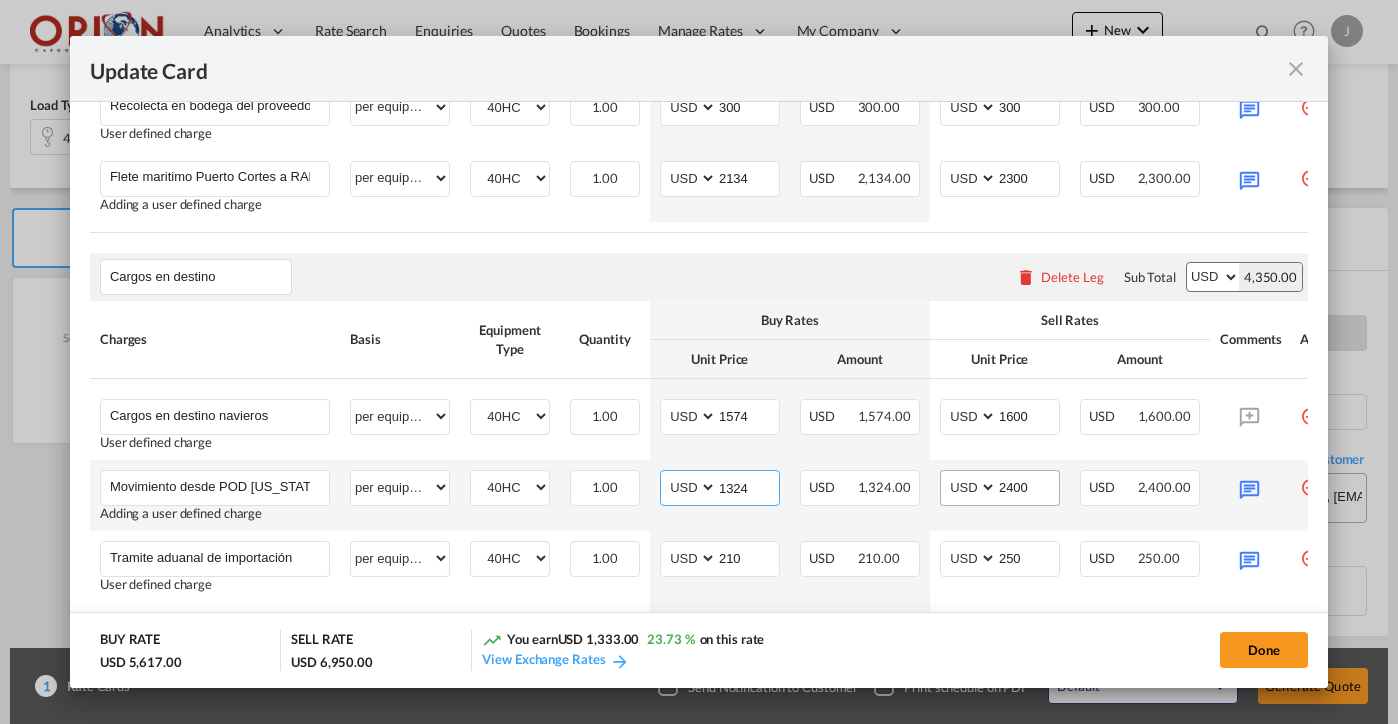 type on "1324" 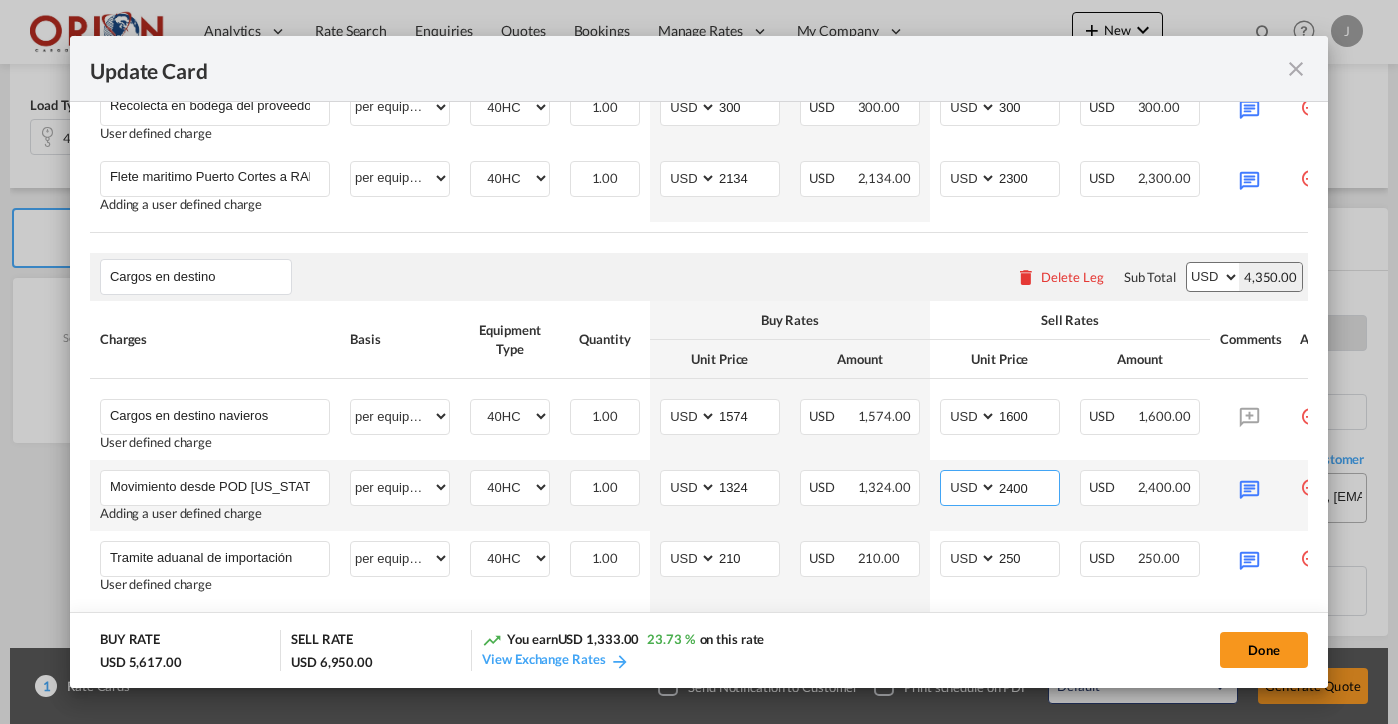 click on "2400" at bounding box center (1028, 486) 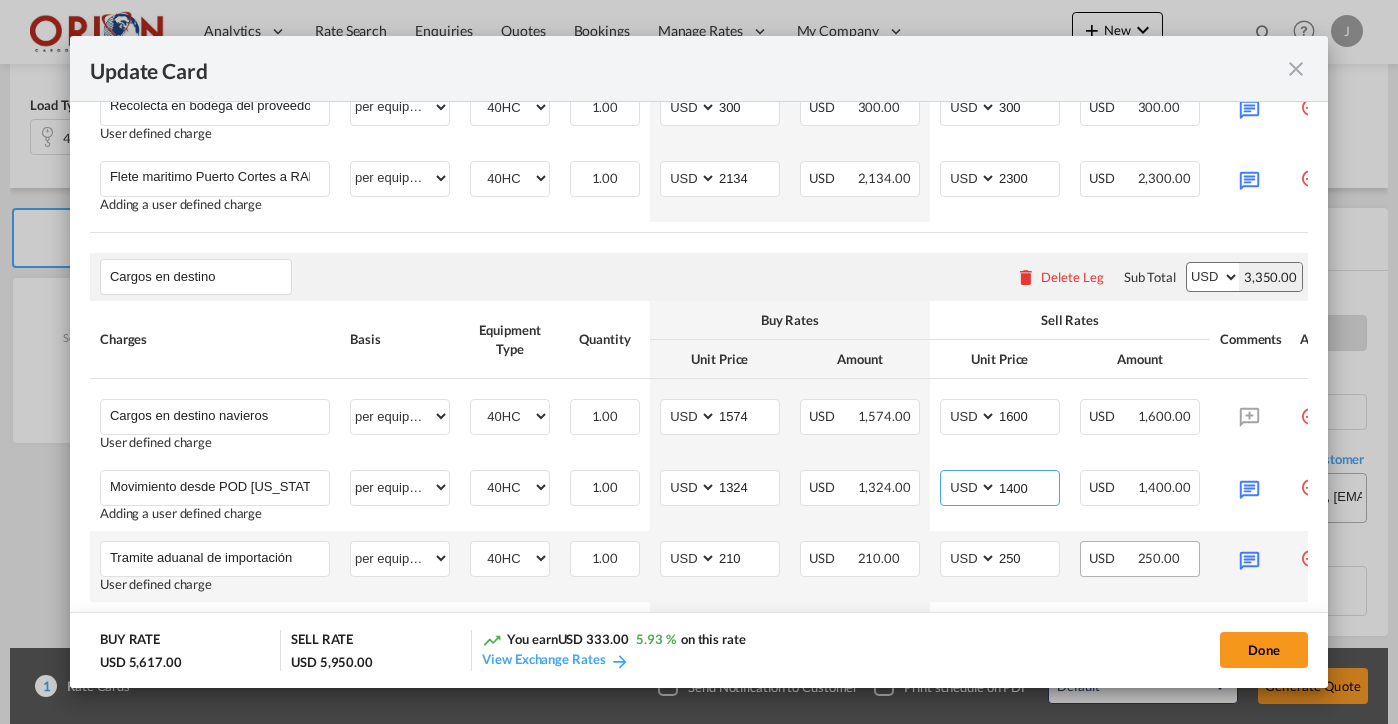 scroll, scrollTop: 0, scrollLeft: 37, axis: horizontal 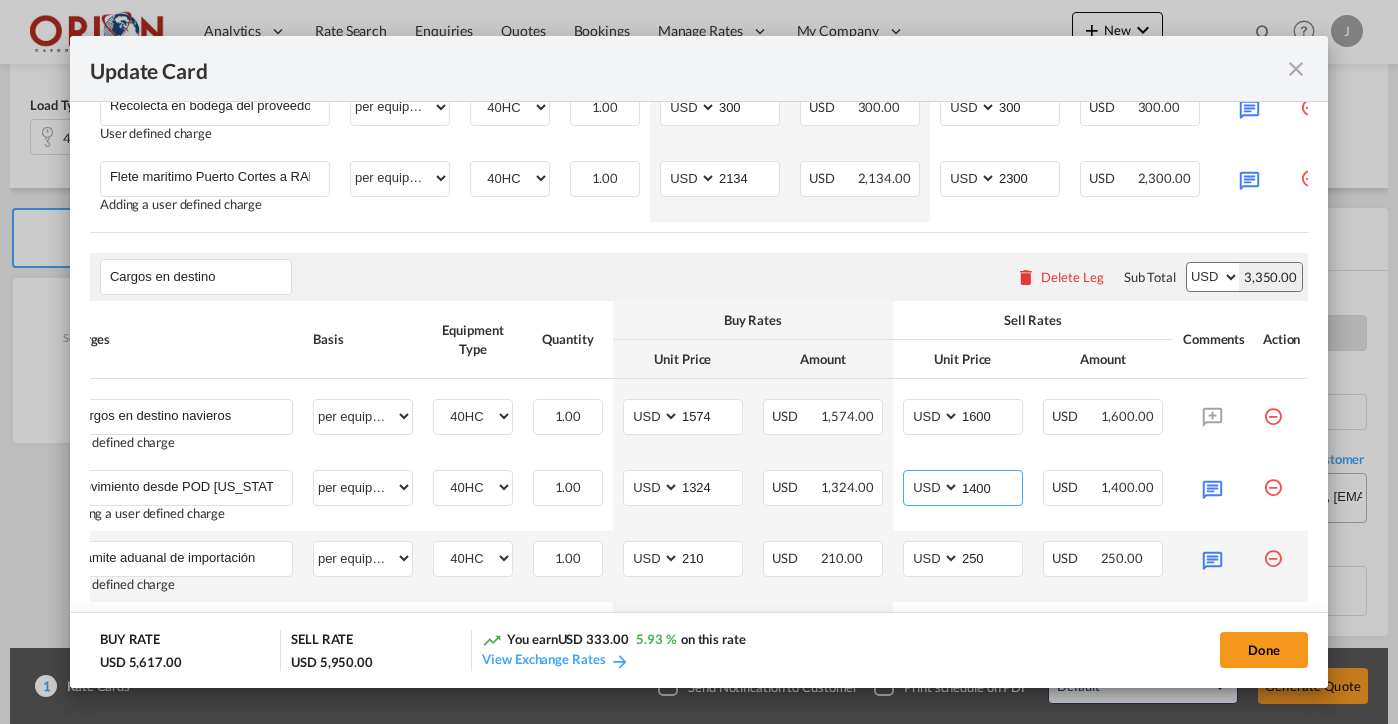 type on "1400" 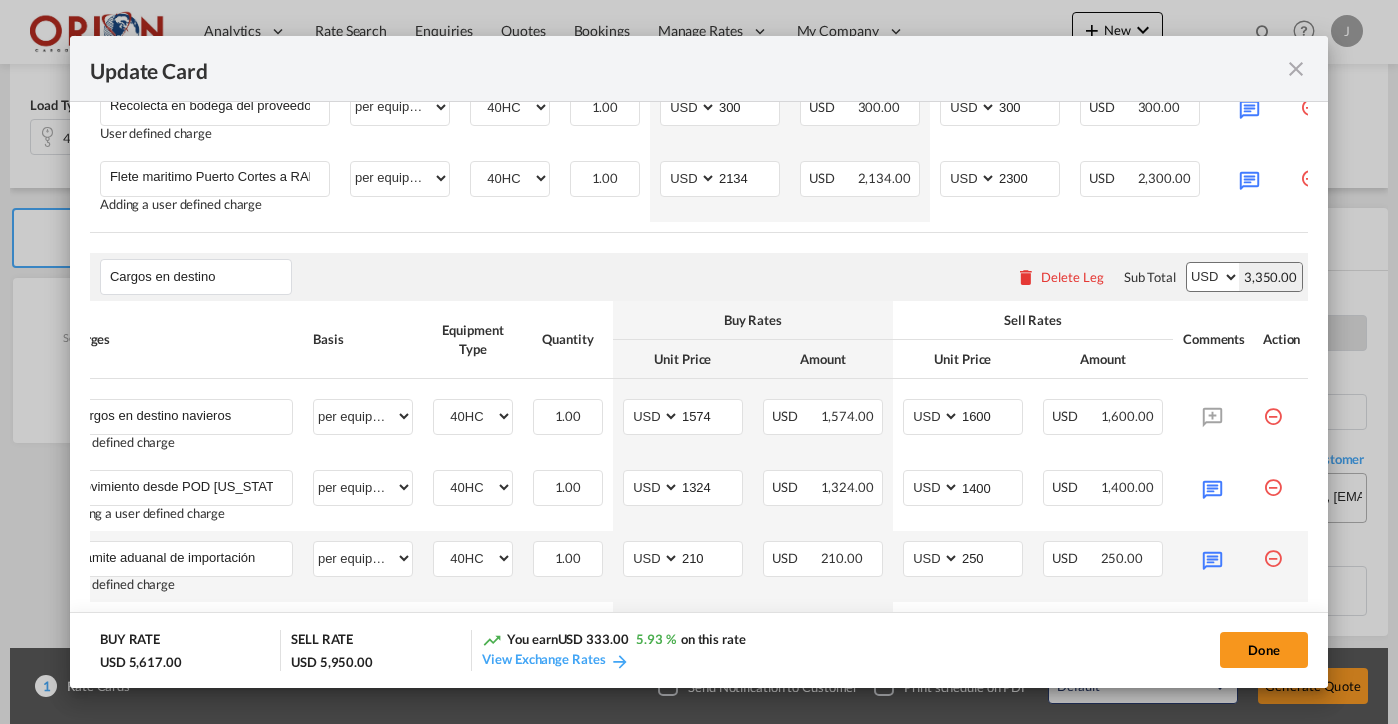 click at bounding box center [1273, 551] 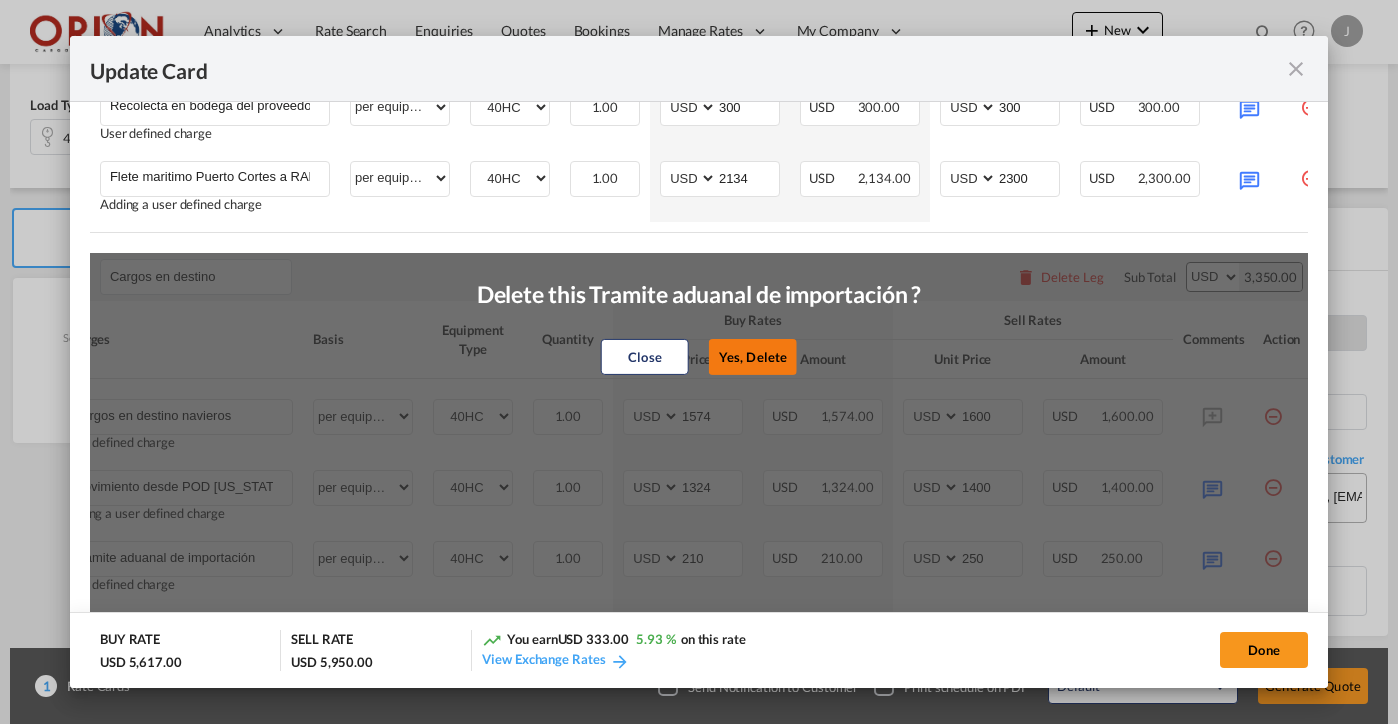 click on "Yes, Delete" at bounding box center (753, 357) 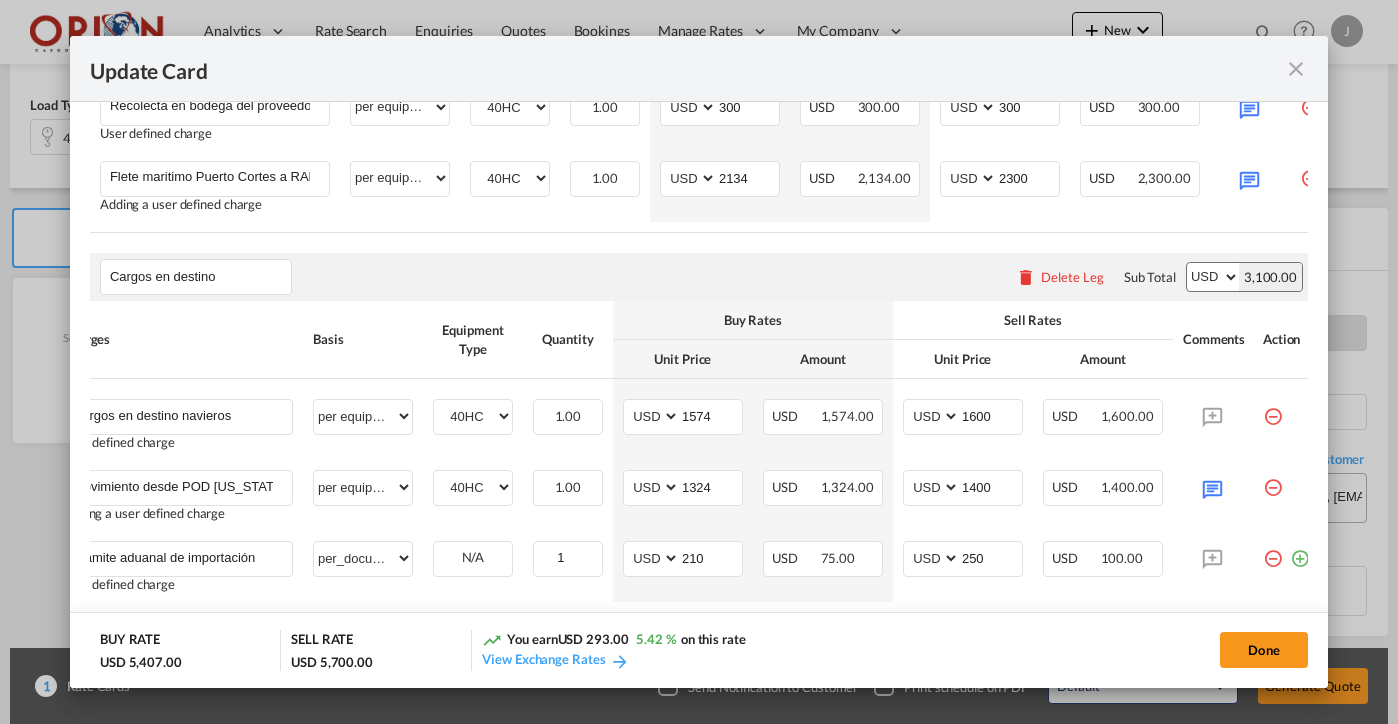 type on "Form 7501" 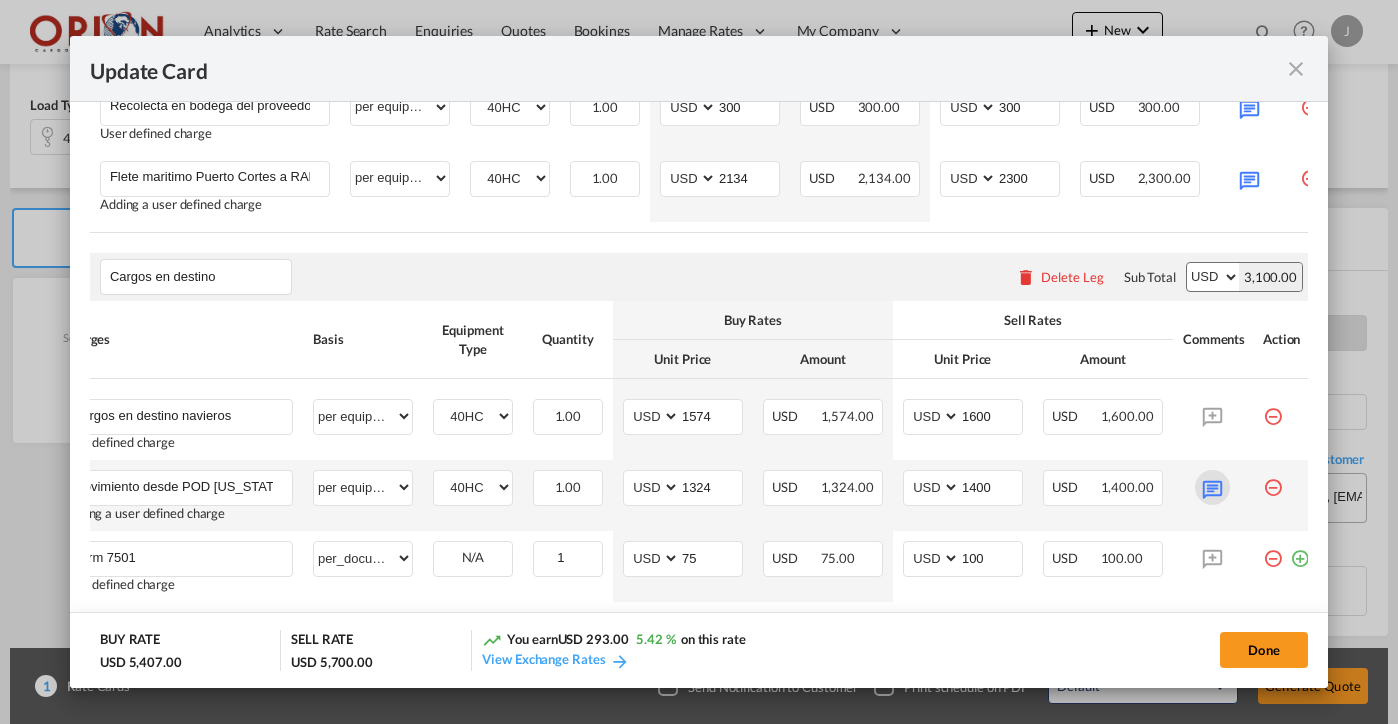 click at bounding box center [1212, 487] 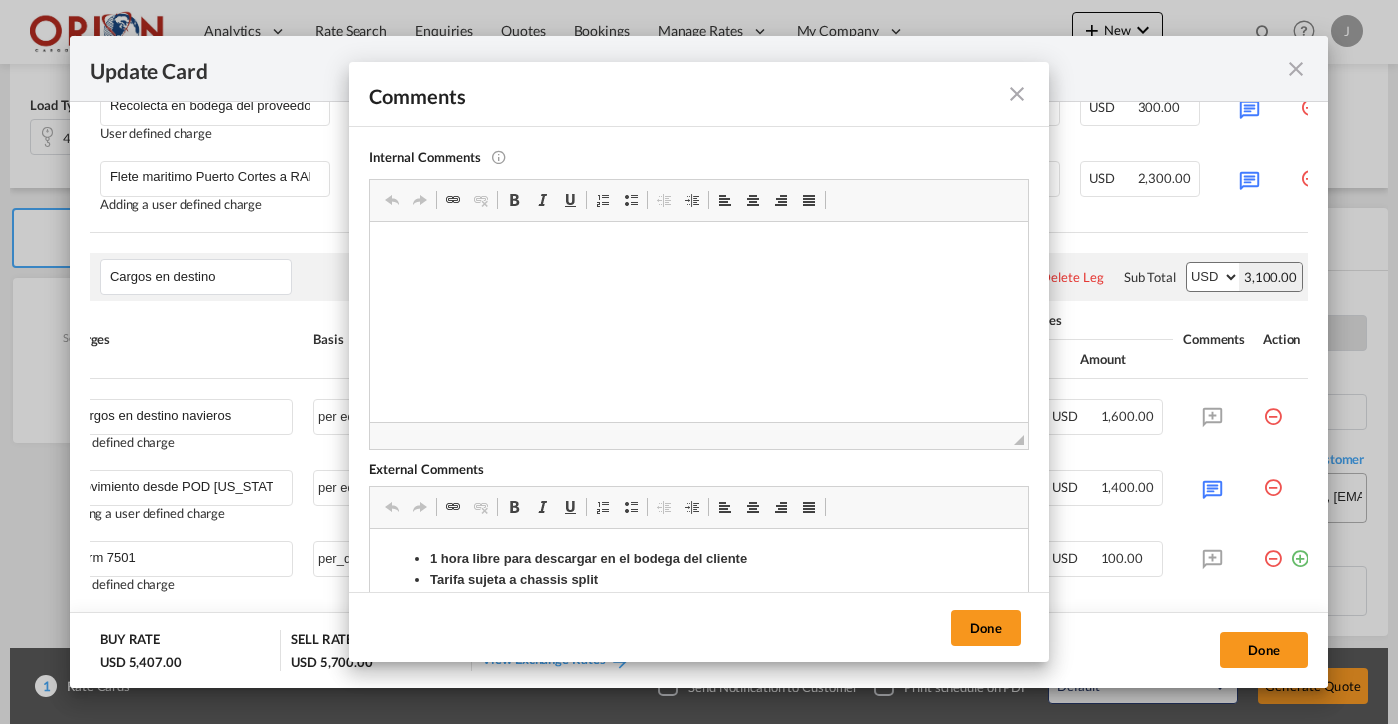scroll, scrollTop: 0, scrollLeft: 0, axis: both 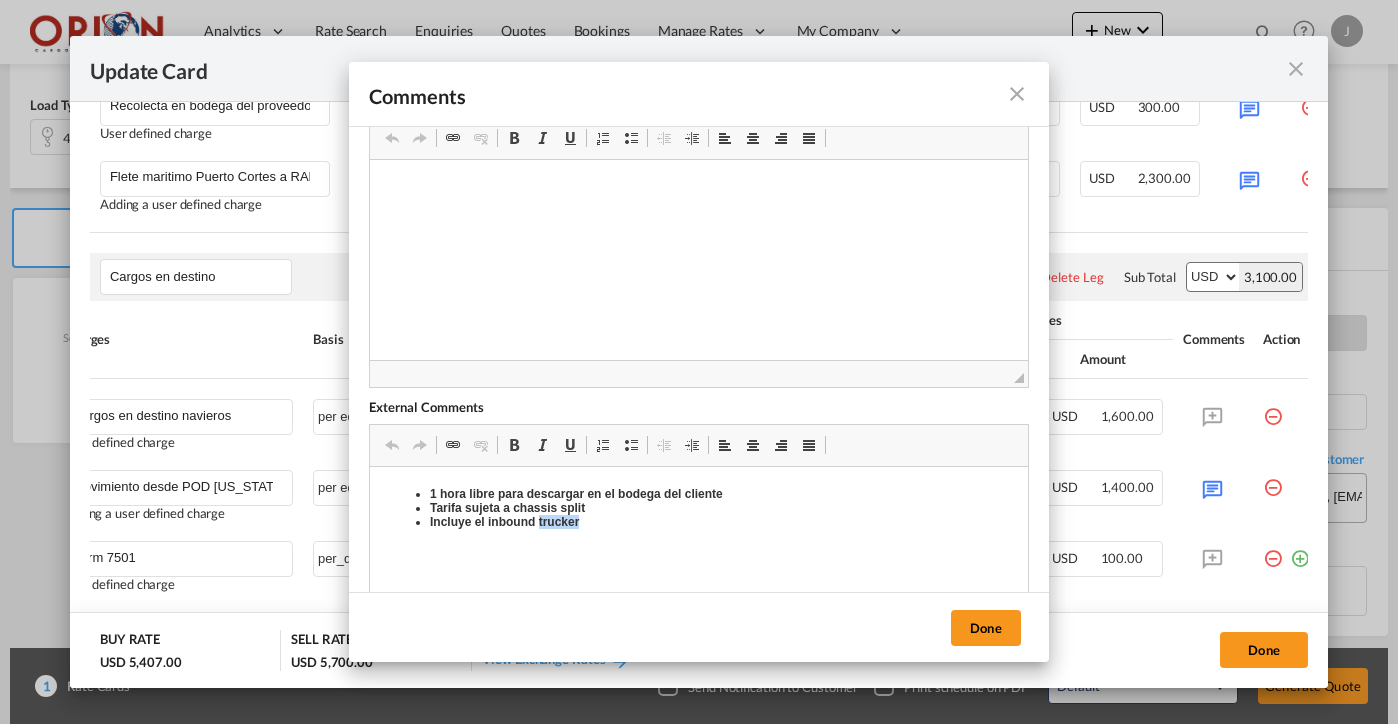 click on "Incluye el inbound trucker" at bounding box center [504, 522] 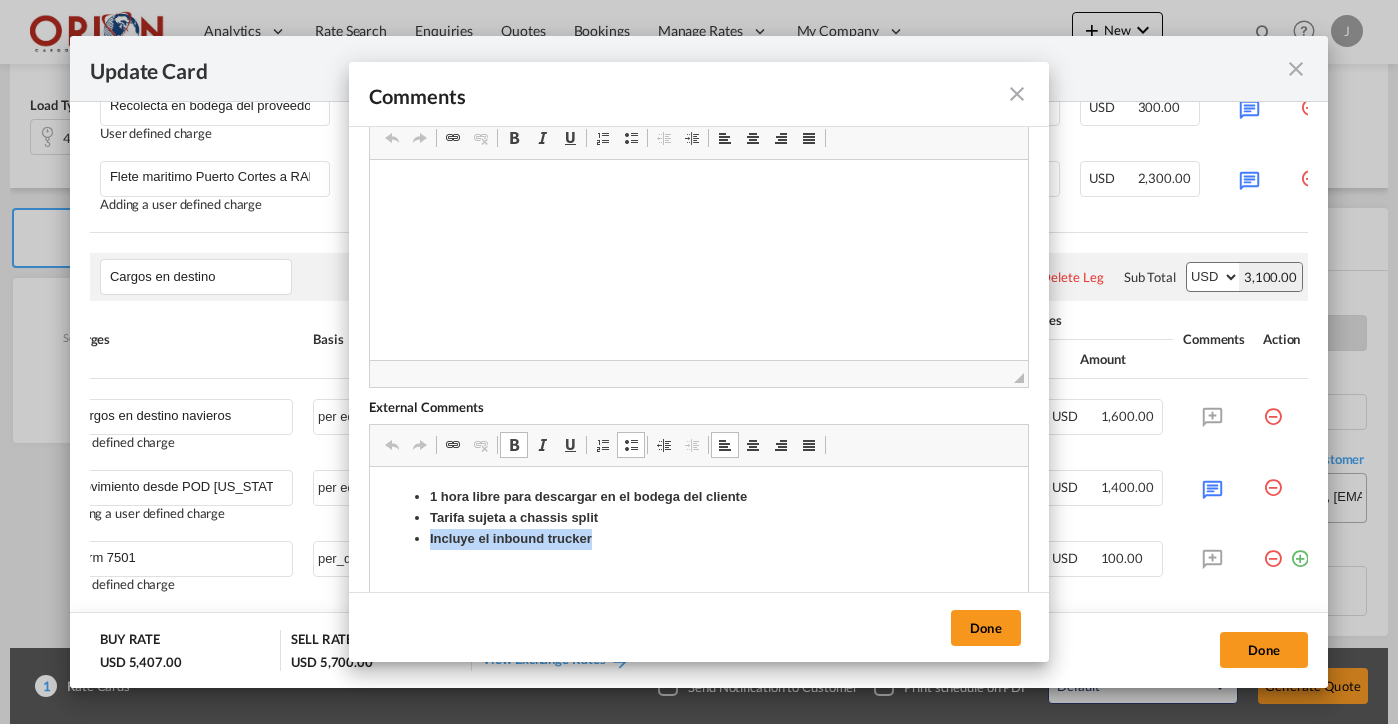 click on "Incluye el inbound trucker" at bounding box center (511, 538) 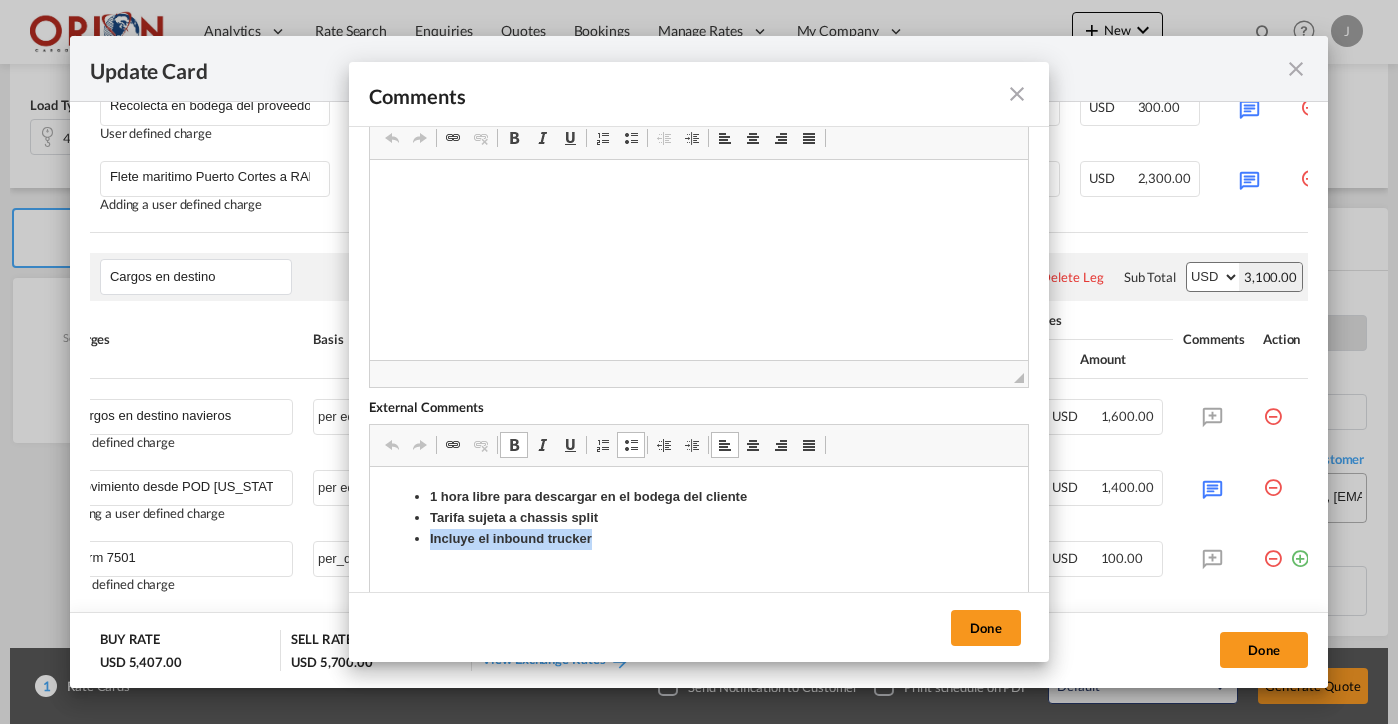type 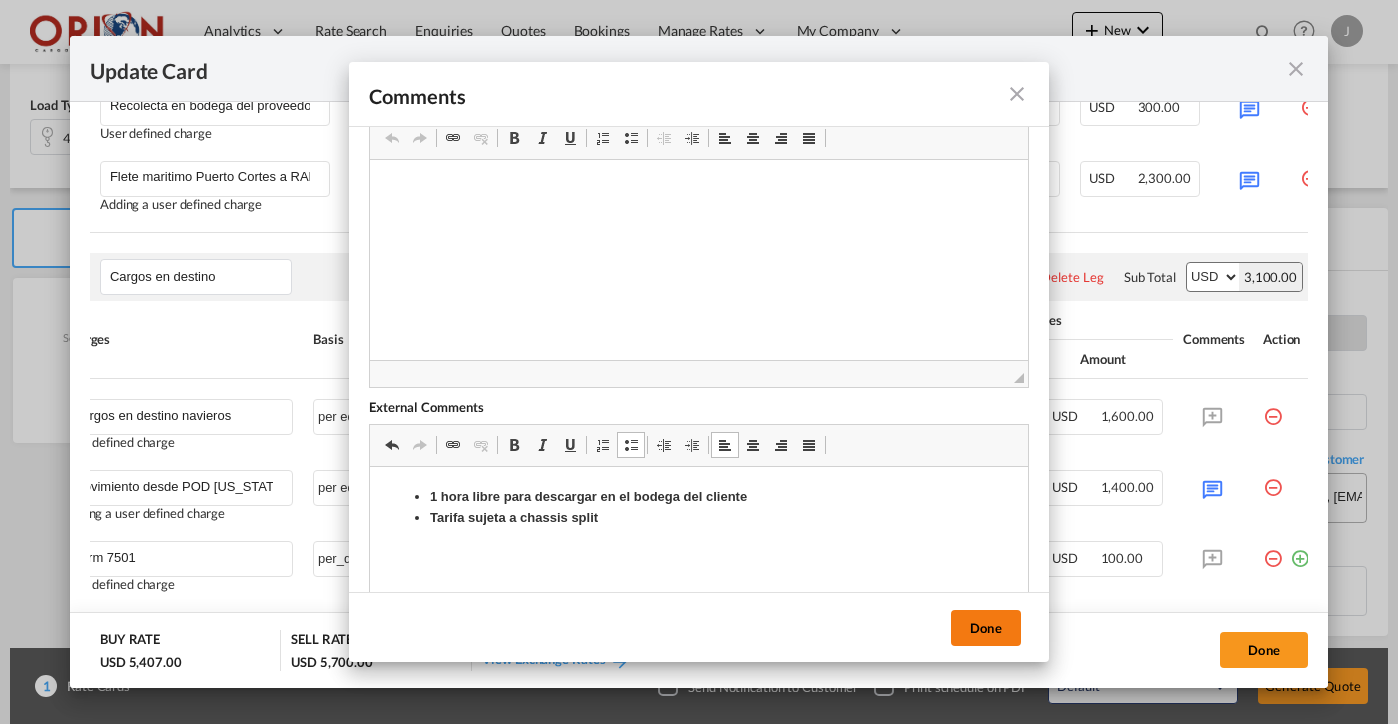 click on "Done" at bounding box center [986, 628] 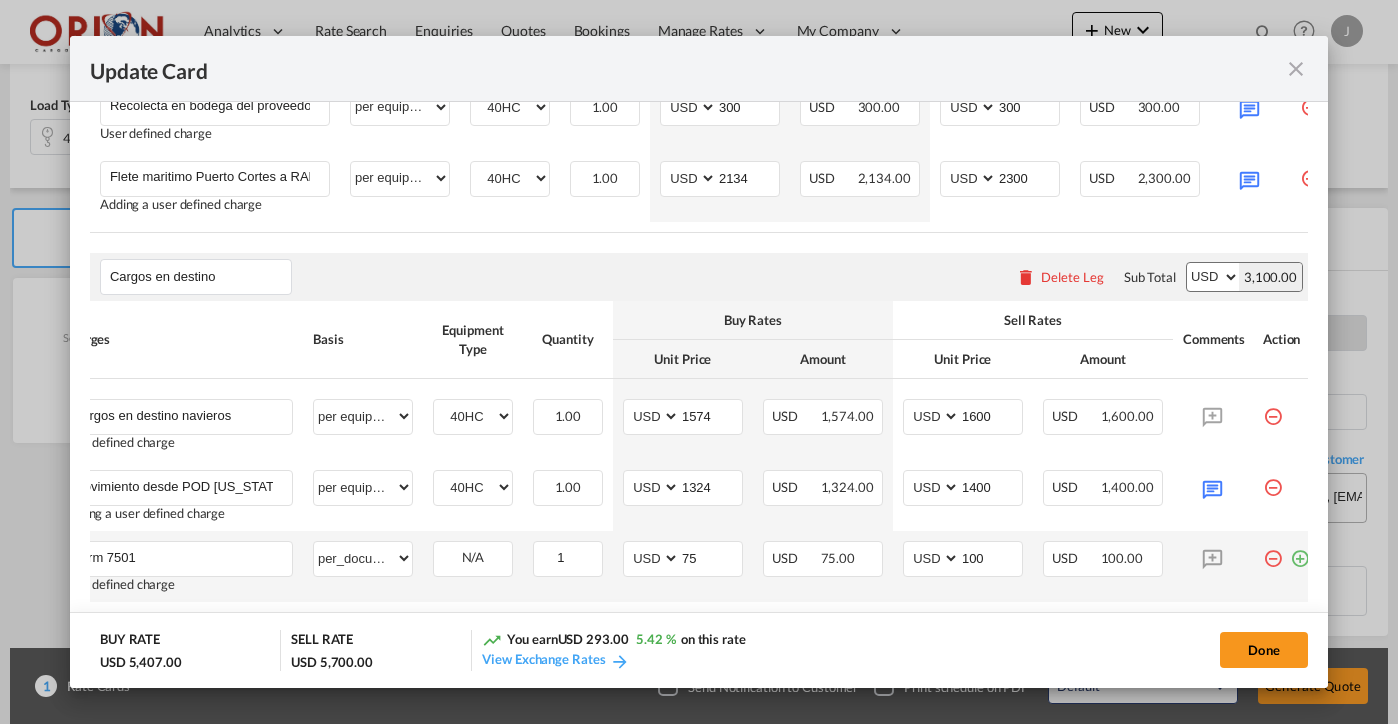 click at bounding box center [1273, 551] 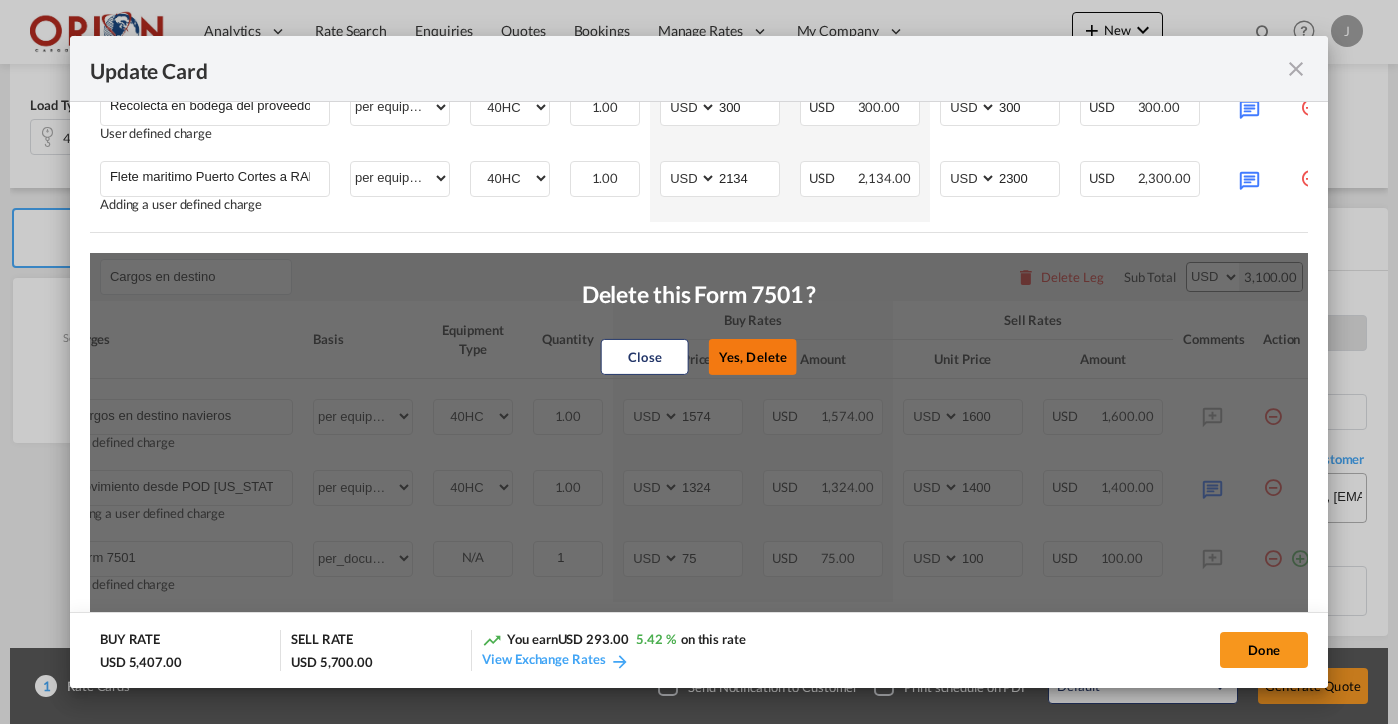 click on "Yes, Delete" at bounding box center (753, 357) 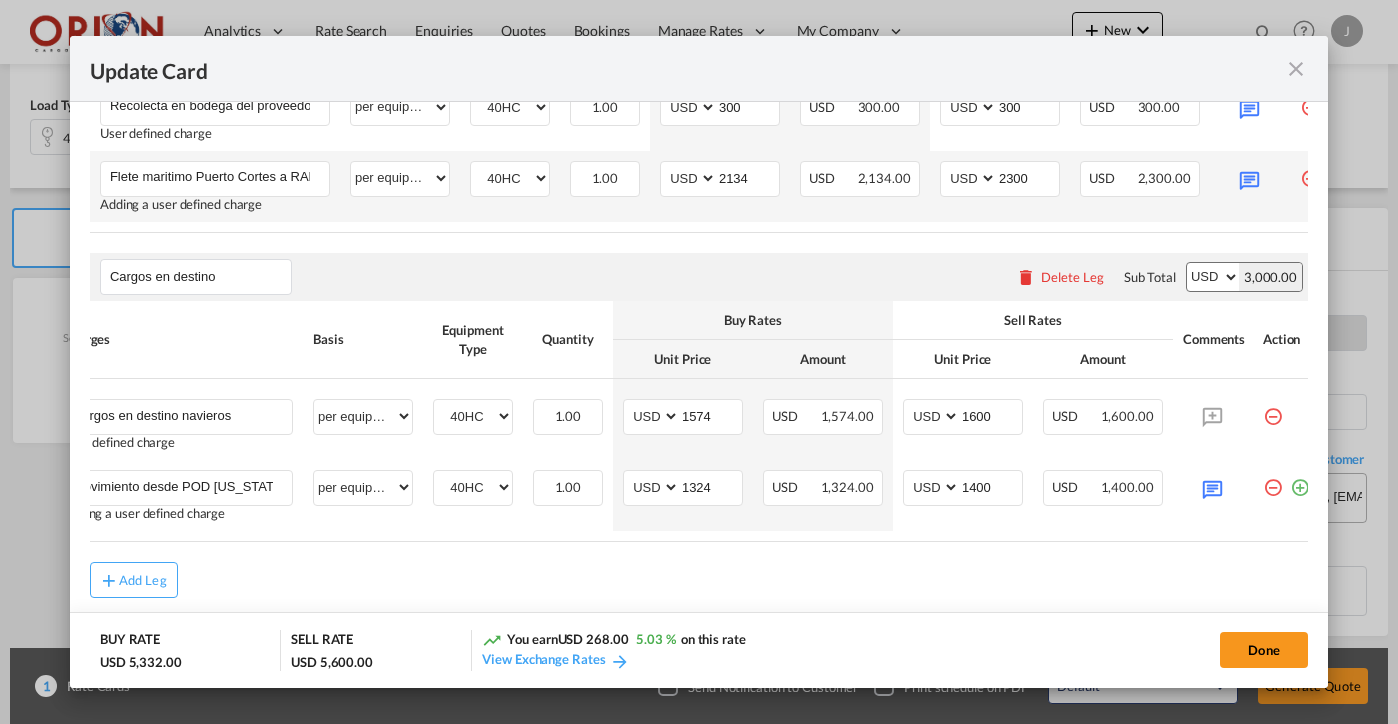 scroll, scrollTop: 692, scrollLeft: 0, axis: vertical 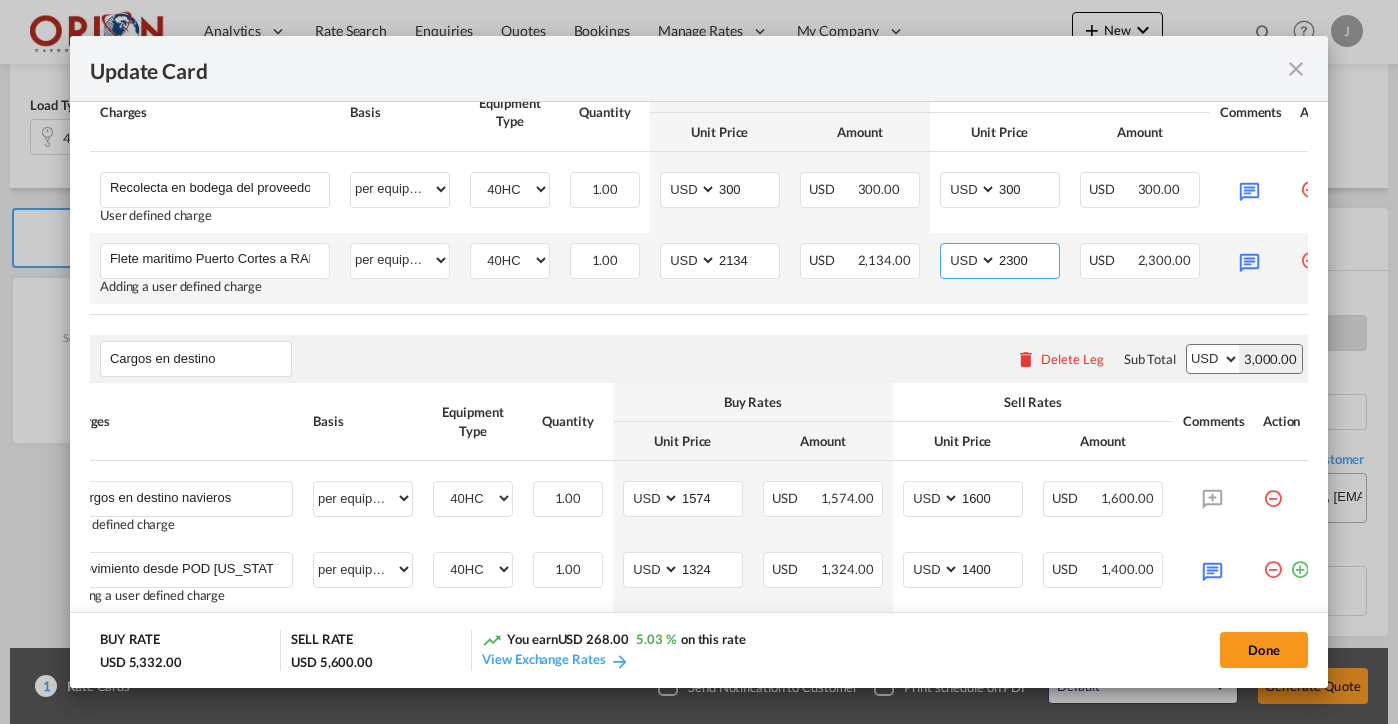 click on "2300" at bounding box center [1028, 259] 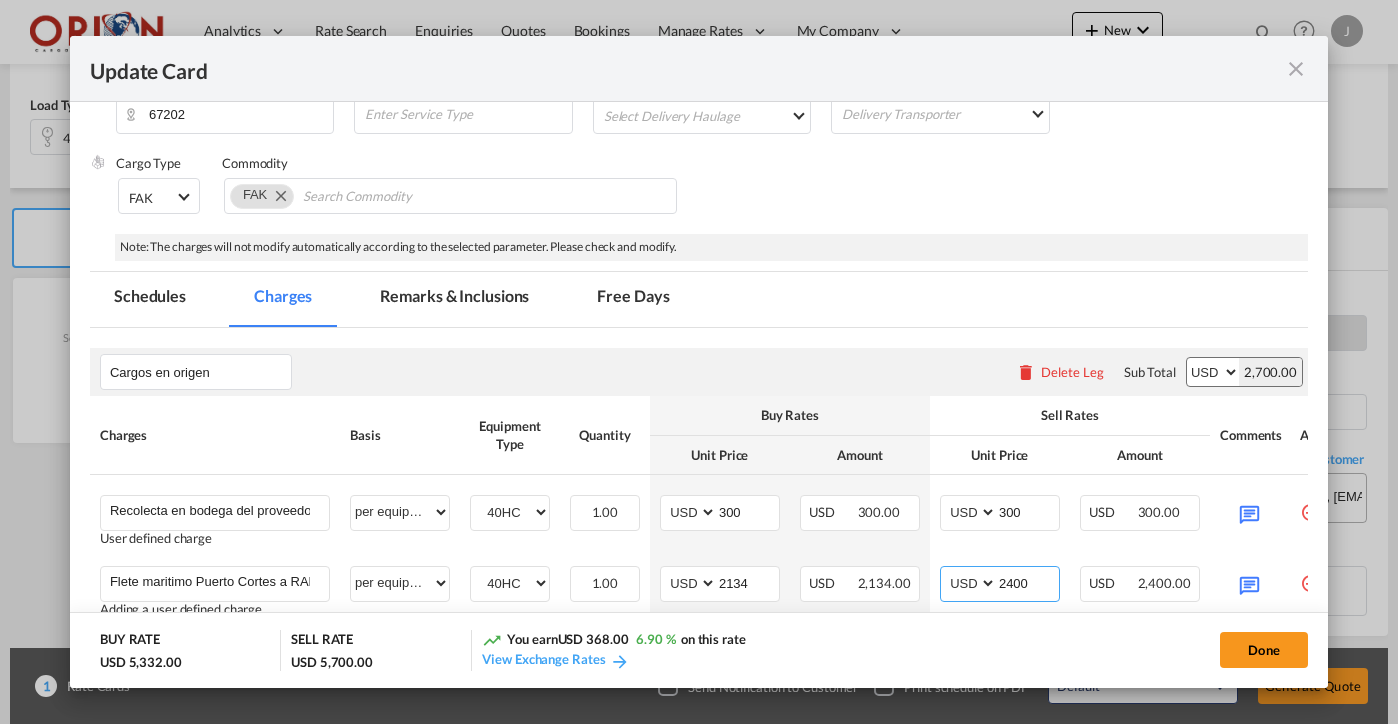 scroll, scrollTop: 355, scrollLeft: 0, axis: vertical 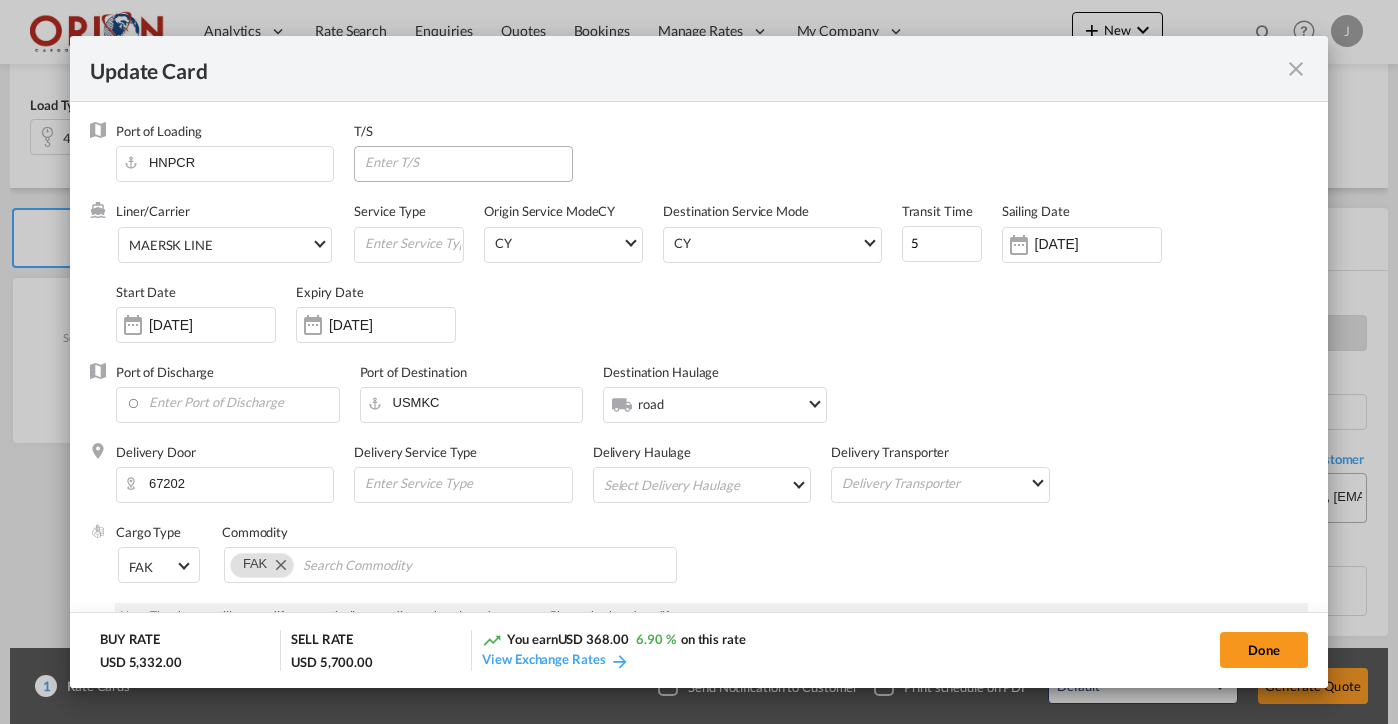 type on "2400" 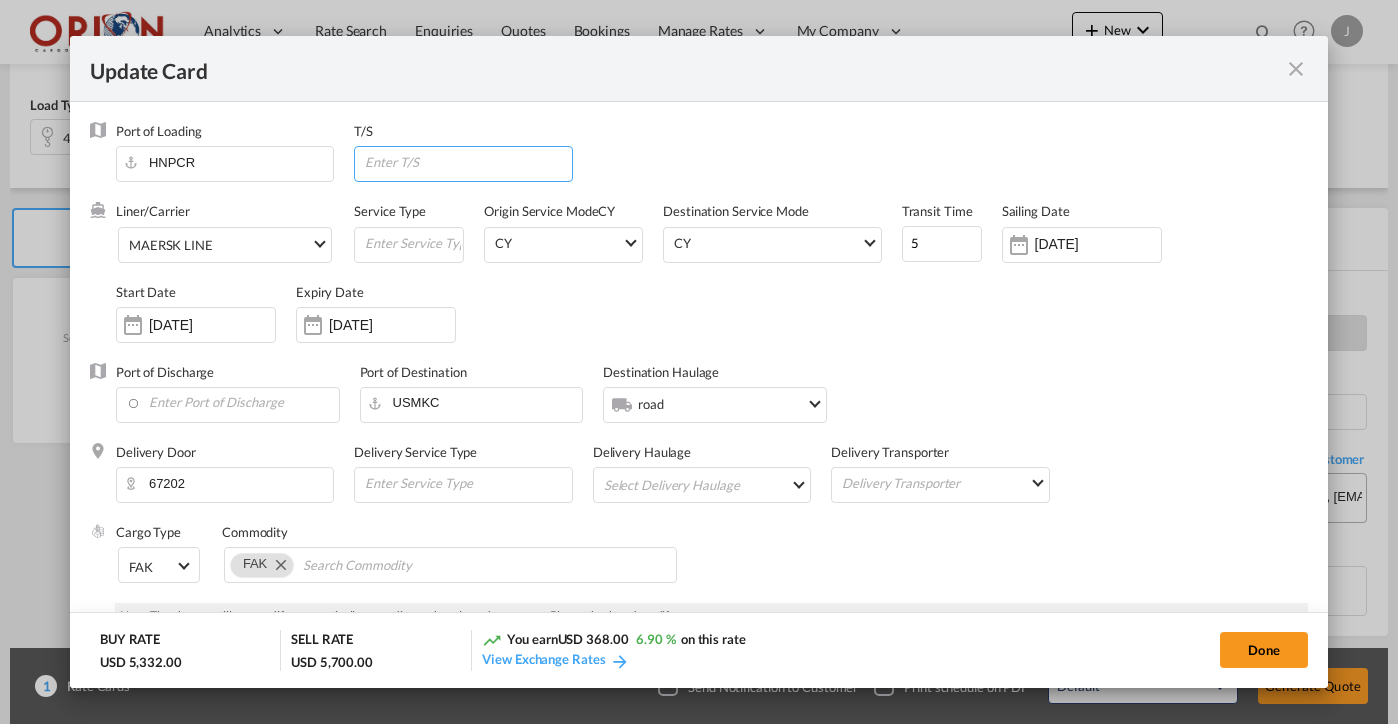 click at bounding box center [467, 162] 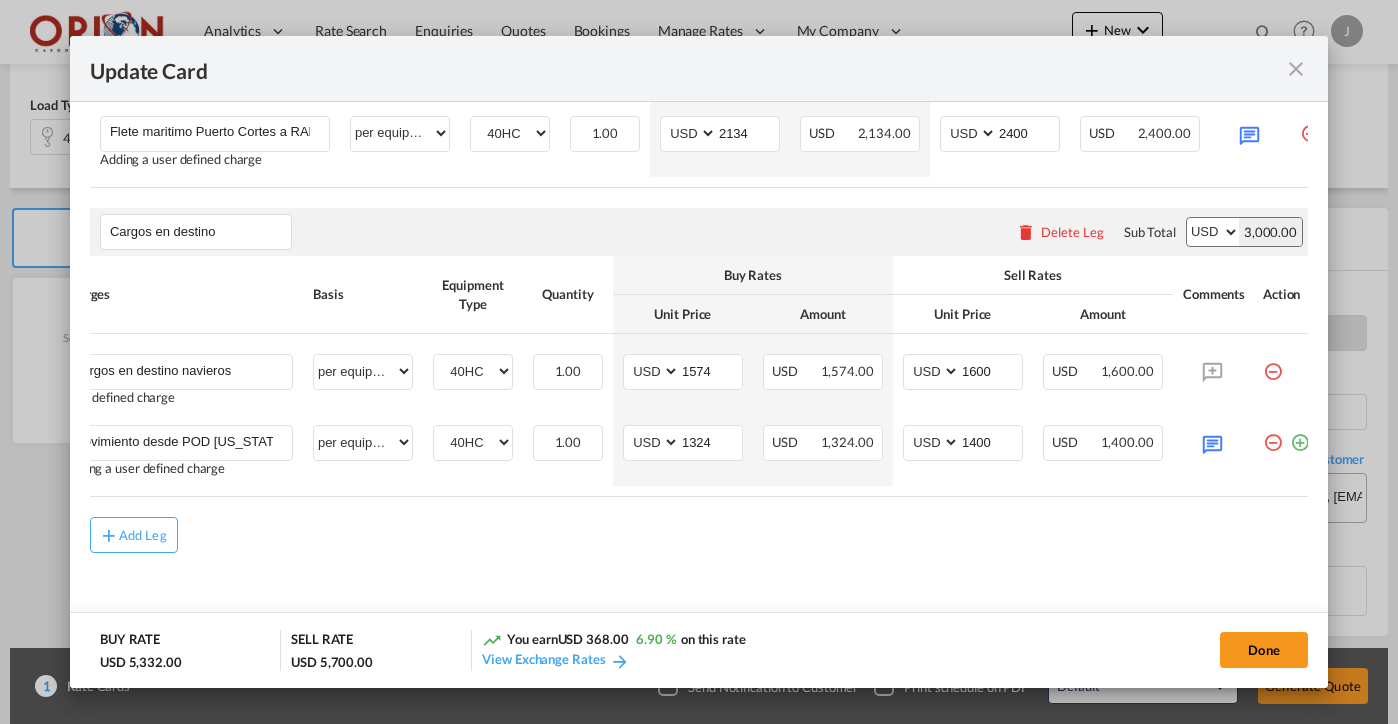 scroll, scrollTop: 828, scrollLeft: 0, axis: vertical 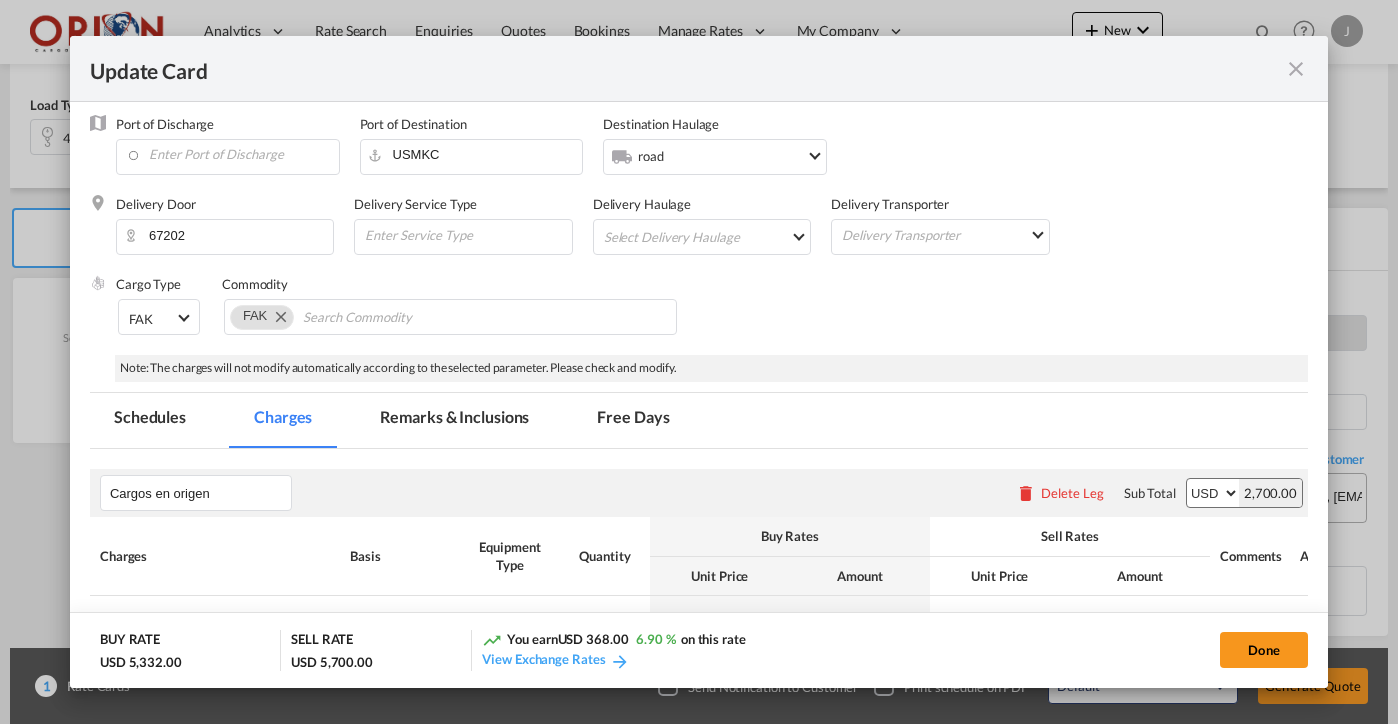 type on "[GEOGRAPHIC_DATA]" 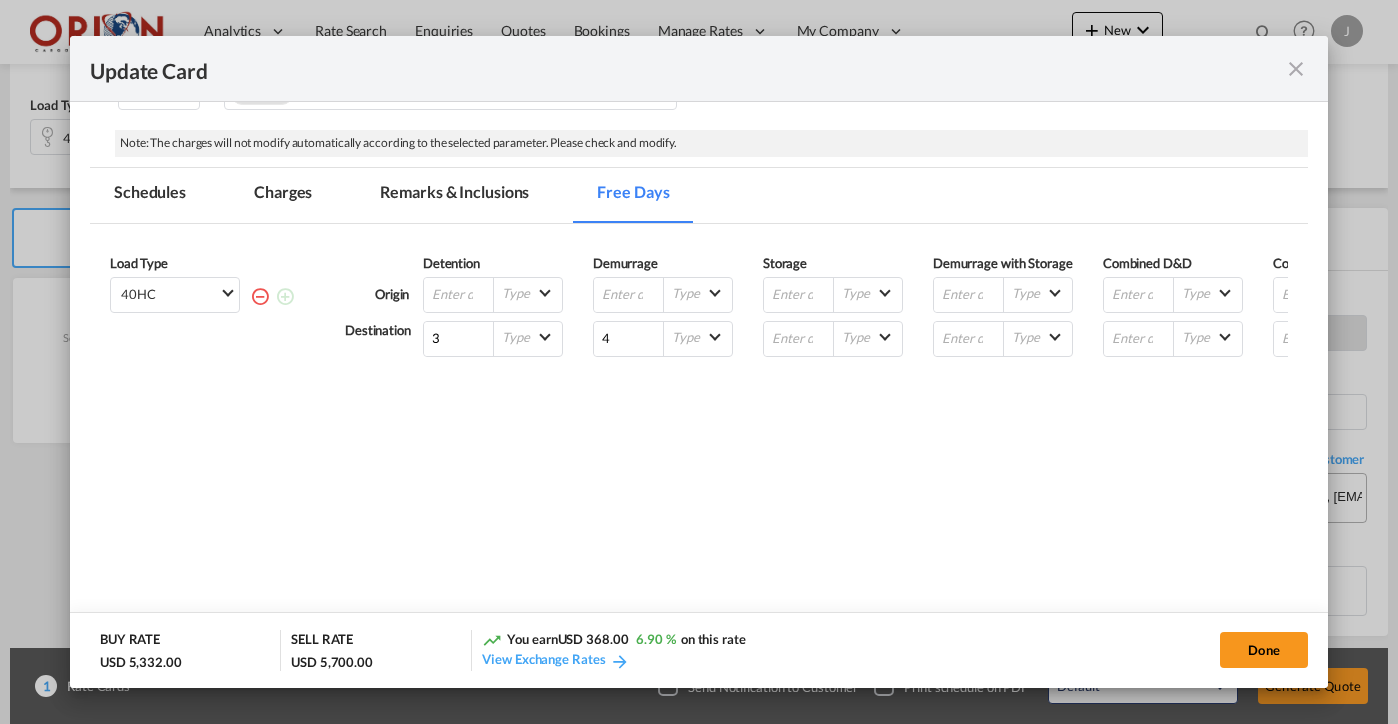 scroll, scrollTop: 472, scrollLeft: 0, axis: vertical 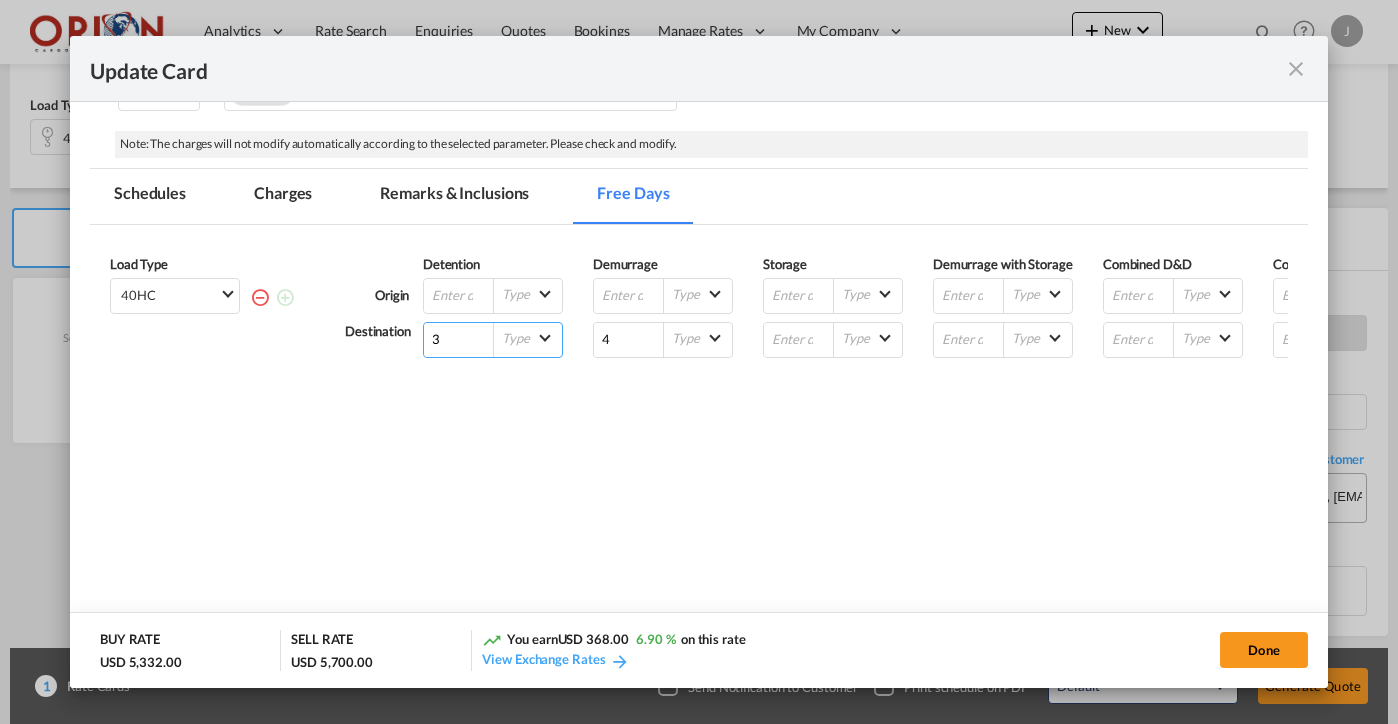 click on "3" at bounding box center (459, 340) 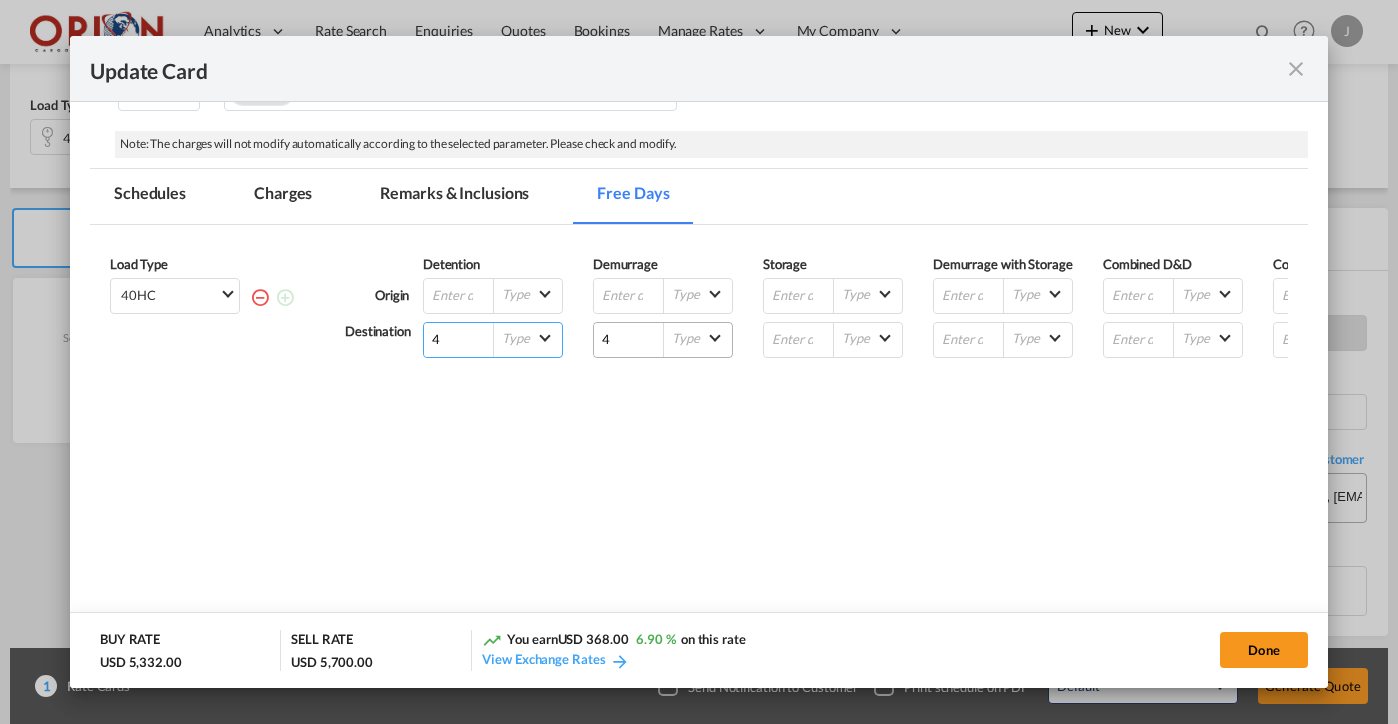 type on "4" 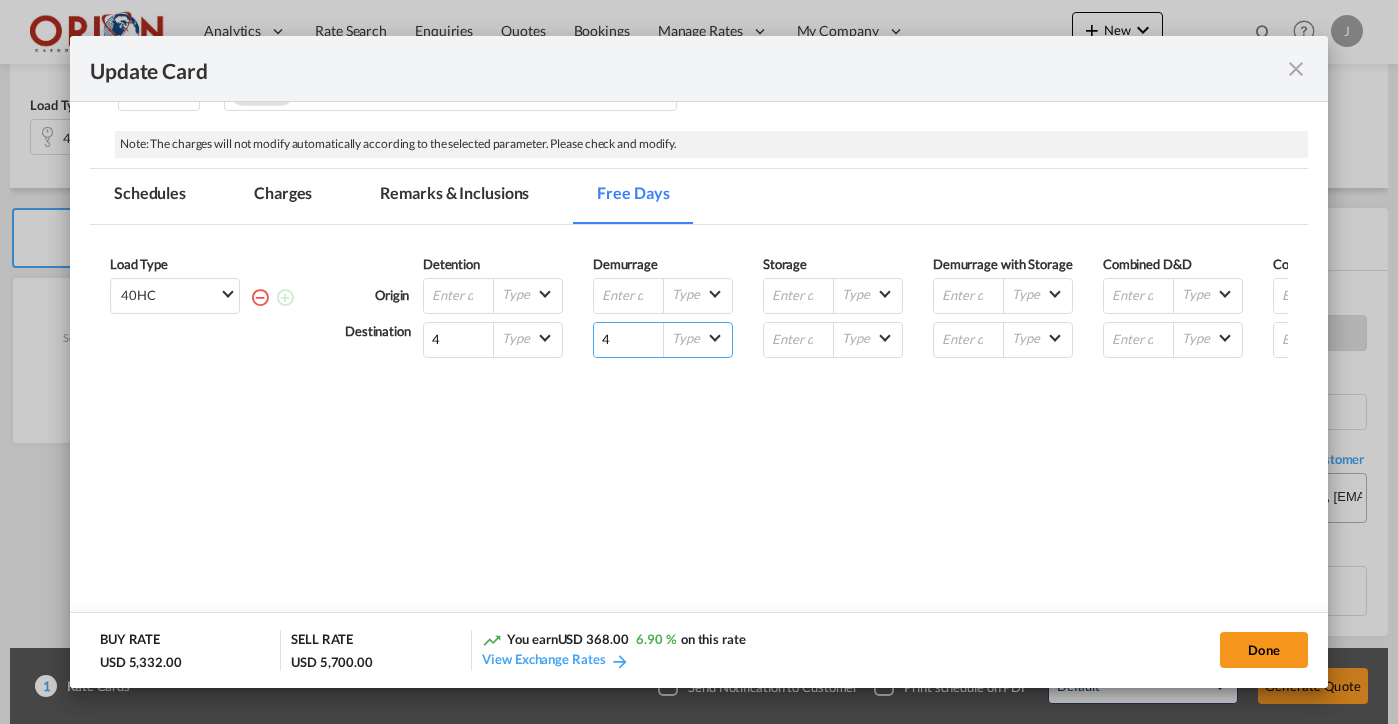 click on "4" at bounding box center (629, 340) 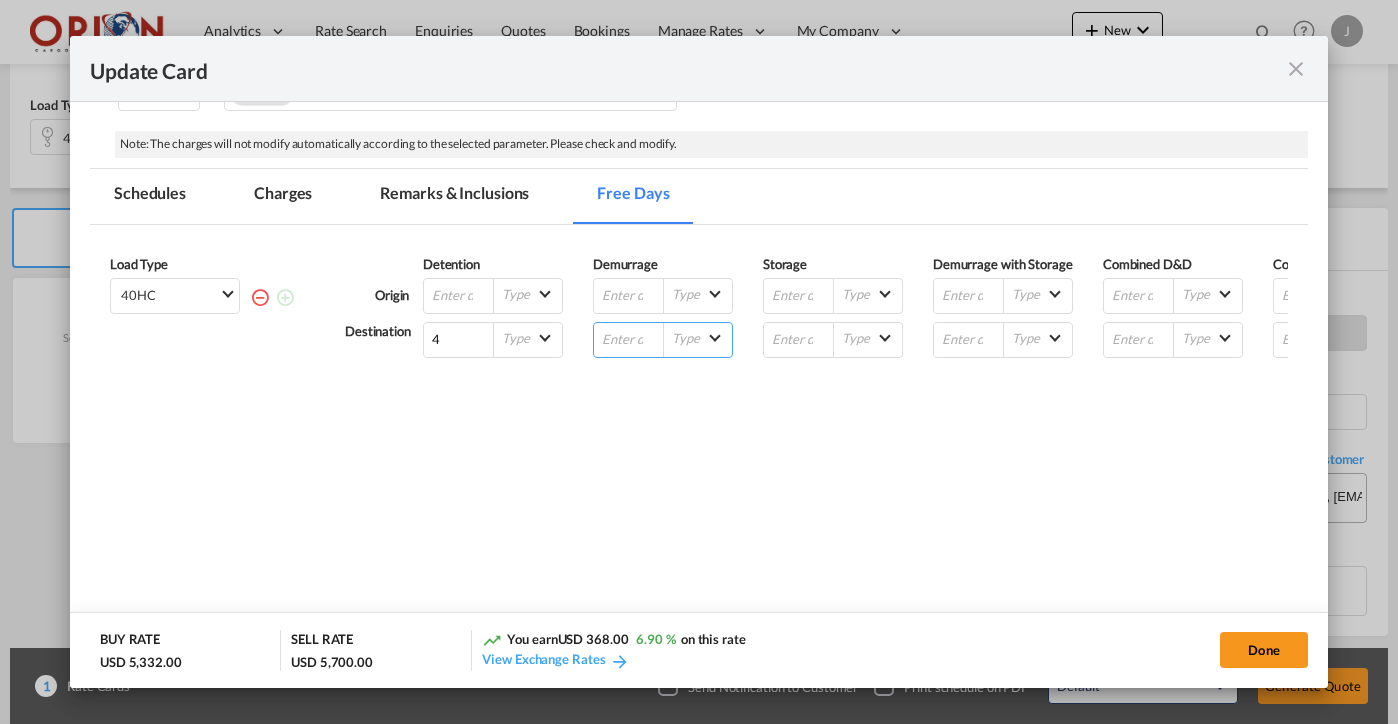 type 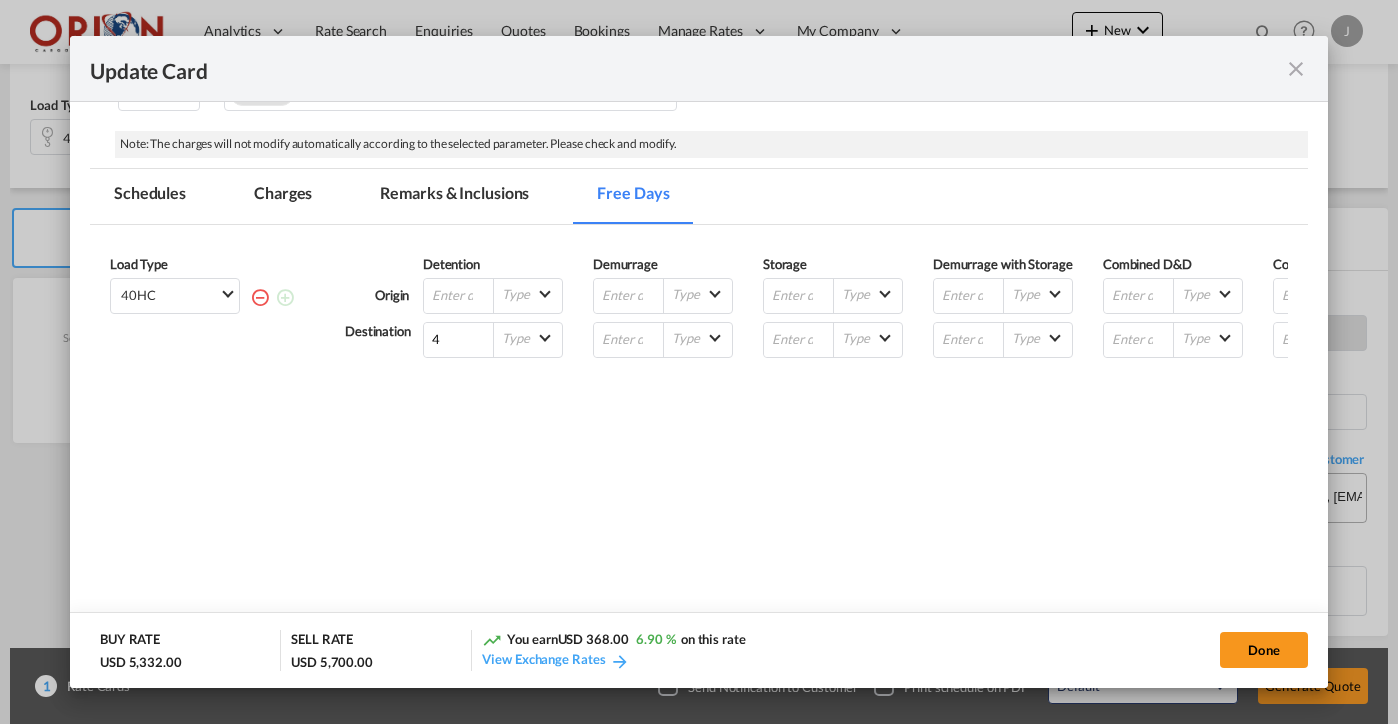 click on "Remarks & Inclusions" at bounding box center (454, 196) 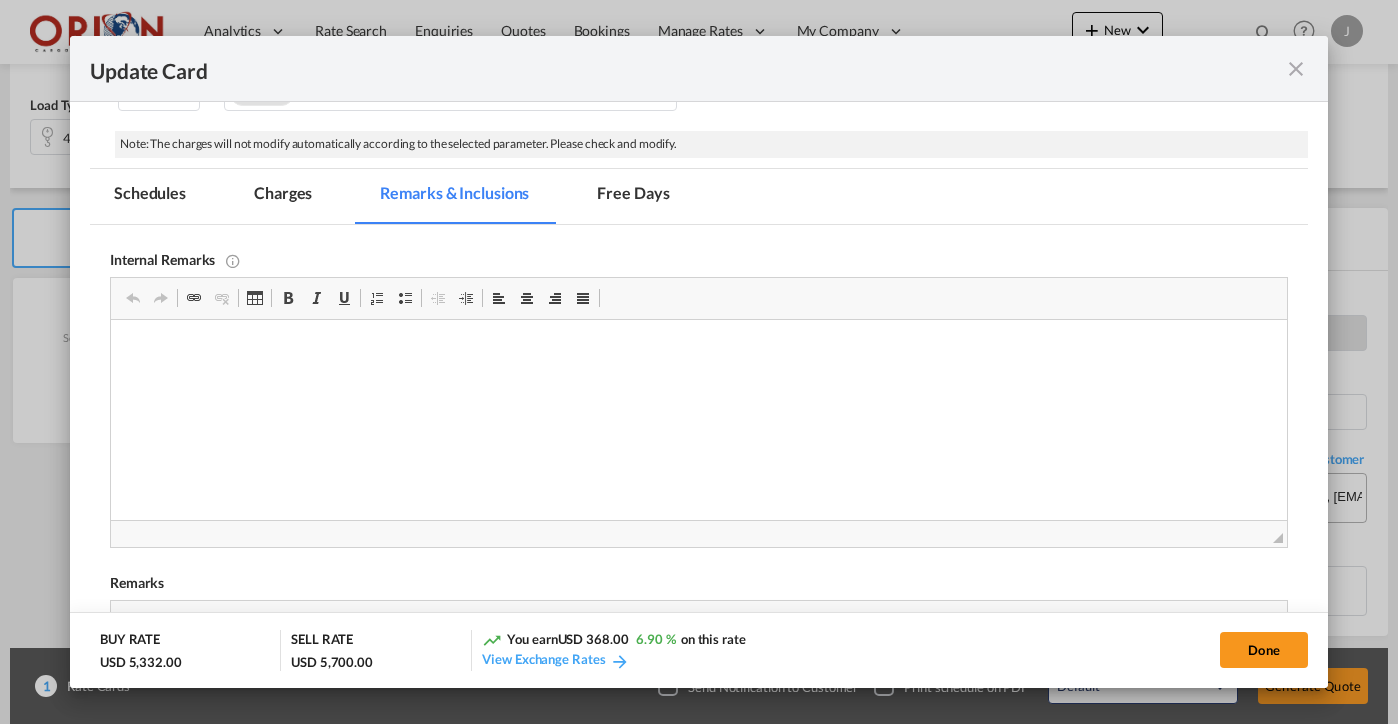 scroll, scrollTop: 0, scrollLeft: 0, axis: both 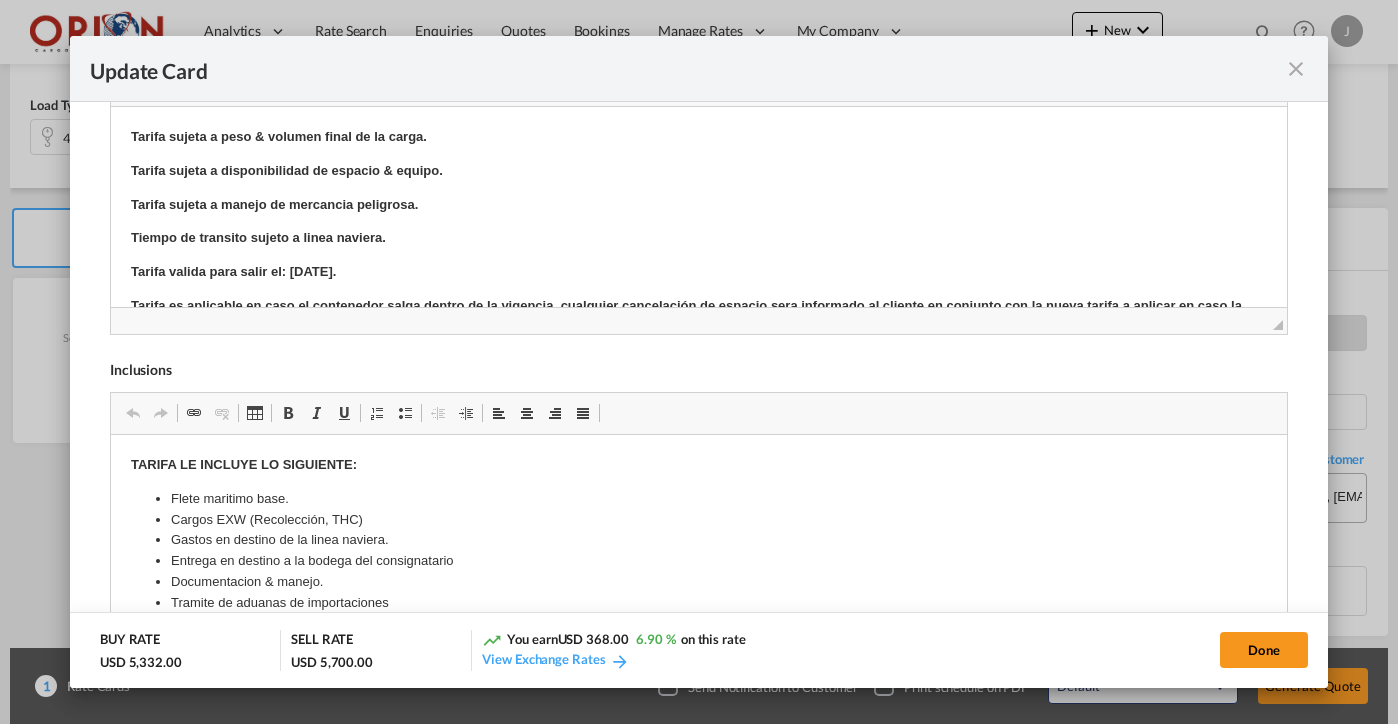 drag, startPoint x: 291, startPoint y: 258, endPoint x: 292, endPoint y: 279, distance: 21.023796 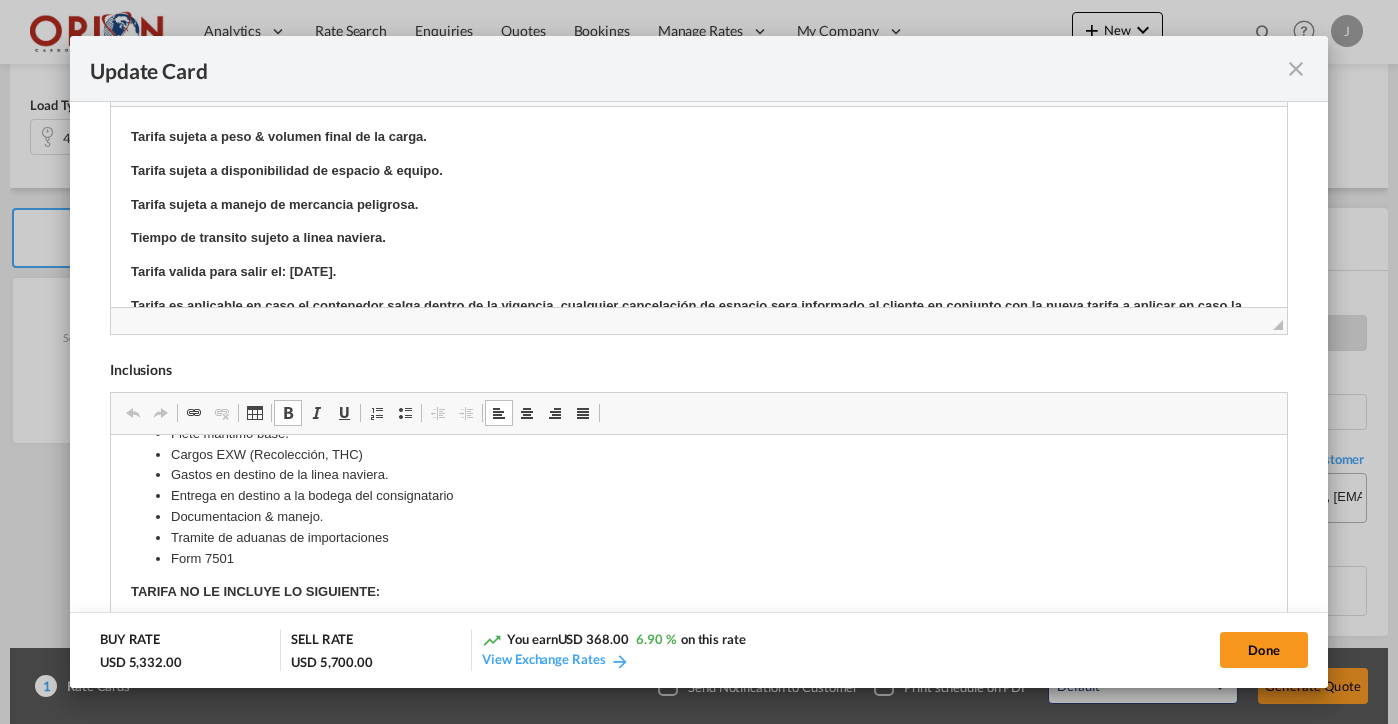 scroll, scrollTop: 67, scrollLeft: 0, axis: vertical 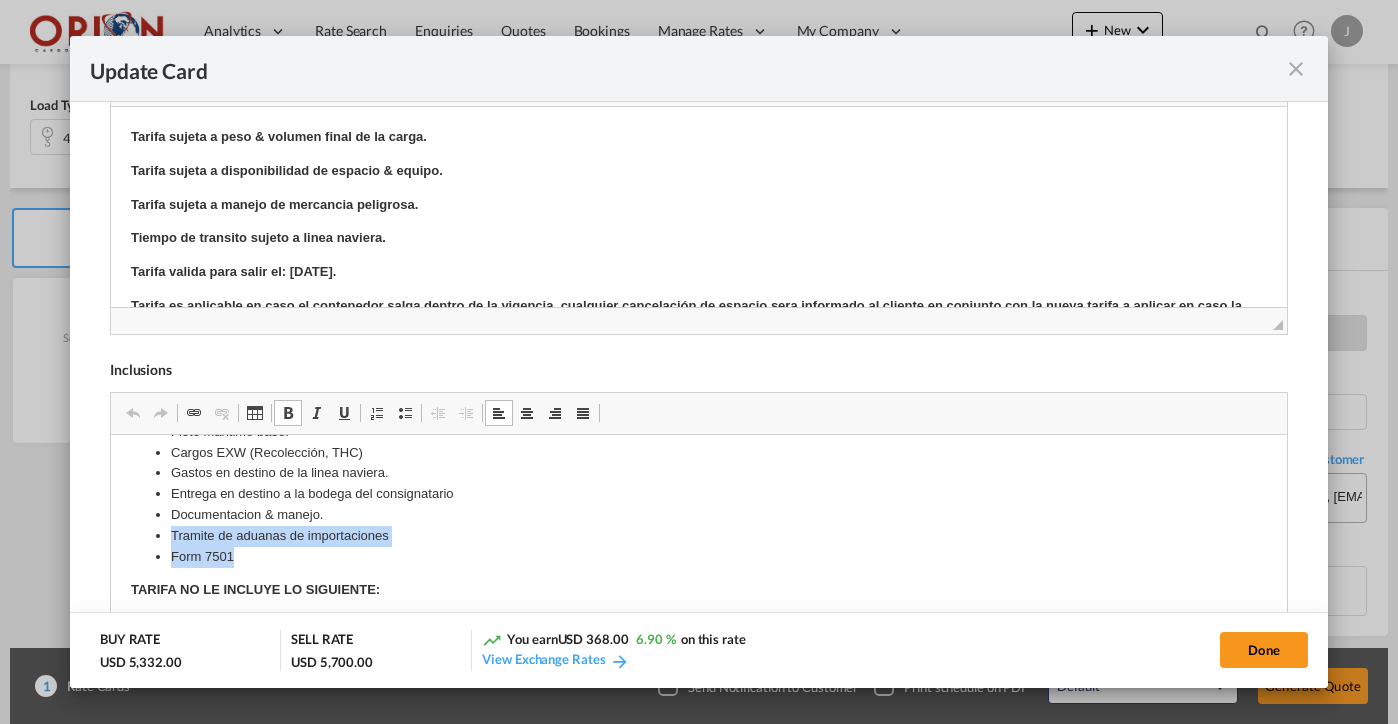 drag, startPoint x: 243, startPoint y: 561, endPoint x: 148, endPoint y: 522, distance: 102.69372 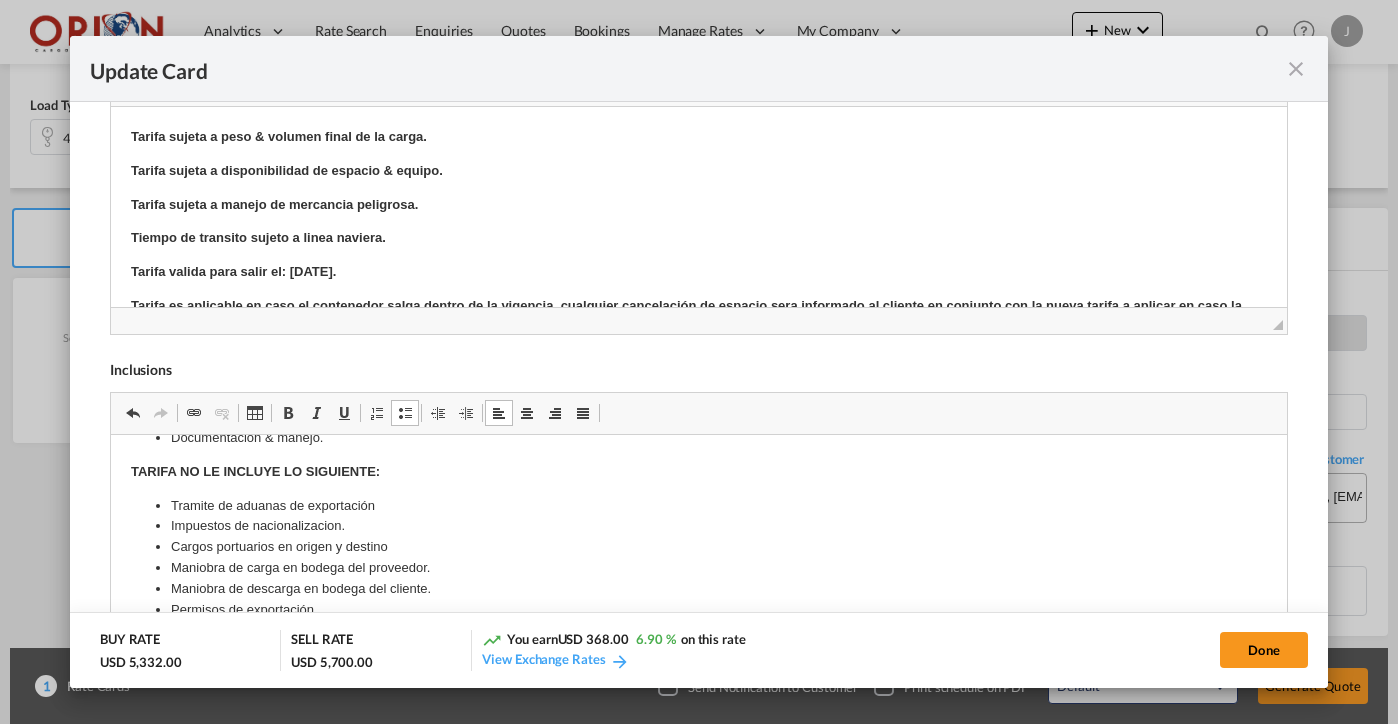 scroll, scrollTop: 162, scrollLeft: 0, axis: vertical 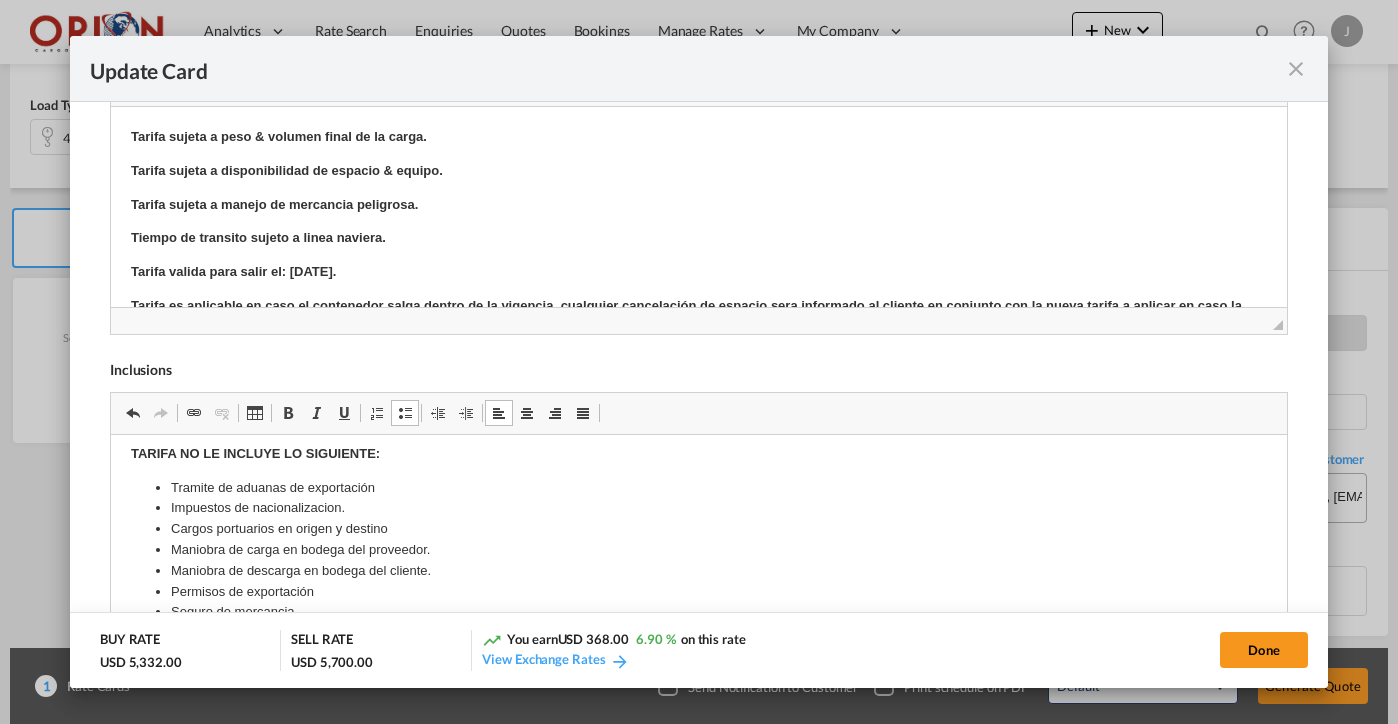 click on "Tramite de aduanas de exportación" at bounding box center (698, 488) 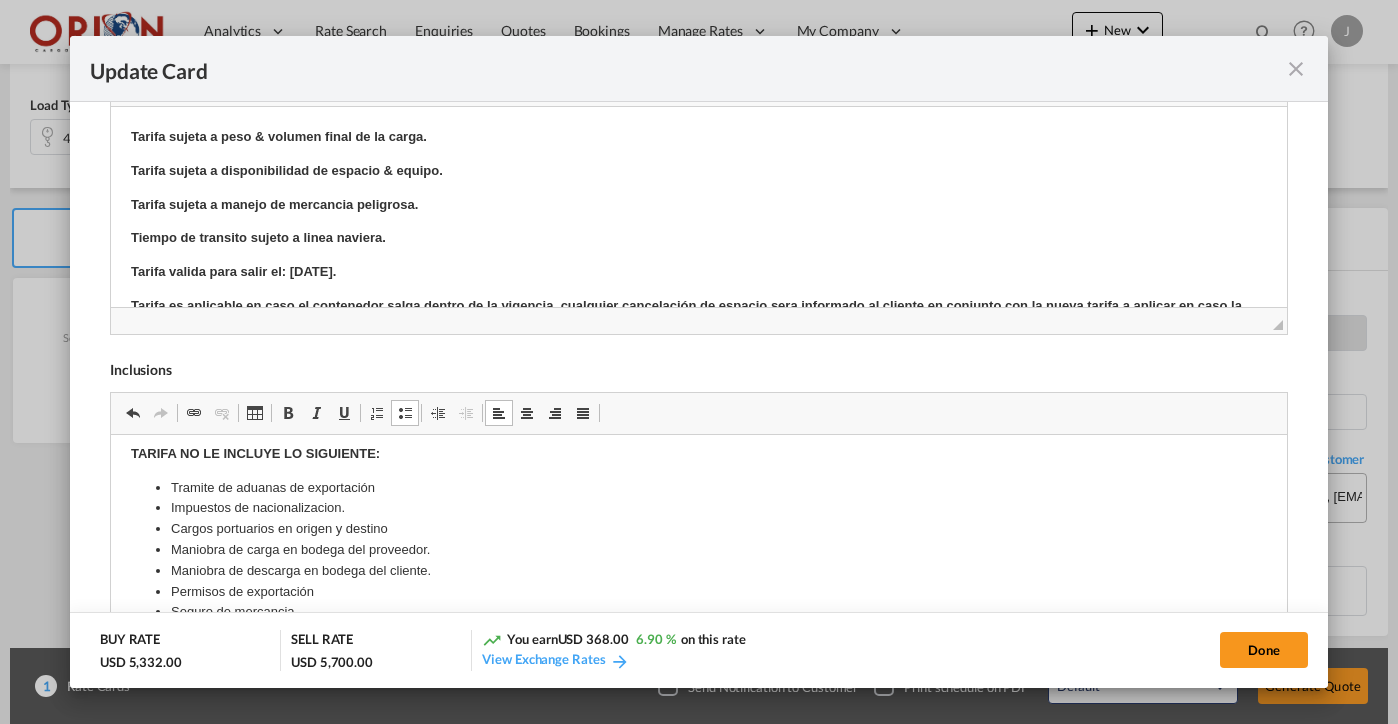type 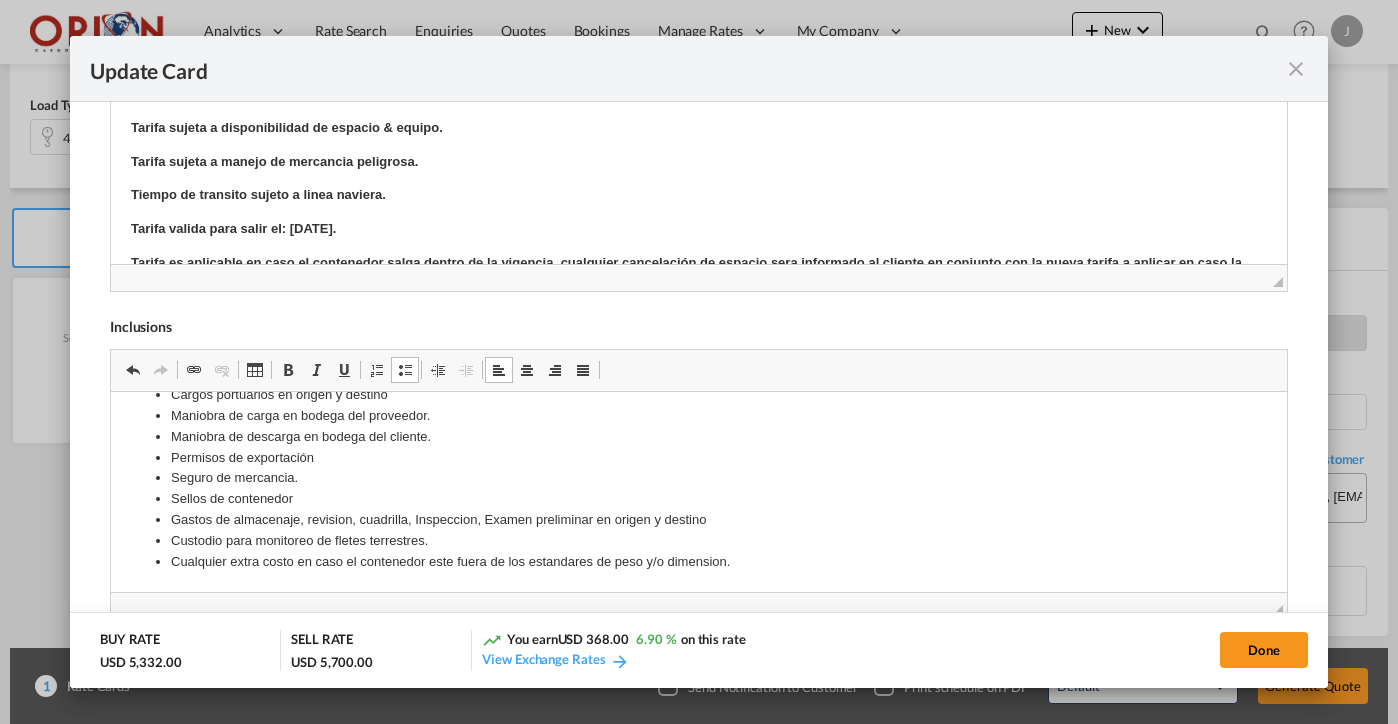 scroll, scrollTop: 252, scrollLeft: 0, axis: vertical 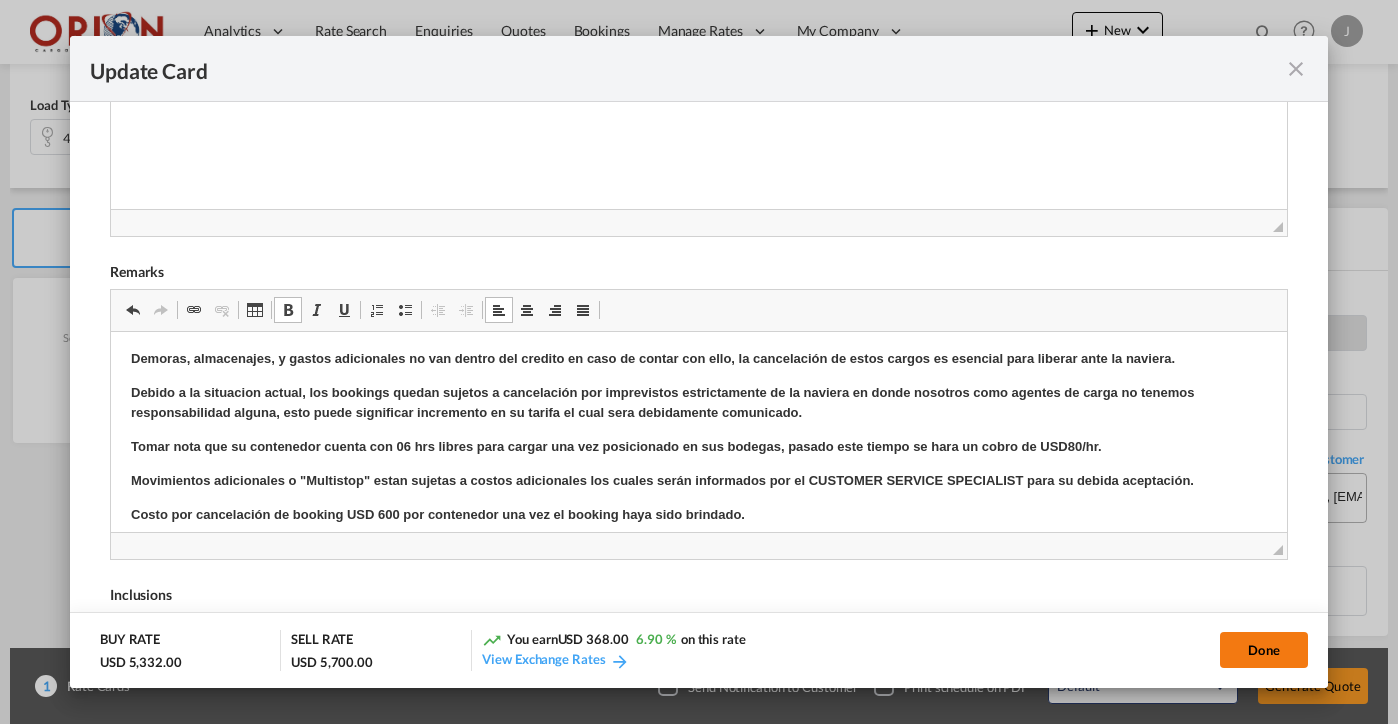 click on "Done" 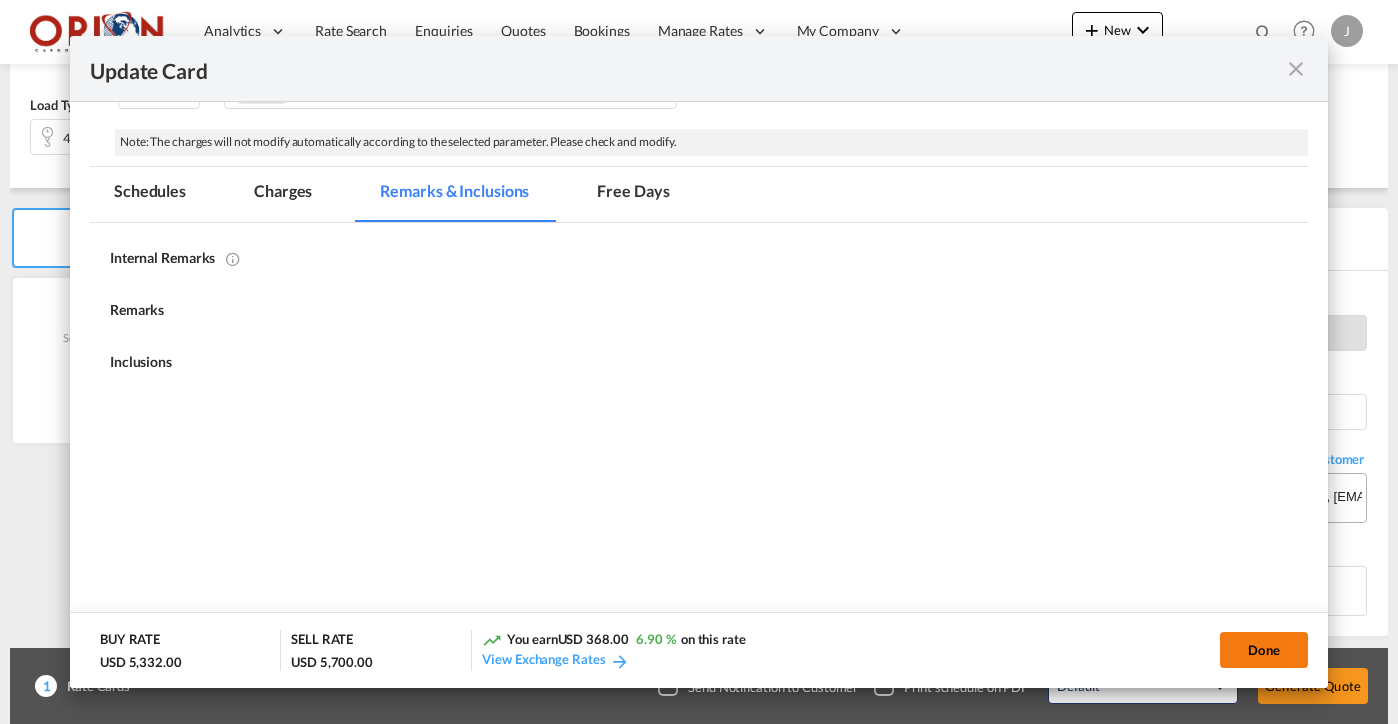 type on "[DATE]" 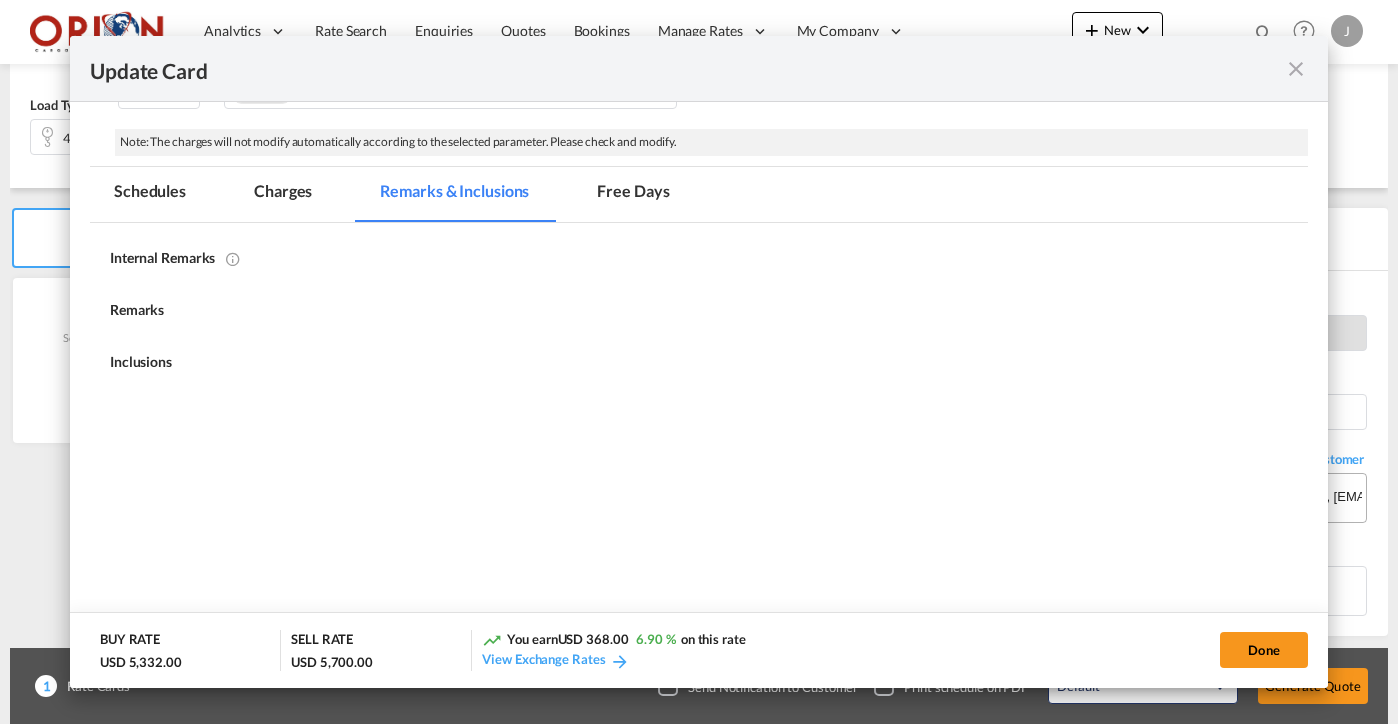 scroll, scrollTop: 472, scrollLeft: 0, axis: vertical 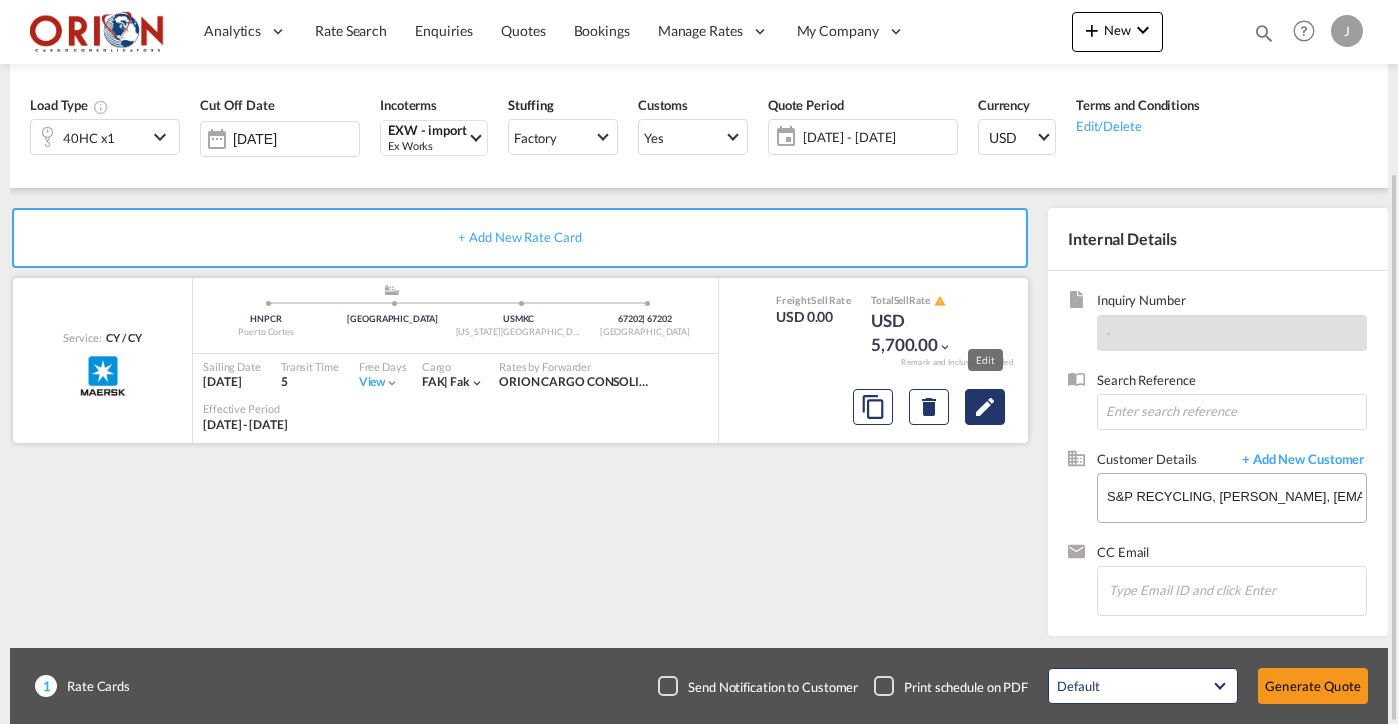 click at bounding box center (985, 407) 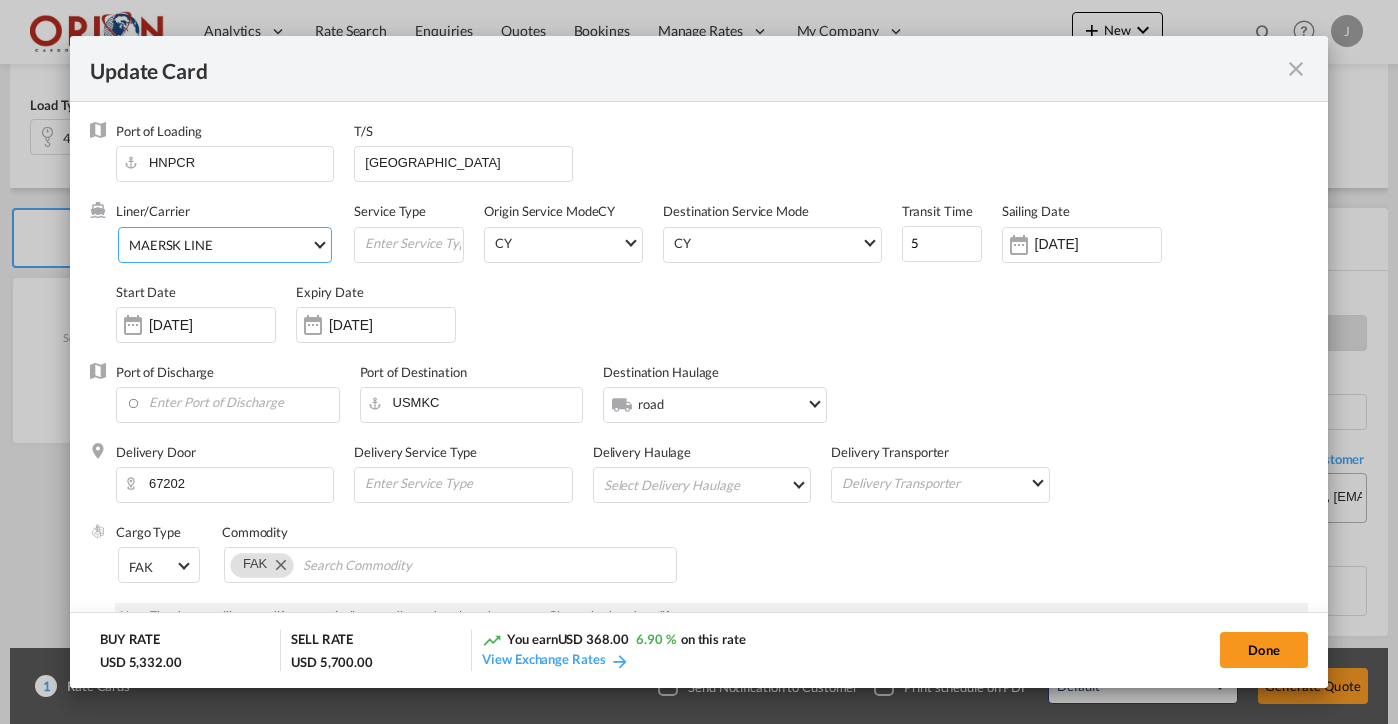 click on "MAERSK LINE" at bounding box center [220, 245] 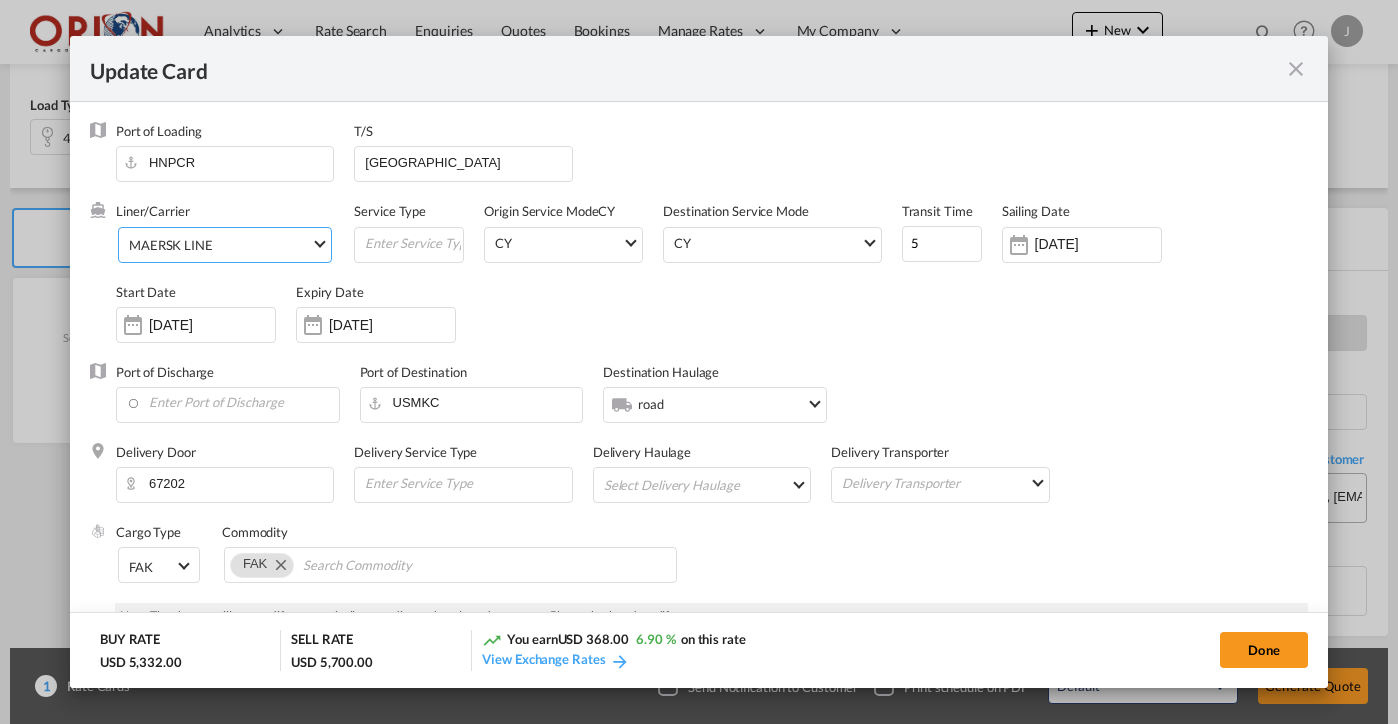scroll, scrollTop: 2392, scrollLeft: 0, axis: vertical 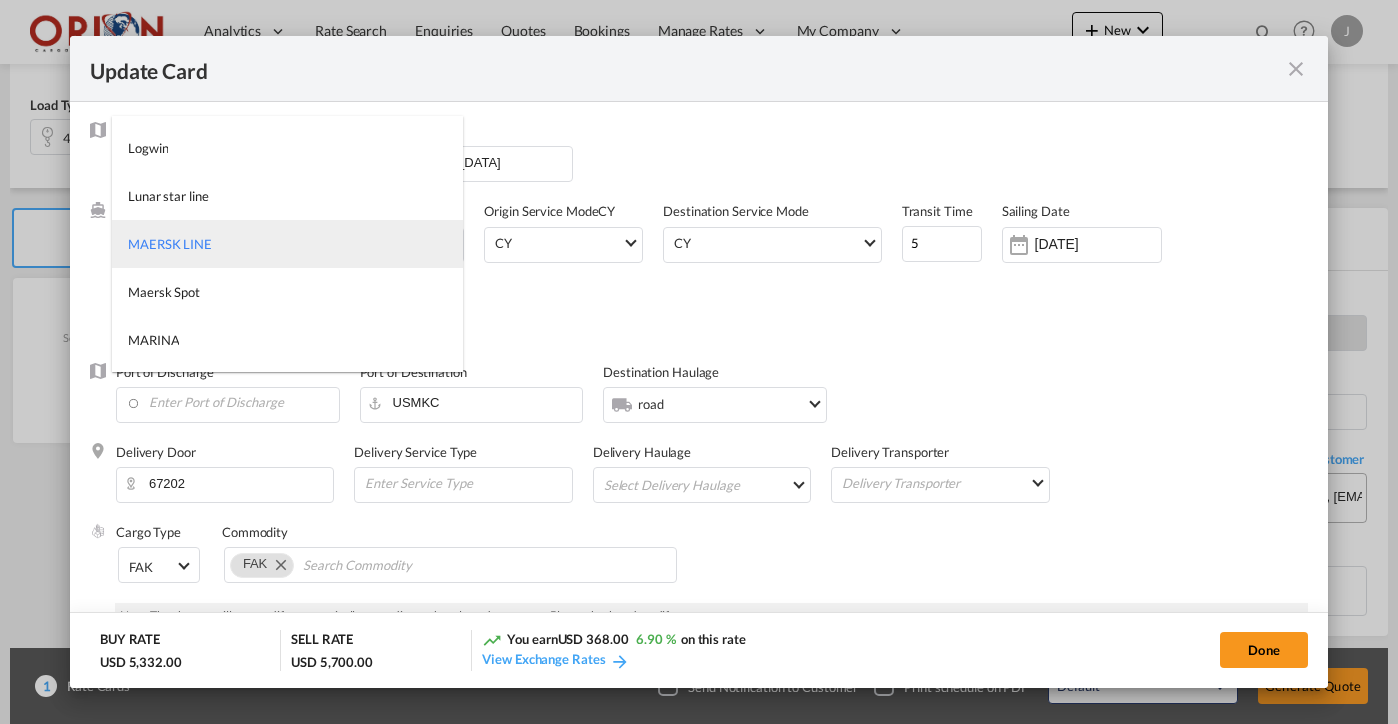 type on "2" 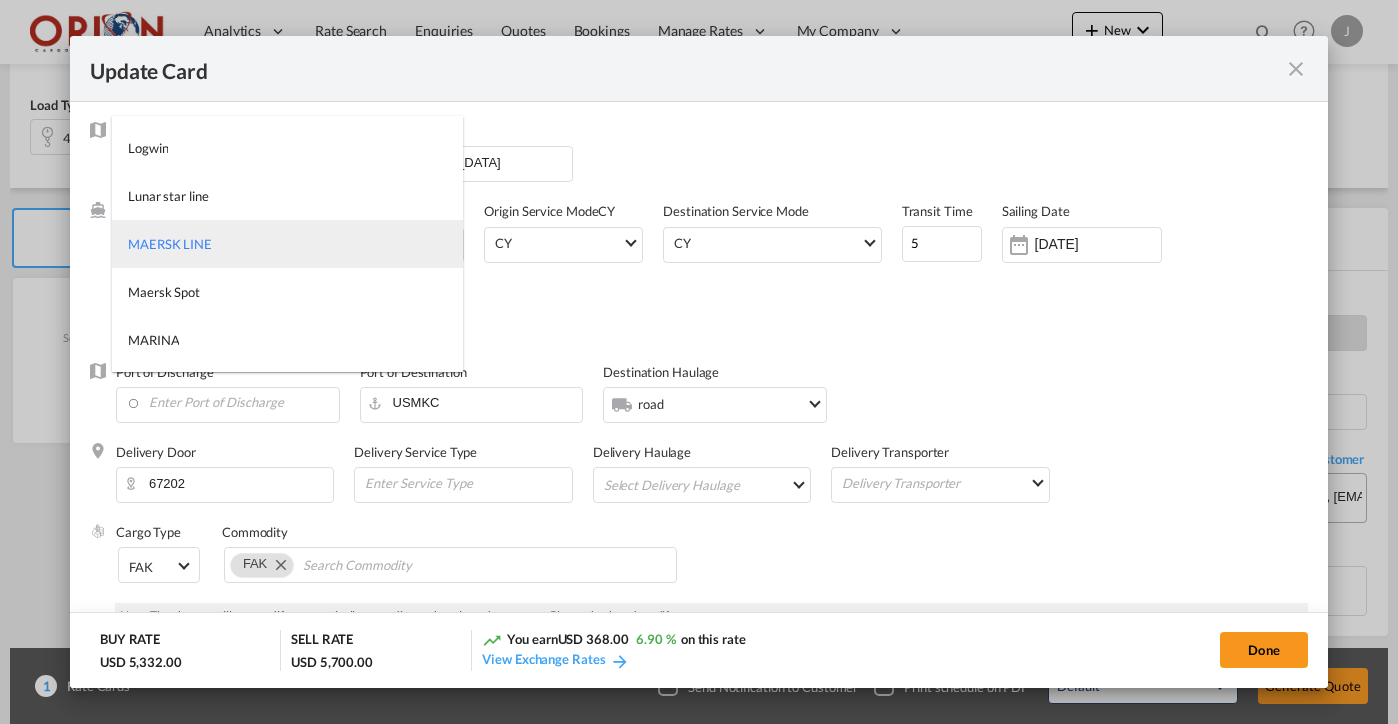 type on "46" 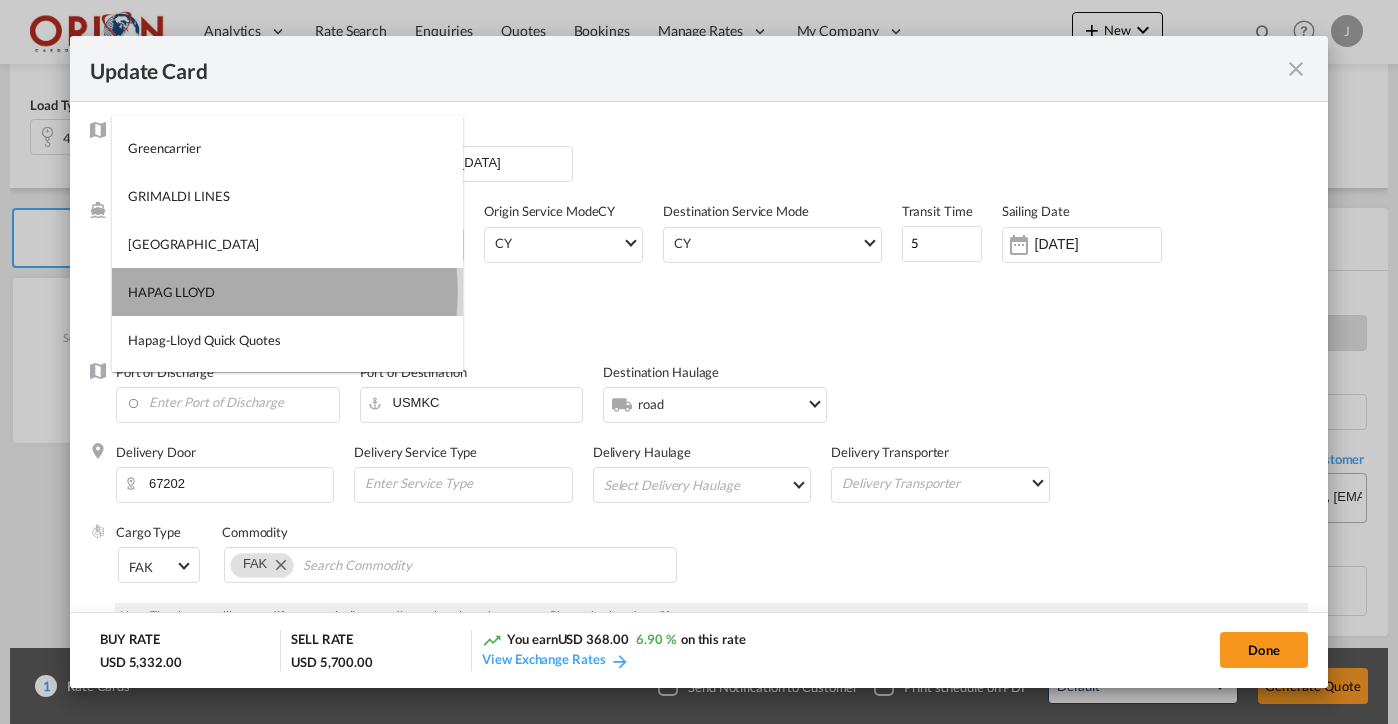 click on "HAPAG LLOYD" at bounding box center [287, 292] 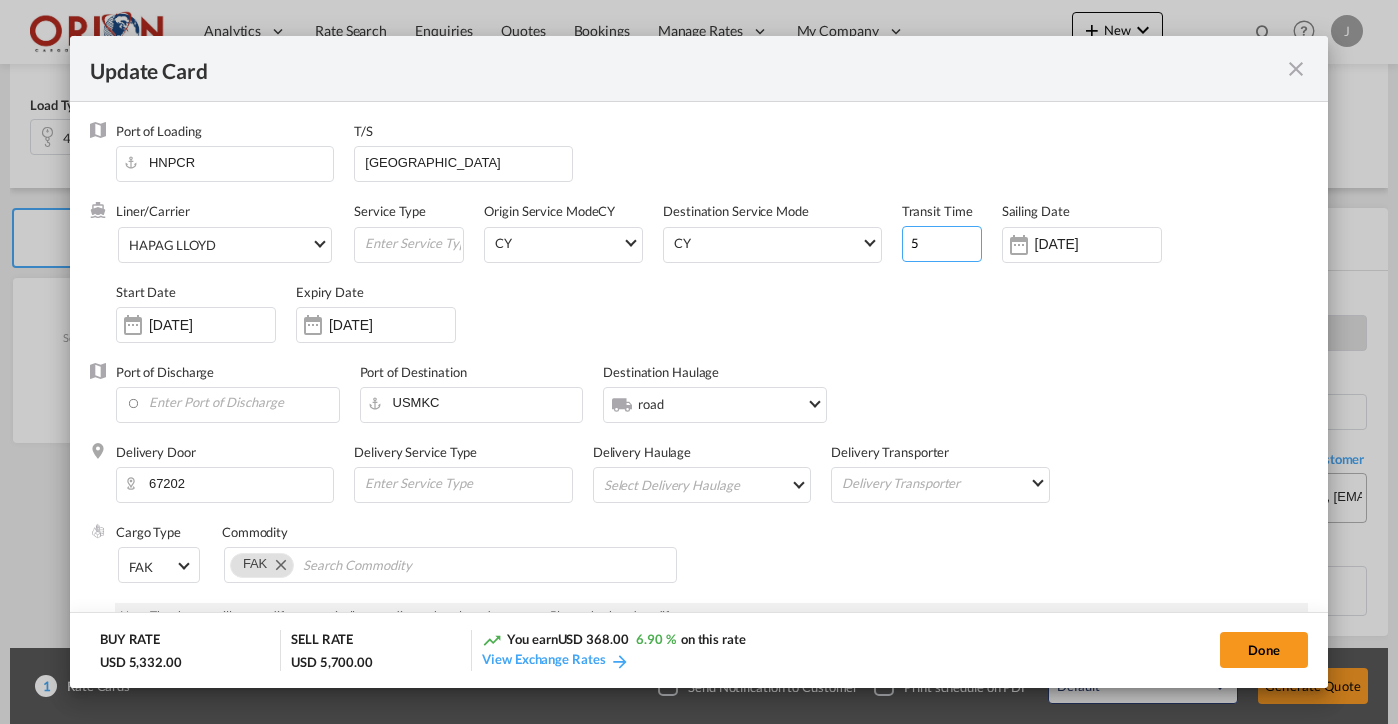 click on "5" at bounding box center (942, 244) 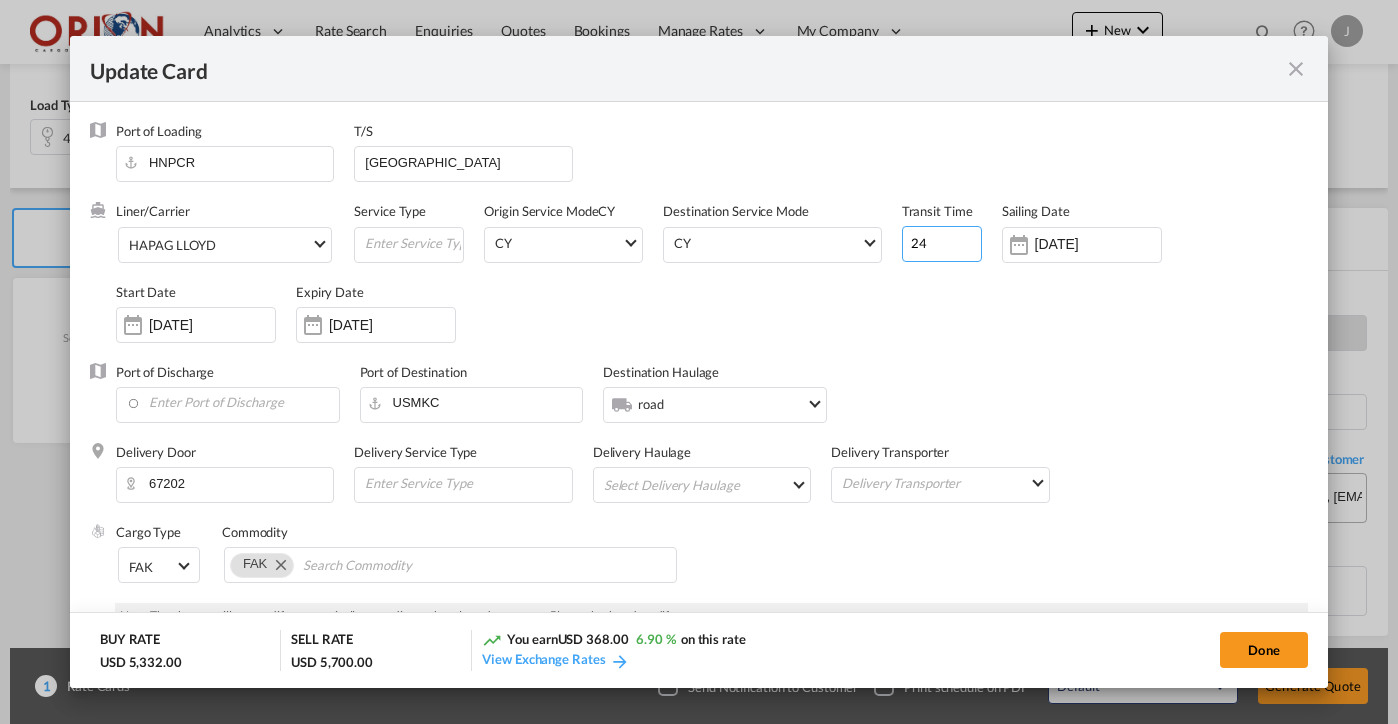 scroll, scrollTop: 40, scrollLeft: 0, axis: vertical 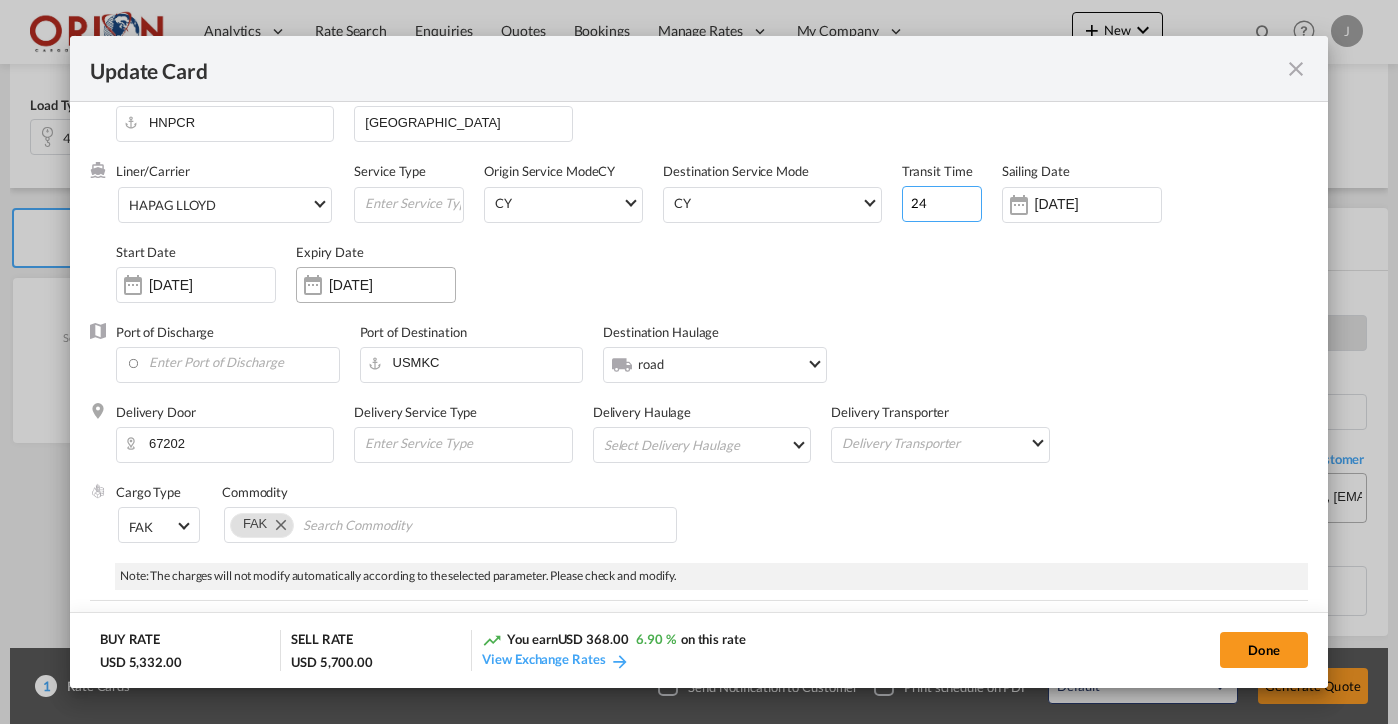 type on "24" 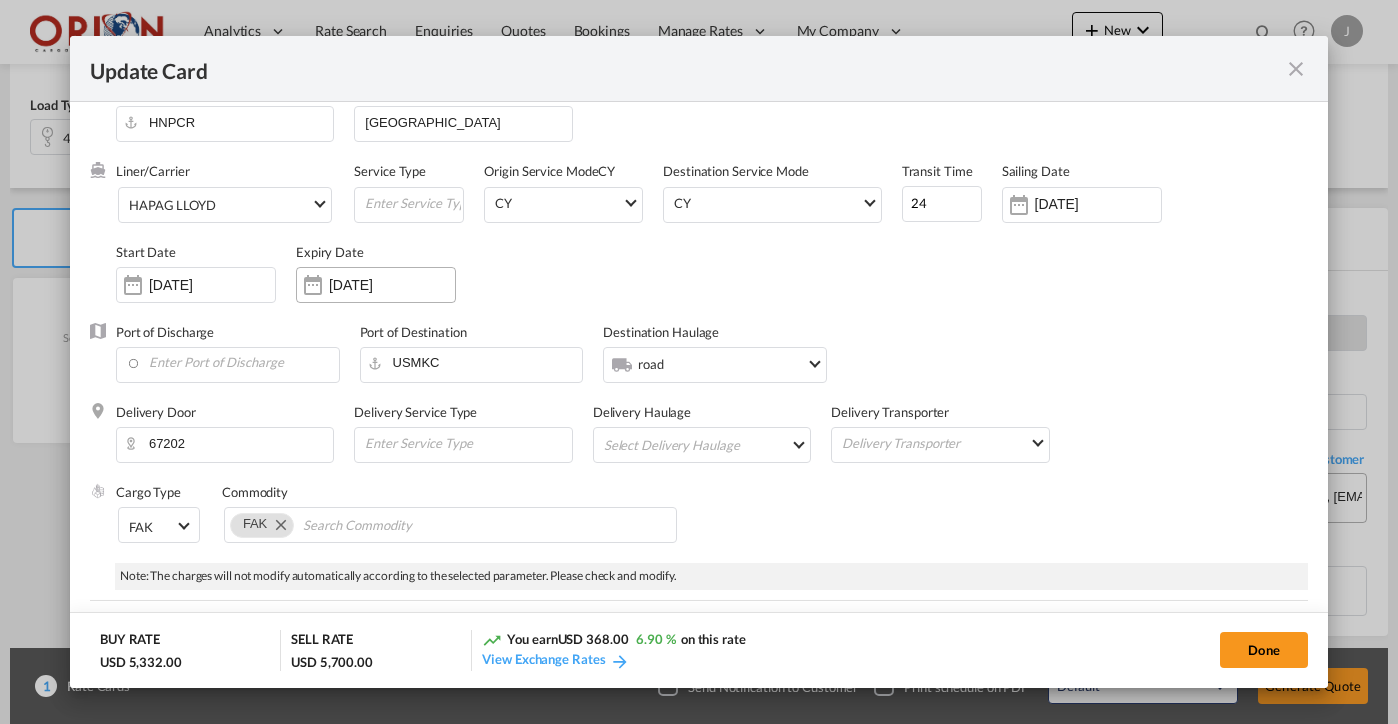 click on "[DATE]" at bounding box center [392, 285] 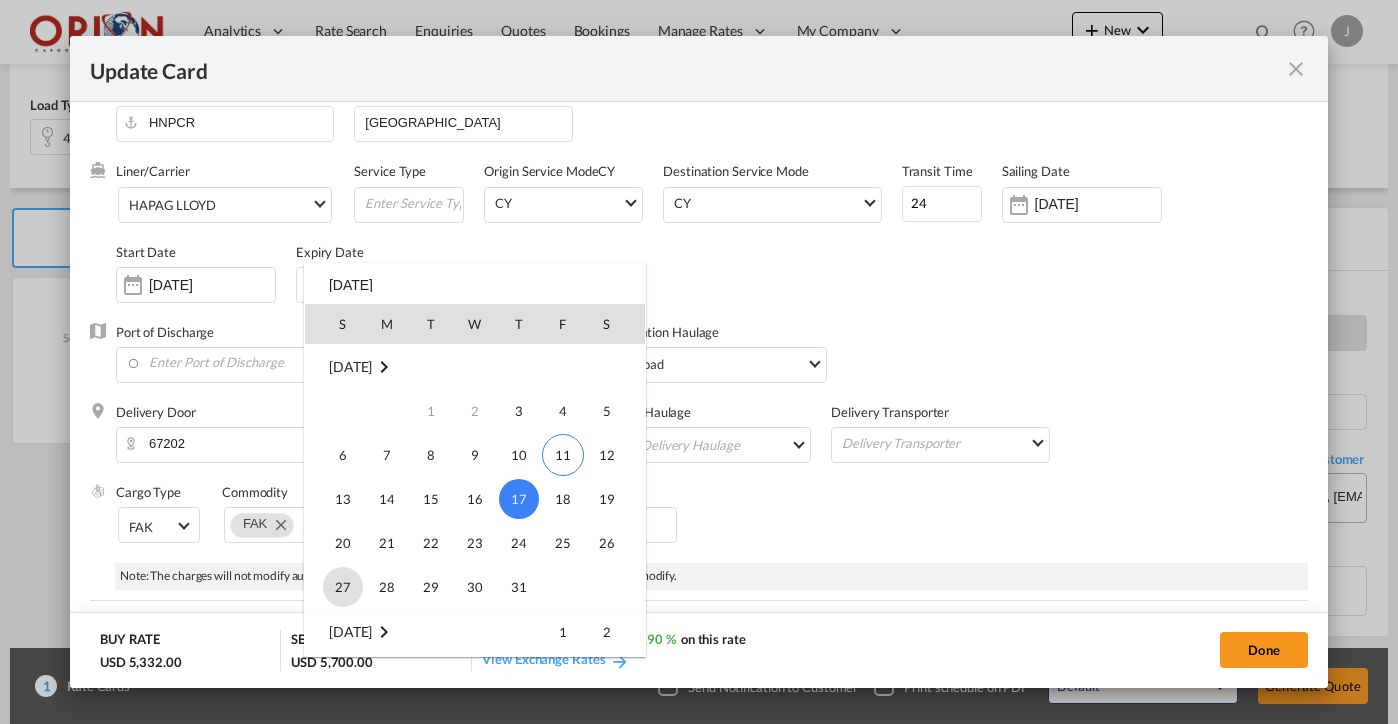 click on "27" at bounding box center (343, 587) 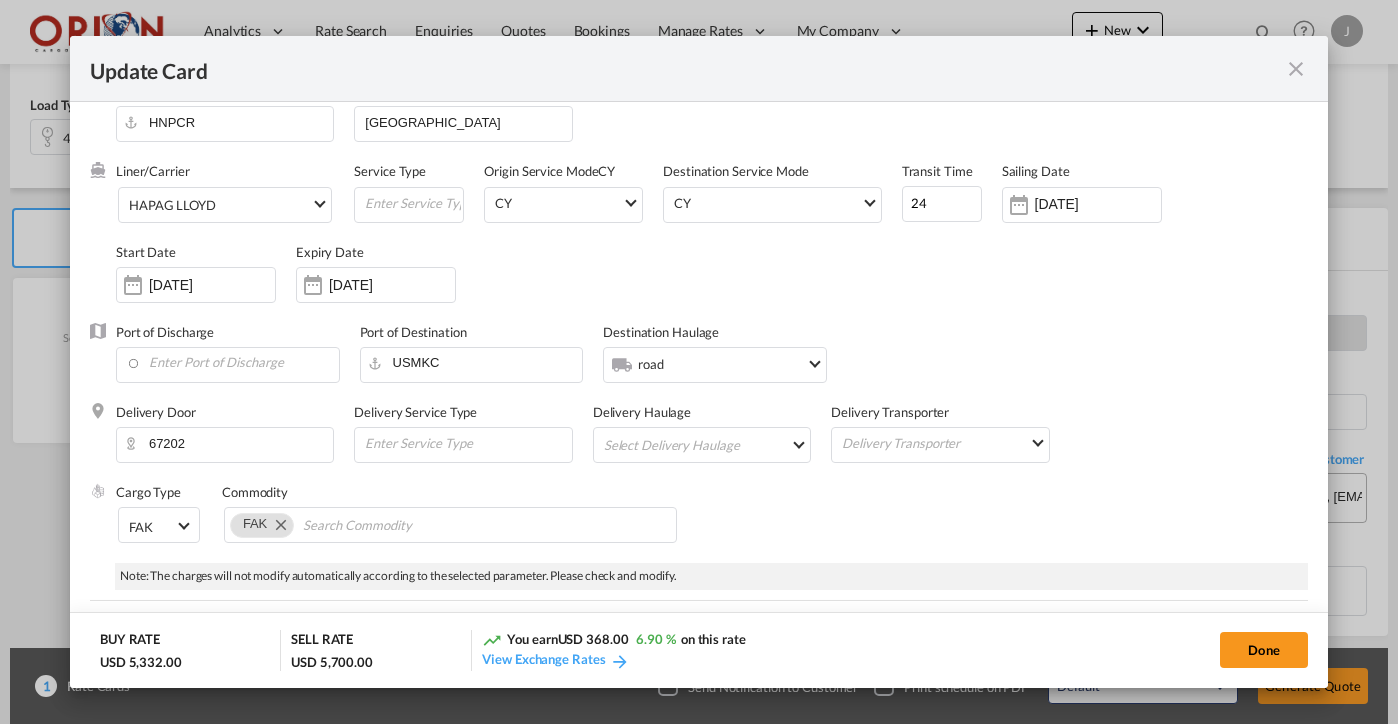 click on "Sailing Date
[DATE]" at bounding box center [1092, 202] 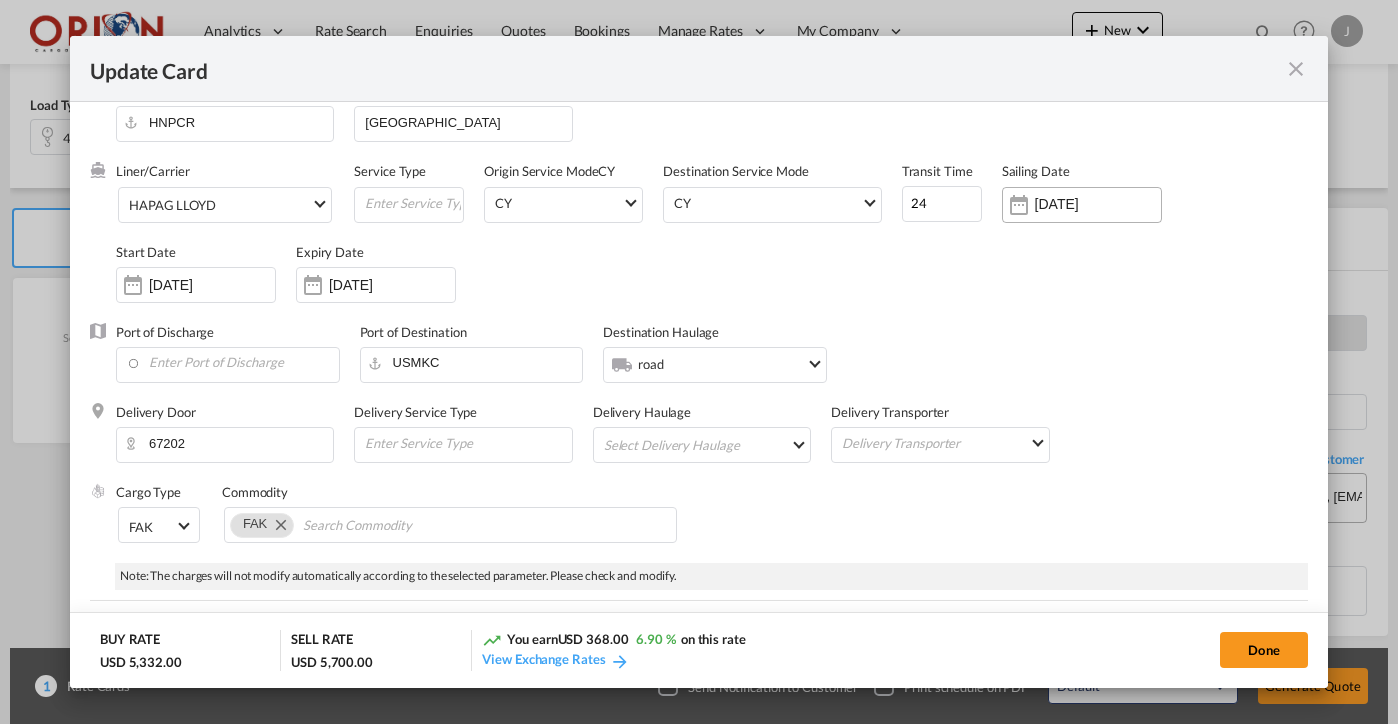 click on "[DATE]" at bounding box center (1098, 204) 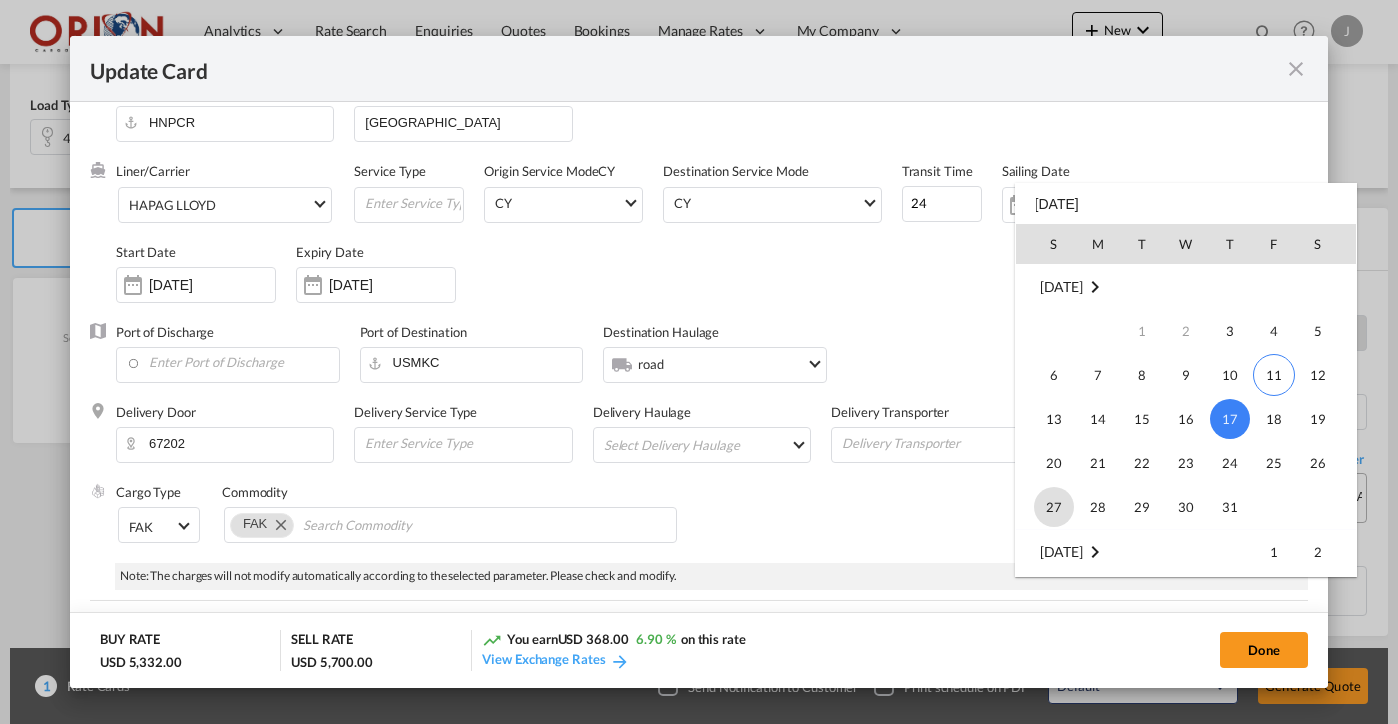 click on "27" at bounding box center (1054, 507) 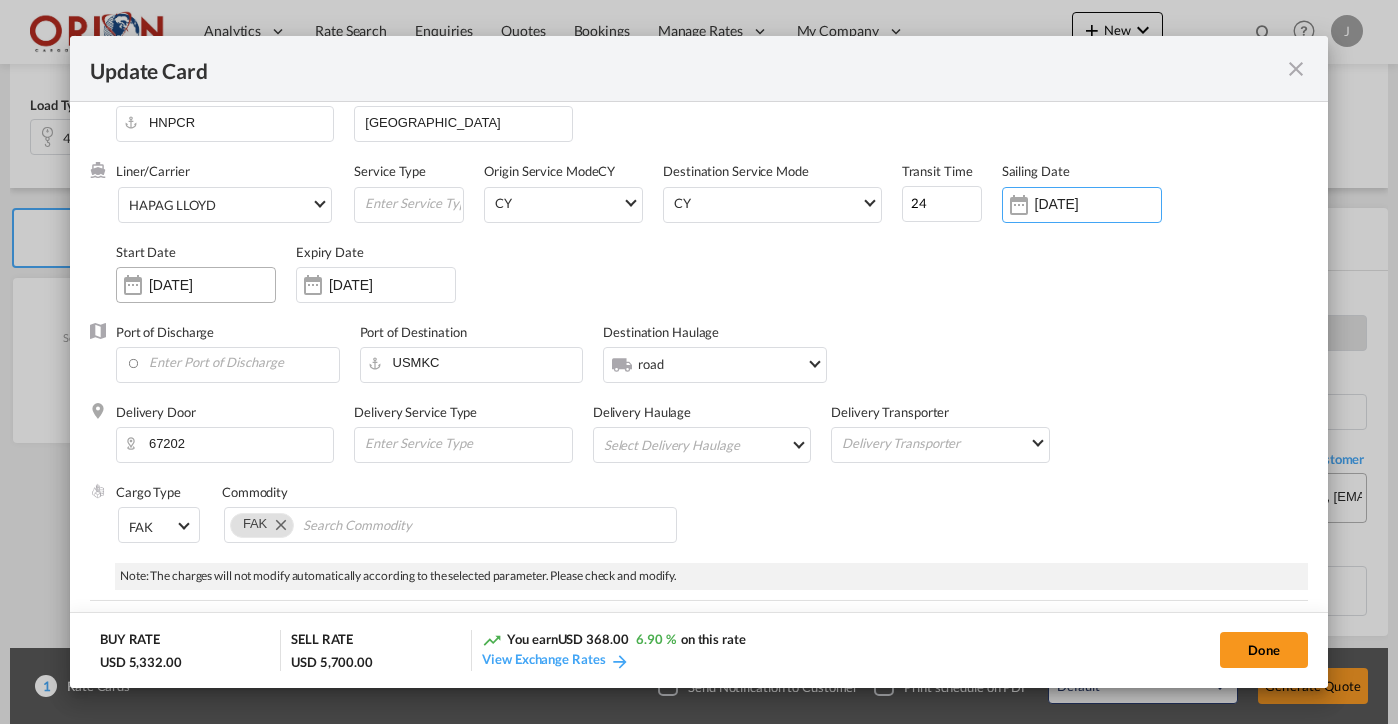click on "[DATE]" at bounding box center (196, 285) 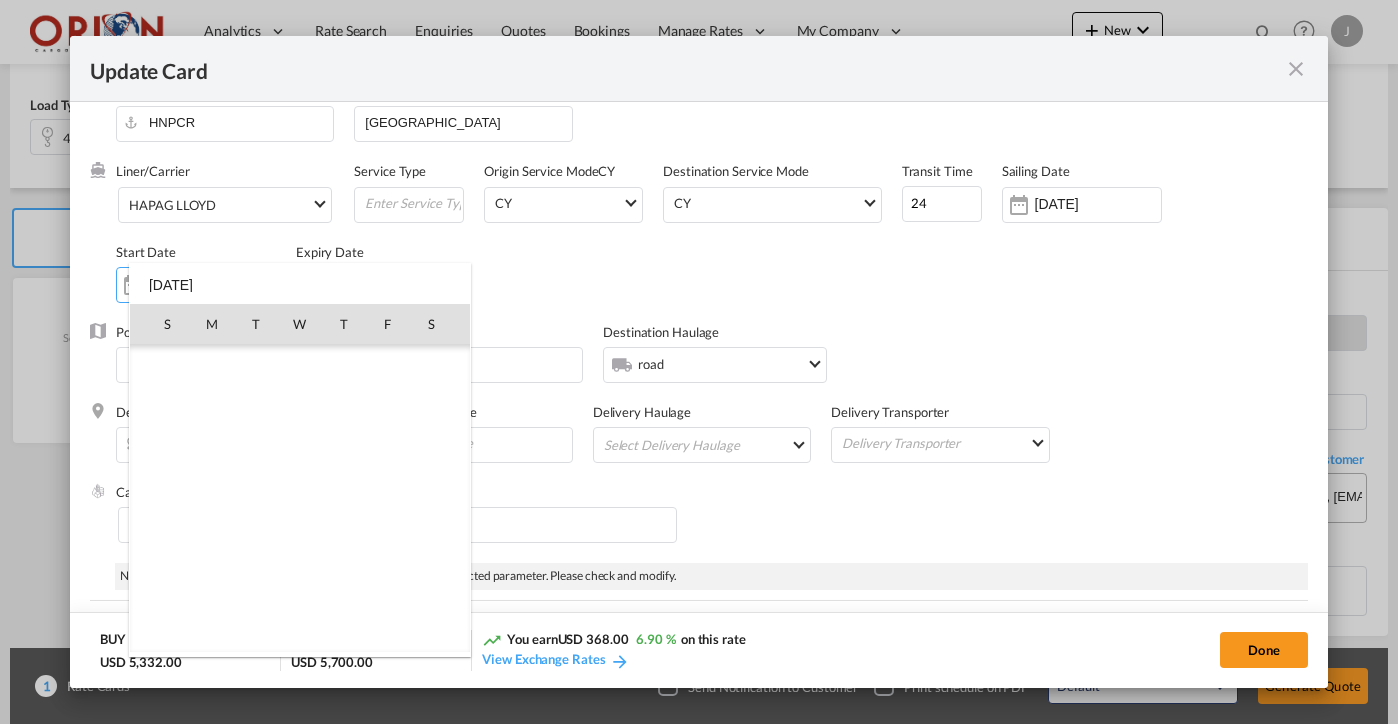 scroll, scrollTop: 462690, scrollLeft: 0, axis: vertical 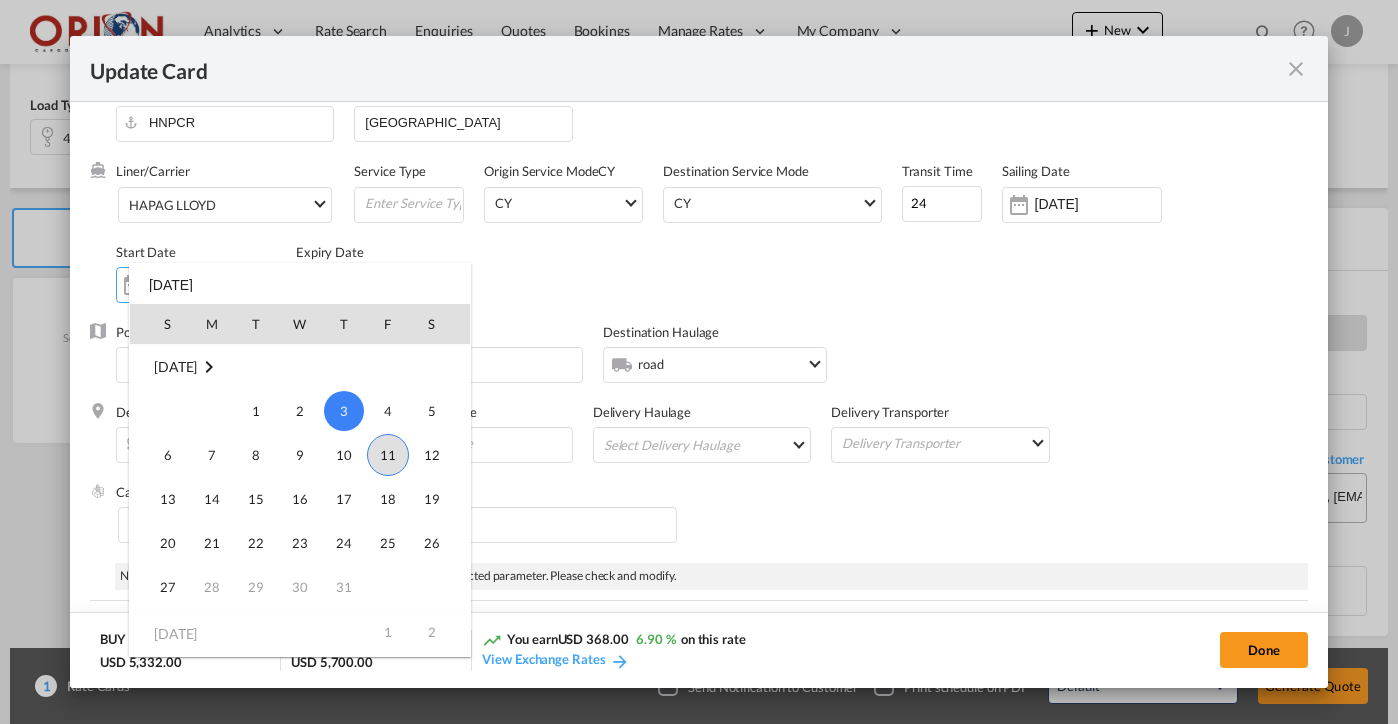click on "11" at bounding box center [388, 455] 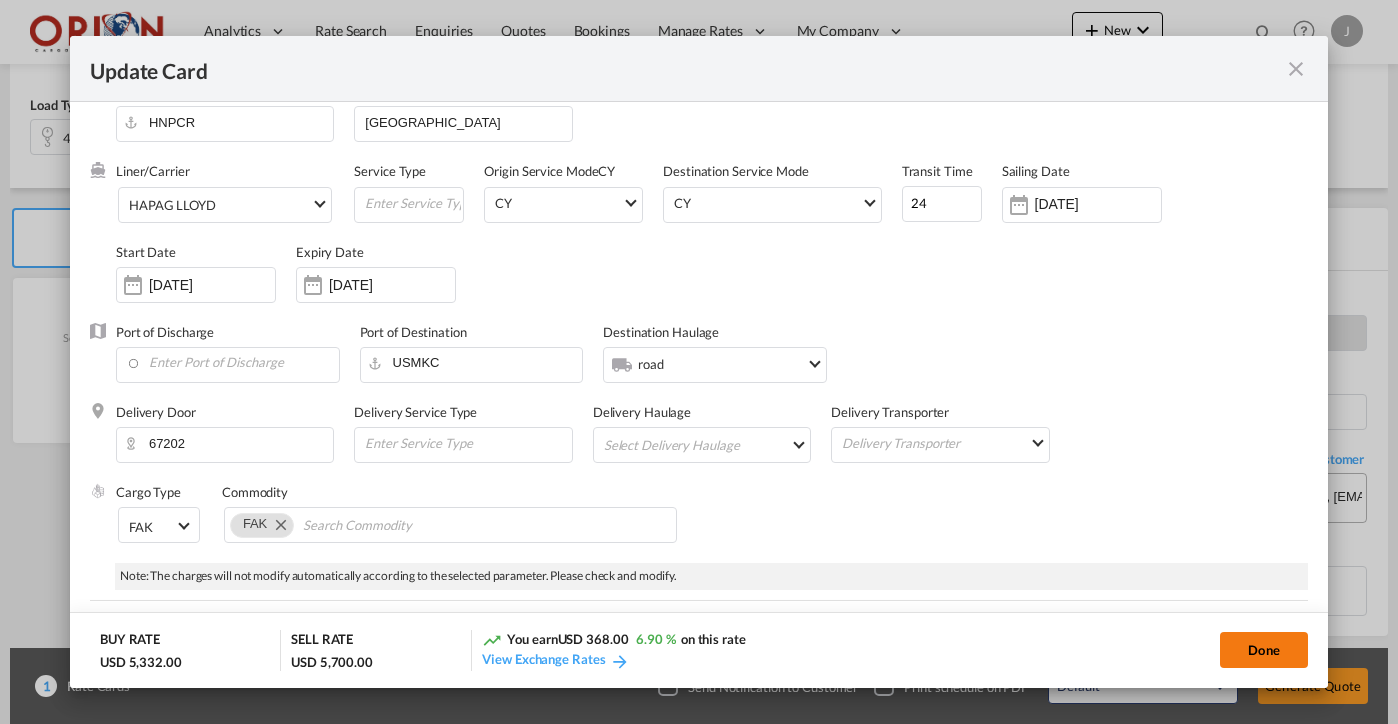click on "Done" 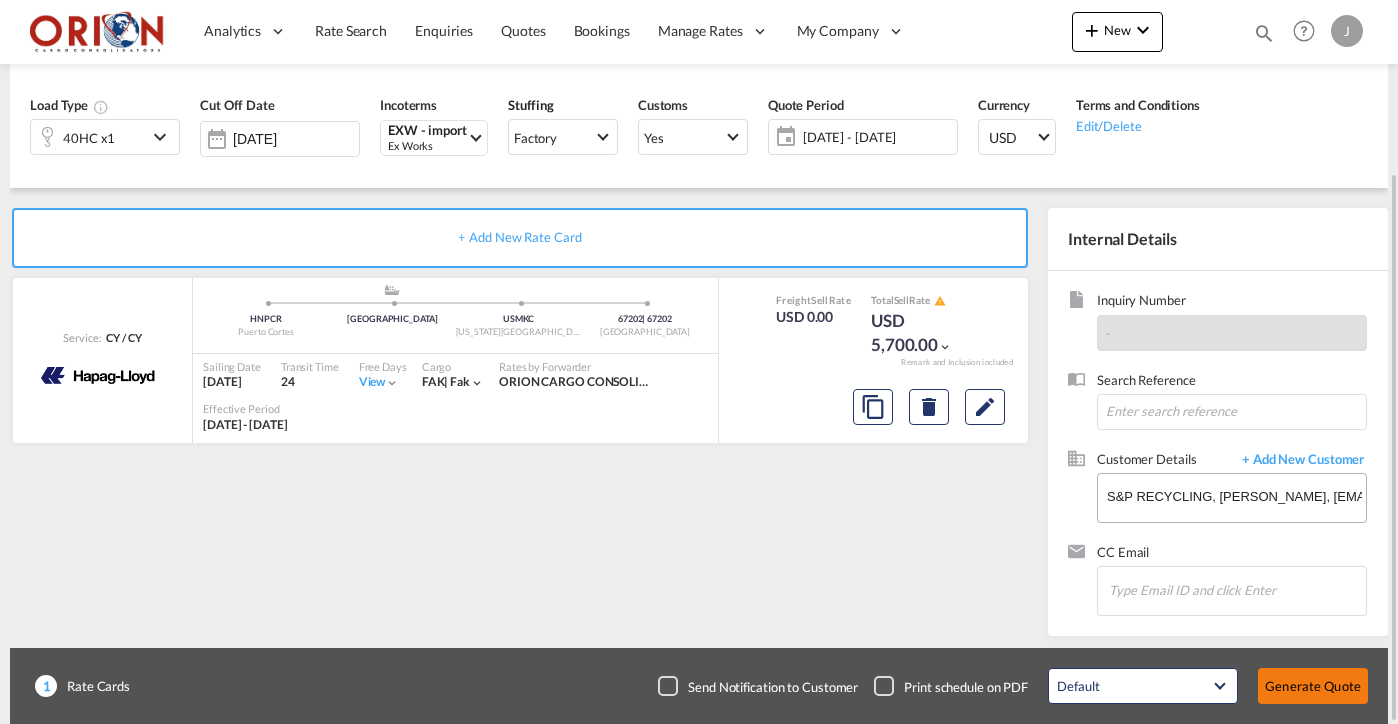 click on "Generate Quote" at bounding box center [1313, 686] 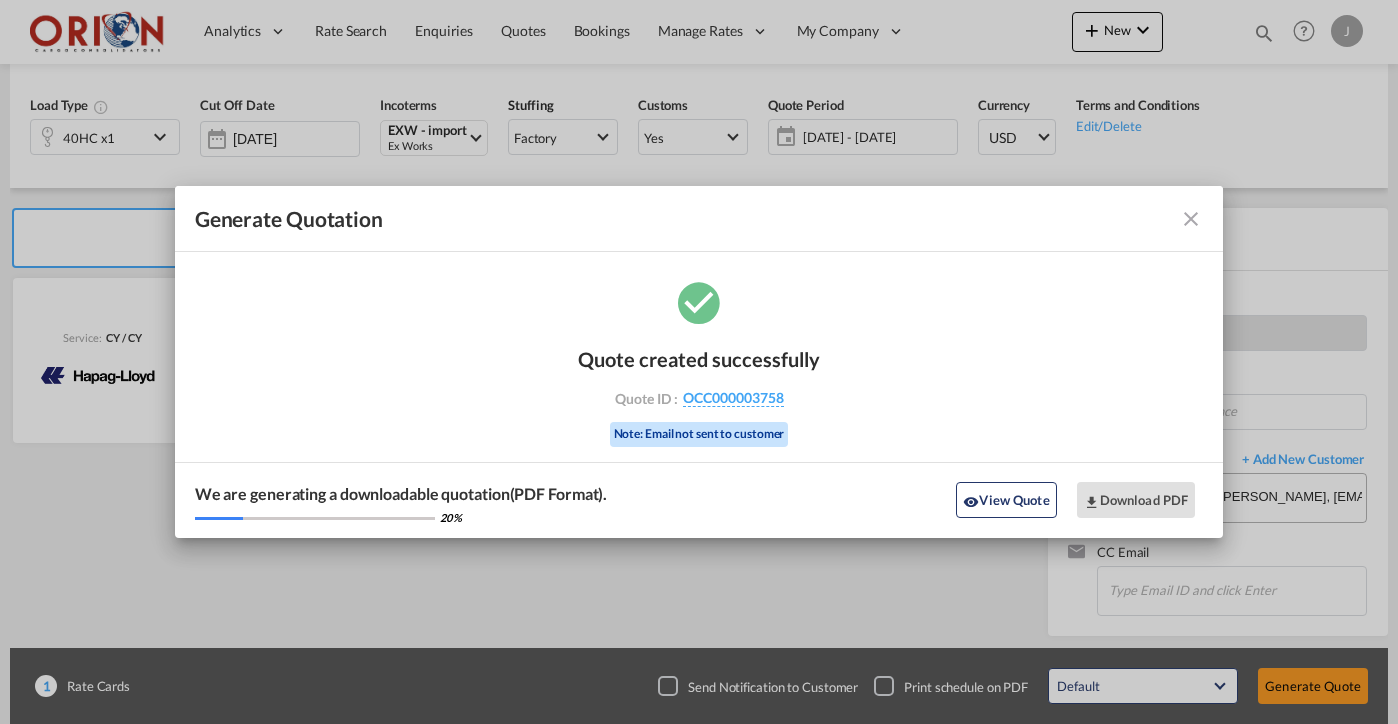 click at bounding box center (1191, 219) 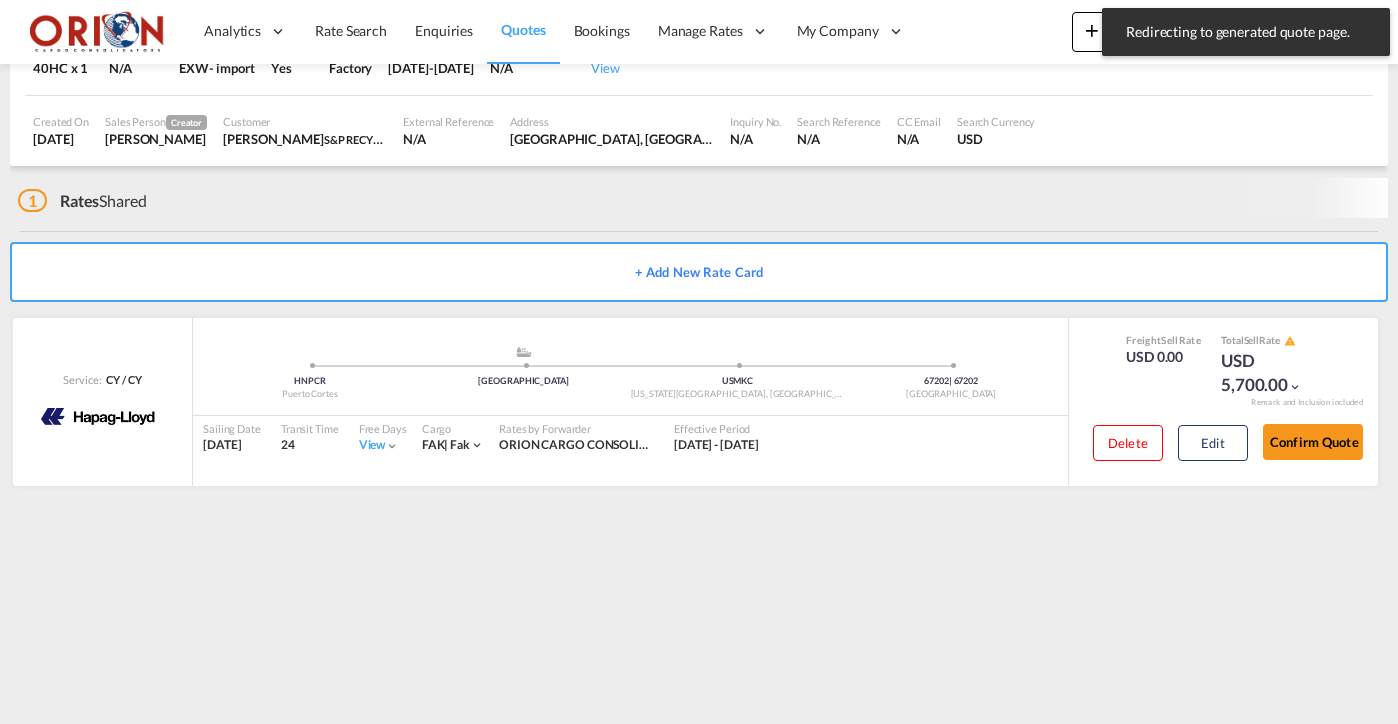 scroll, scrollTop: 14, scrollLeft: 0, axis: vertical 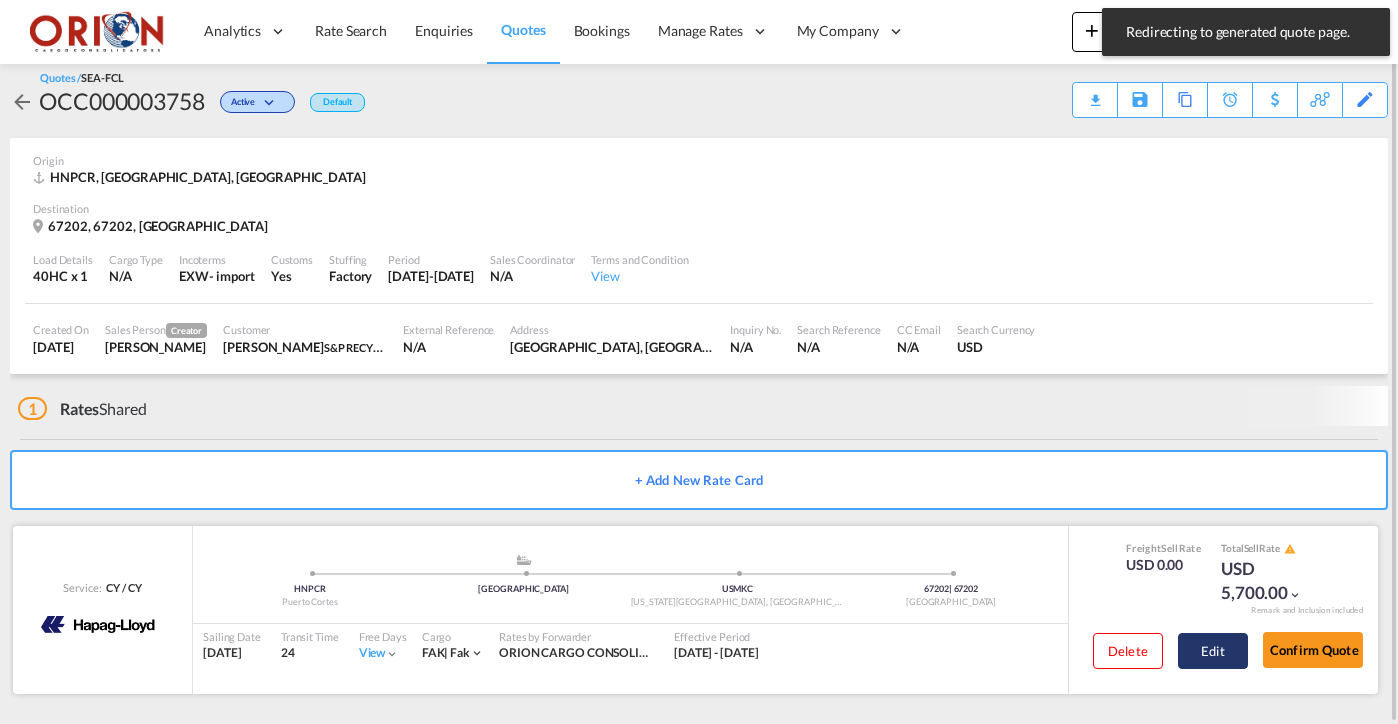 click on "Edit" at bounding box center [1213, 651] 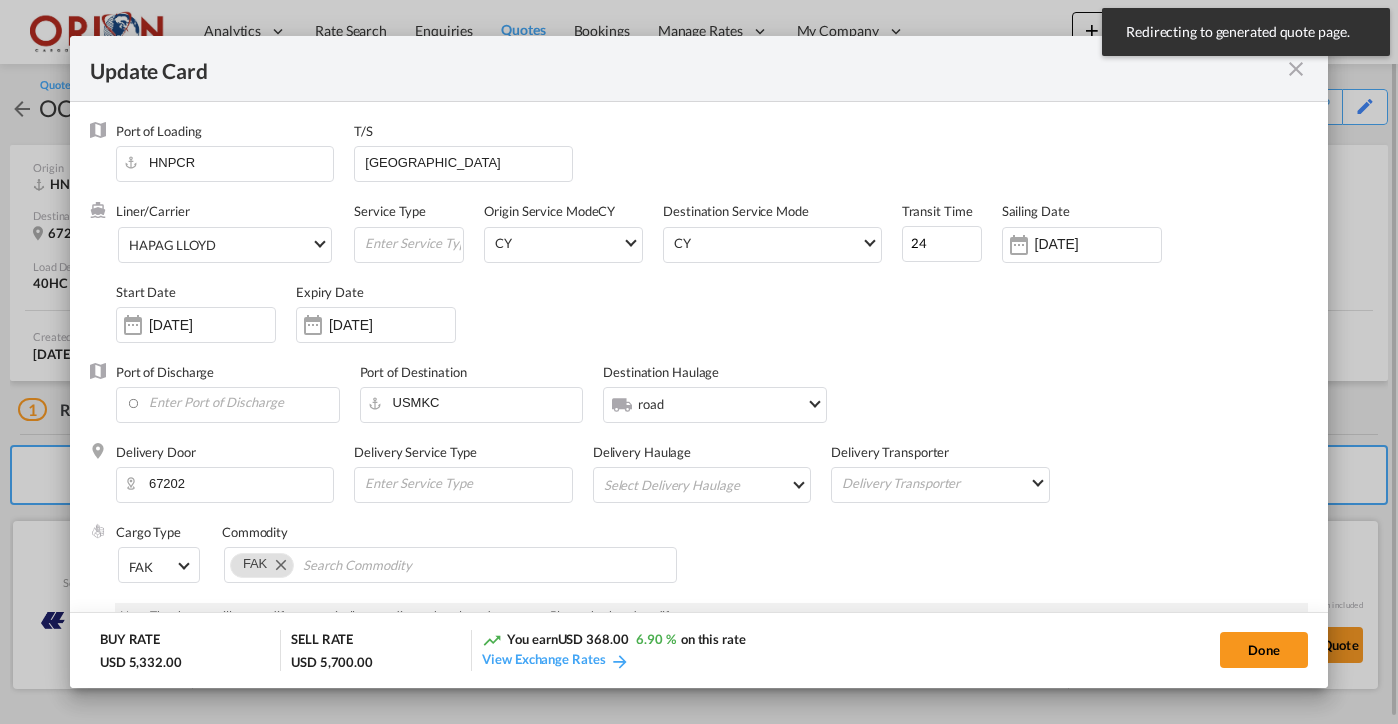 scroll, scrollTop: 2, scrollLeft: 0, axis: vertical 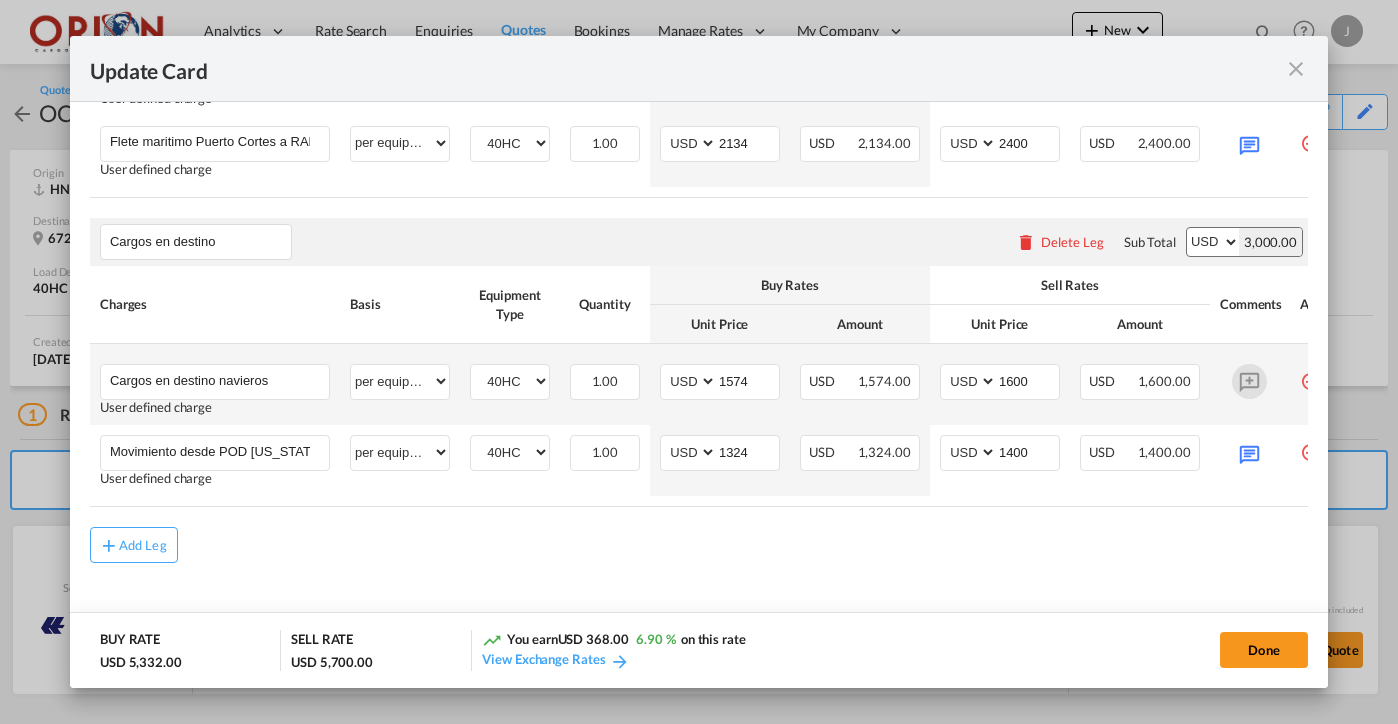 click at bounding box center [1249, 381] 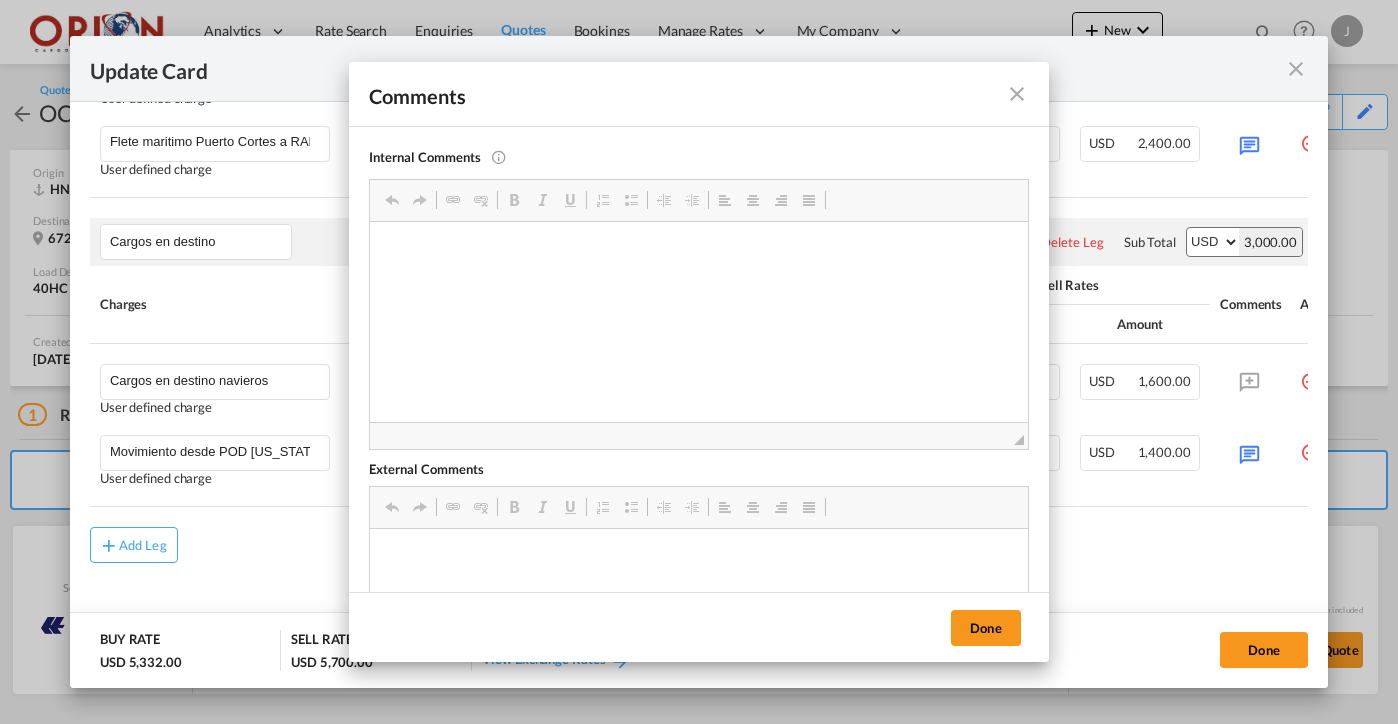 scroll, scrollTop: 0, scrollLeft: 0, axis: both 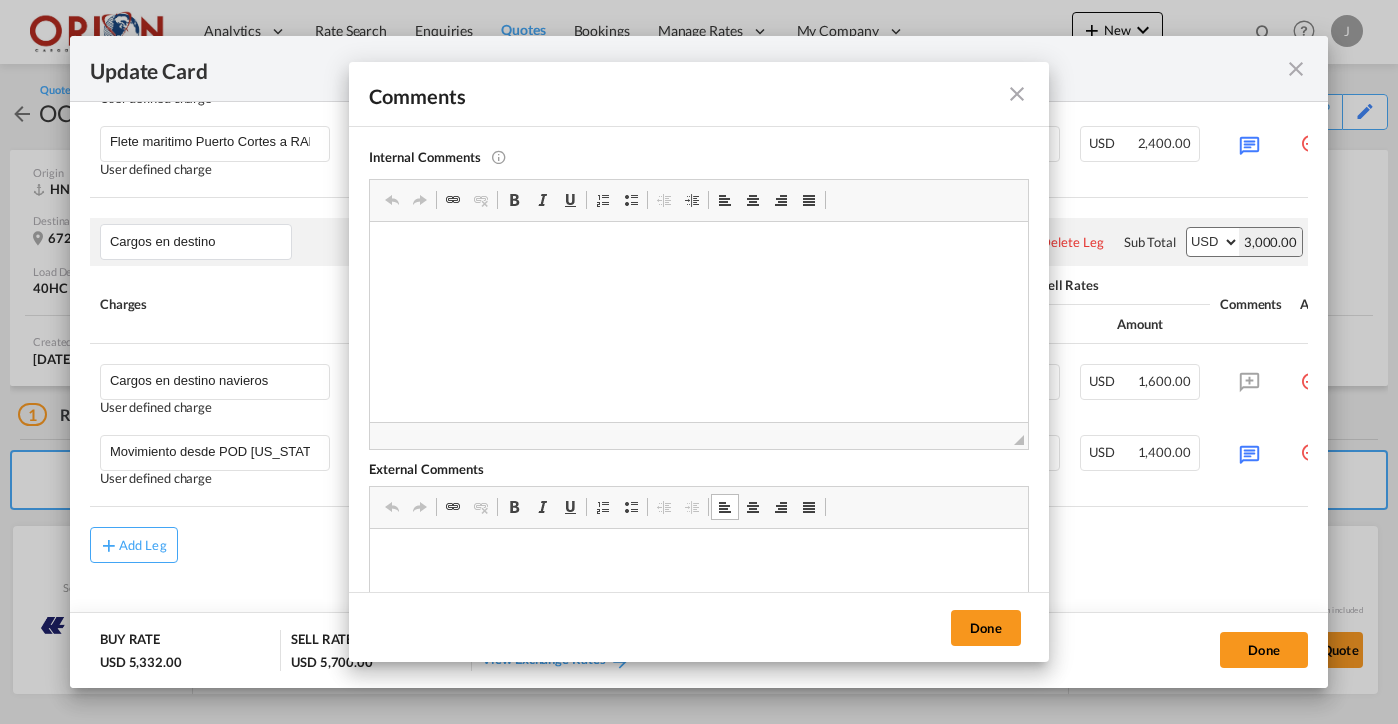 click at bounding box center (631, 507) 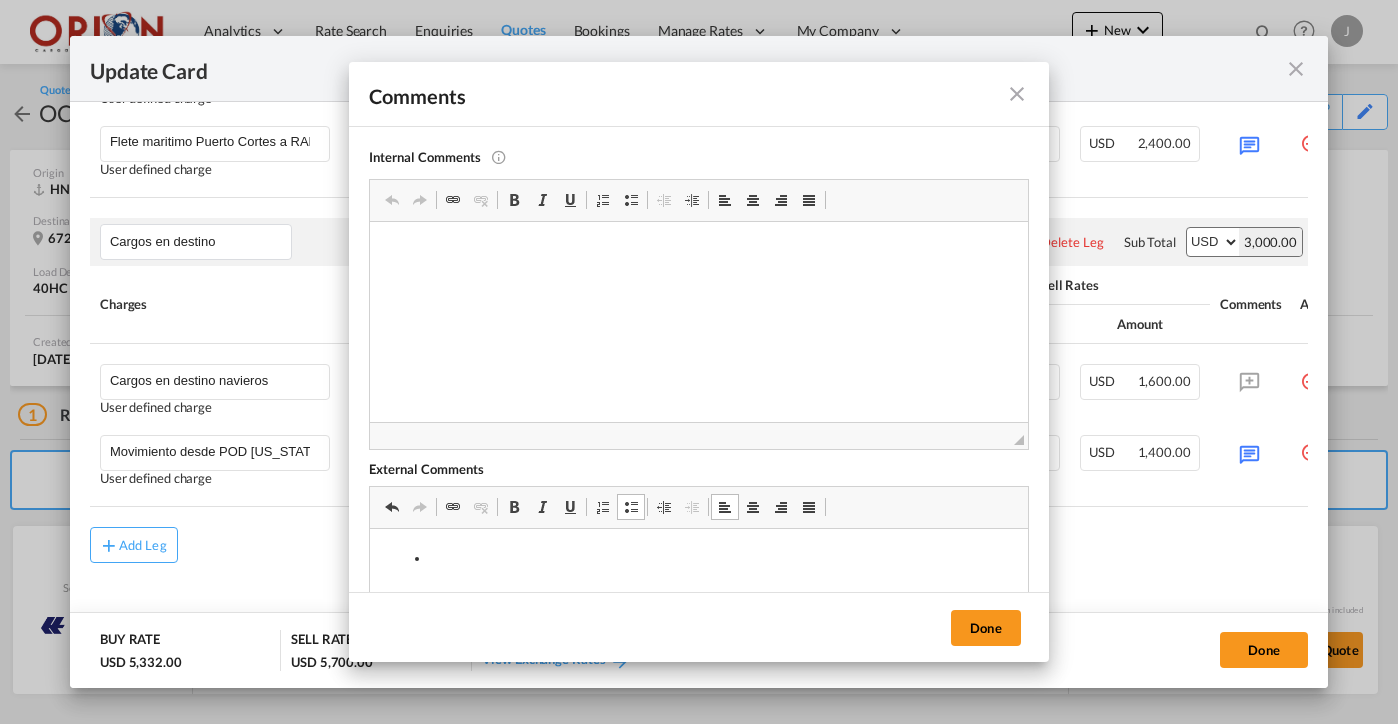 type 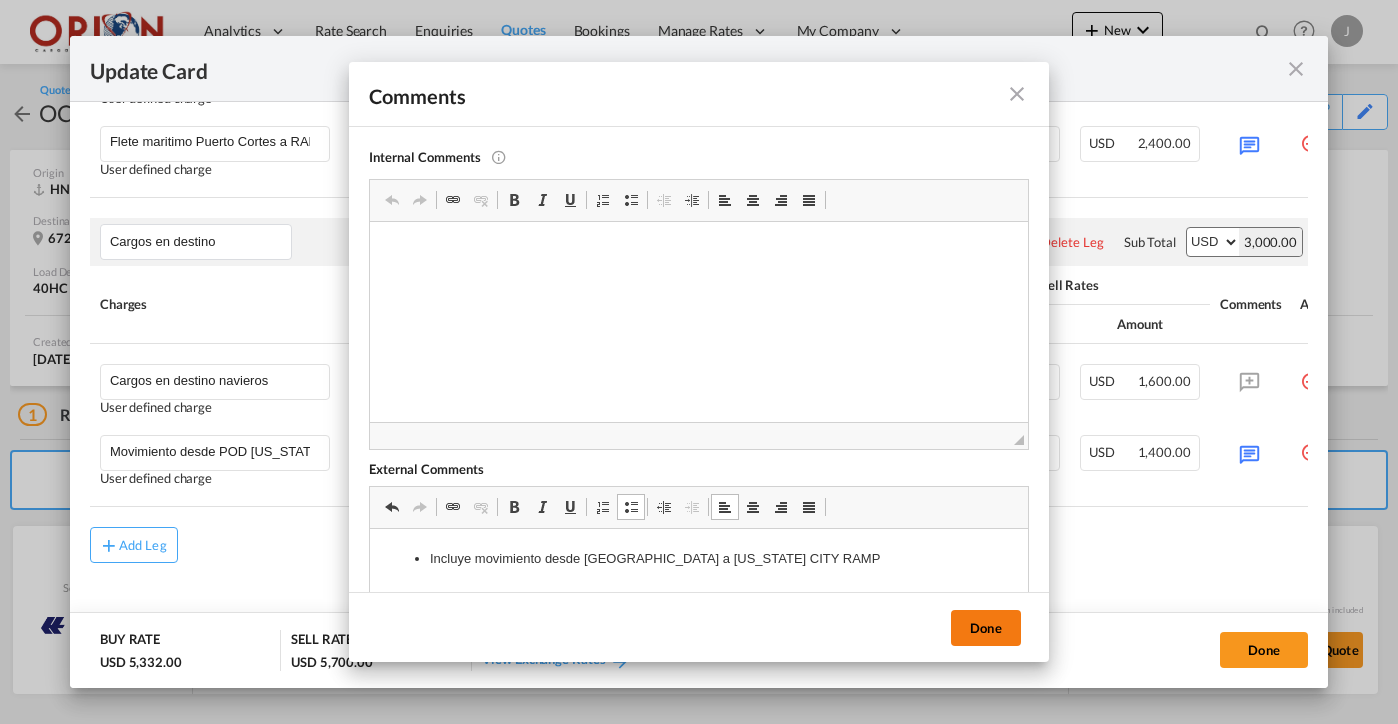 click on "Done" at bounding box center [986, 628] 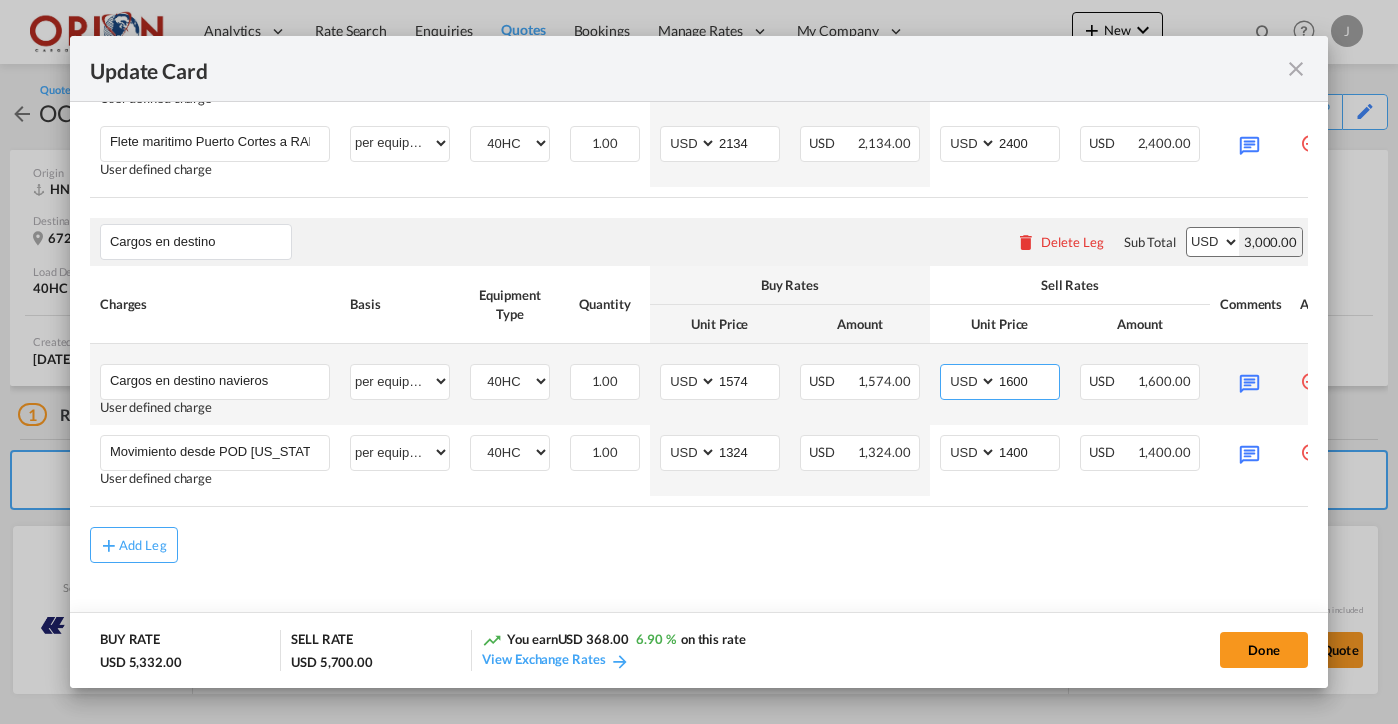click on "1600" at bounding box center [1028, 380] 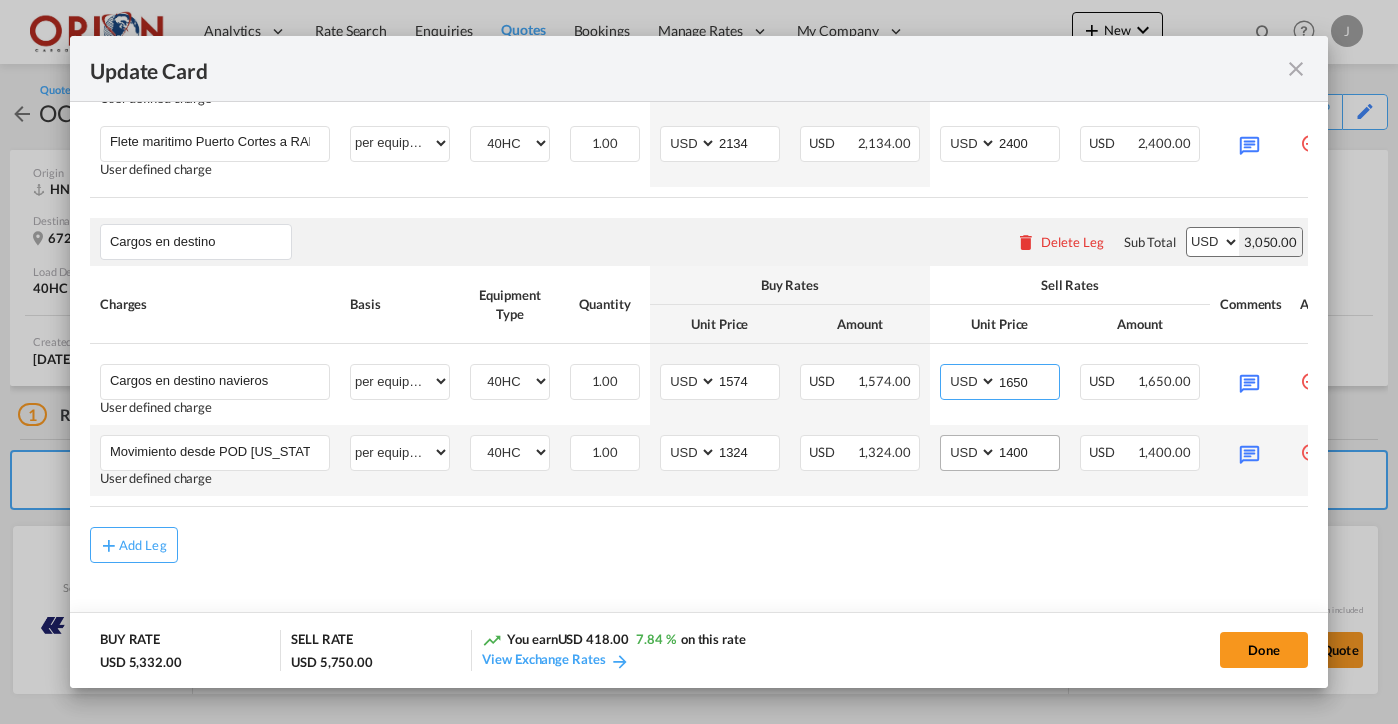 type on "1650" 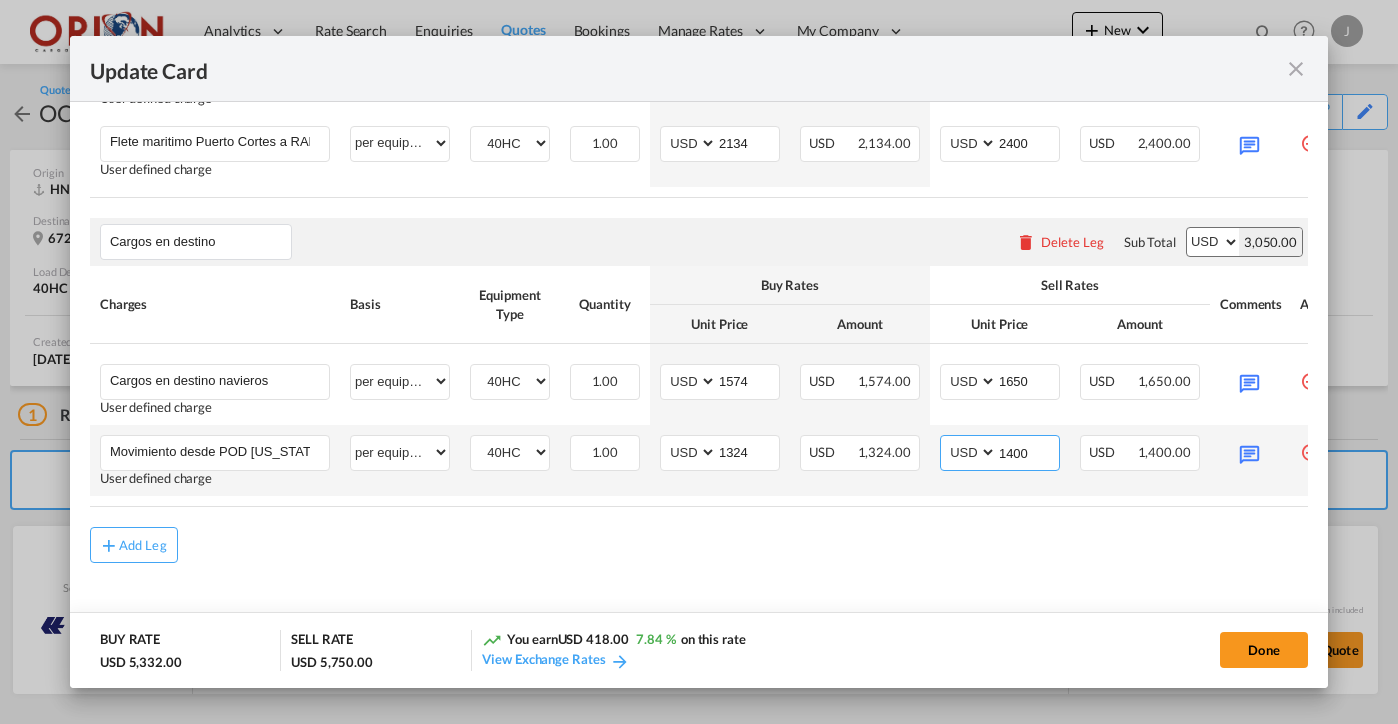 click on "1400" at bounding box center (1028, 451) 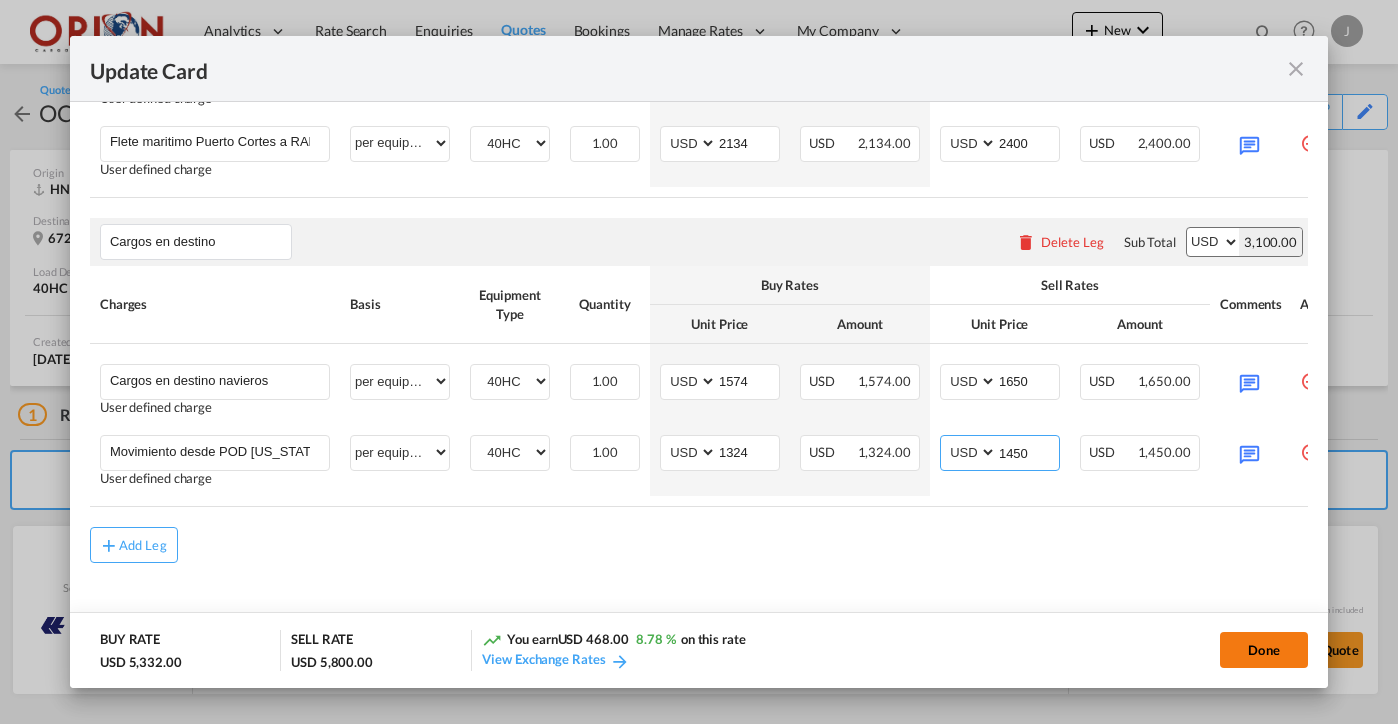 type on "1450" 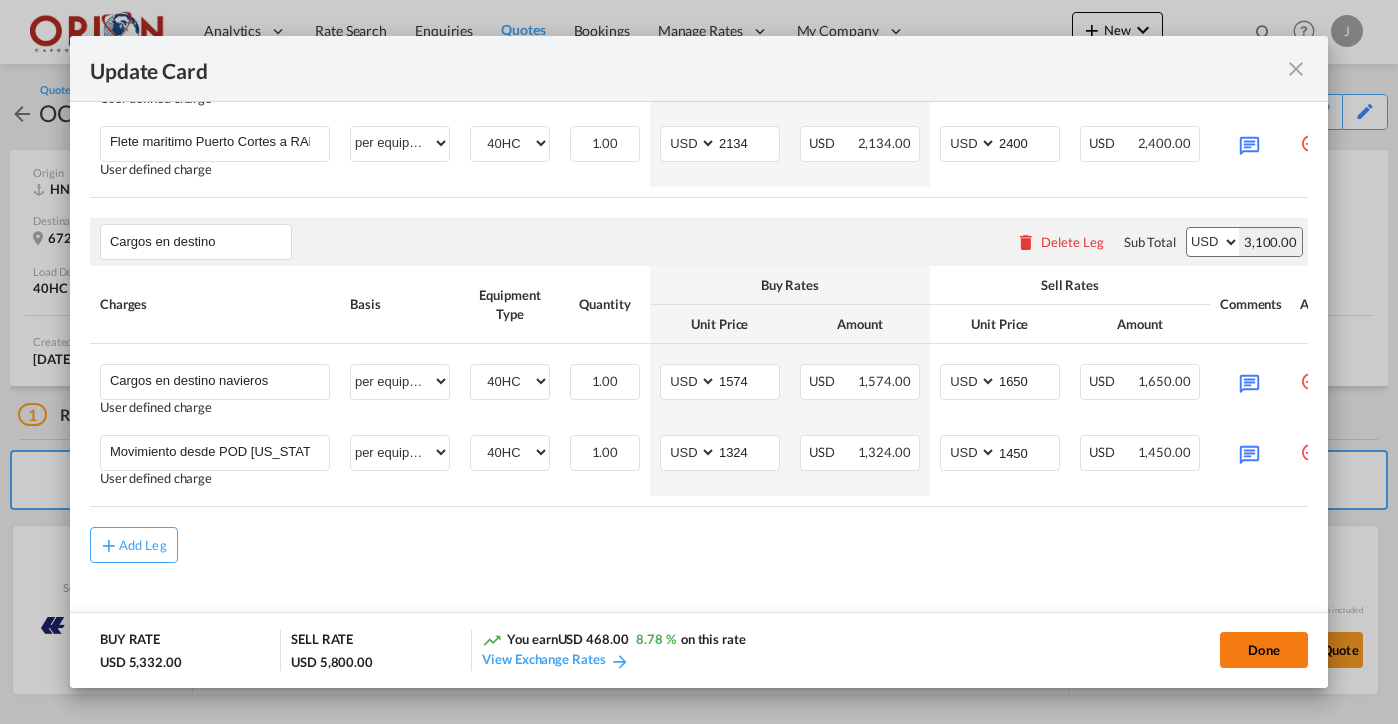 click on "Done" 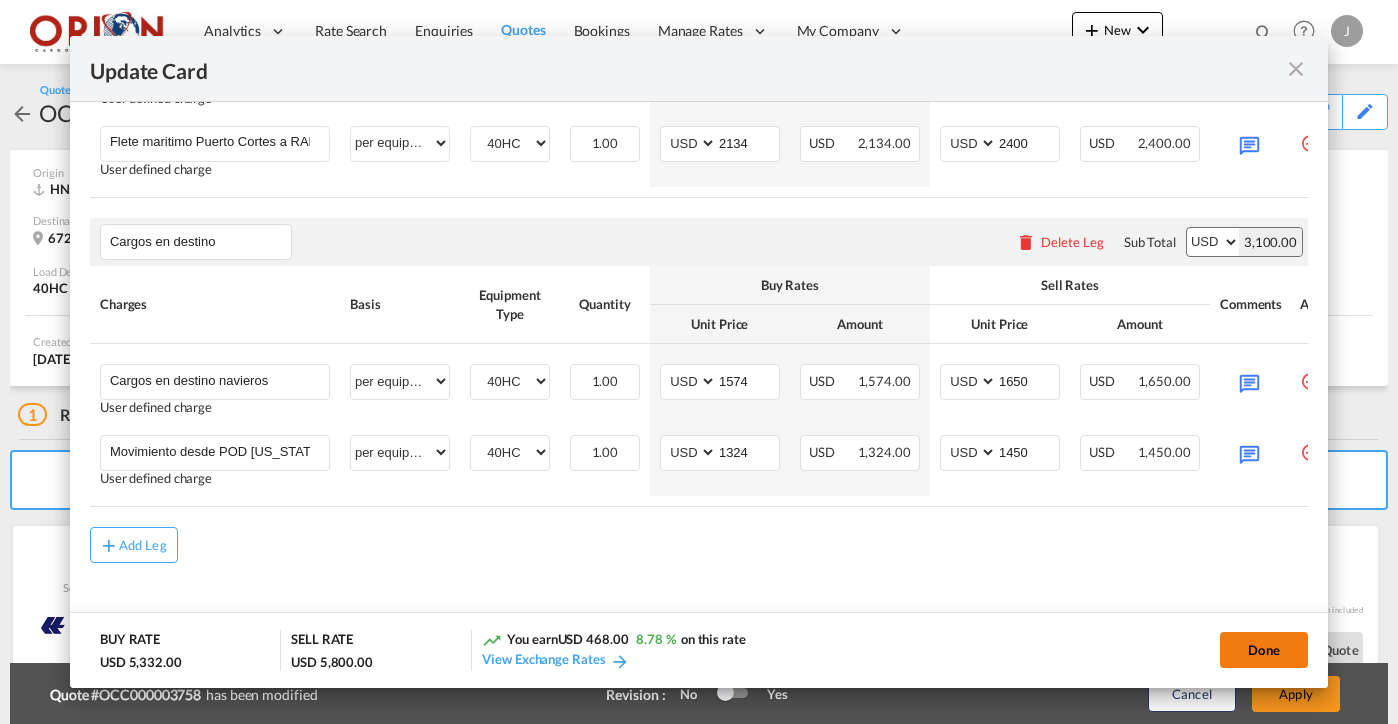 type on "[DATE]" 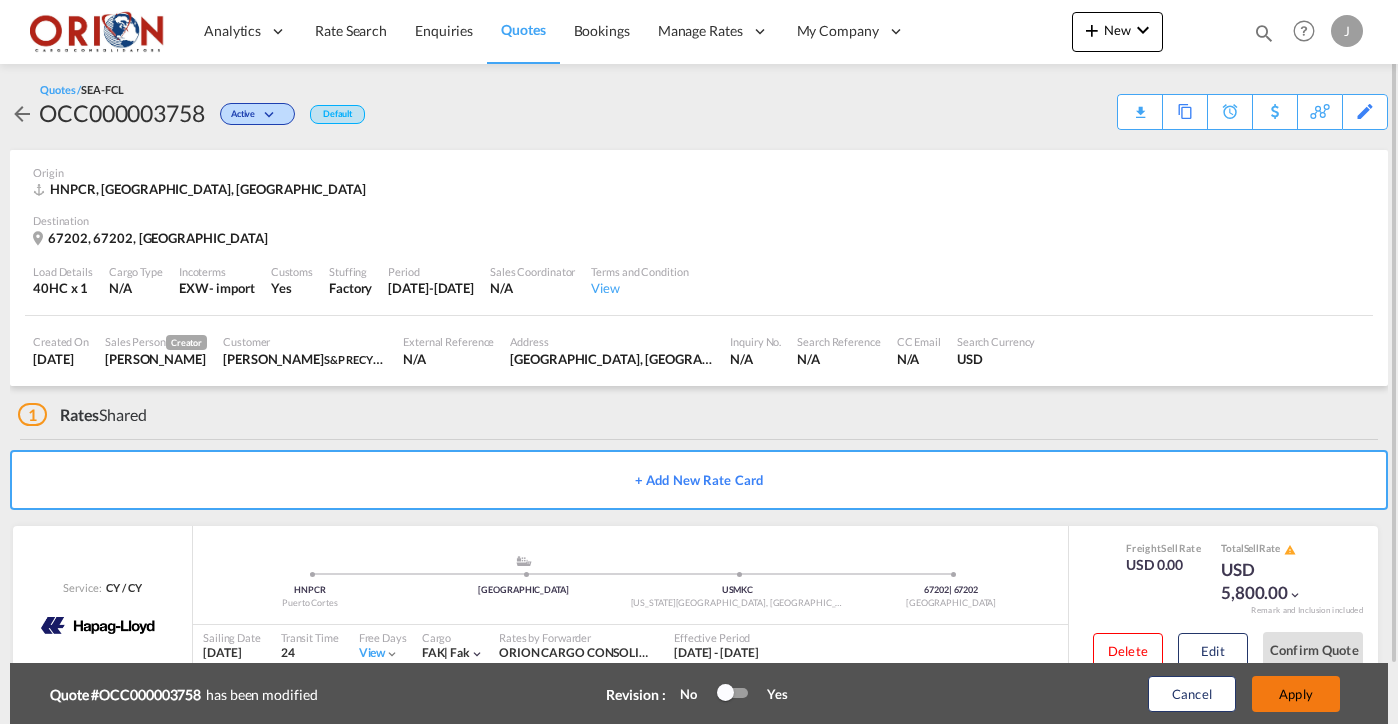 click on "Apply" at bounding box center (1296, 694) 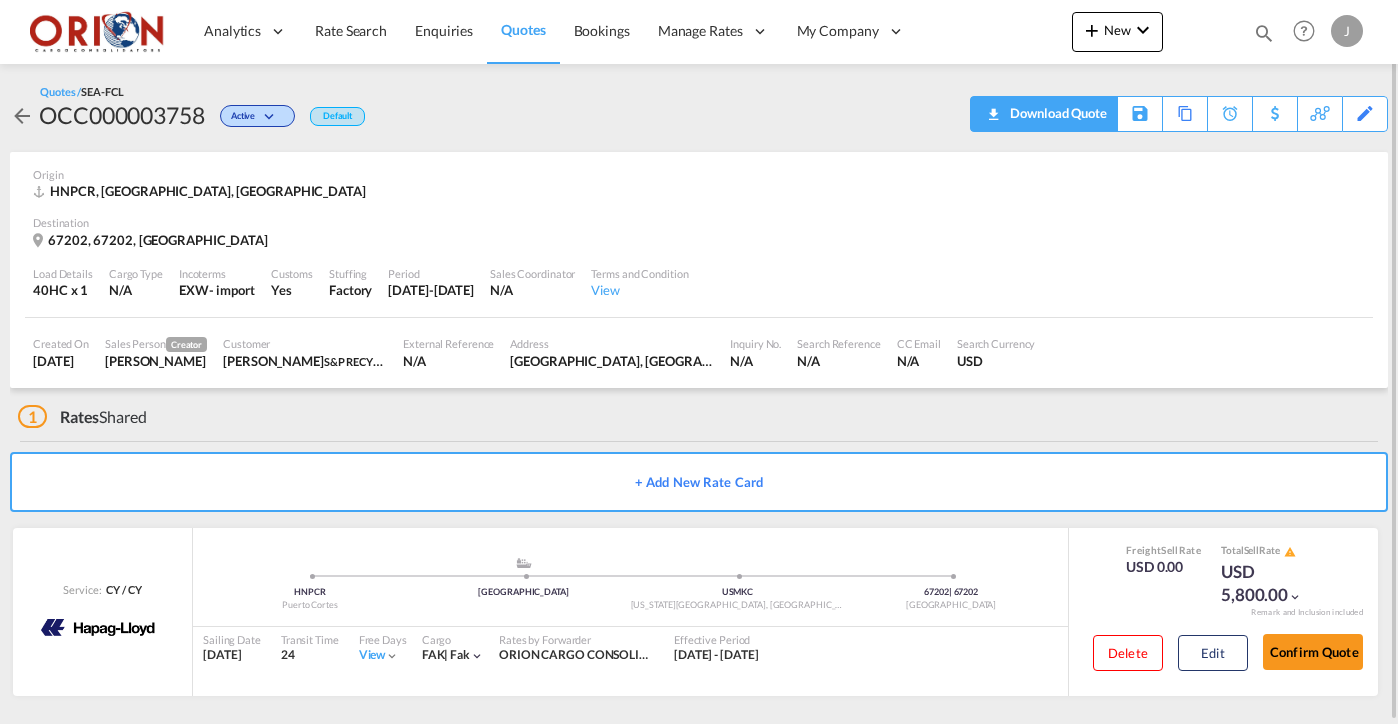 click on "Download Quote" at bounding box center [1056, 113] 